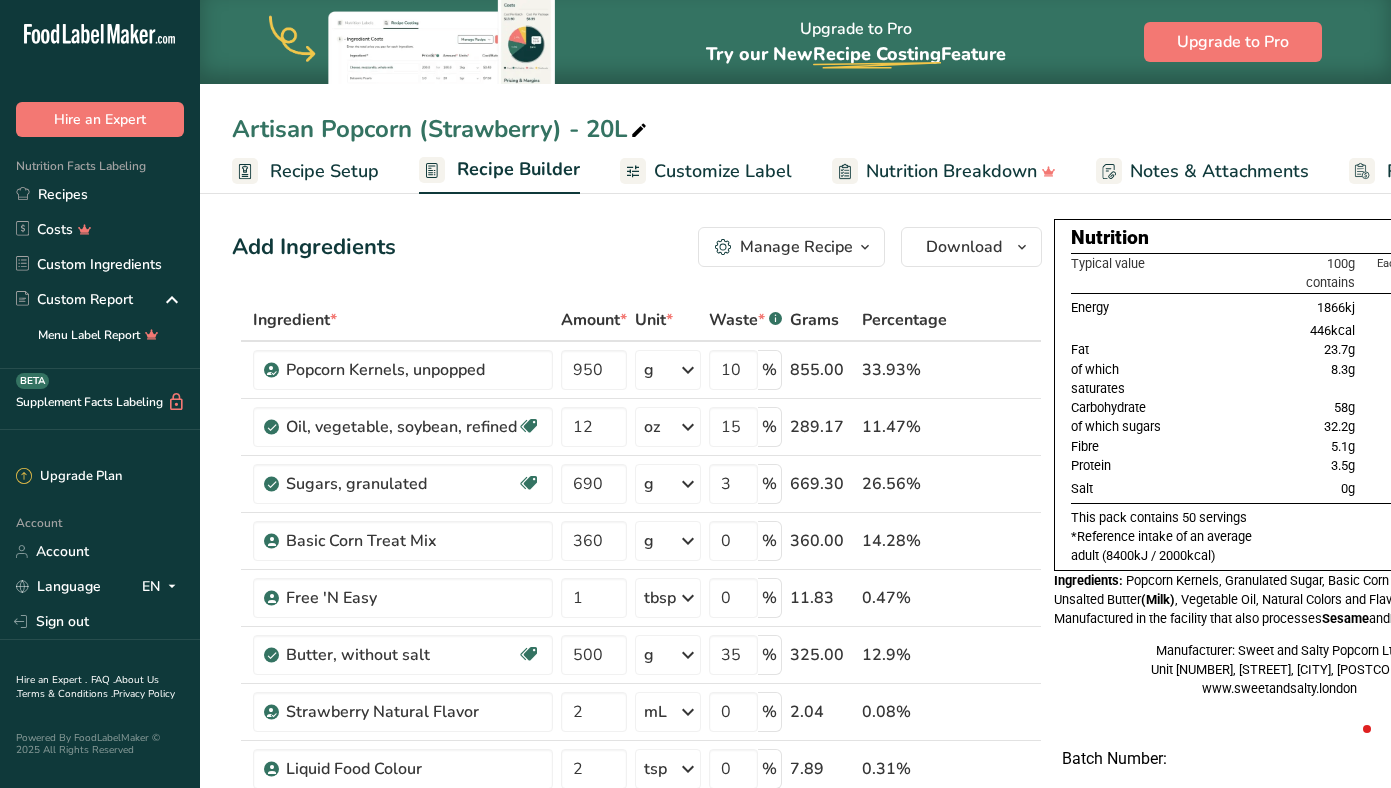 click on "Recipes" at bounding box center (100, 194) 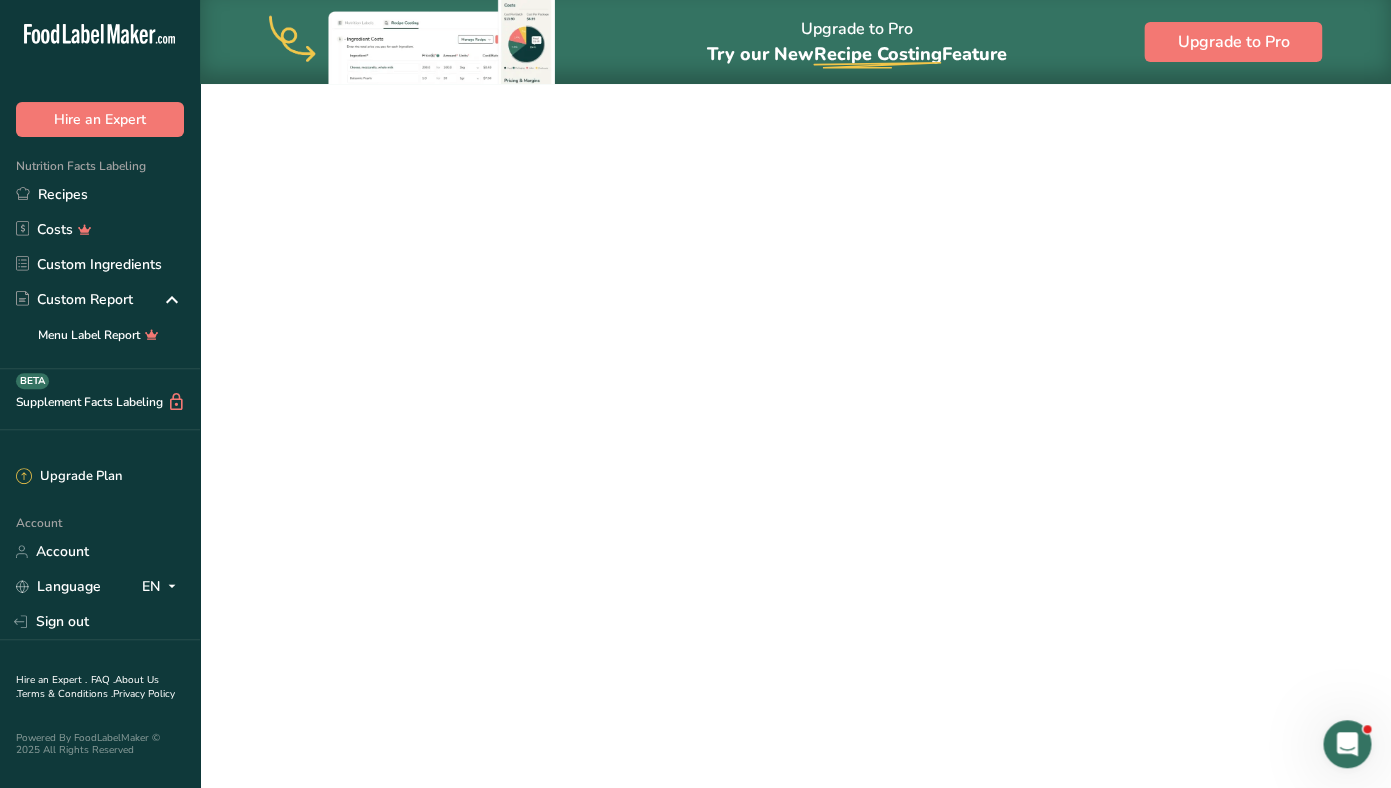 scroll, scrollTop: 0, scrollLeft: 0, axis: both 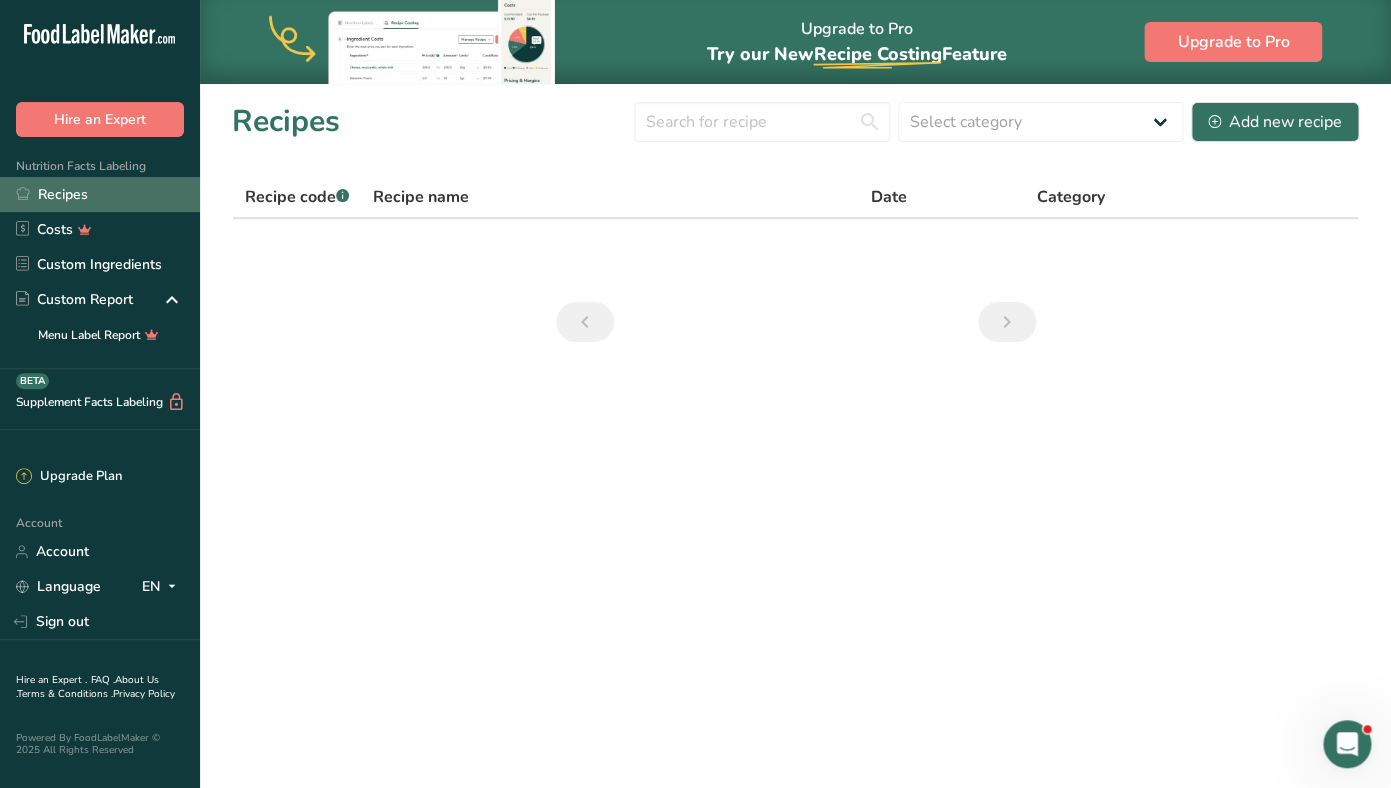 click on "Recipes" at bounding box center [100, 194] 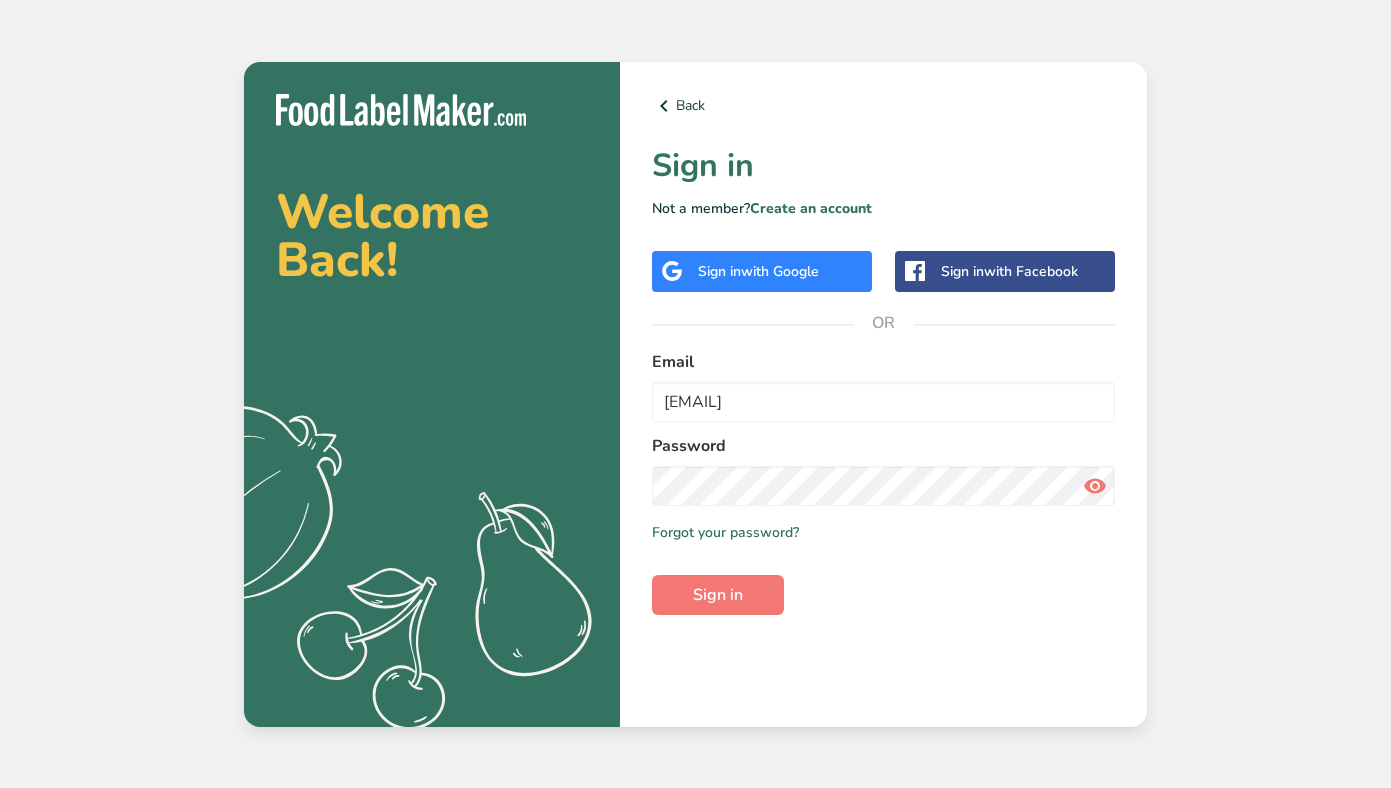 scroll, scrollTop: 0, scrollLeft: 0, axis: both 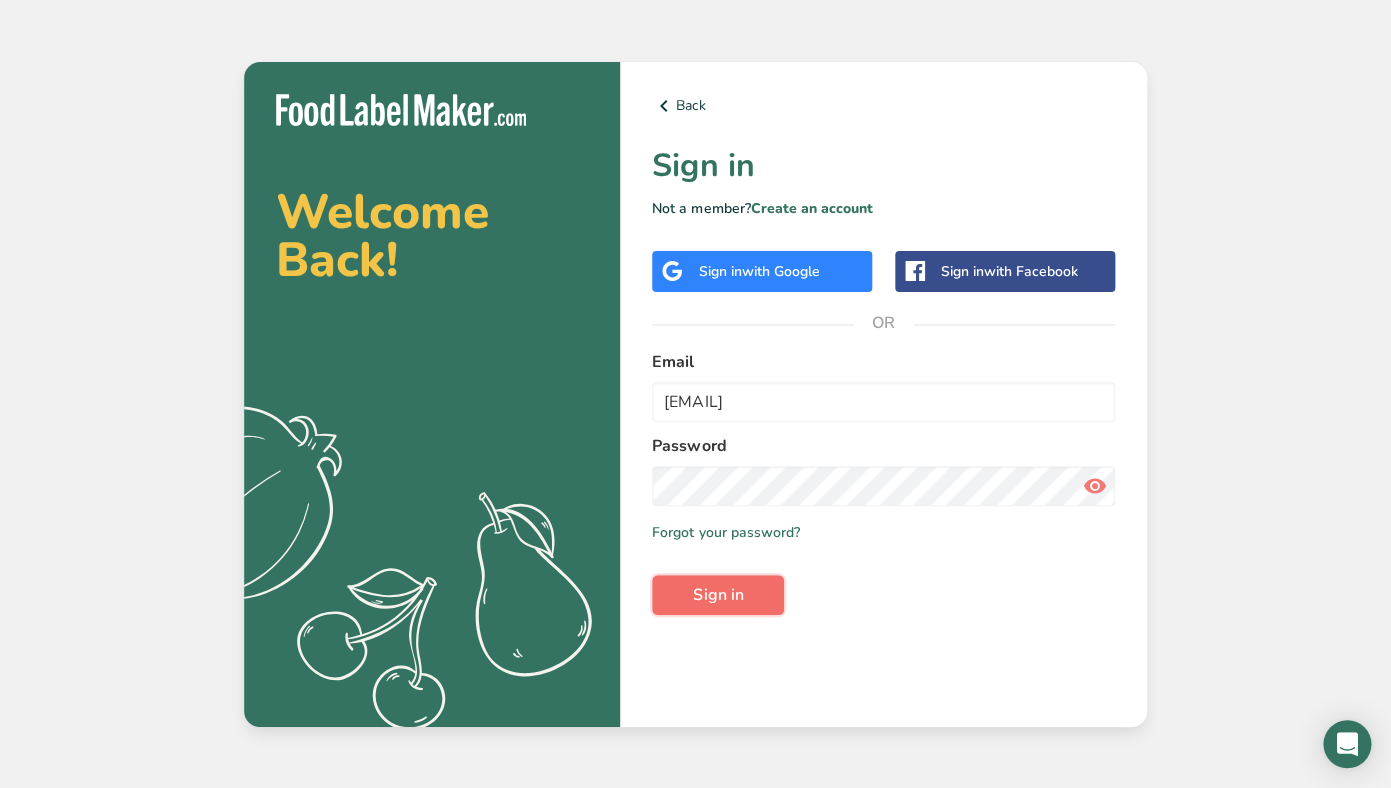 click on "Sign in" at bounding box center [718, 595] 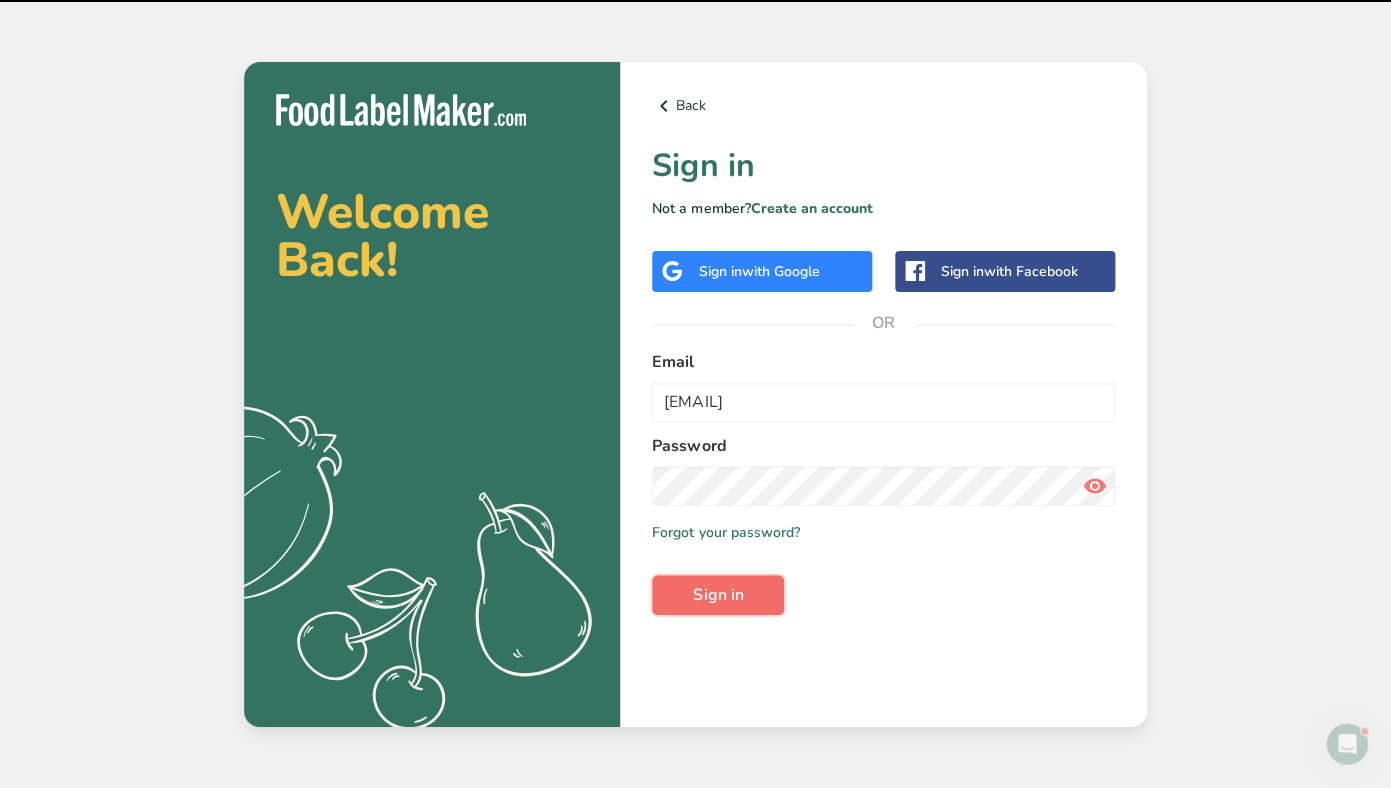 scroll, scrollTop: 0, scrollLeft: 0, axis: both 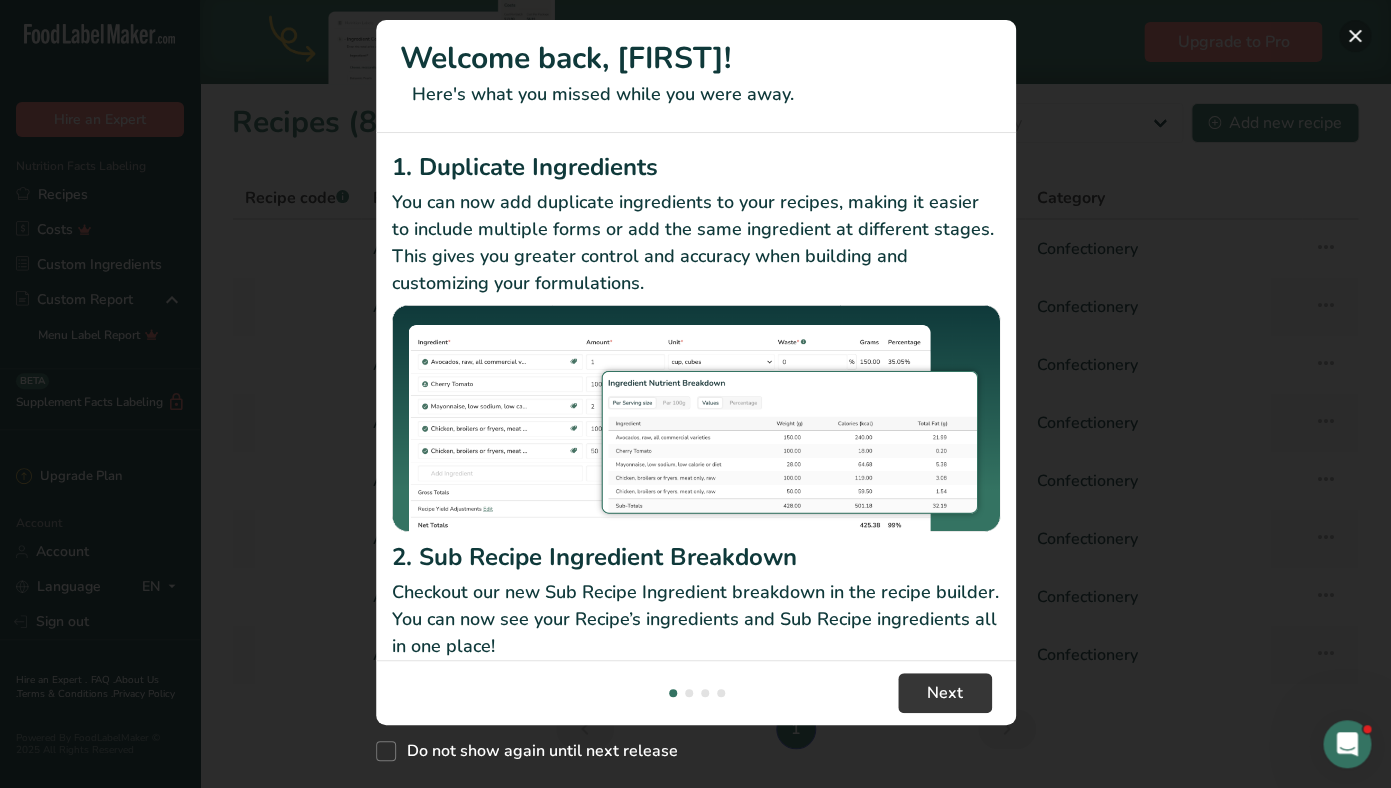 click at bounding box center [1355, 36] 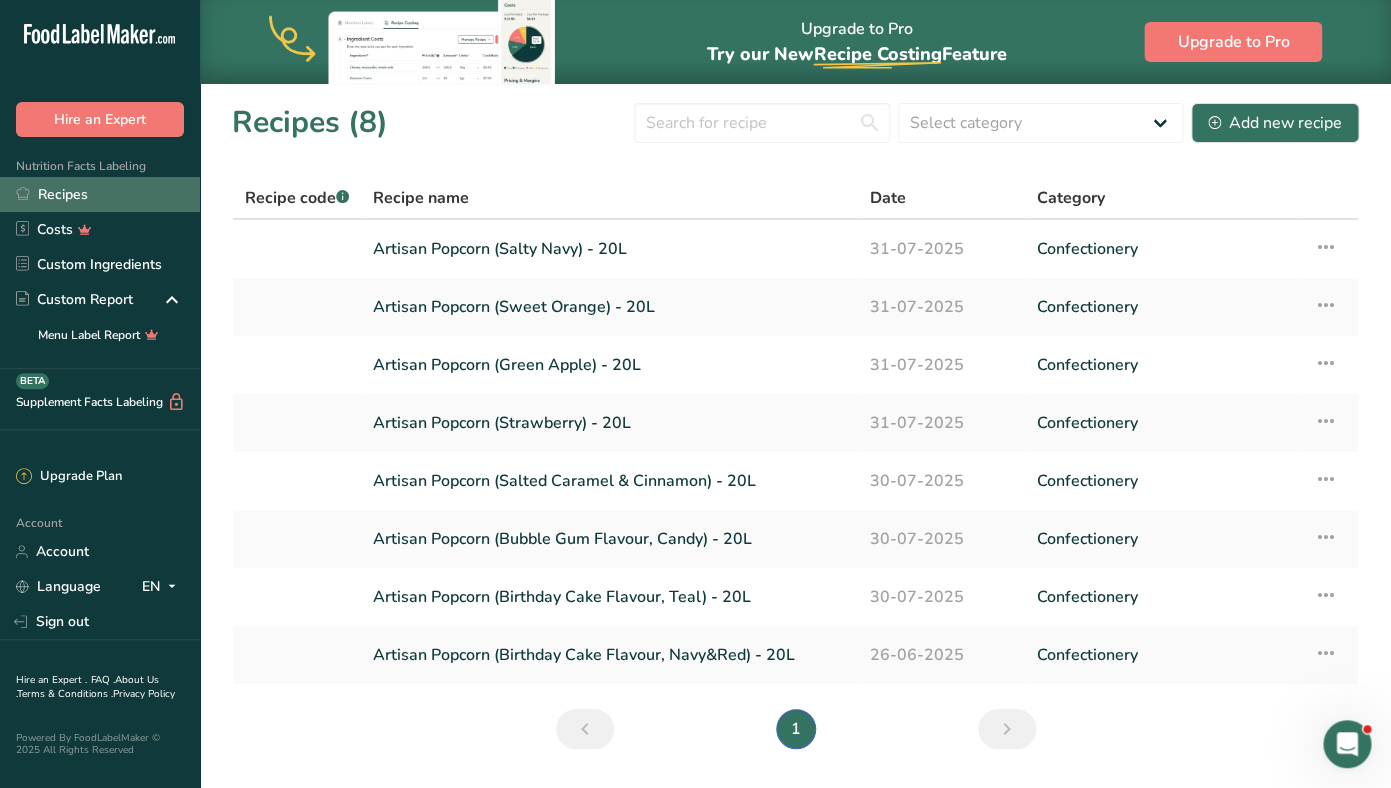 click on "Recipes" at bounding box center (100, 194) 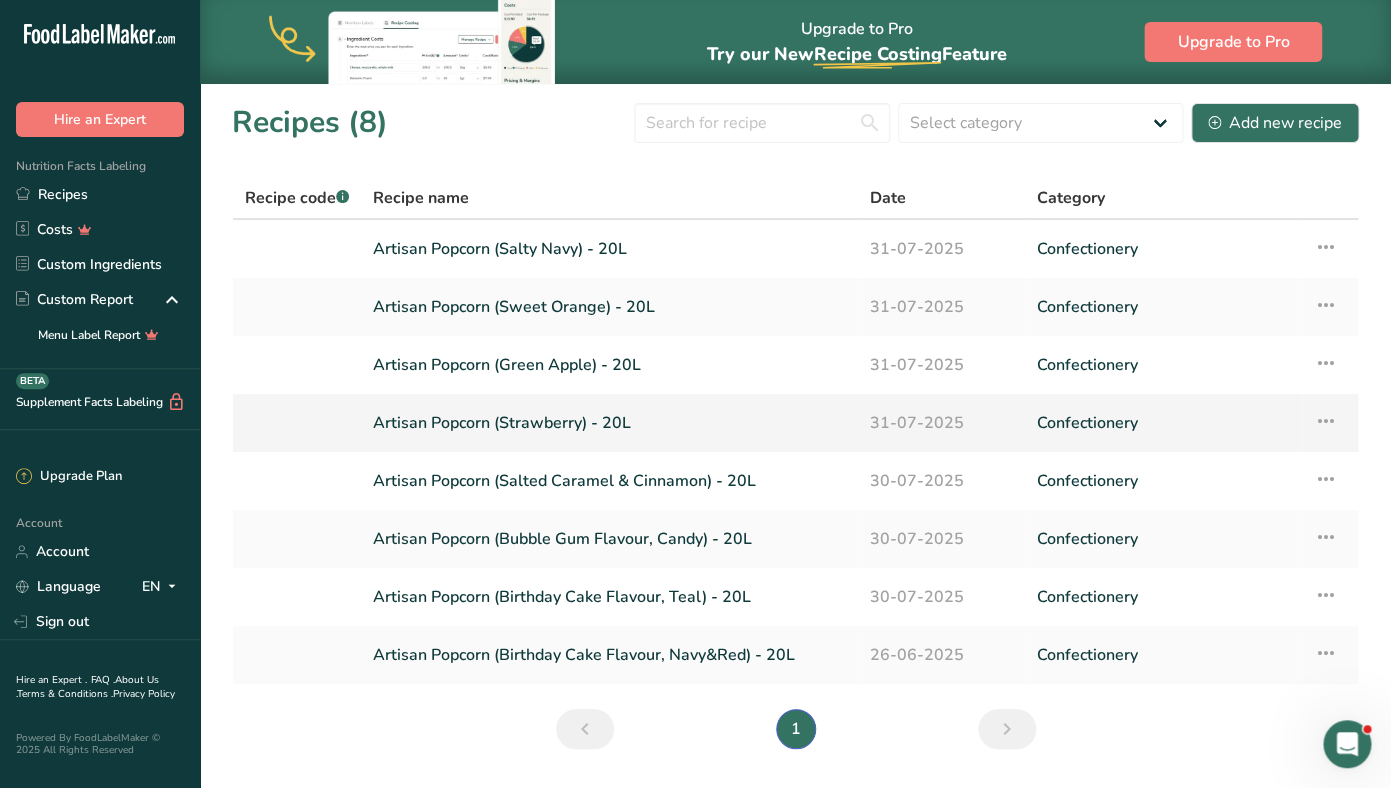 click at bounding box center [1326, 421] 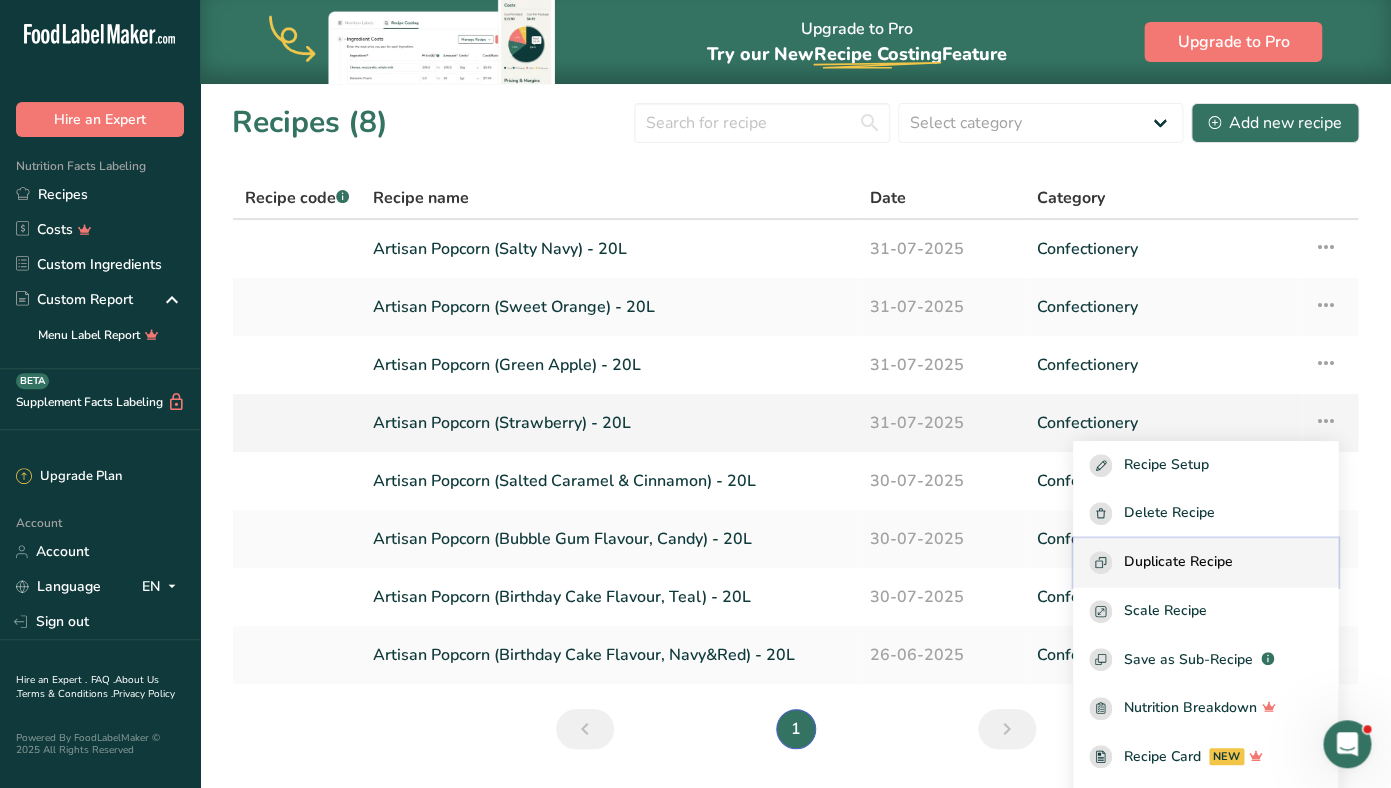click on "Duplicate Recipe" at bounding box center (1178, 562) 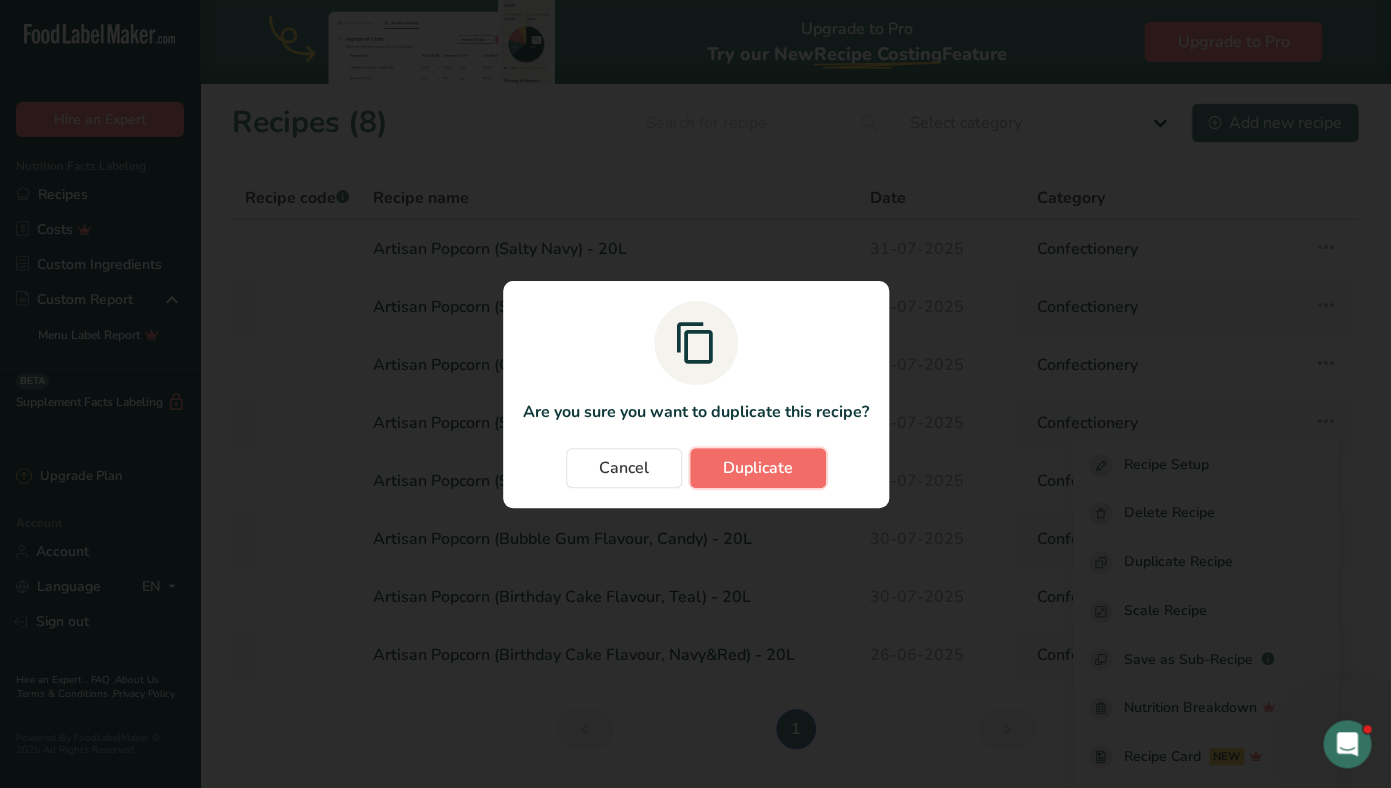 click on "Duplicate" at bounding box center [758, 468] 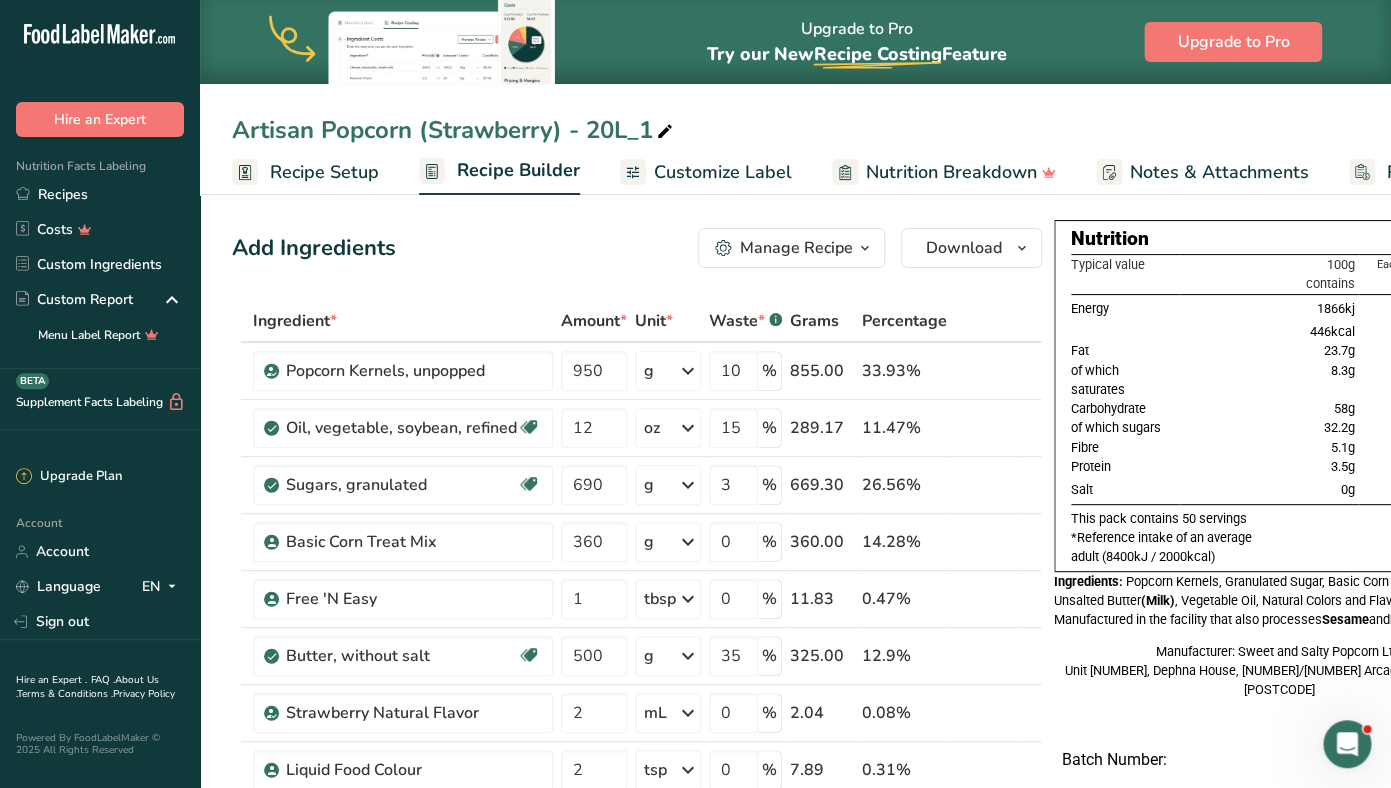click on "Artisan Popcorn (Strawberry) - 20L_1" at bounding box center (454, 130) 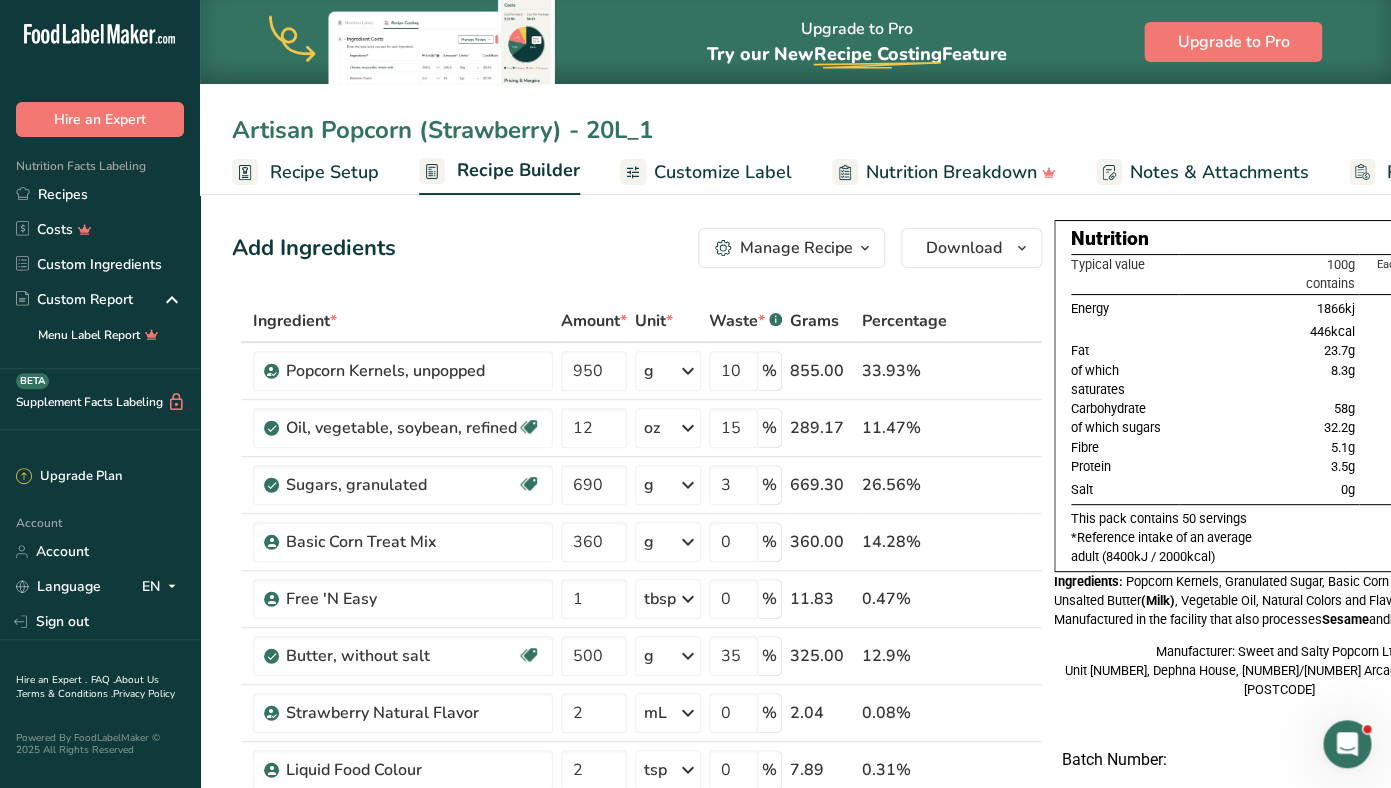 click on "Artisan Popcorn (Strawberry) - 20L_1" at bounding box center [795, 130] 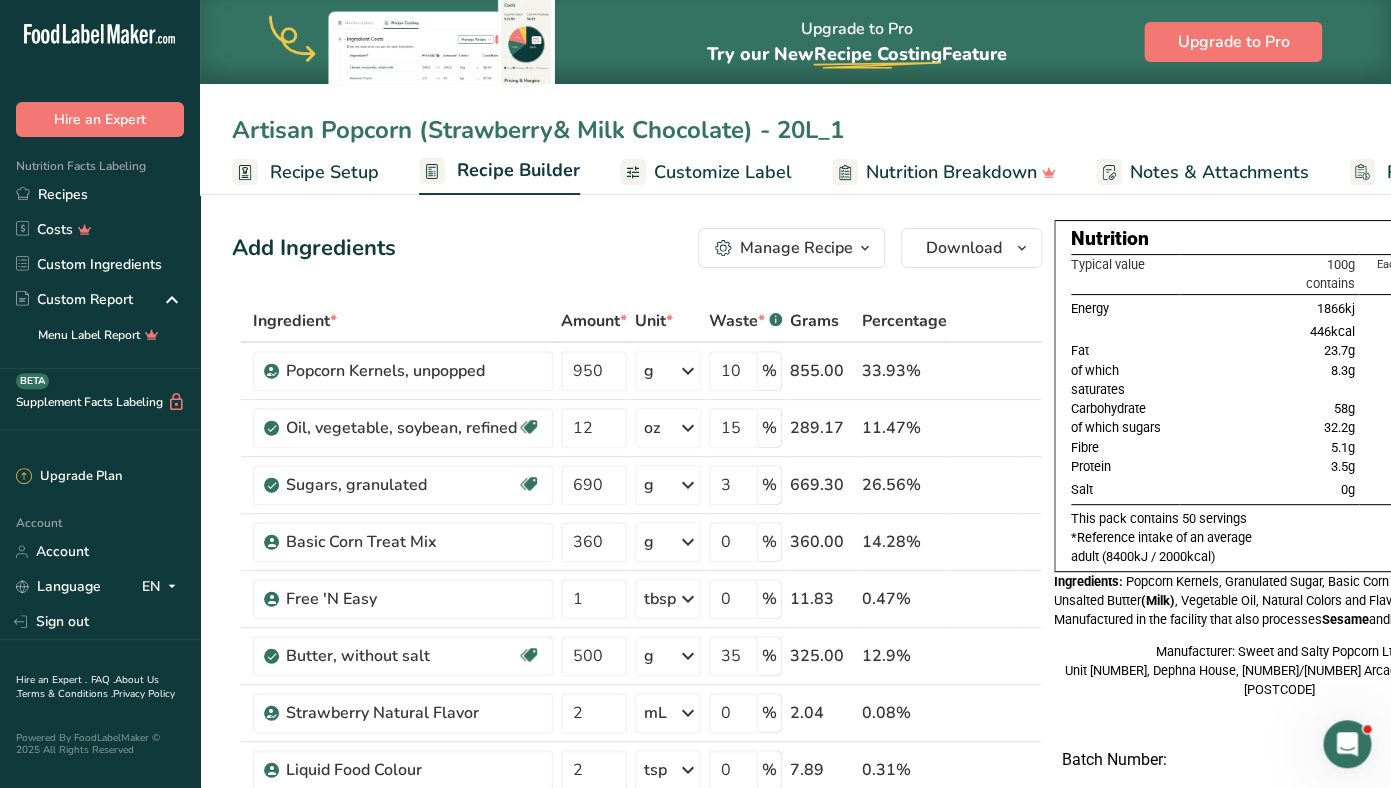 type on "Artisan Popcorn (Strawberry& Milk Chocolate) - 20L_1" 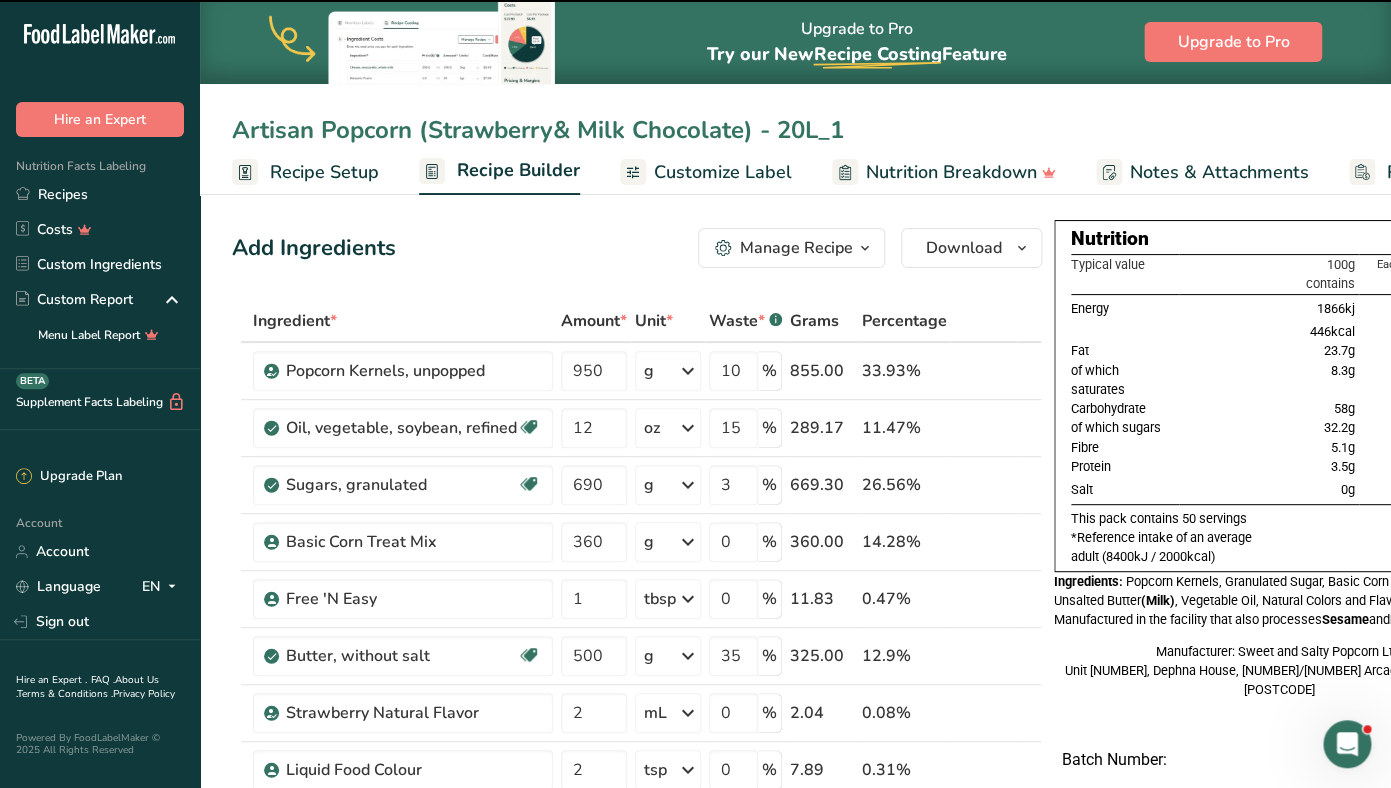 click on "Artisan Popcorn (Strawberry& Milk Chocolate) - 20L_1" at bounding box center [795, 130] 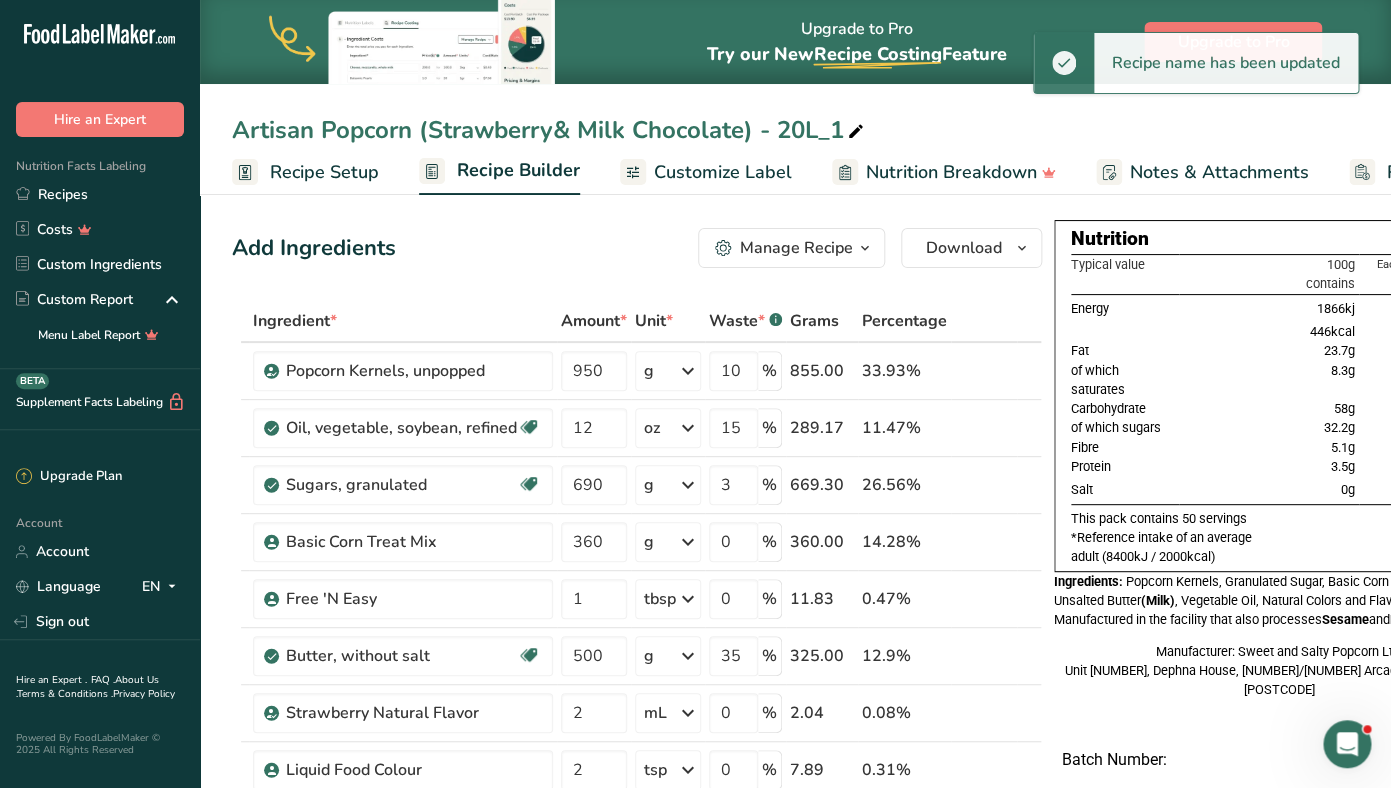 click on "Artisan Popcorn (Strawberry& Milk Chocolate) - 20L_1" at bounding box center (550, 130) 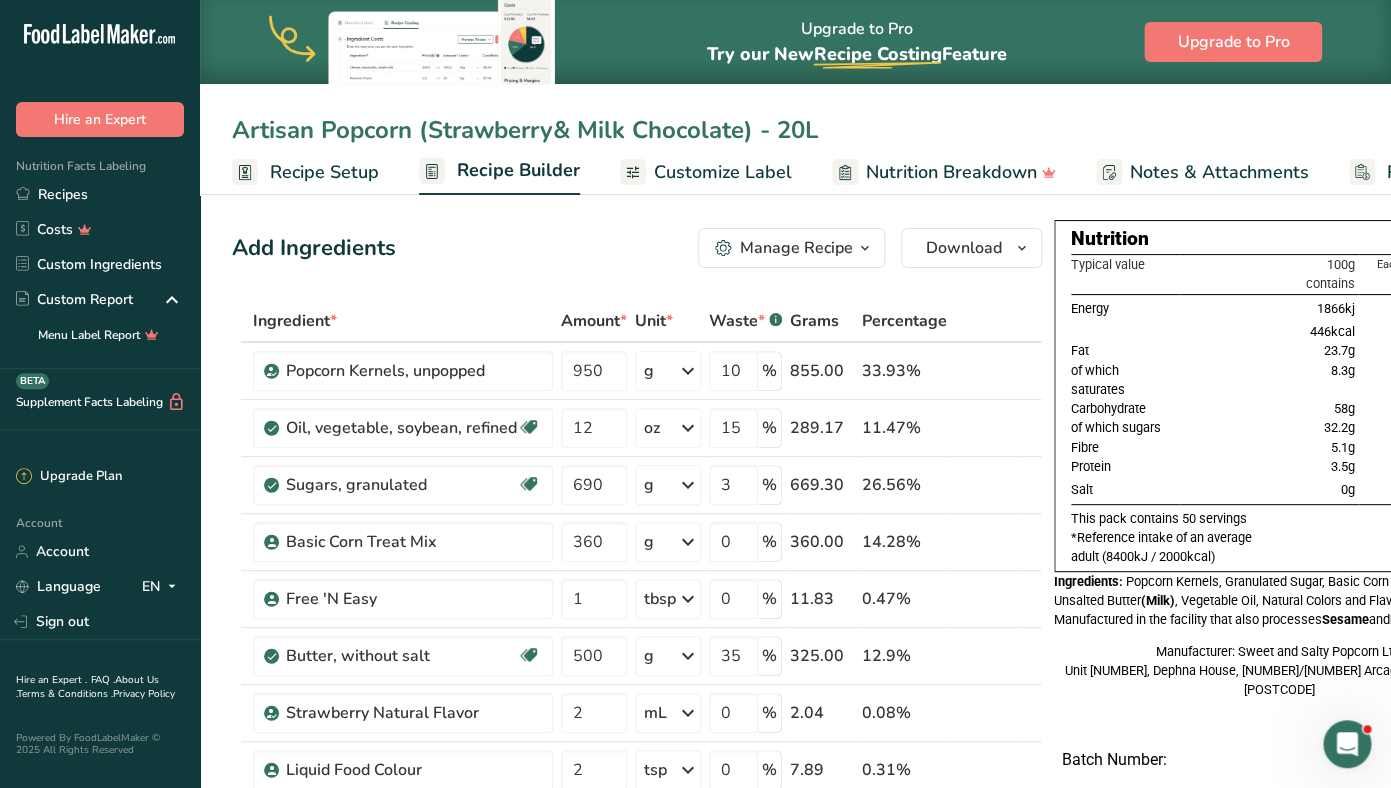 type on "Artisan Popcorn (Strawberry& Milk Chocolate) - 20L" 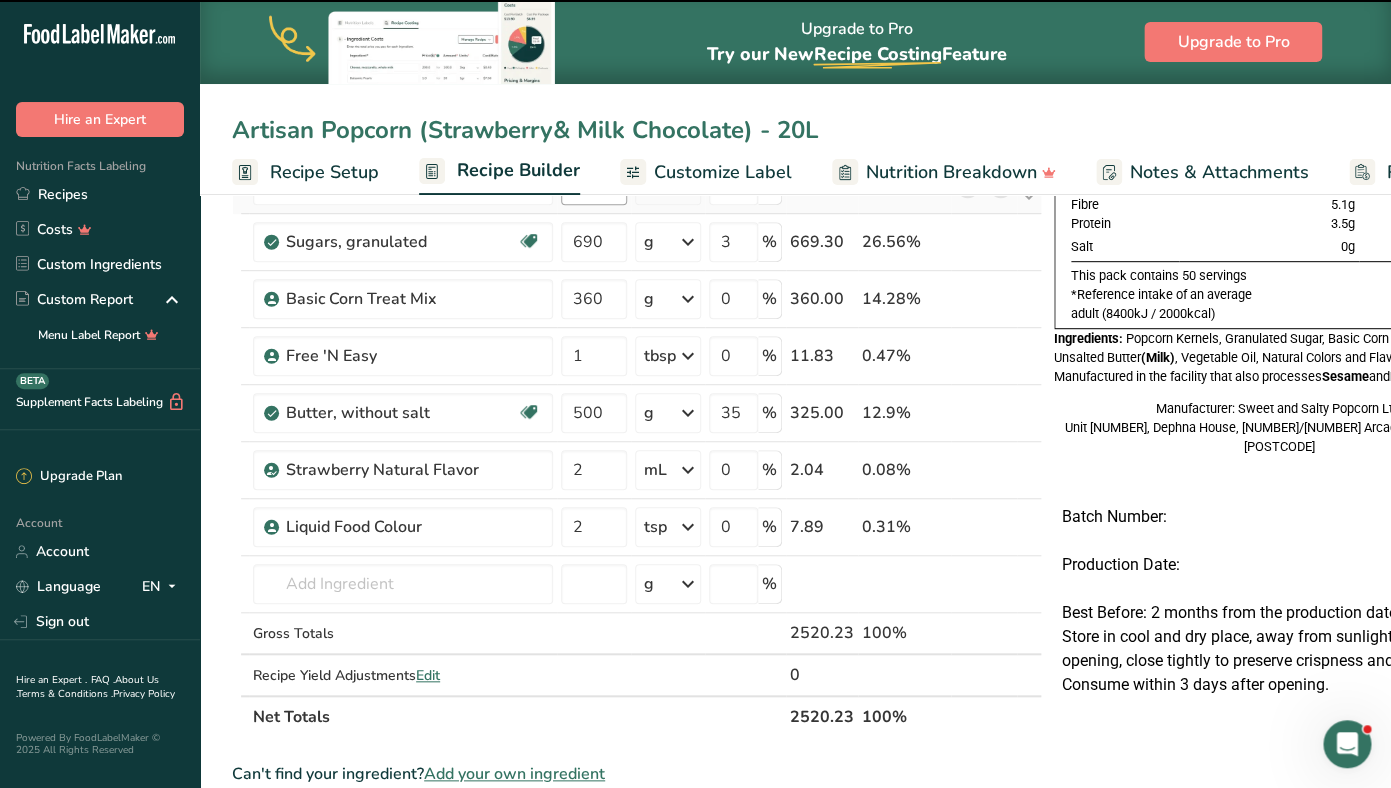 scroll, scrollTop: 329, scrollLeft: 0, axis: vertical 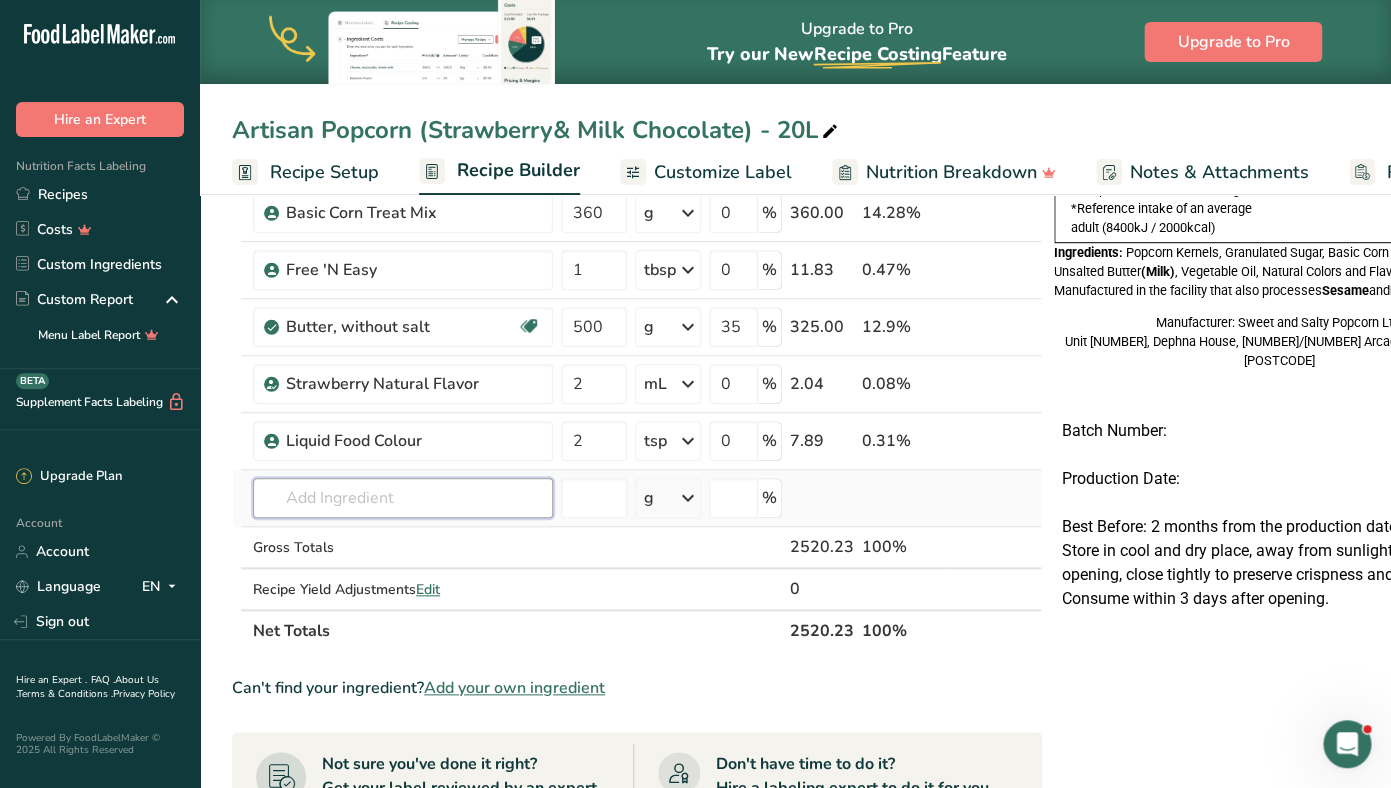 click at bounding box center (403, 498) 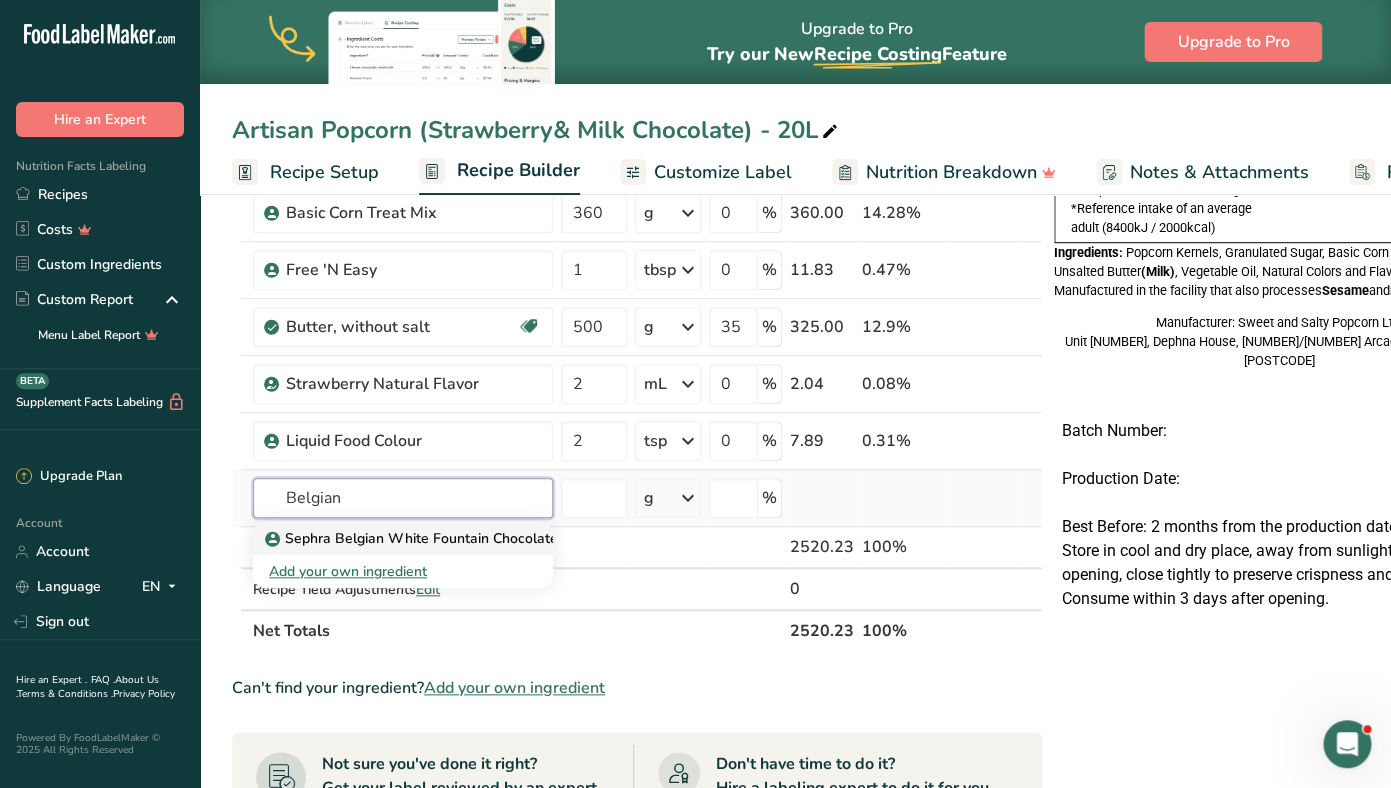 type on "Belgian" 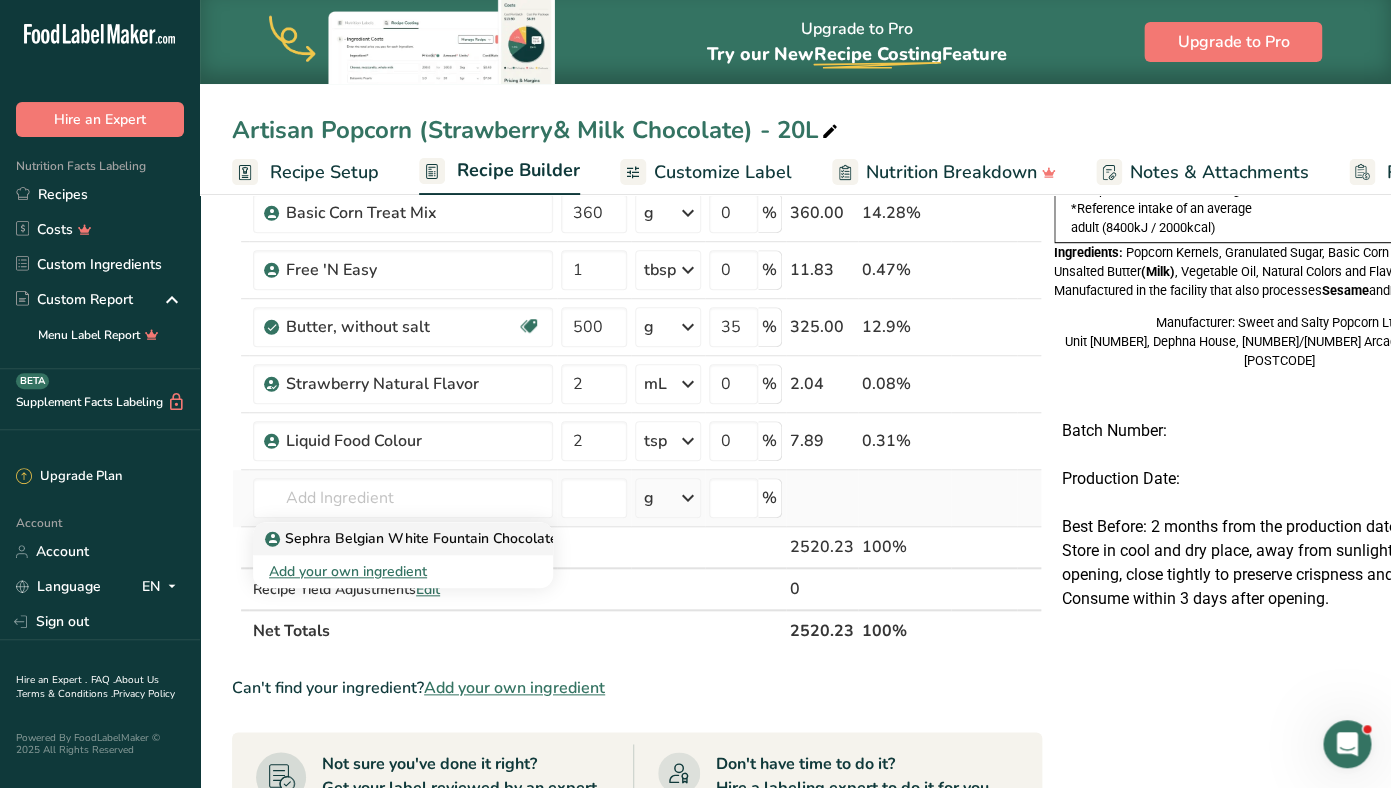 click on "Sephra Belgian White Fountain Chocolate" at bounding box center [413, 538] 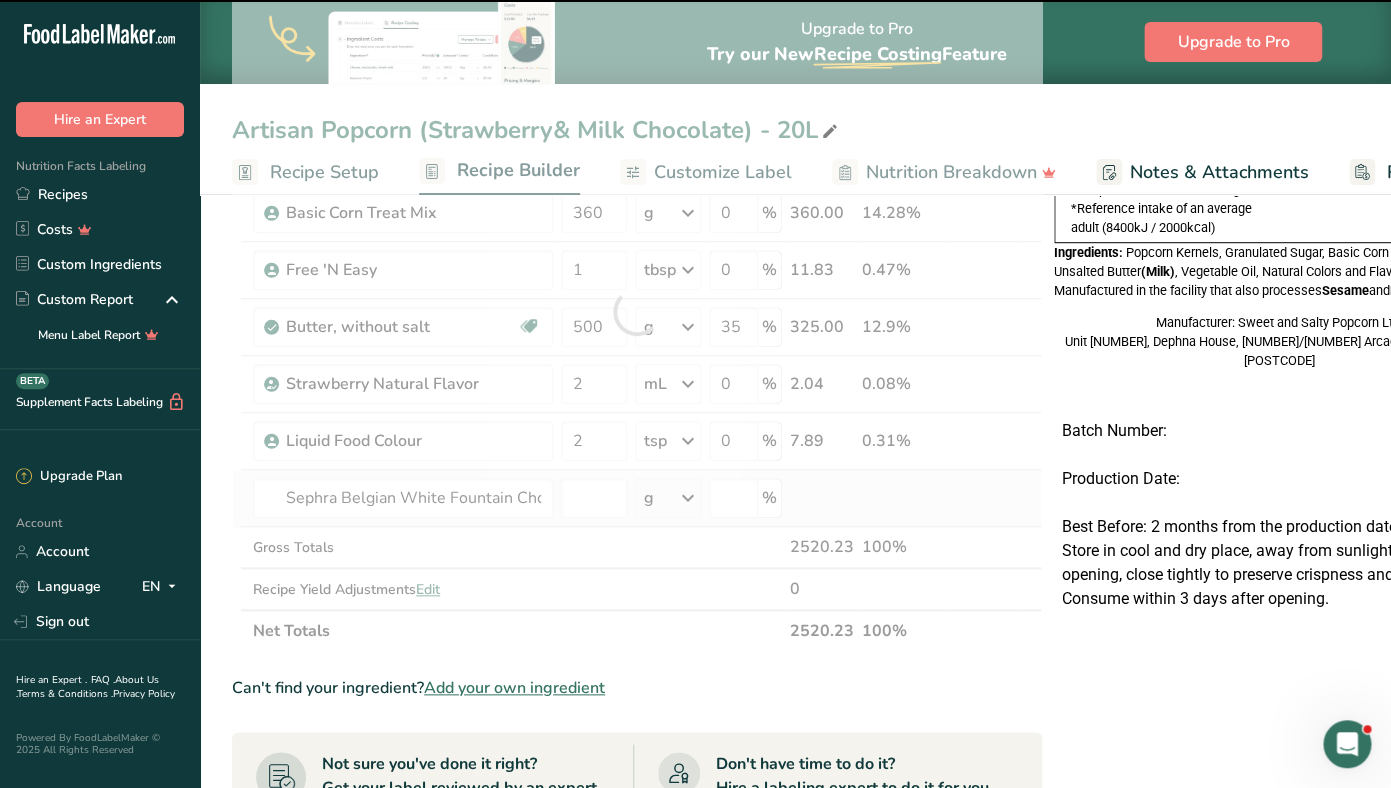 type on "0" 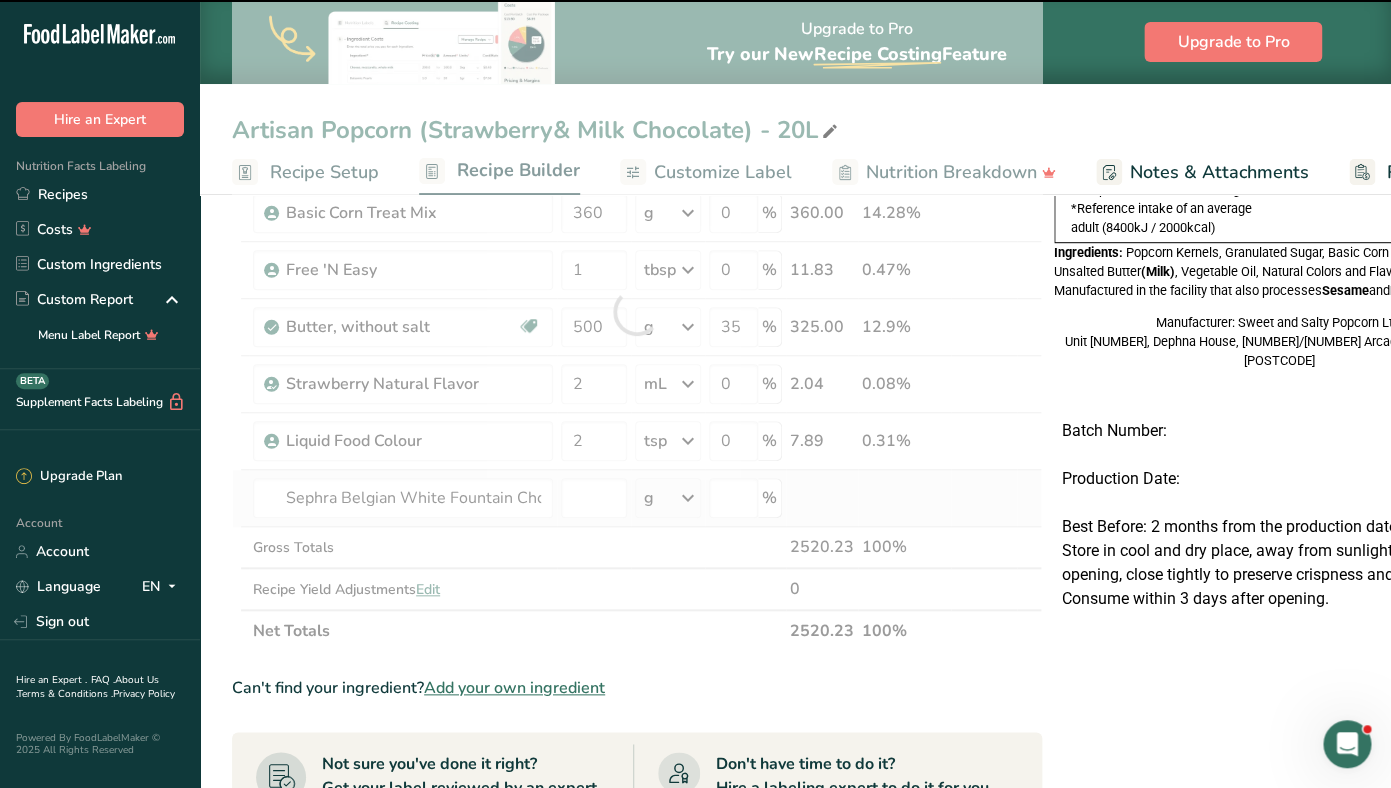 type on "0" 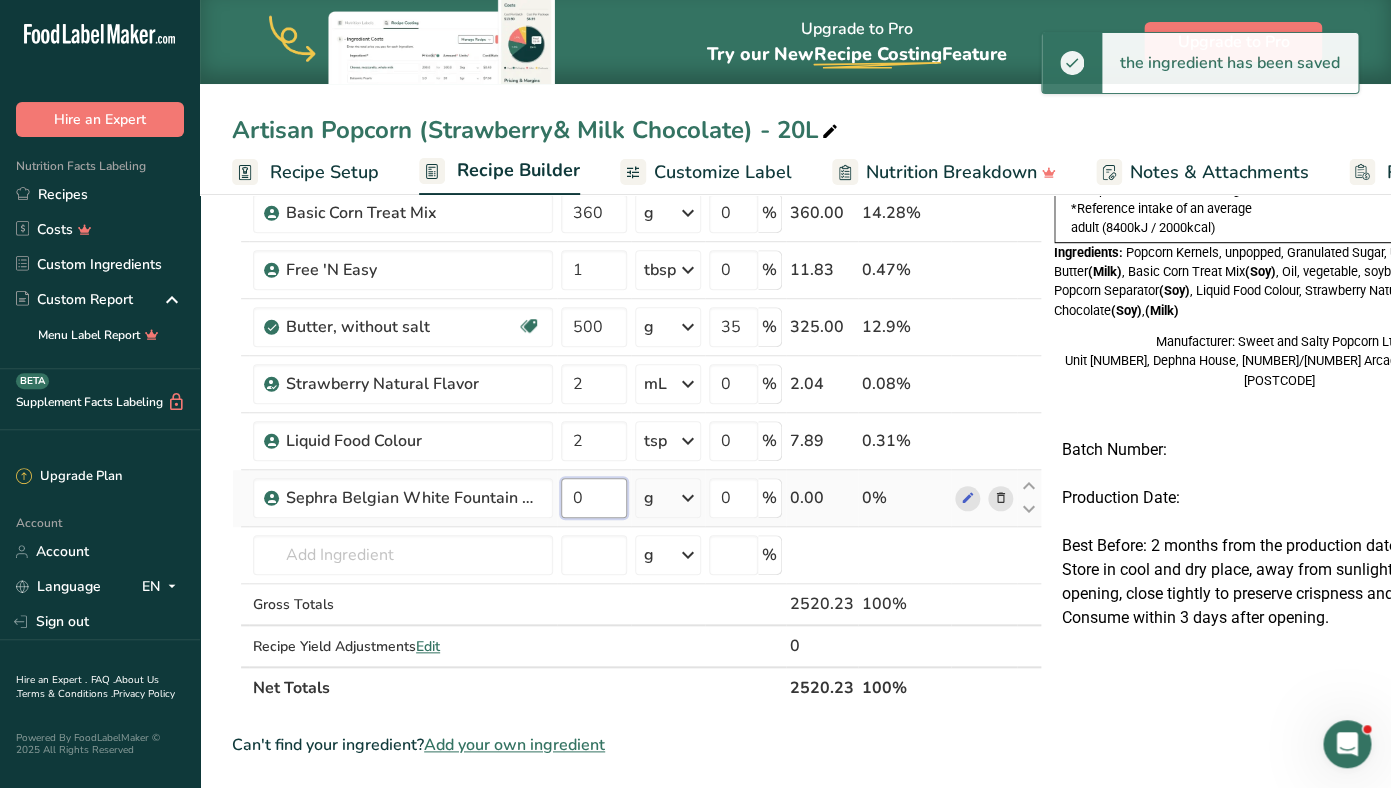 click on "0" at bounding box center [594, 498] 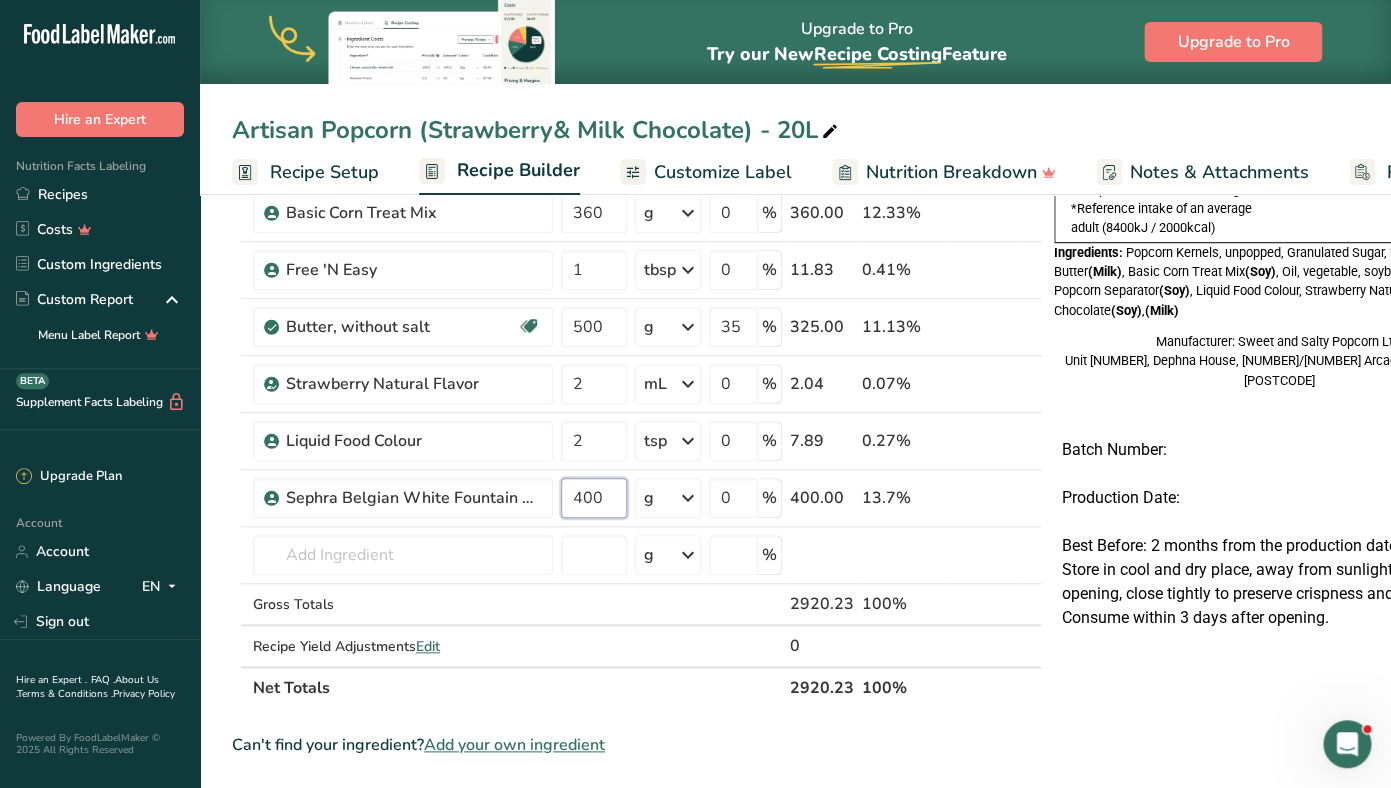 type on "400" 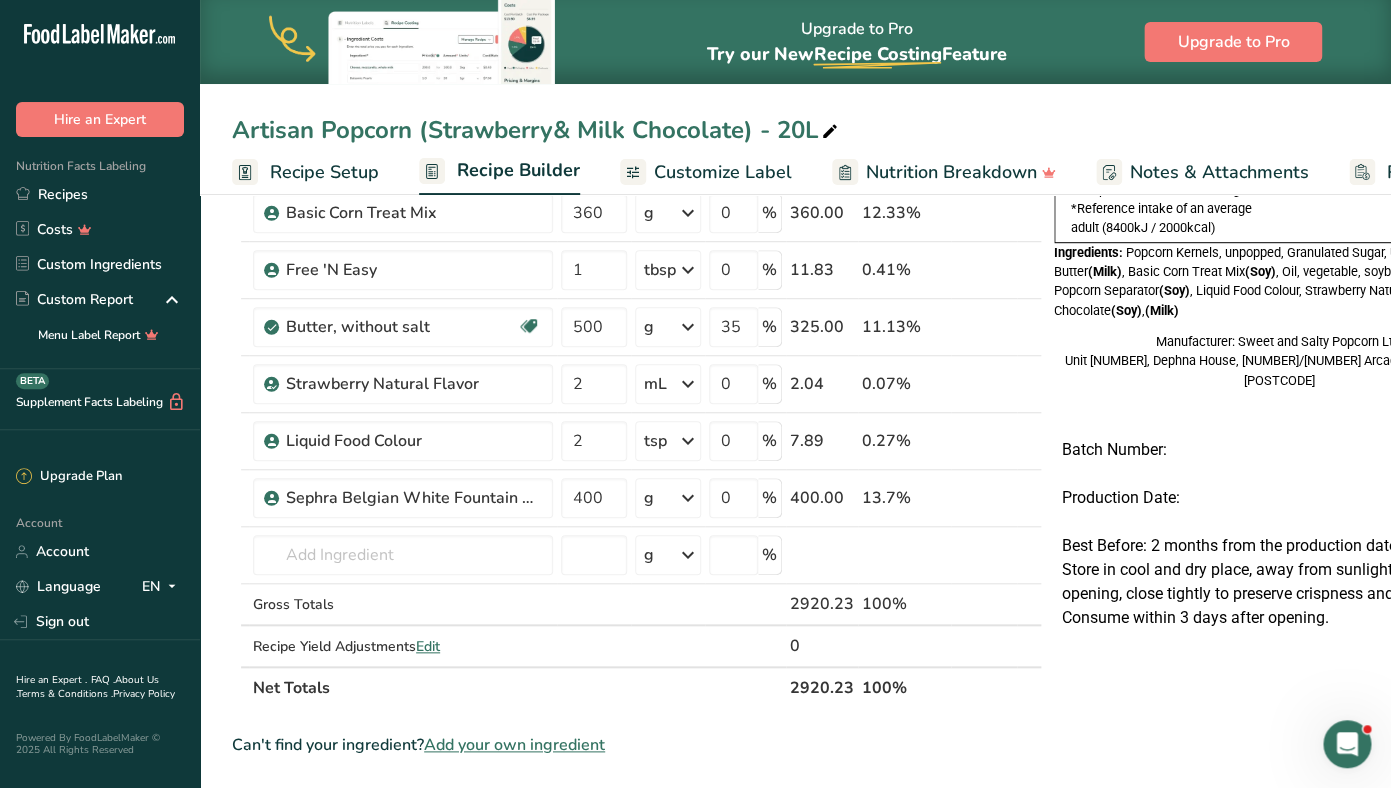 click on "Ingredient *
Amount *
Unit *
Waste *   .a-a{fill:#347362;}.b-a{fill:#fff;}          Grams
Percentage
Popcorn Kernels, unpopped
950
g
Portions
1 Tablespoon
1 Cup
Weight Units
g
kg
mg
See more
Volume Units
l
Volume units require a density conversion. If you know your ingredient's density enter it below. Otherwise, click on "RIA" our AI Regulatory bot - she will be able to help you
lb/ft3
g/cm3
Confirm
mL
lb/ft3
g/cm3
Confirm
fl oz" at bounding box center [637, 642] 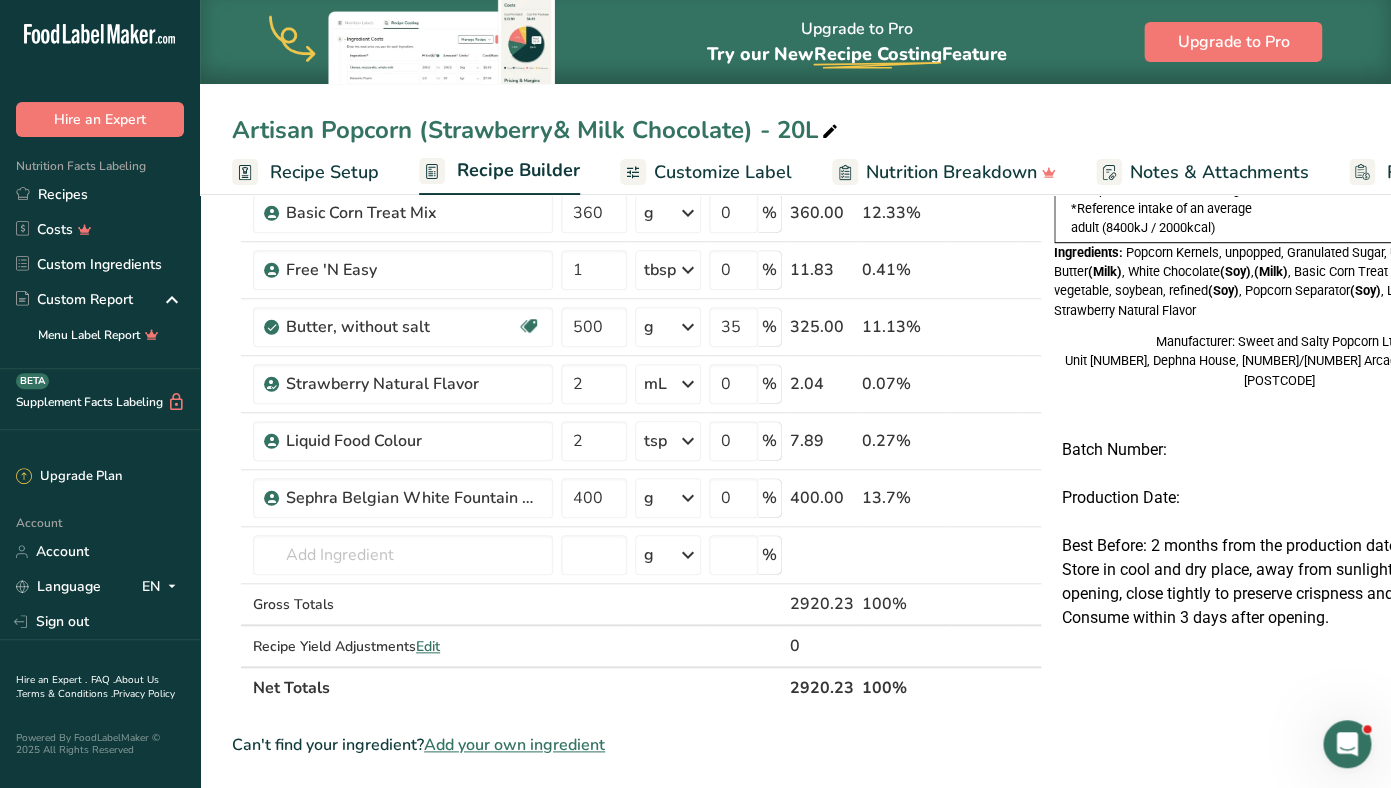 click at bounding box center (830, 132) 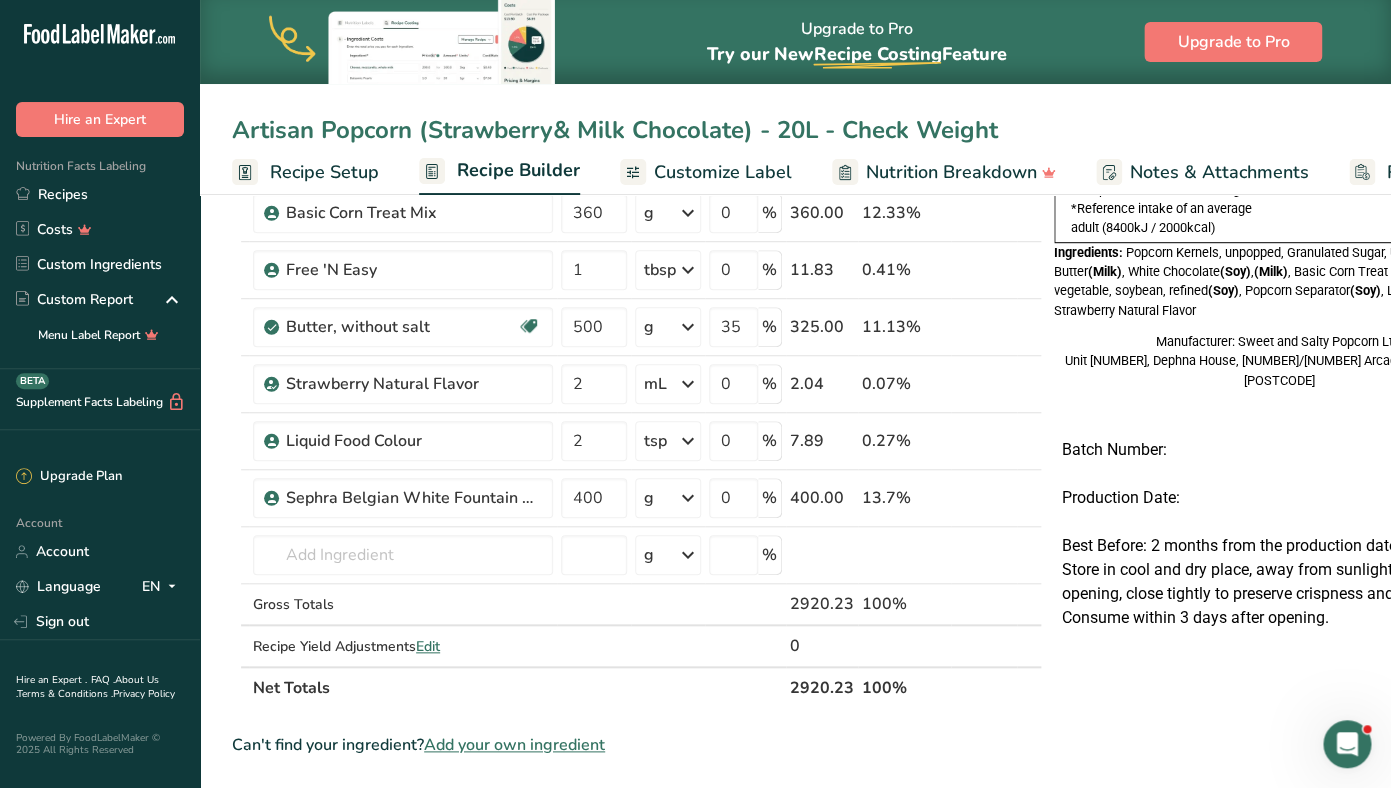 type on "Artisan Popcorn (Strawberry& Milk Chocolate) - 20L - Check Weight" 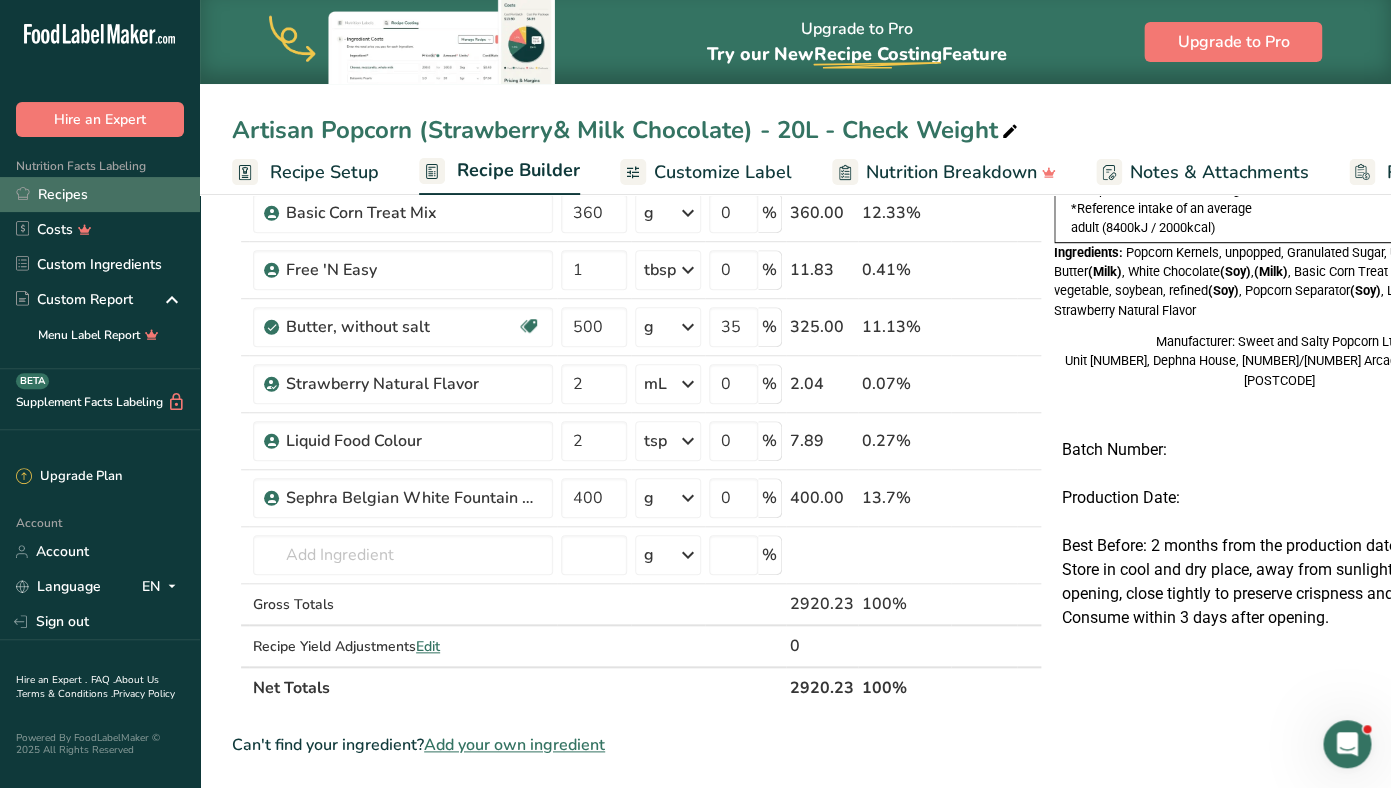 click on "Recipes" at bounding box center [100, 194] 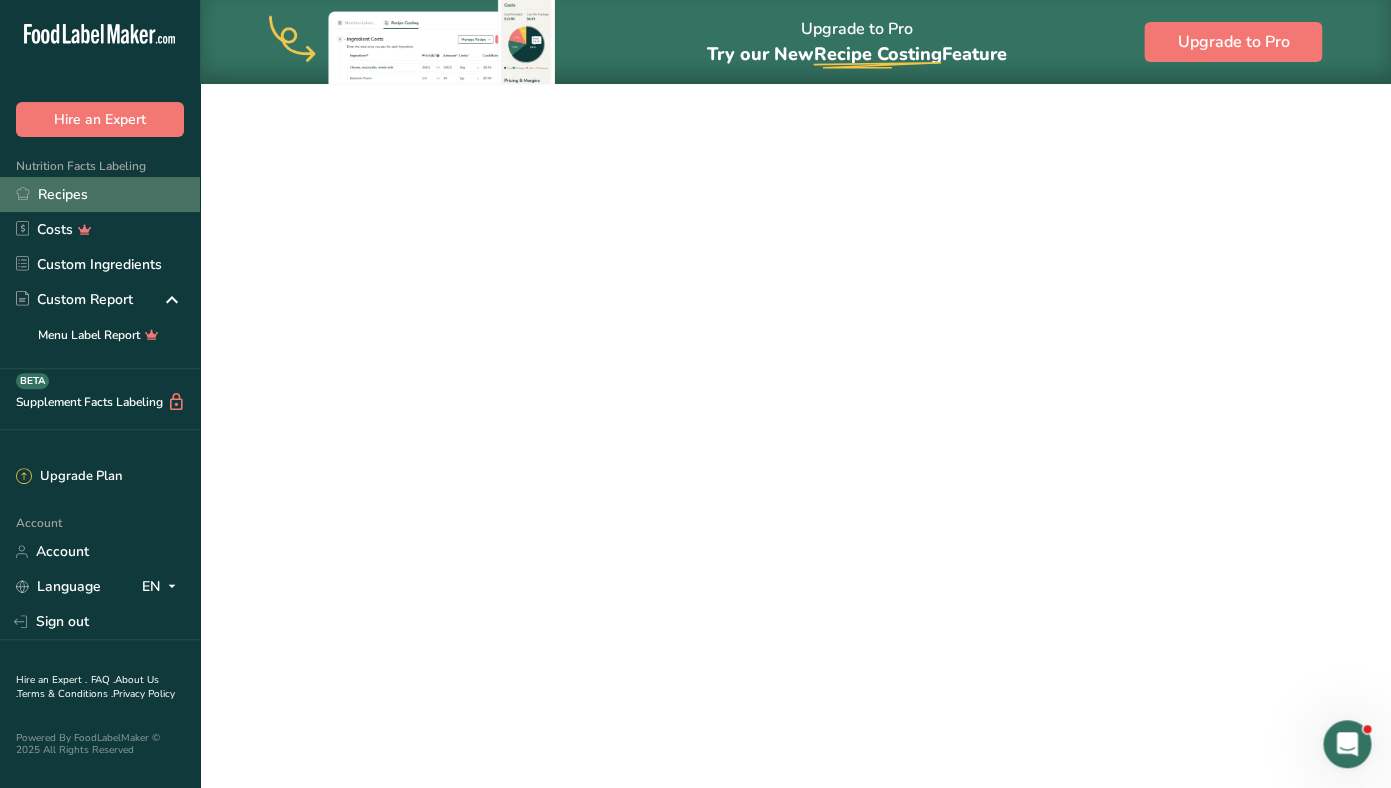 scroll, scrollTop: 0, scrollLeft: 0, axis: both 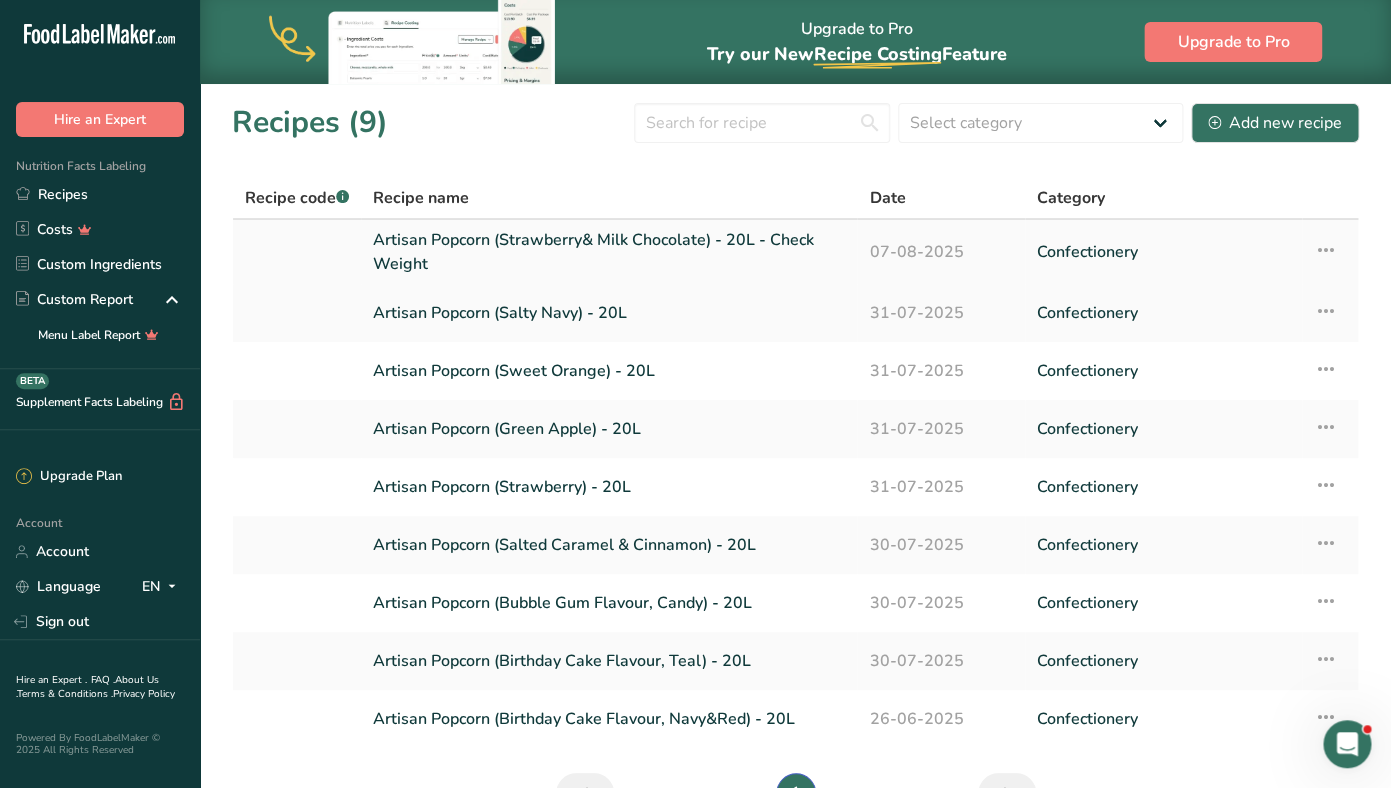 click at bounding box center [1326, 250] 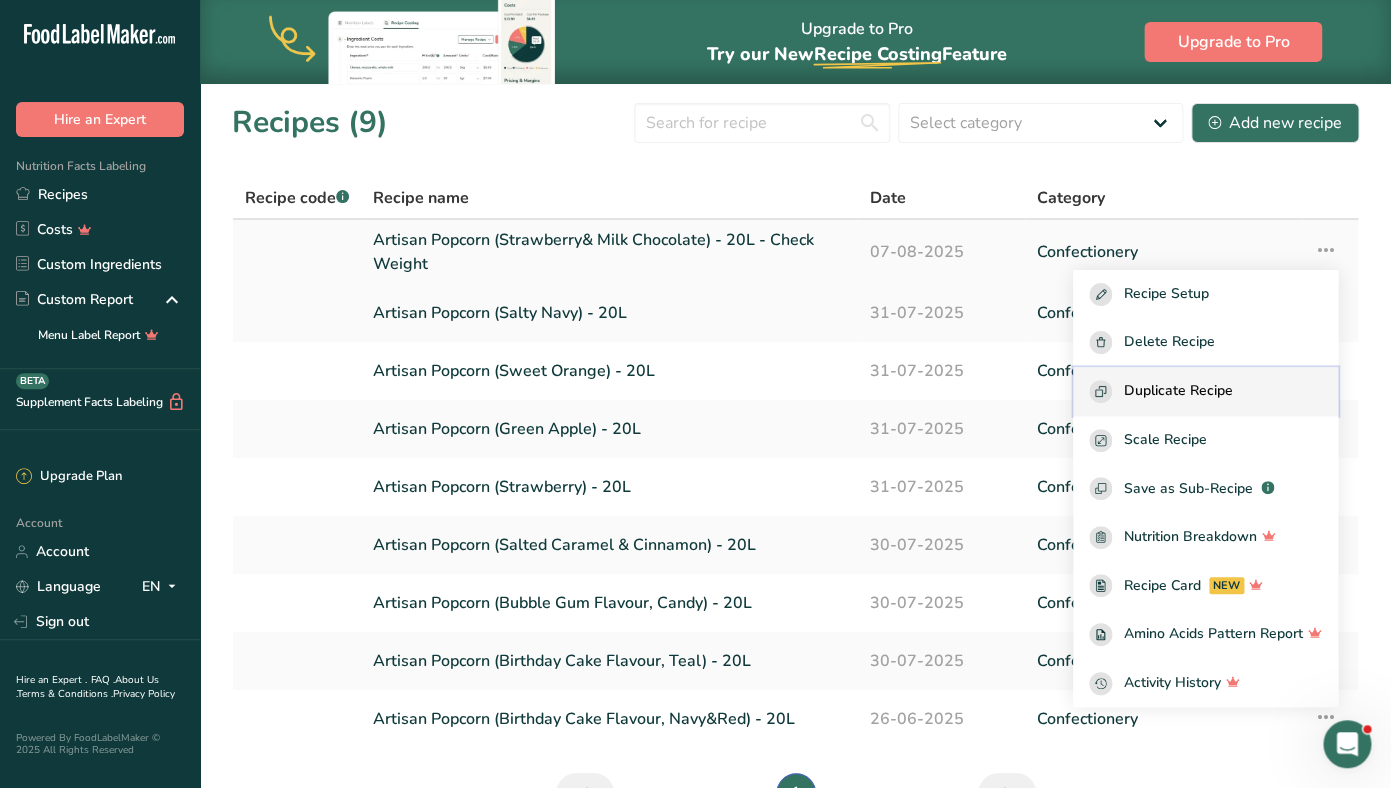 click on "Duplicate Recipe" at bounding box center [1178, 391] 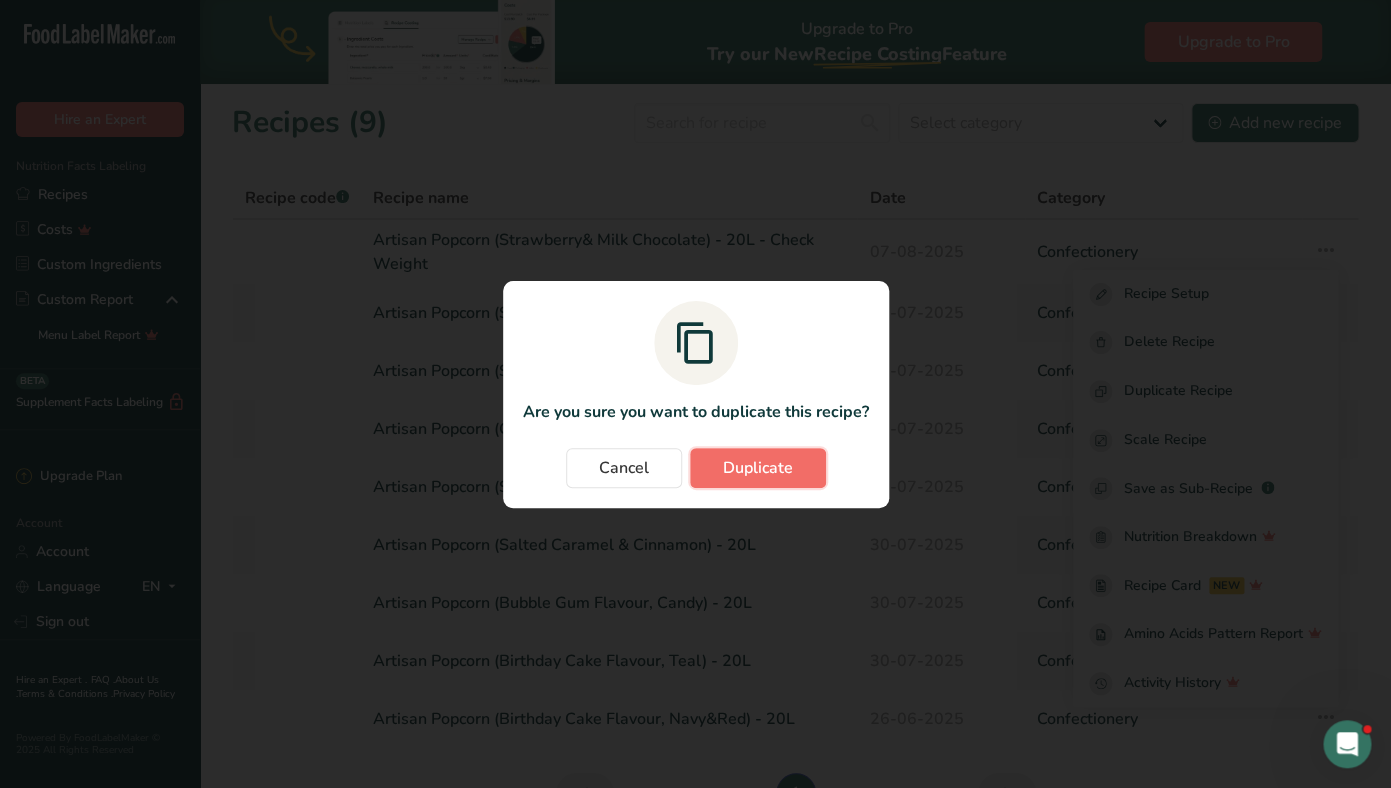 click on "Duplicate" at bounding box center [758, 468] 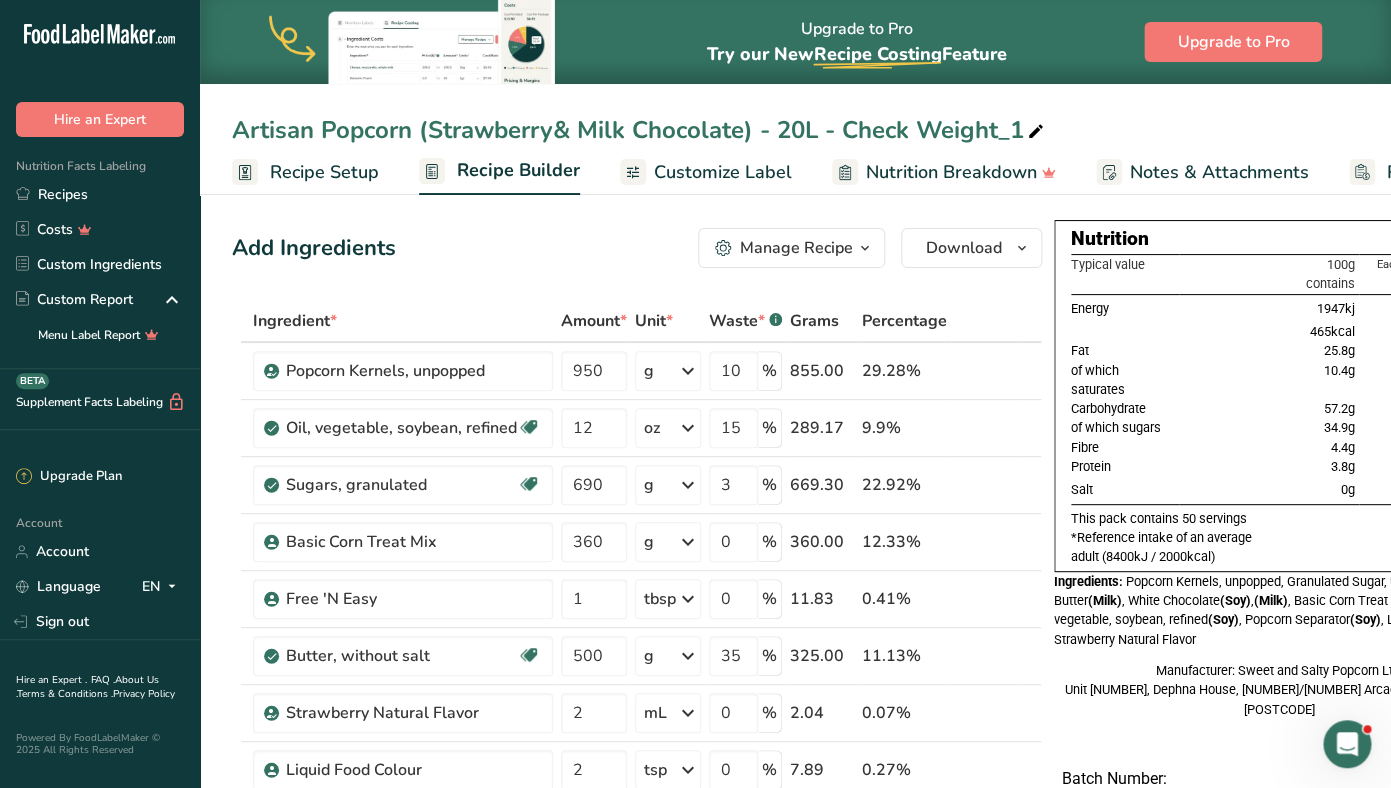 click on "Artisan Popcorn (Strawberry& Milk Chocolate) - 20L - Check Weight_1" at bounding box center (640, 130) 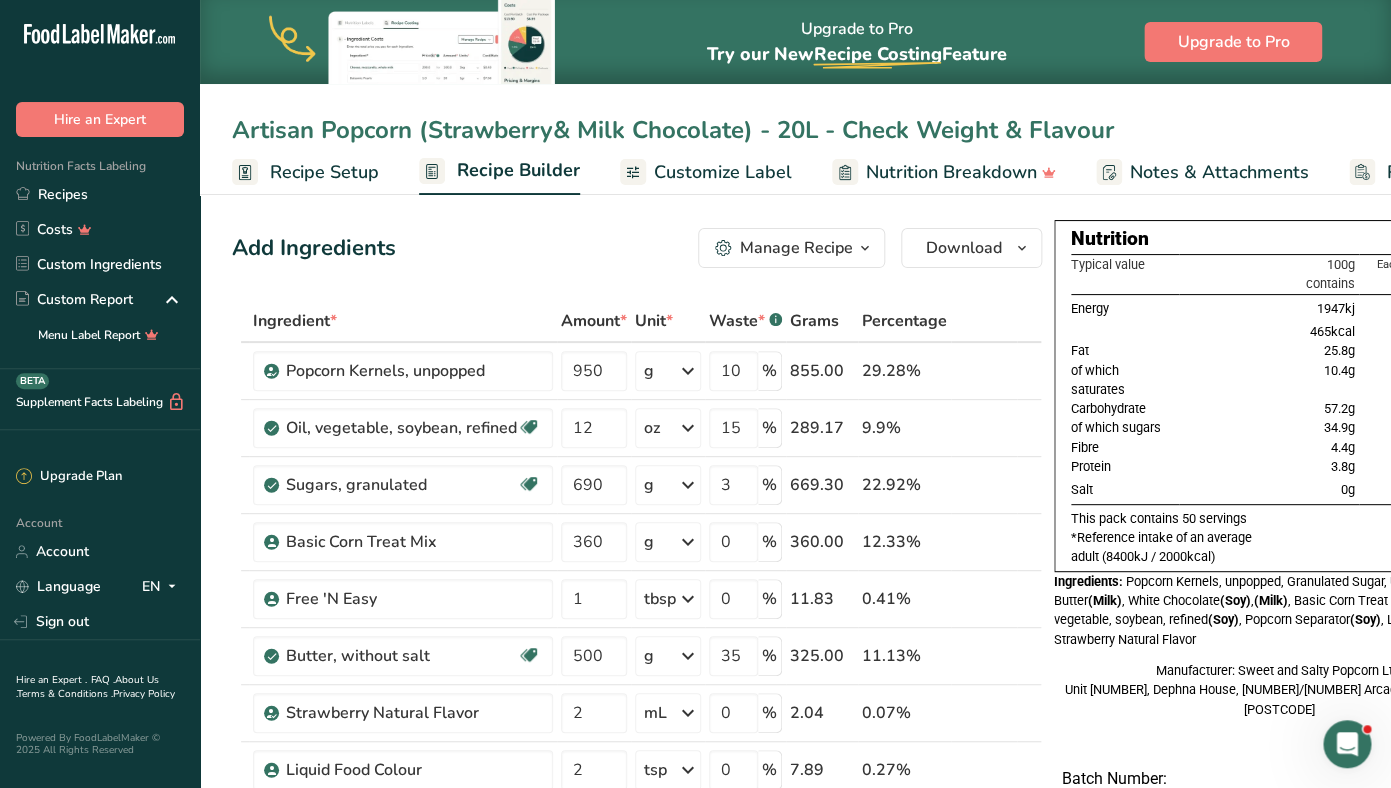 type on "Artisan Popcorn (Strawberry& Milk Chocolate) - 20L - Check Weight & Flavour" 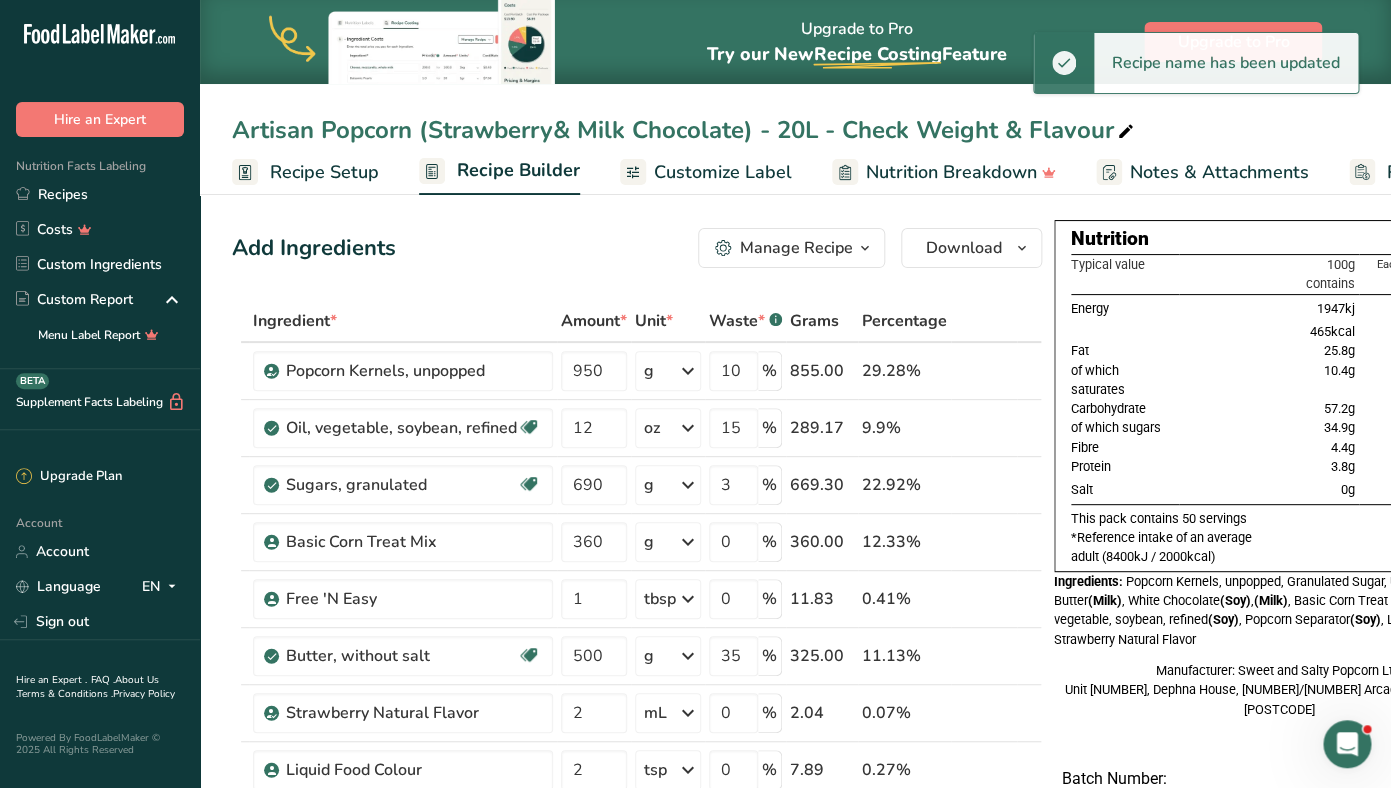 click on "Artisan Popcorn (Strawberry& Milk Chocolate) - 20L - Check Weight & Flavour" at bounding box center (685, 130) 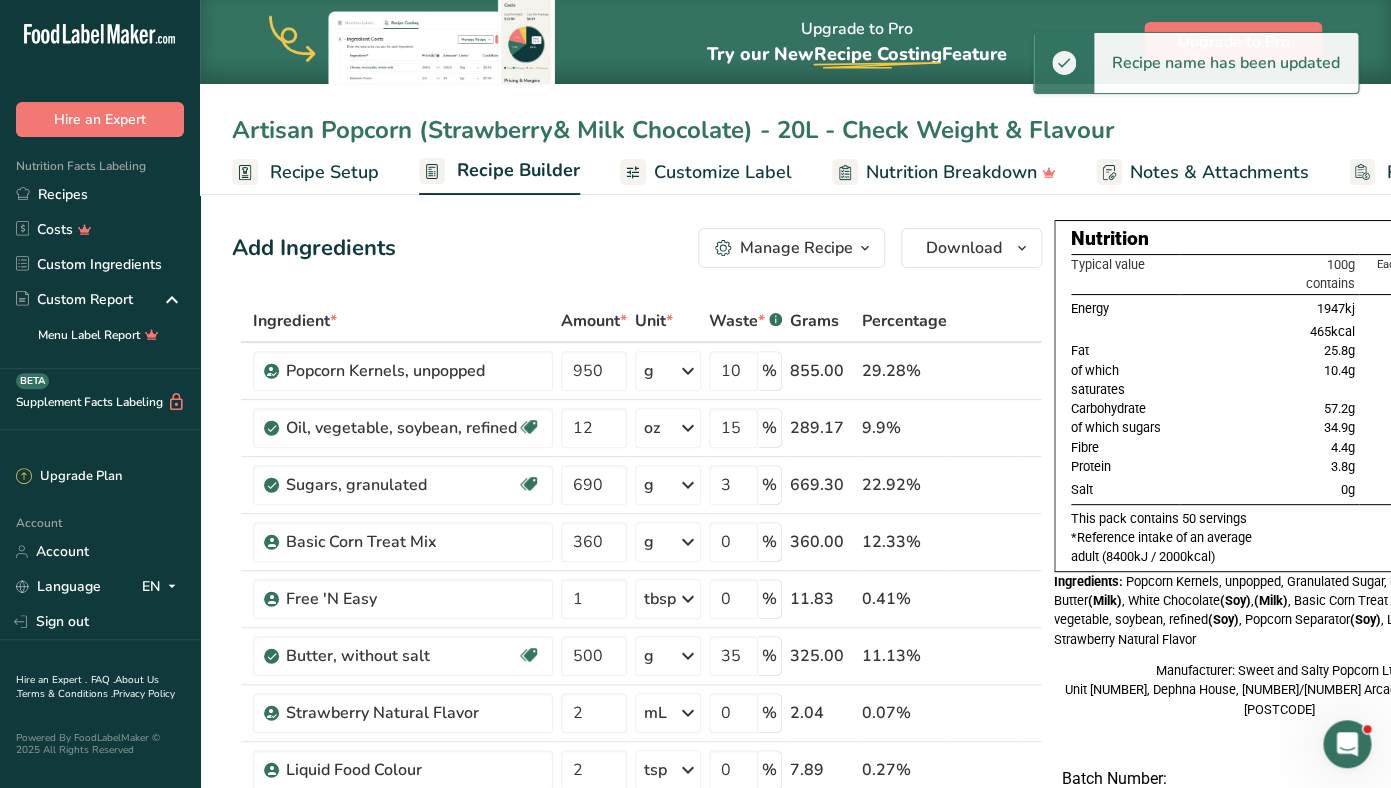 click on "Artisan Popcorn (Strawberry& Milk Chocolate) - 20L - Check Weight & Flavour" at bounding box center [795, 130] 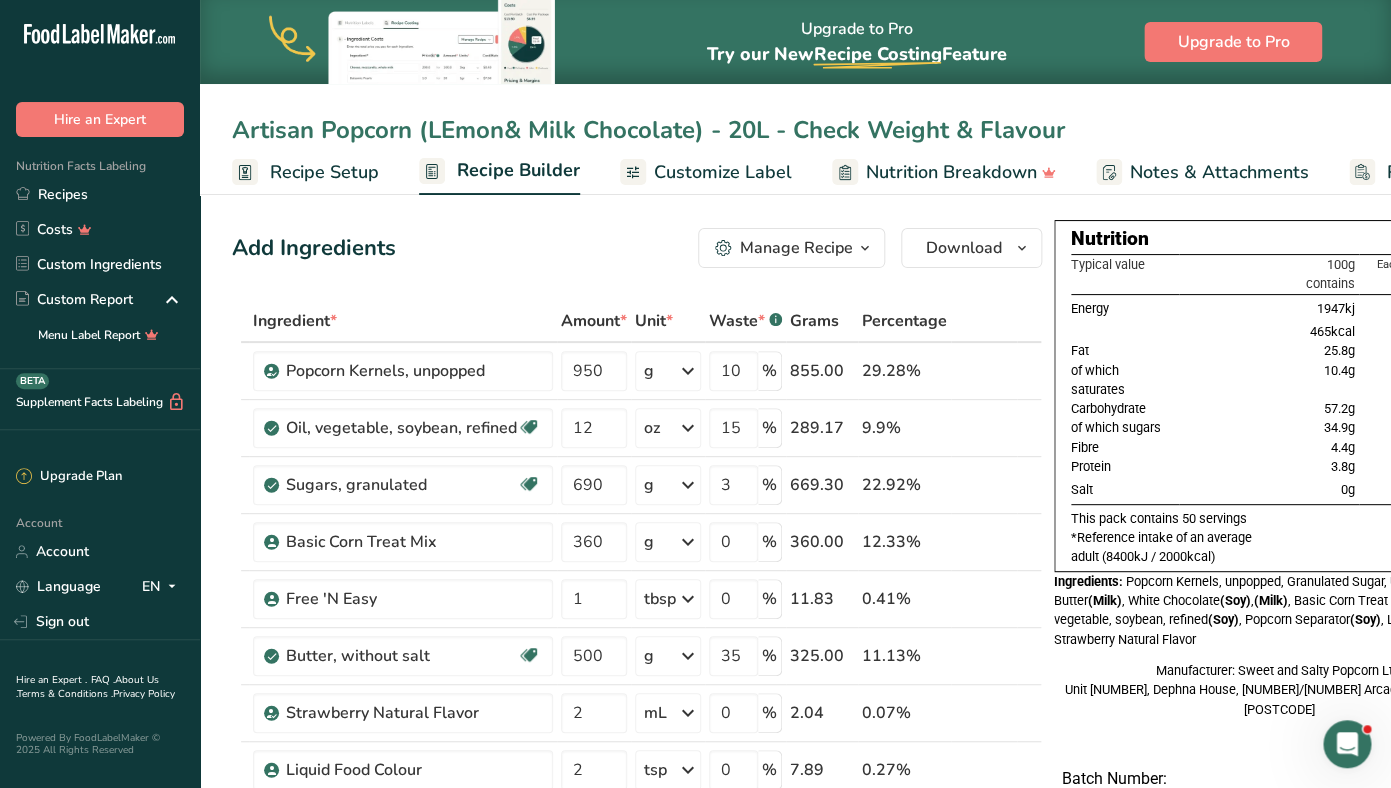 click on "Artisan Popcorn (LEmon& Milk Chocolate) - 20L - Check Weight & Flavour" at bounding box center (795, 130) 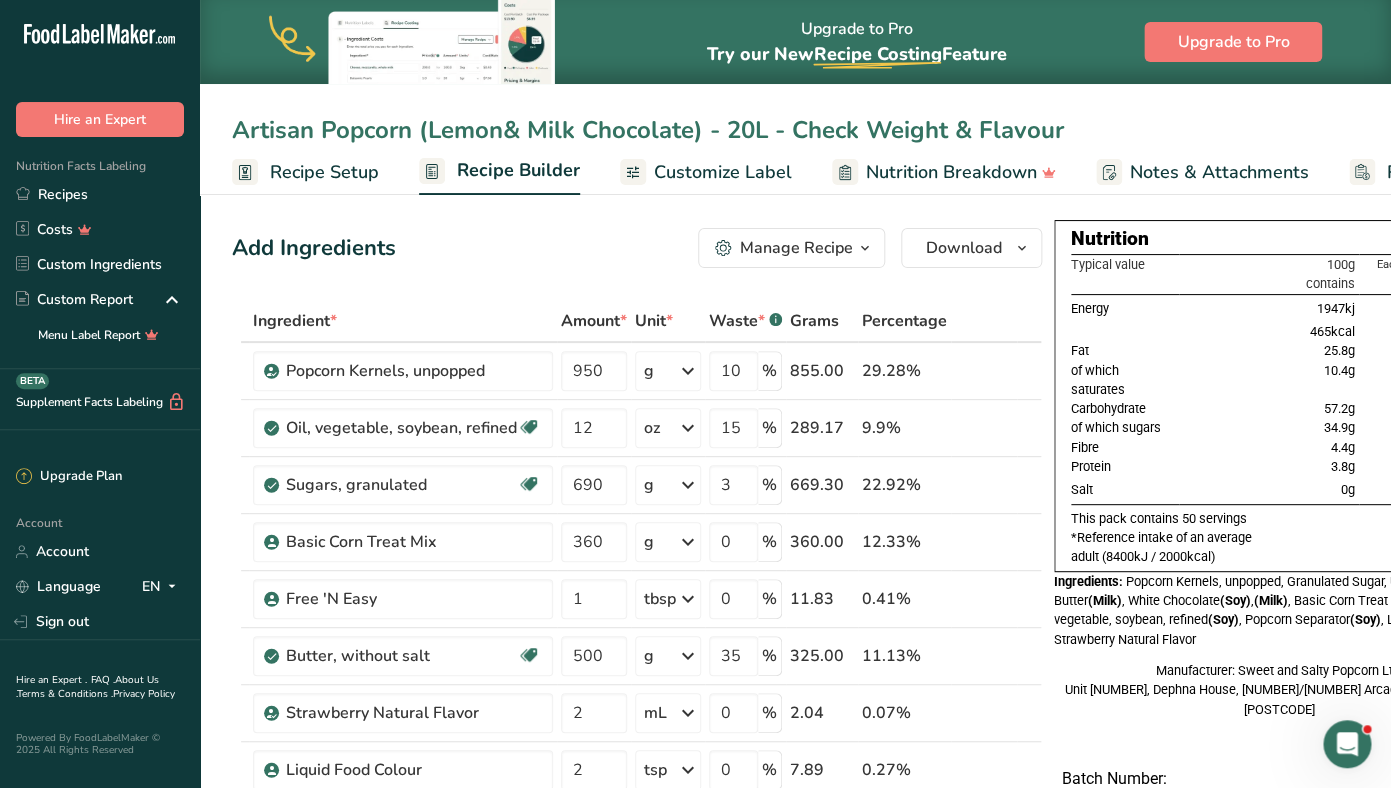 click on "Artisan Popcorn (Lemon& Milk Chocolate) - 20L - Check Weight & Flavour" at bounding box center (795, 130) 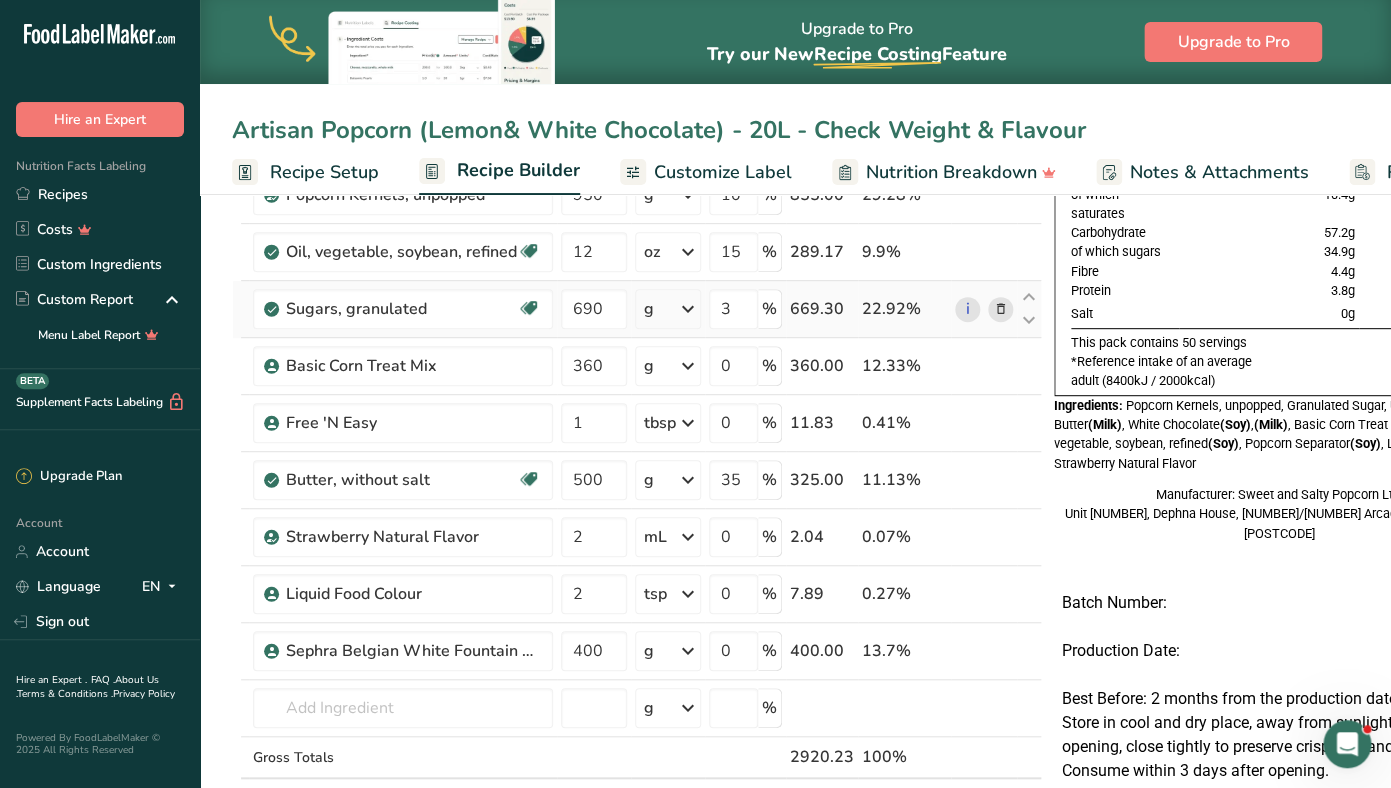scroll, scrollTop: 177, scrollLeft: 0, axis: vertical 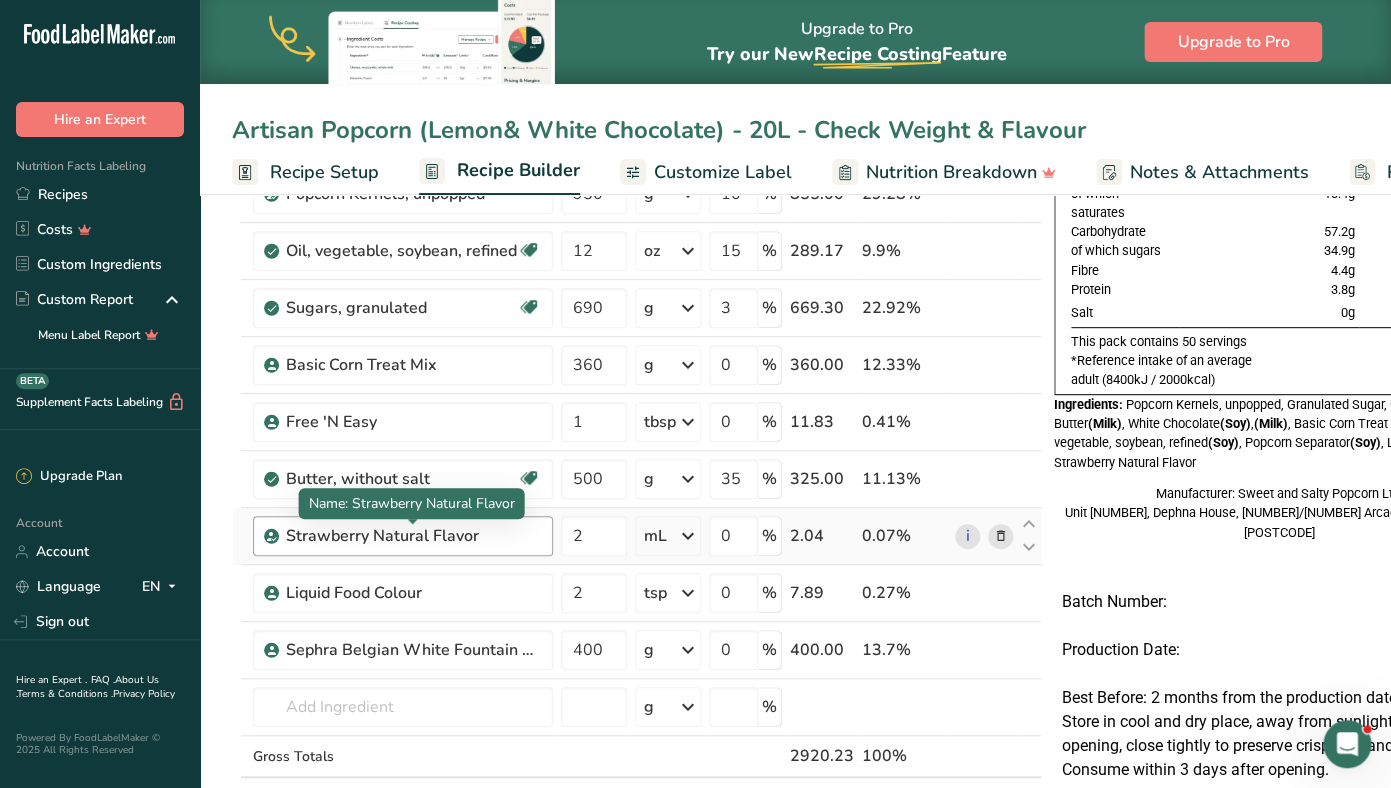 type on "Artisan Popcorn (Lemon& White Chocolate) - 20L - Check Weight & Flavour" 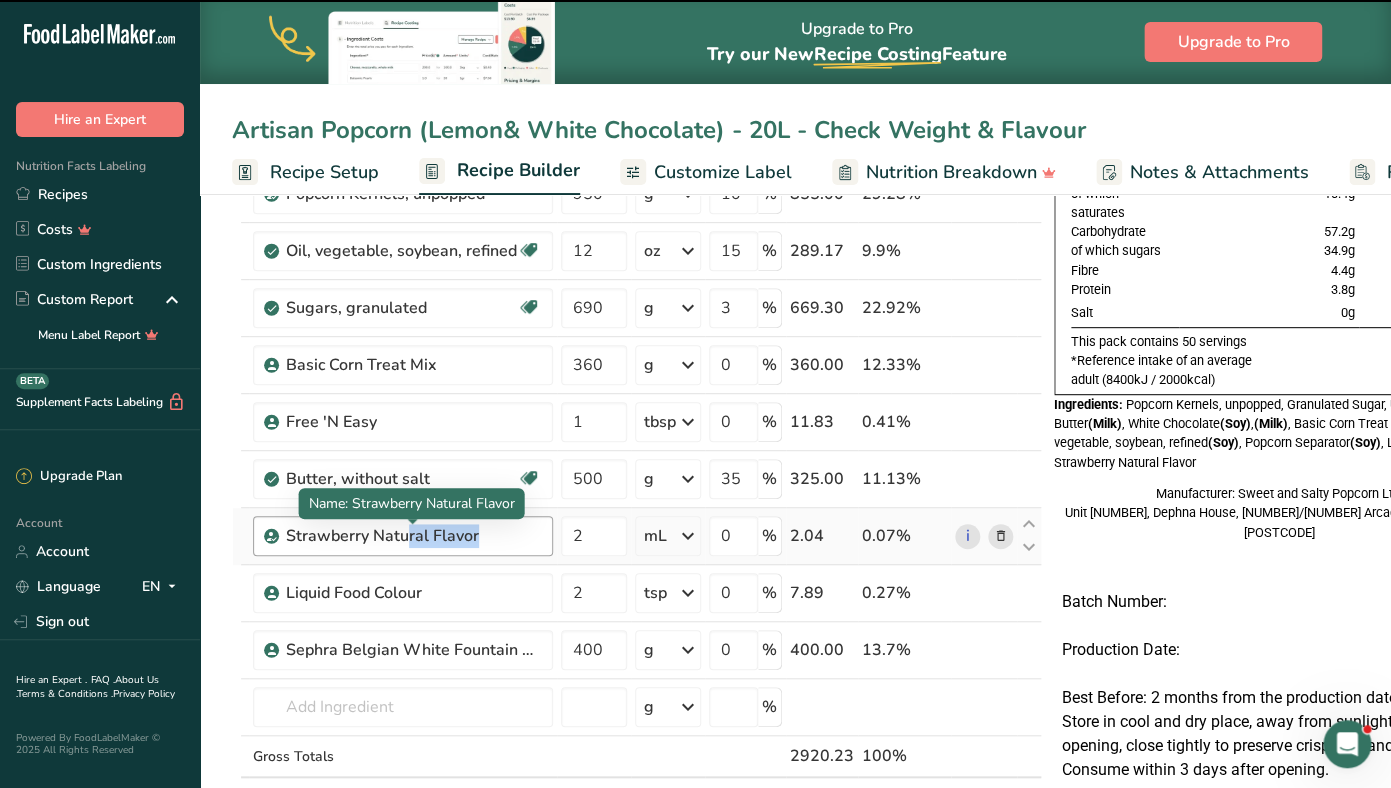 click on "Strawberry Natural Flavor" at bounding box center (411, 536) 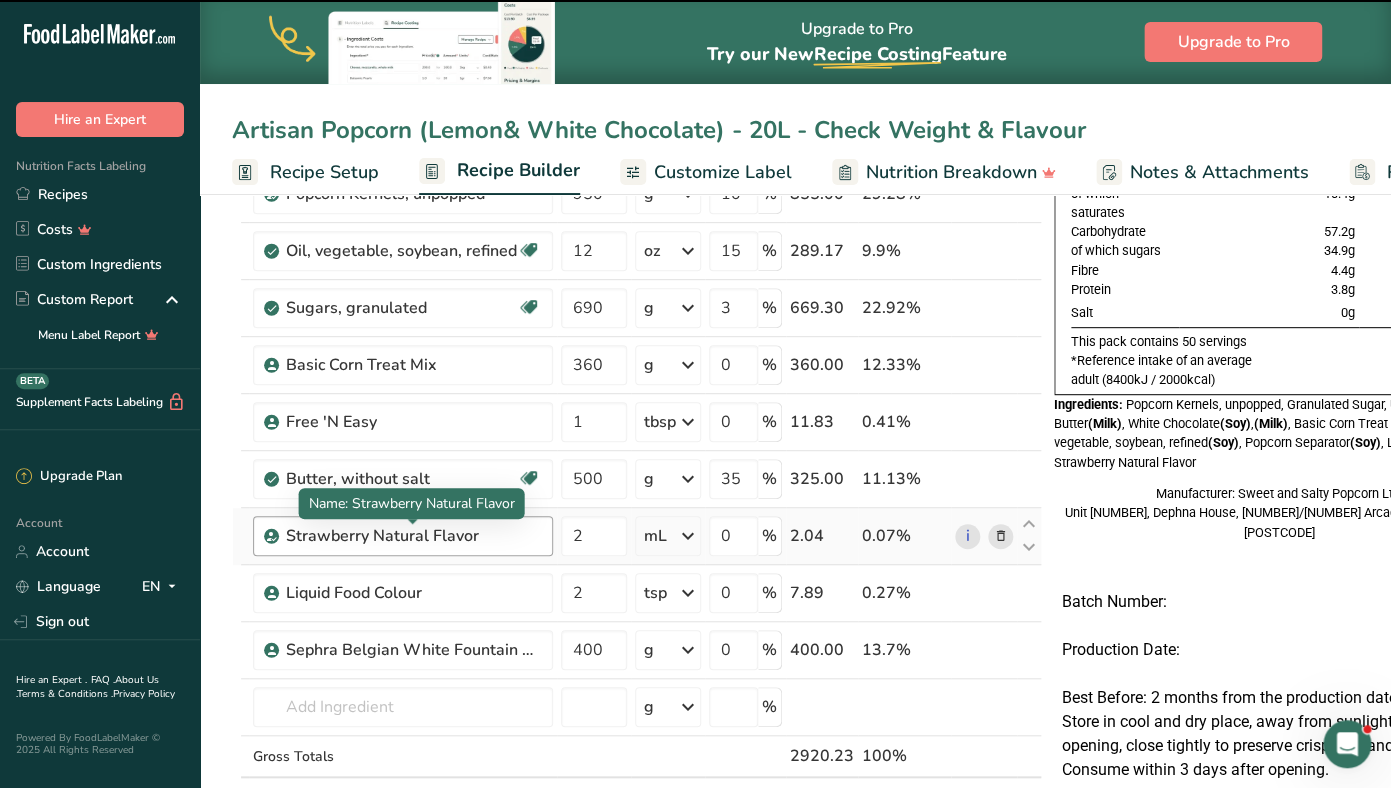 click on "Strawberry Natural Flavor" at bounding box center (411, 536) 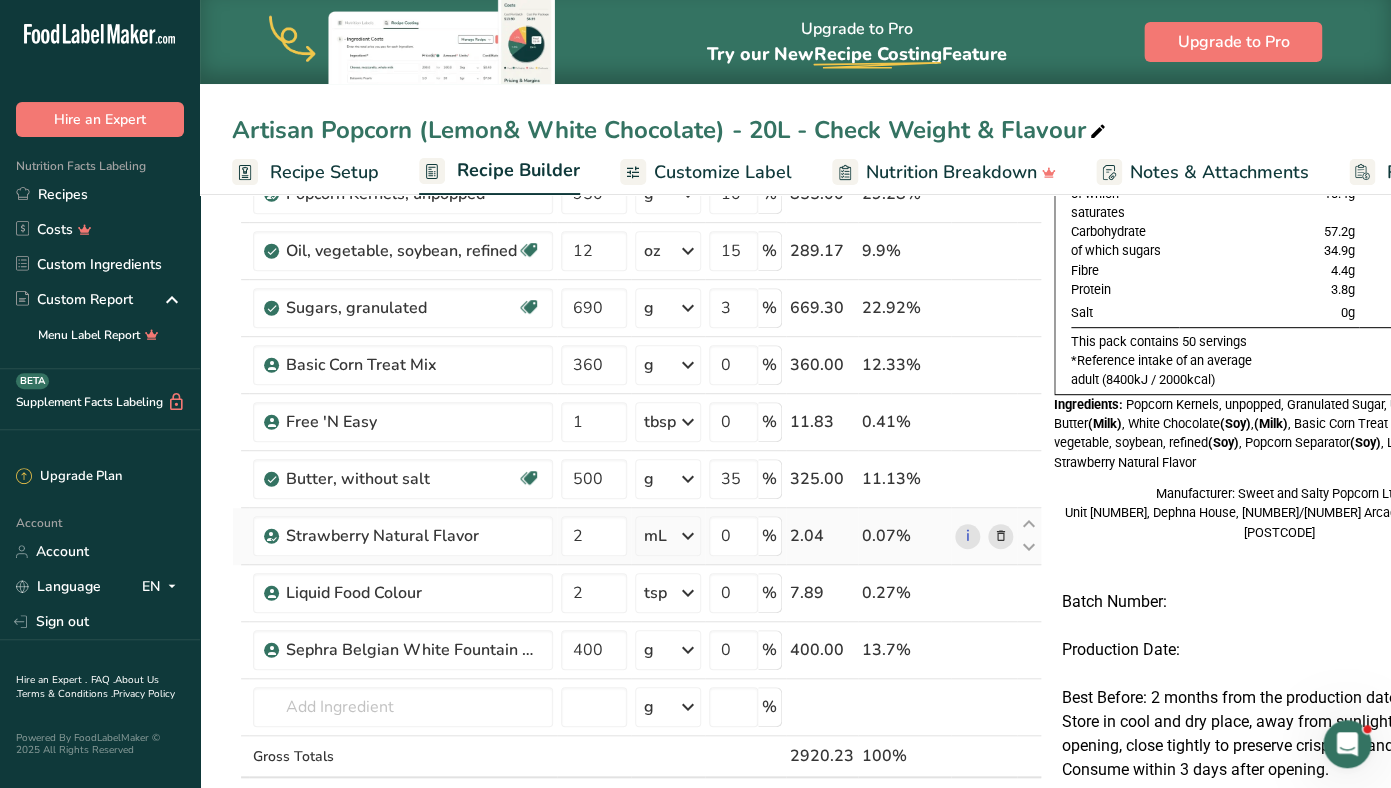 click at bounding box center [1001, 536] 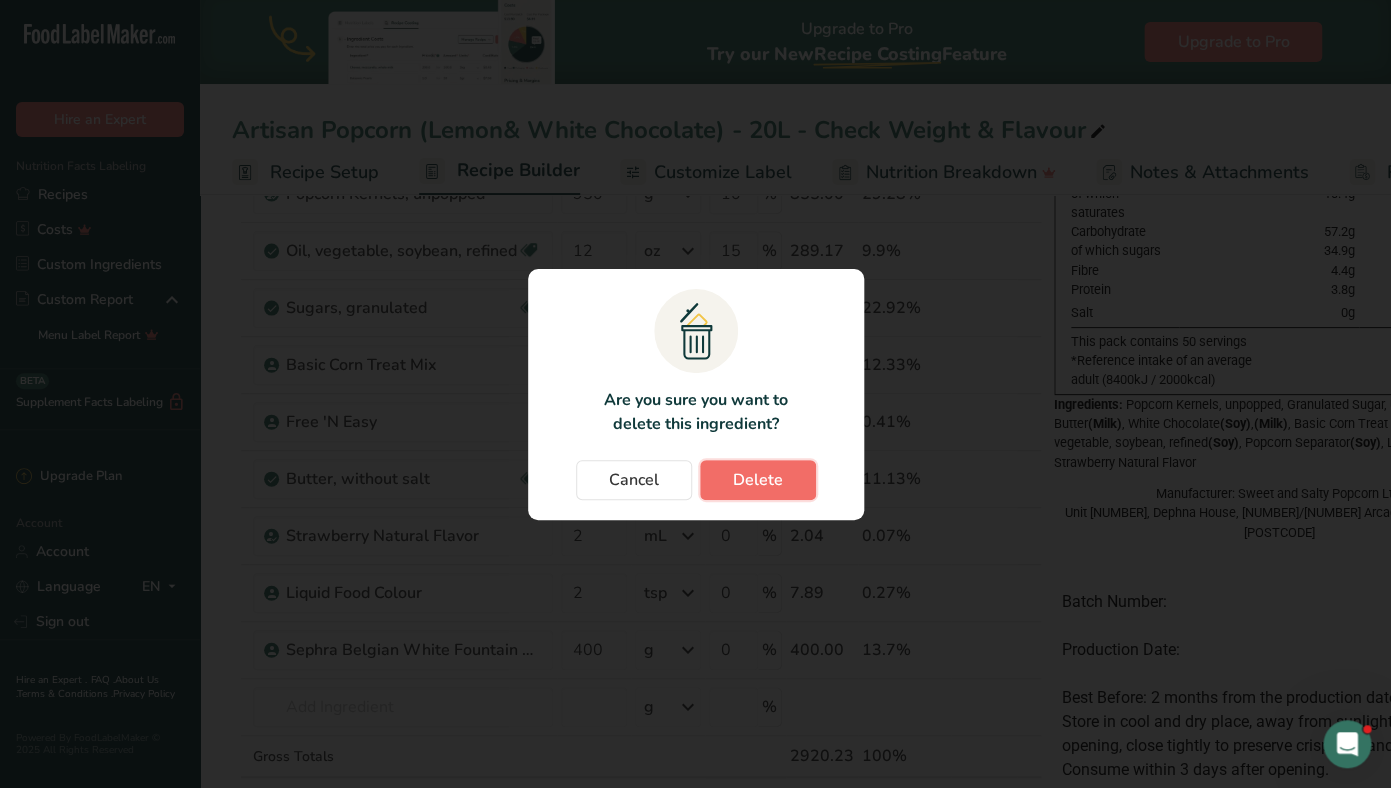 click on "Delete" at bounding box center [758, 480] 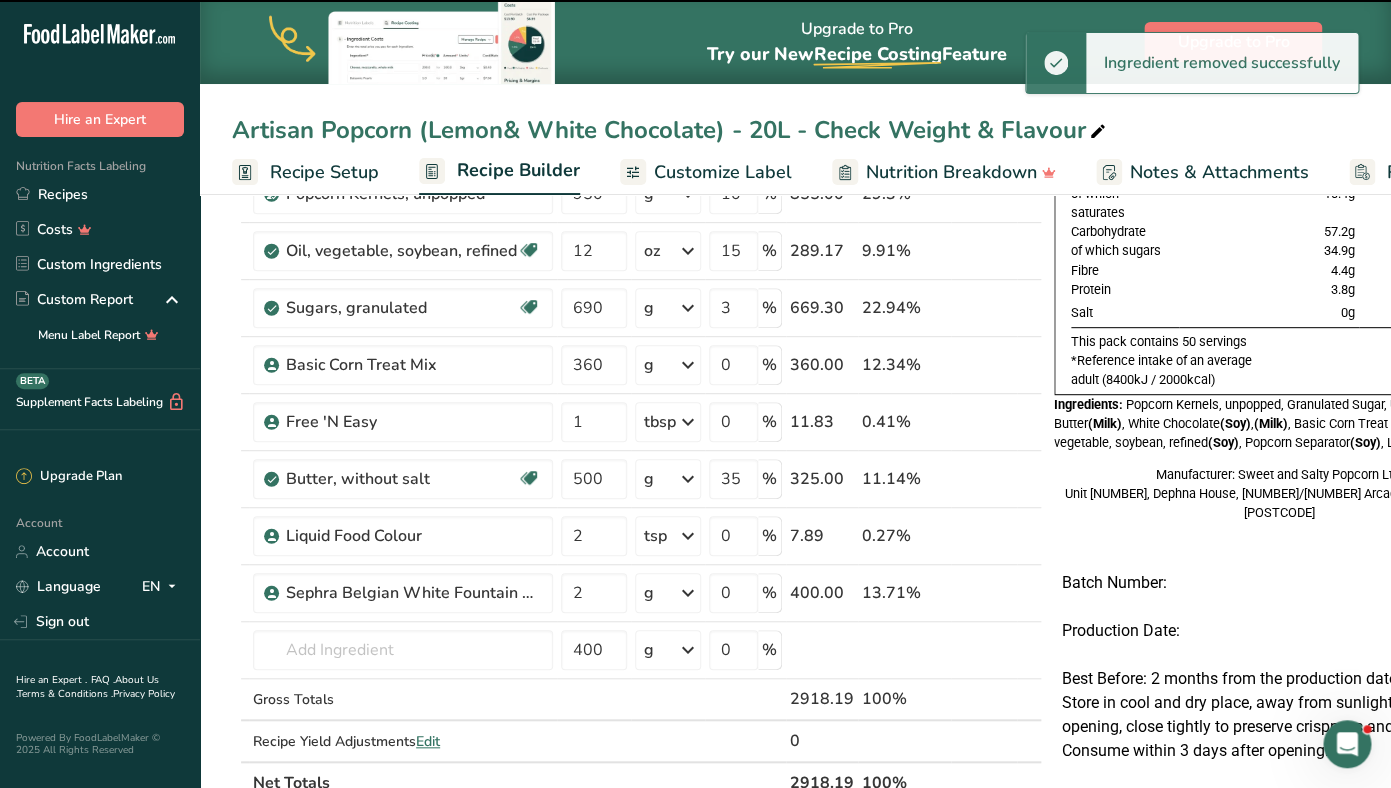 type on "400" 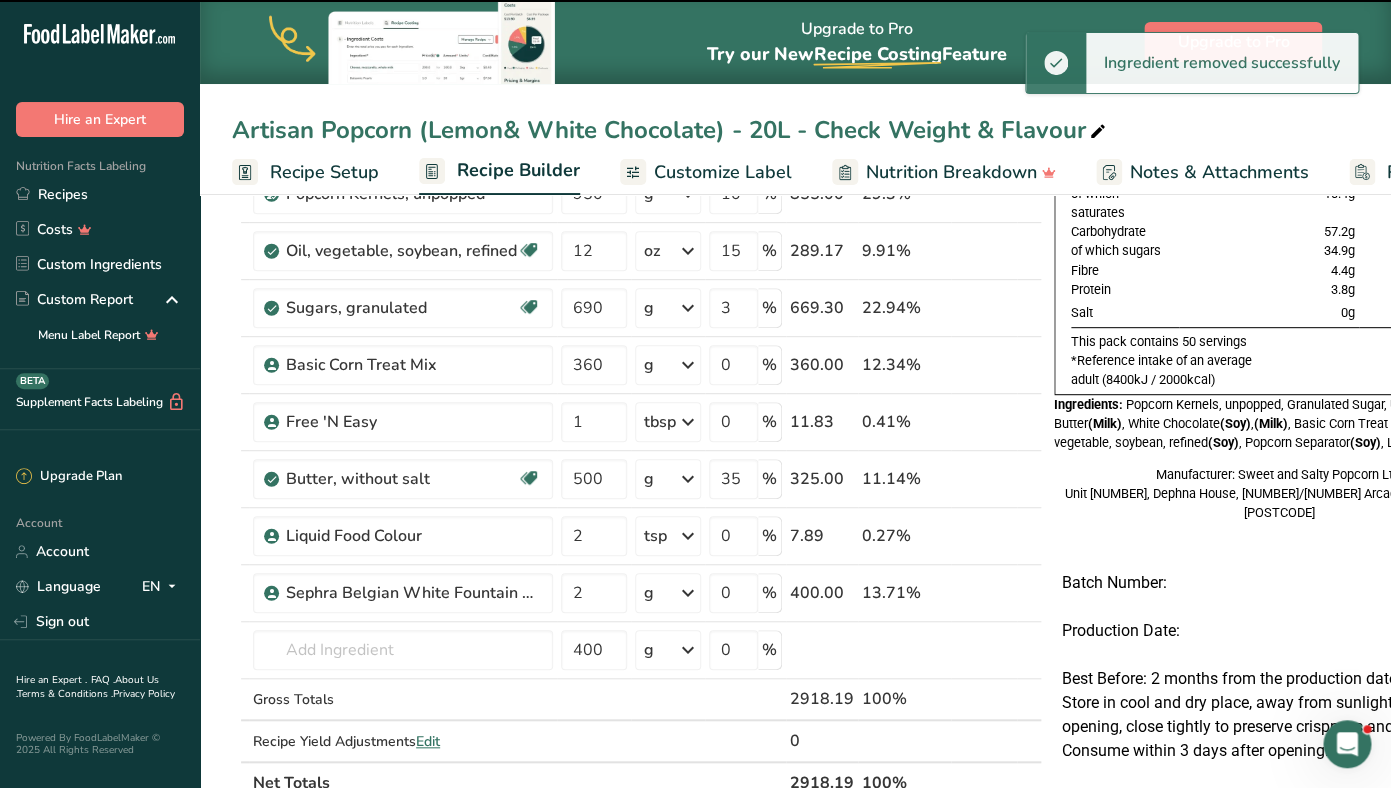type 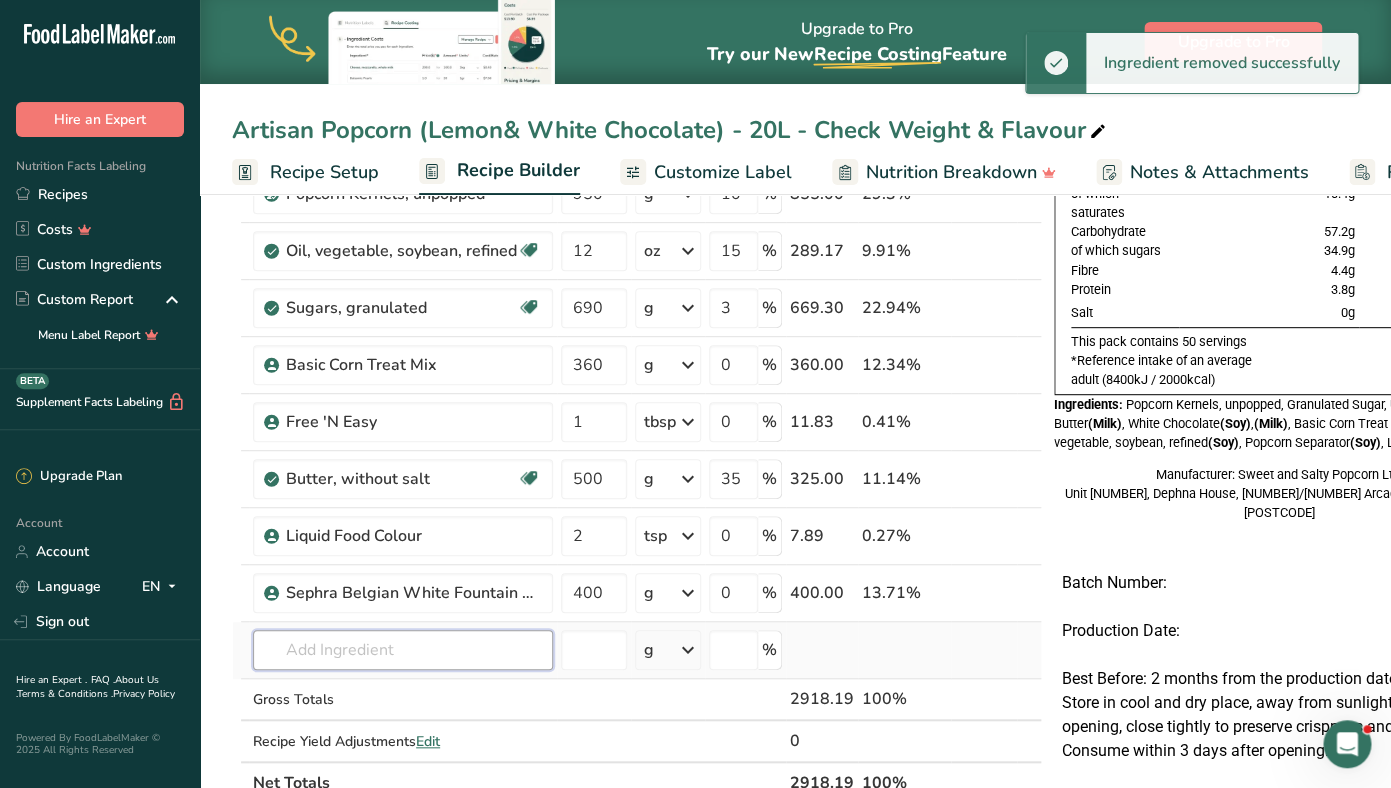 click at bounding box center (403, 650) 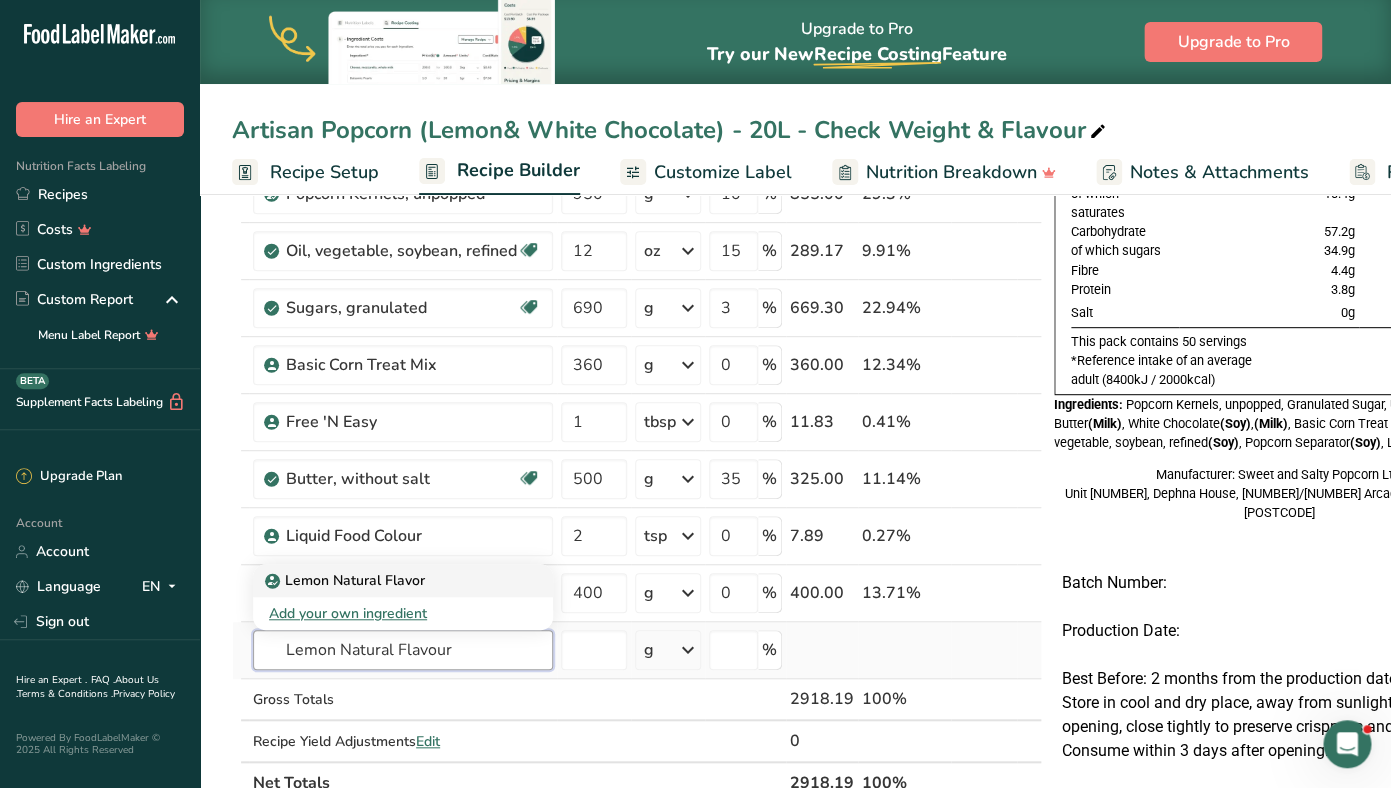 type on "Lemon Natural Flavour" 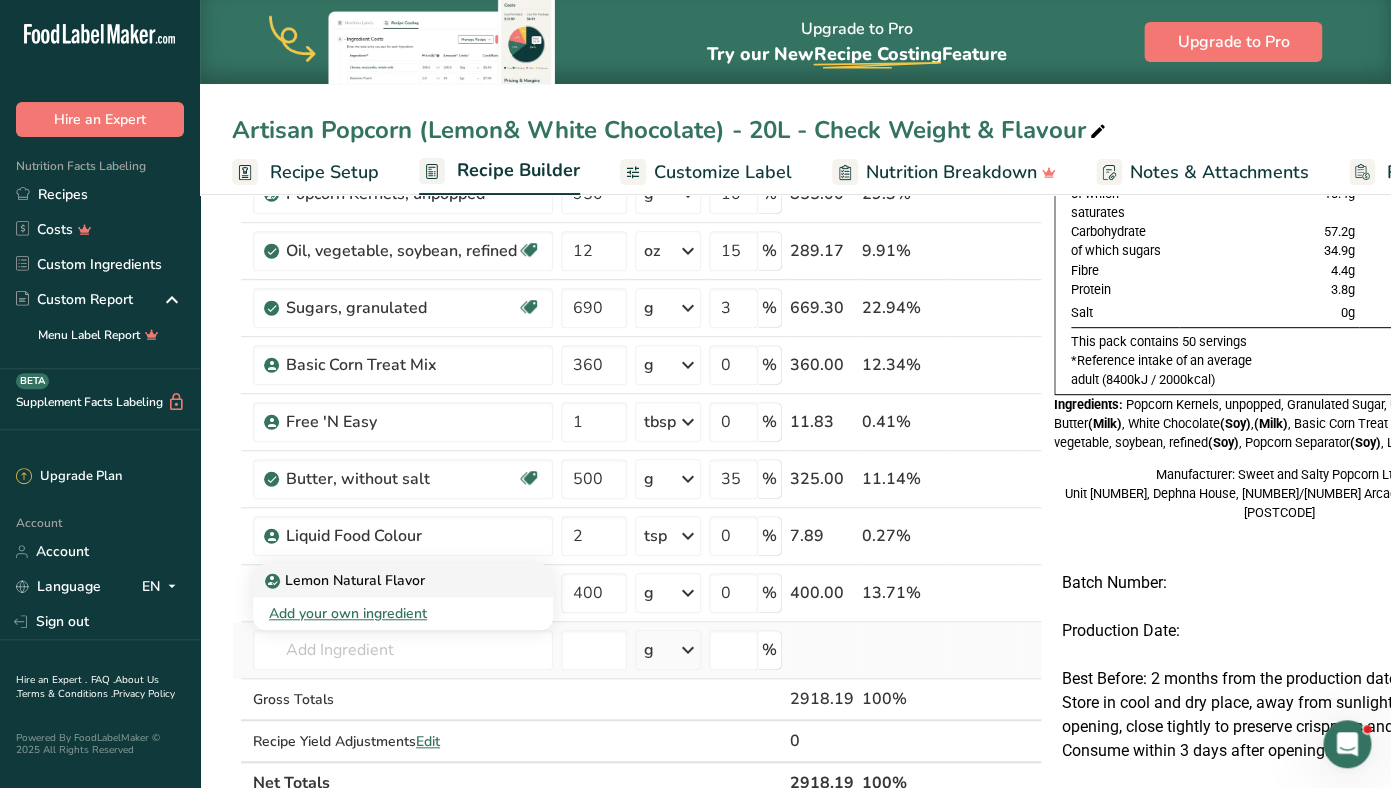 click on "Lemon Natural Flavor" at bounding box center [347, 580] 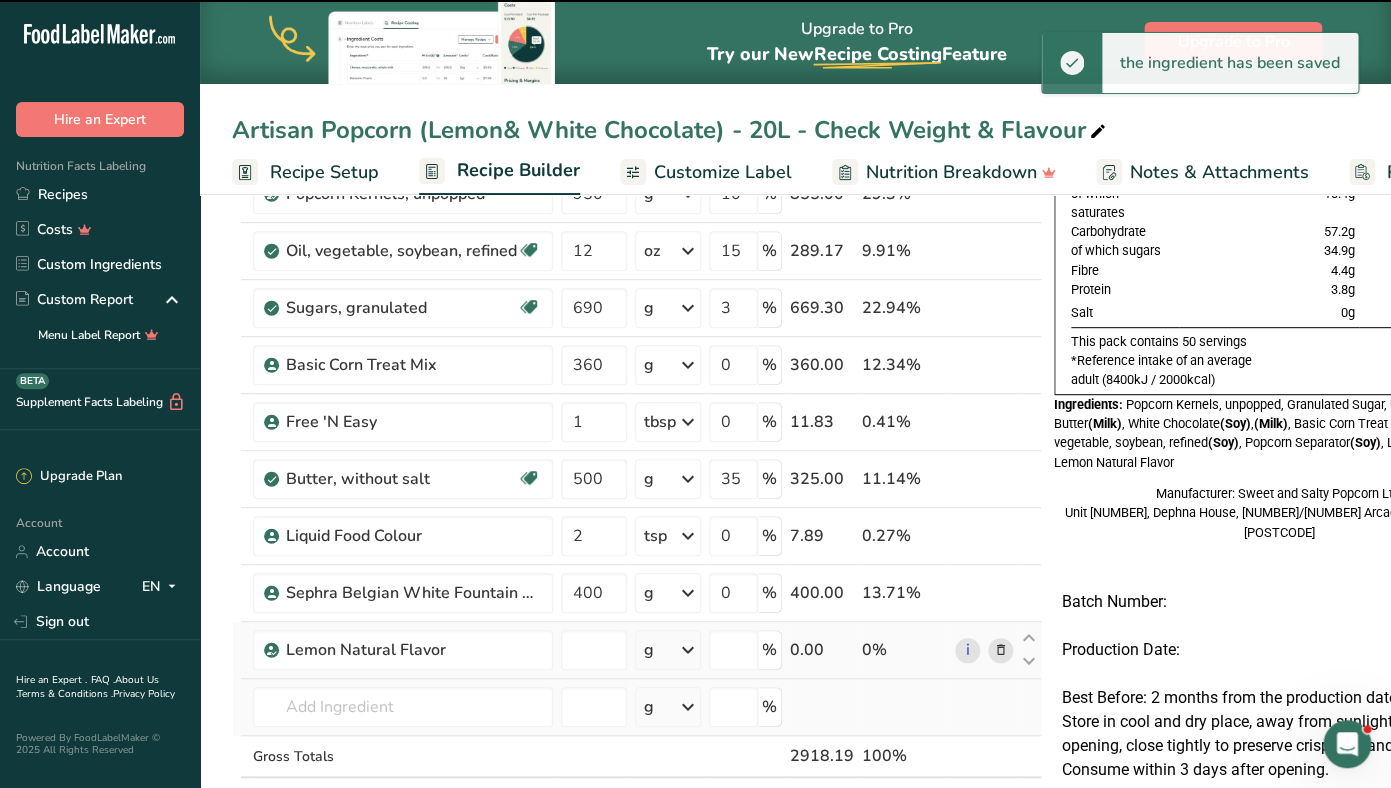type on "0" 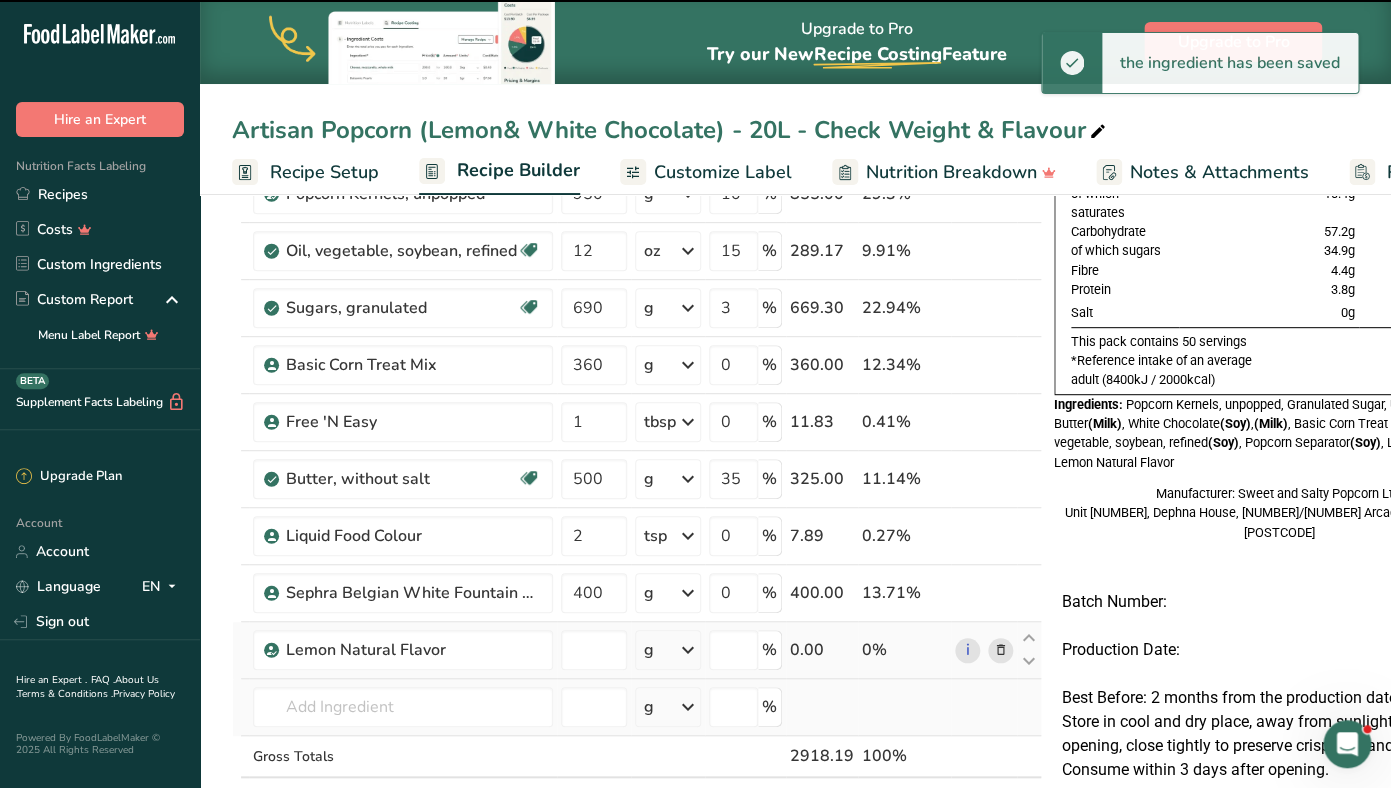 type on "0" 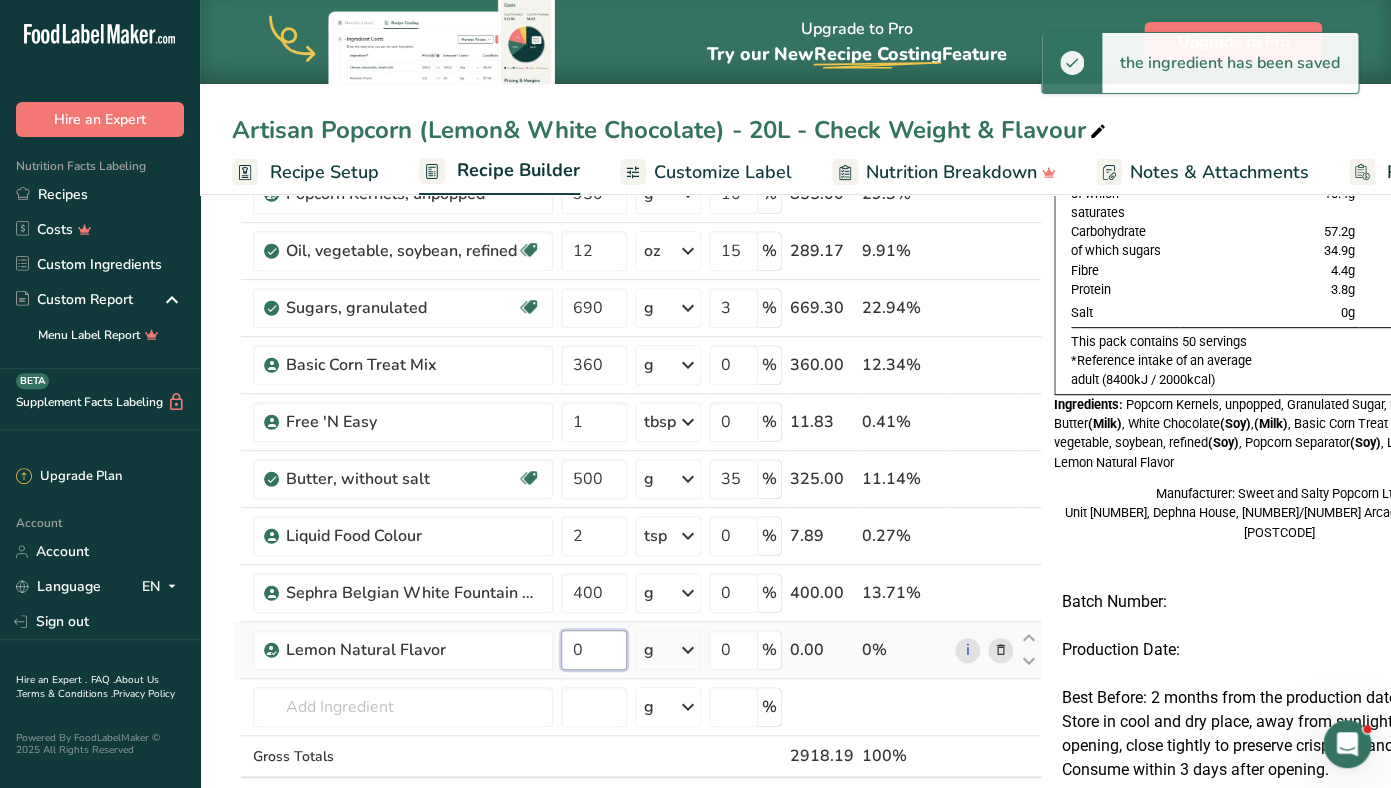 click on "0" at bounding box center (594, 650) 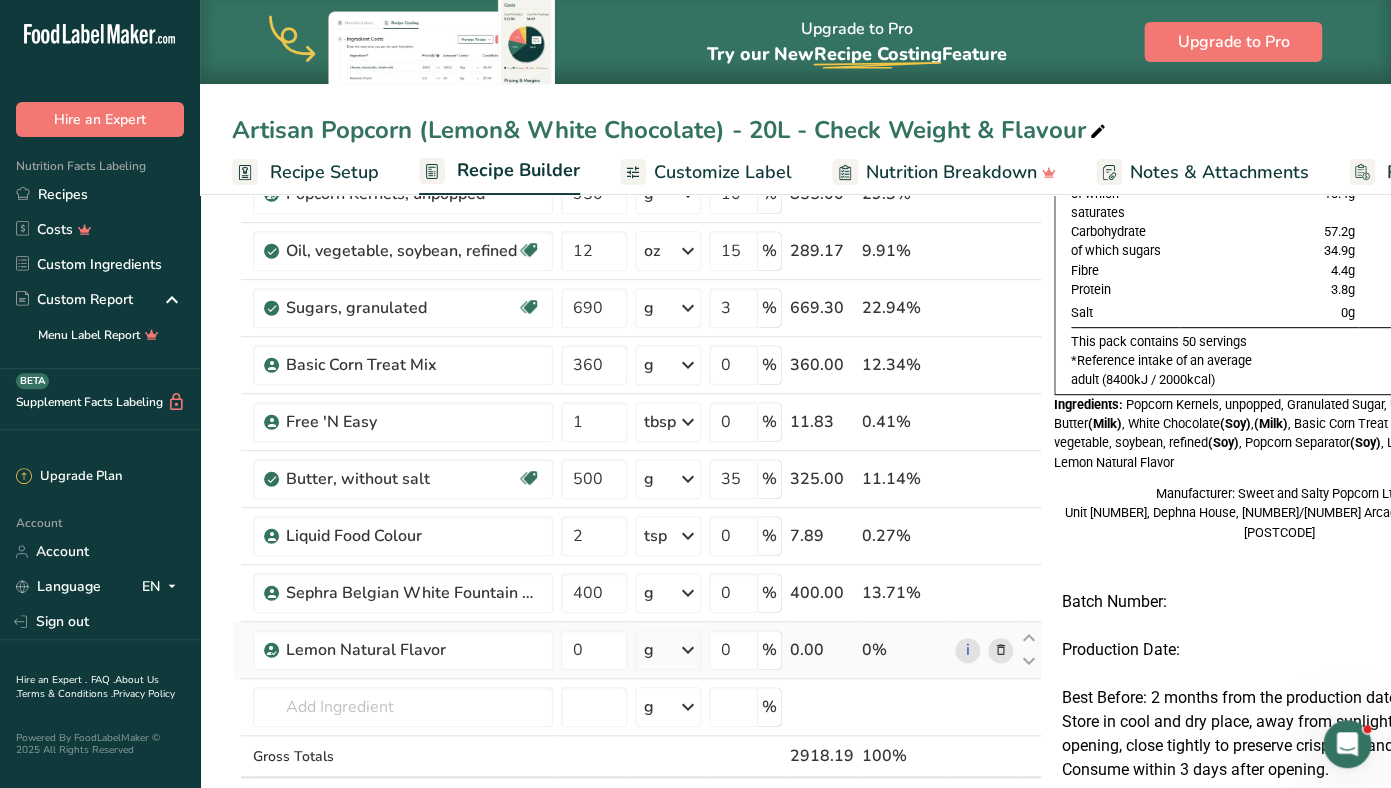 click on "Ingredient *
Amount *
Unit *
Waste *   .a-a{fill:#347362;}.b-a{fill:#fff;}          Grams
Percentage
Popcorn Kernels, unpopped
950
g
Portions
1 Tablespoon
1 Cup
Weight Units
g
kg
mg
See more
Volume Units
l
Volume units require a density conversion. If you know your ingredient's density enter it below. Otherwise, click on "RIA" our AI Regulatory bot - she will be able to help you
lb/ft3
g/cm3
Confirm
mL
lb/ft3
g/cm3
Confirm
fl oz
10" at bounding box center (637, 492) 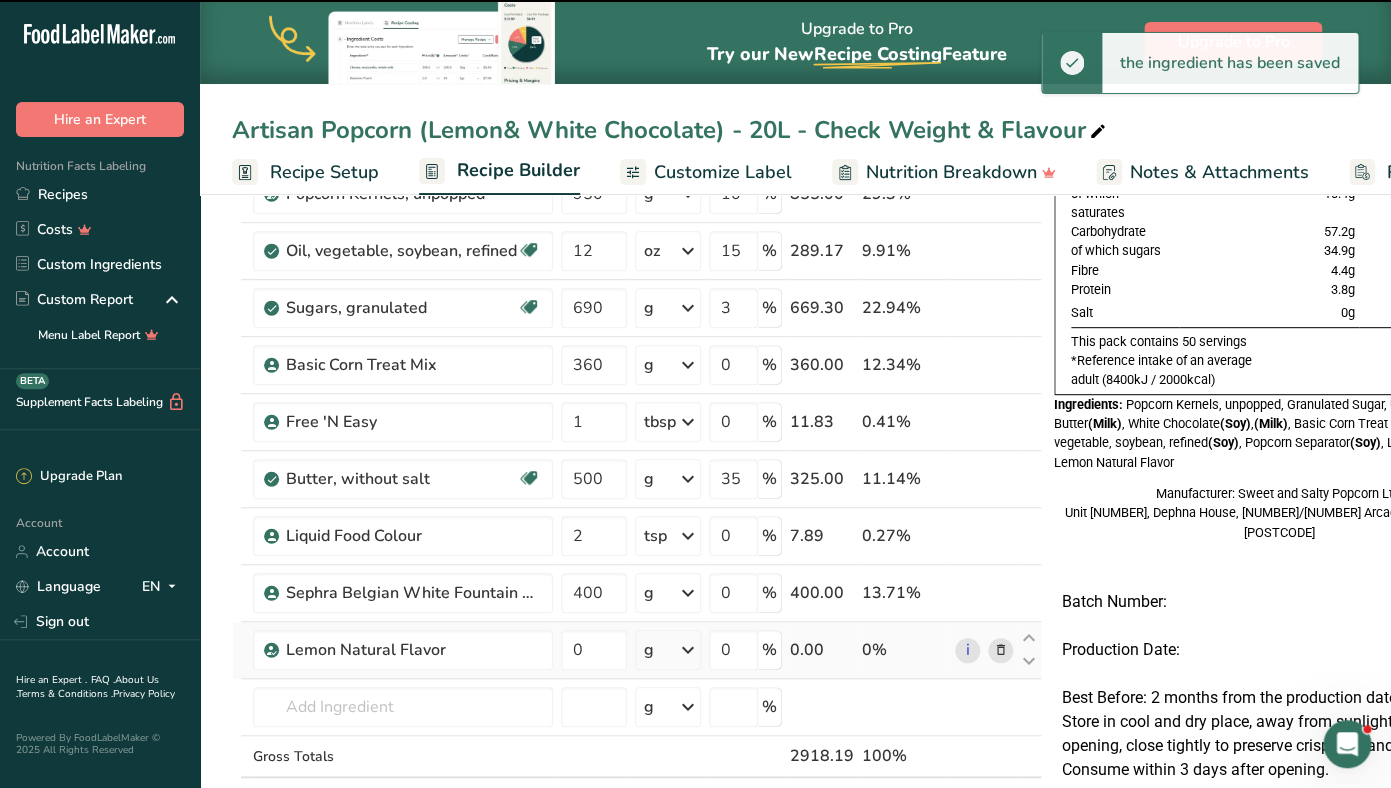 click at bounding box center (688, 650) 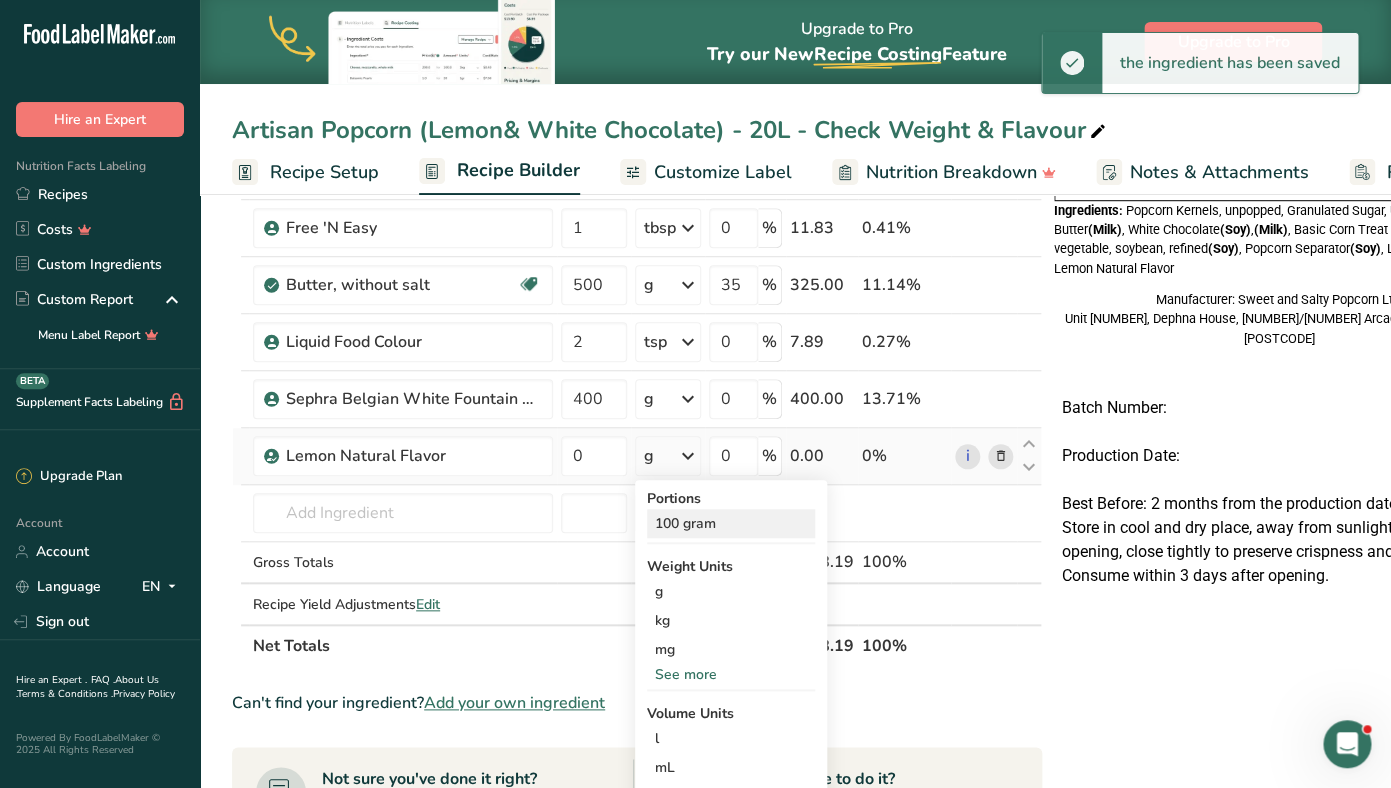 scroll, scrollTop: 383, scrollLeft: 0, axis: vertical 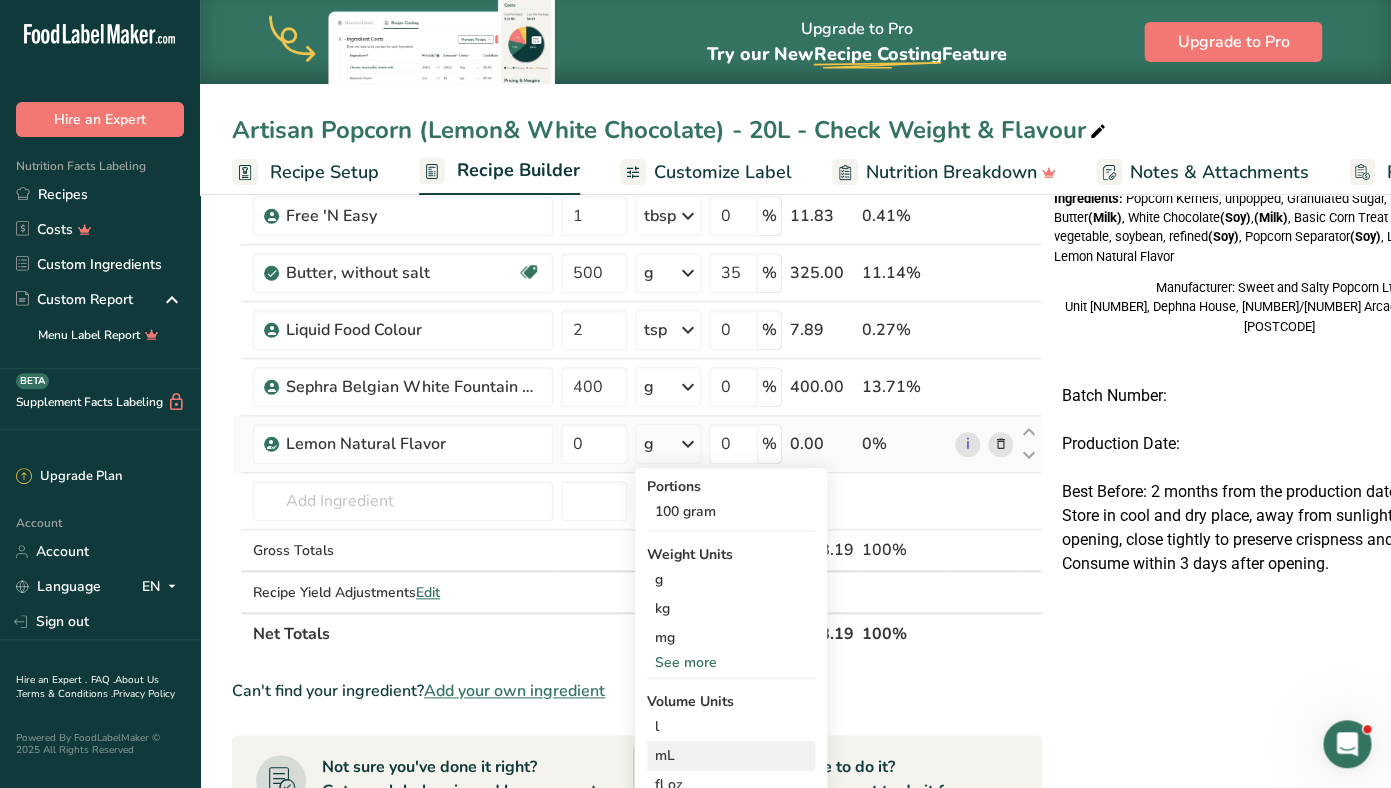 click on "mL" at bounding box center [731, 755] 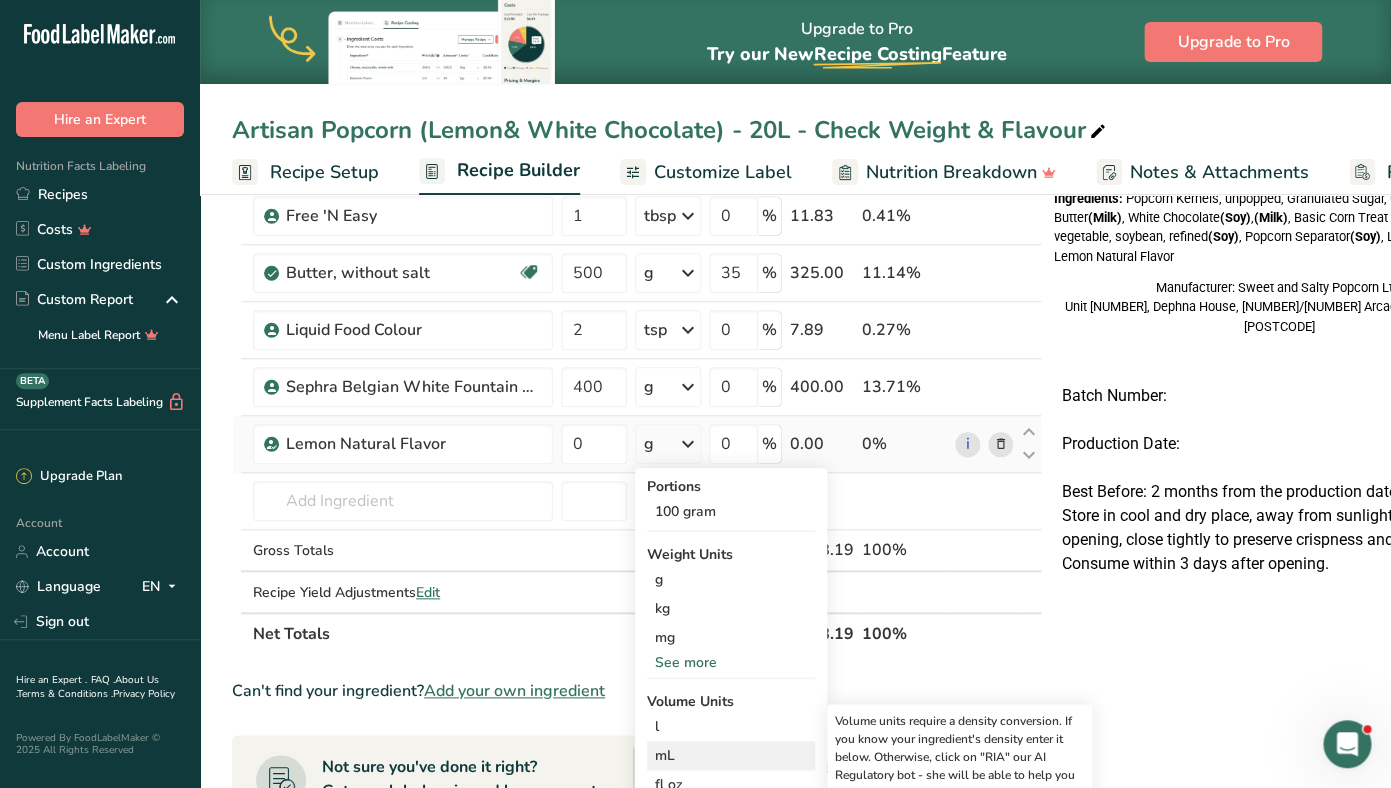 click on "mL" at bounding box center [731, 755] 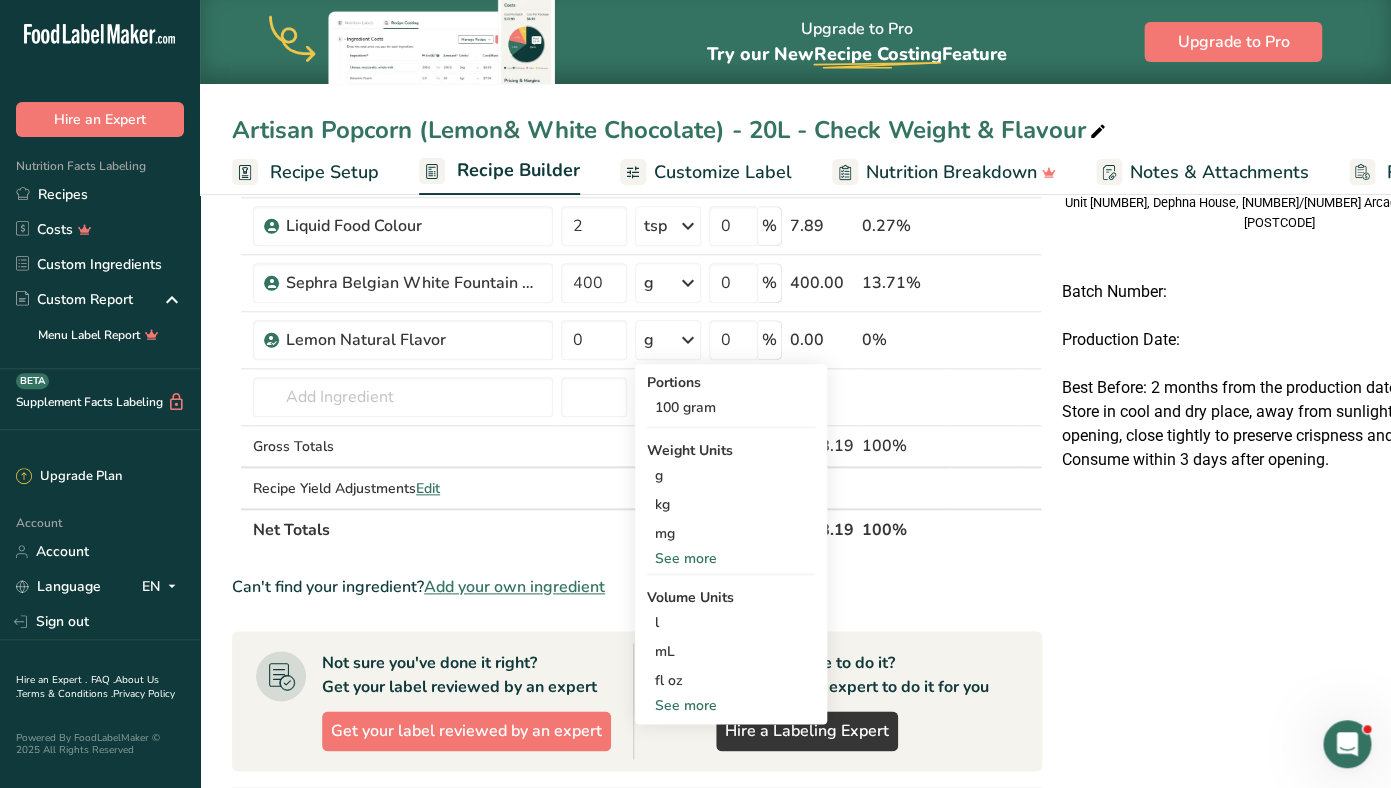 scroll, scrollTop: 604, scrollLeft: 0, axis: vertical 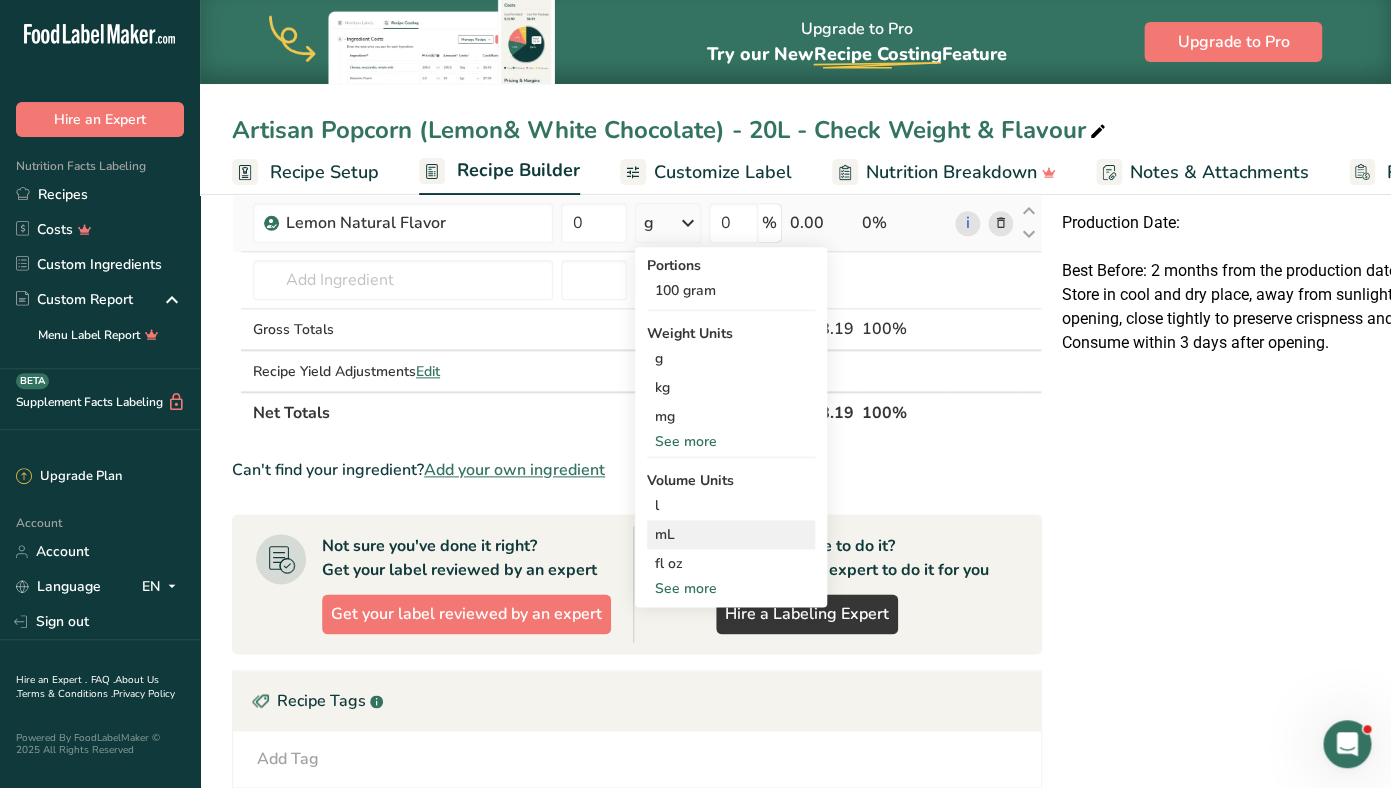 click on "mL" at bounding box center [731, 534] 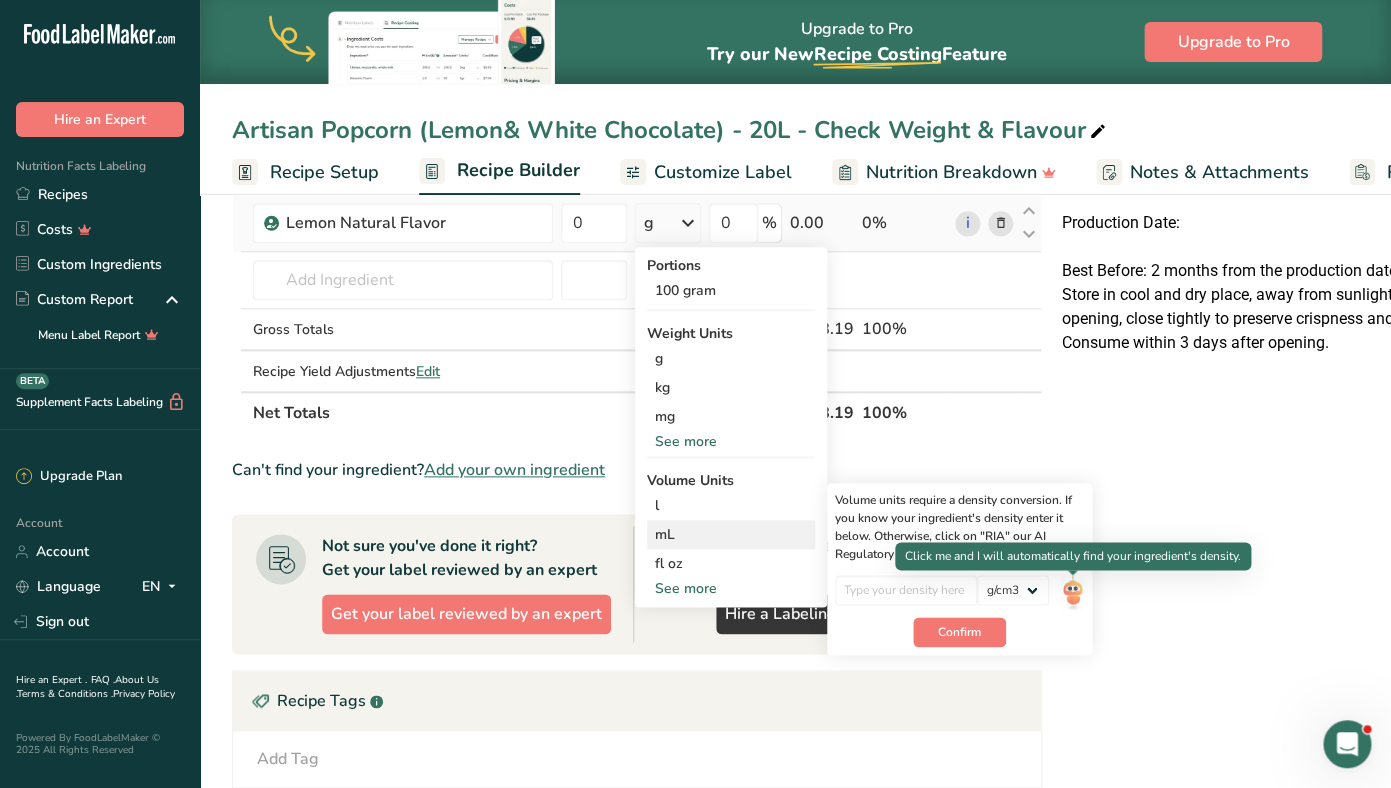 click at bounding box center (1072, 592) 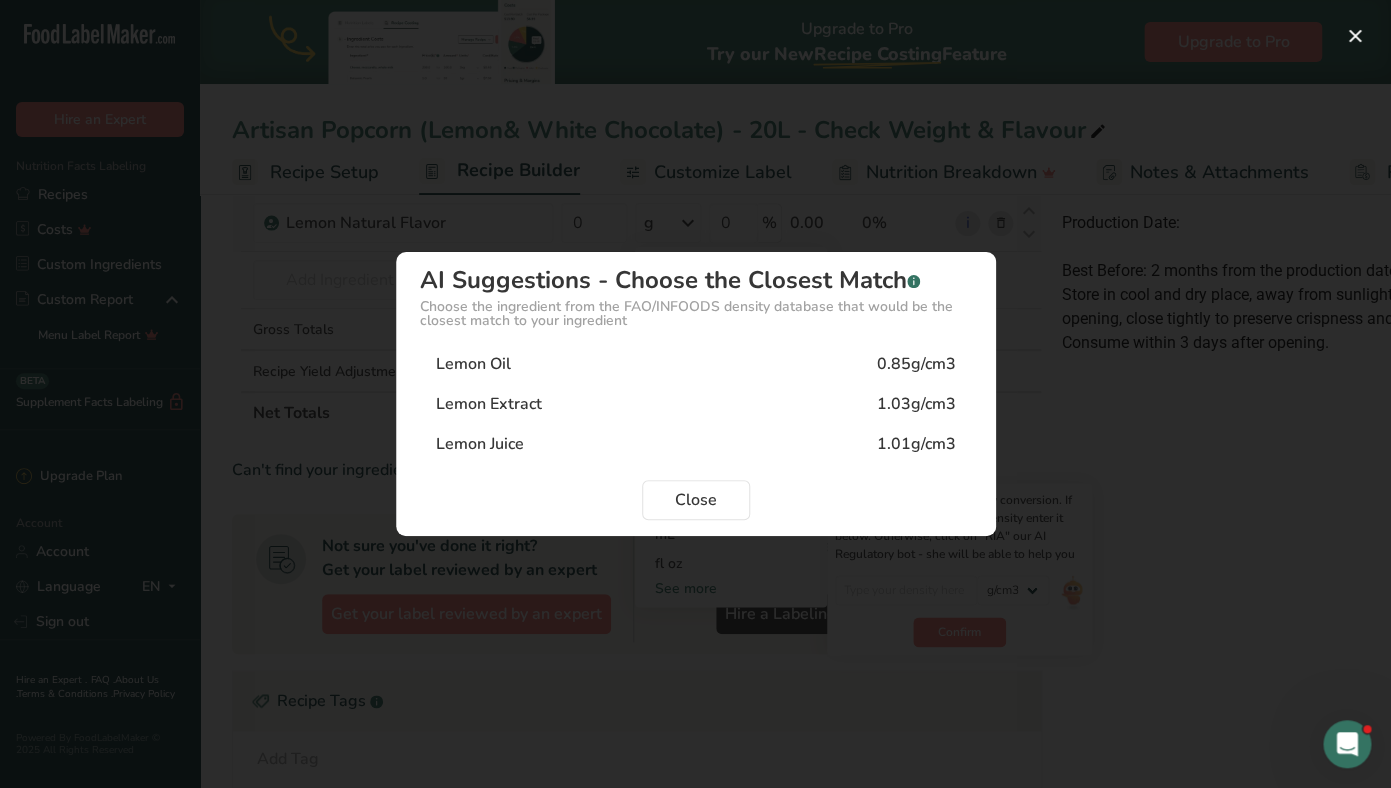 click on "Lemon Extract   1.03g/cm3" at bounding box center (696, 404) 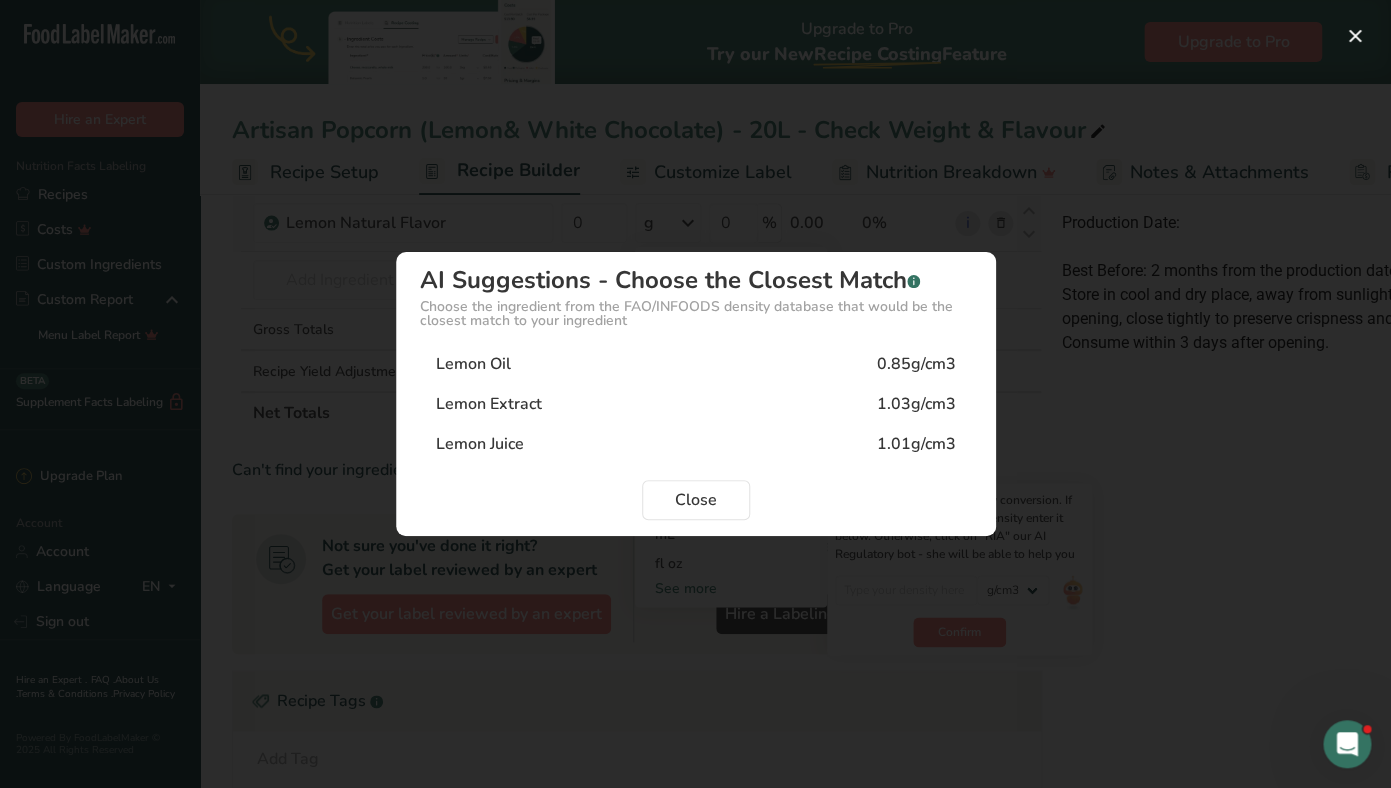 type on "1.03" 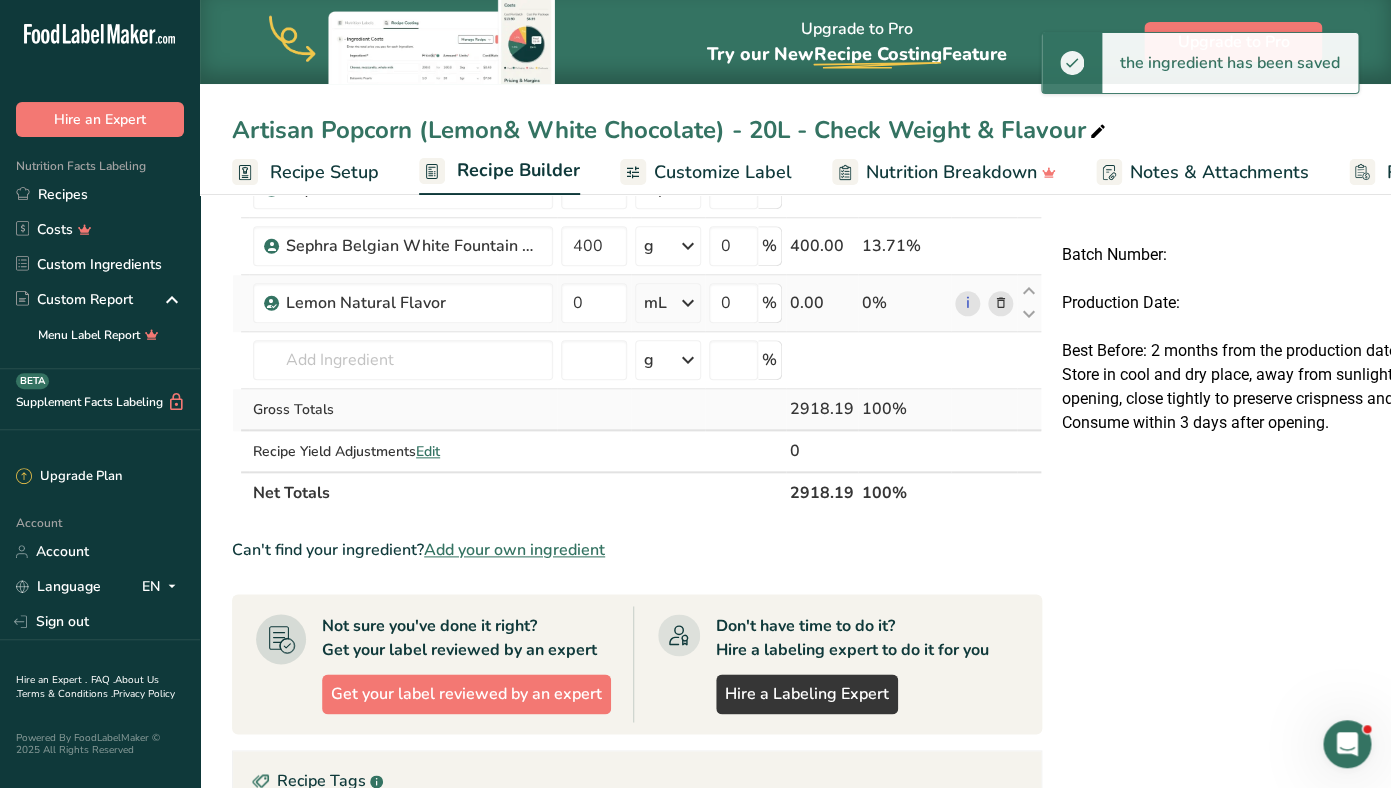 scroll, scrollTop: 502, scrollLeft: 0, axis: vertical 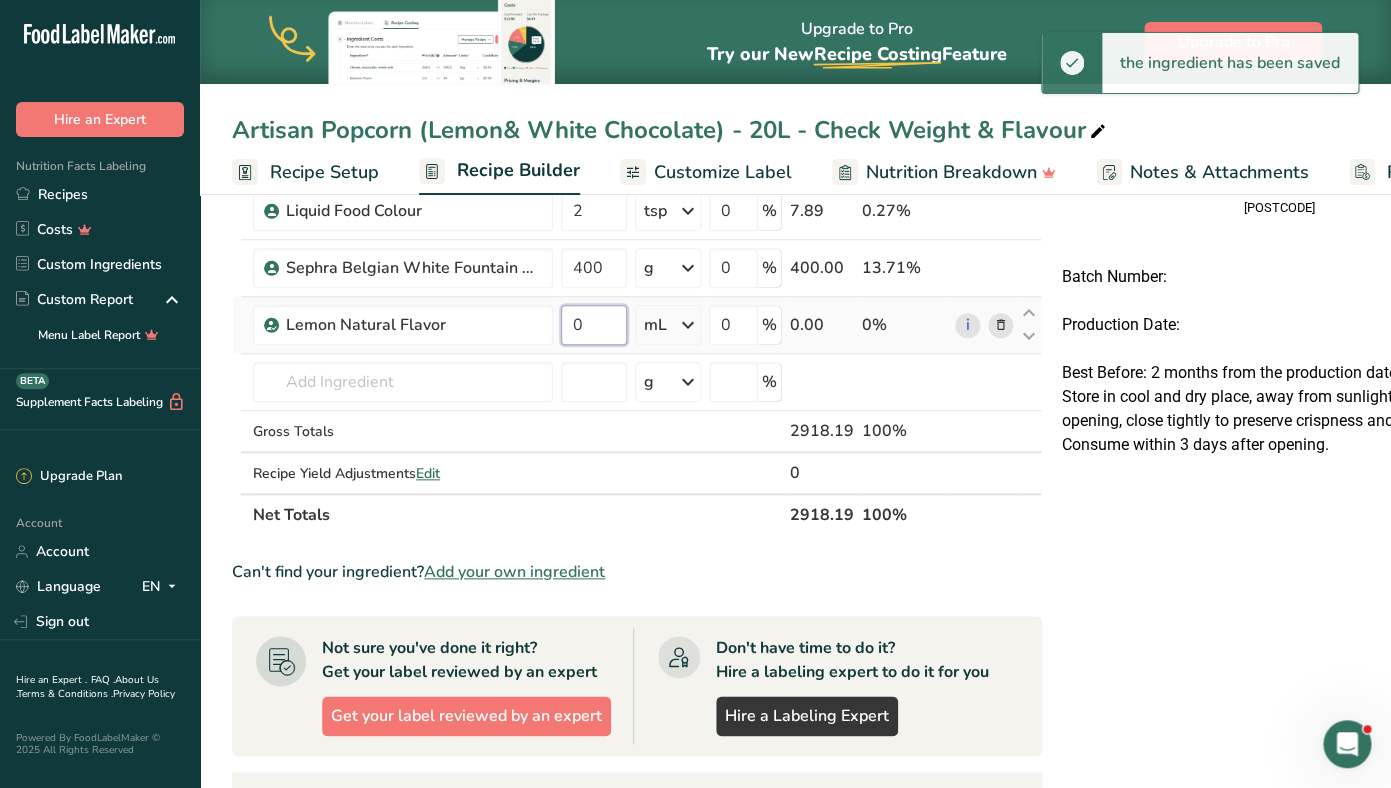 click on "0" at bounding box center [594, 325] 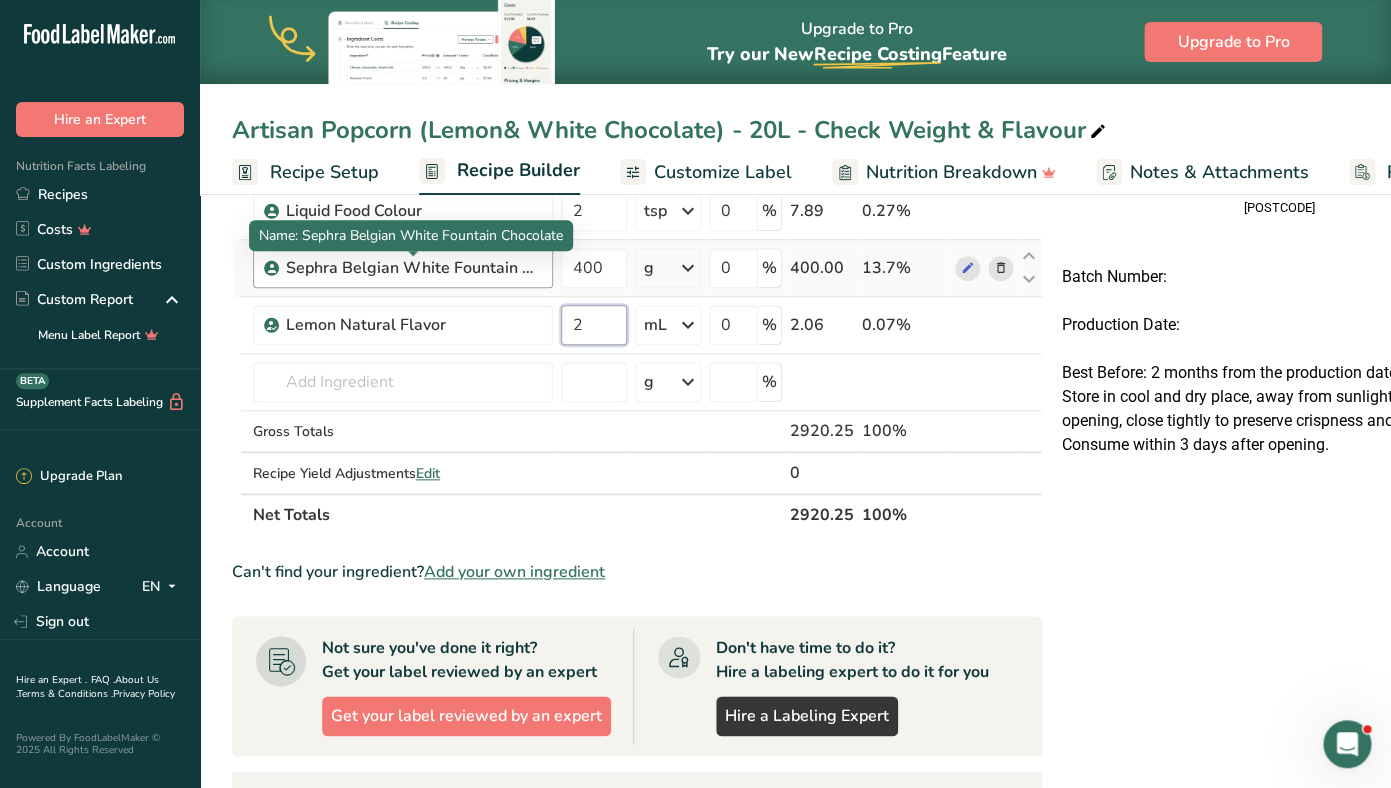 type on "2" 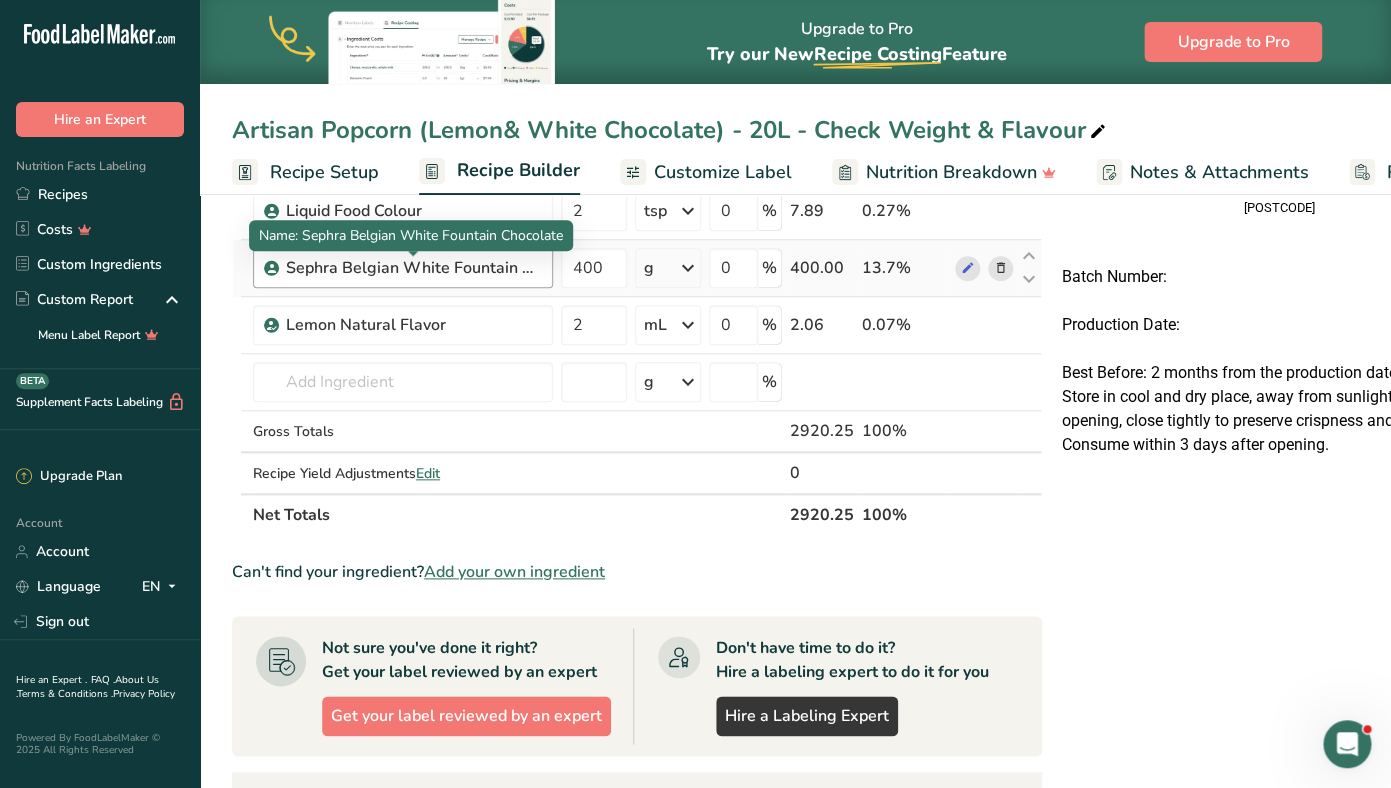 click on "Sephra Belgian White Fountain Chocolate" at bounding box center (411, 268) 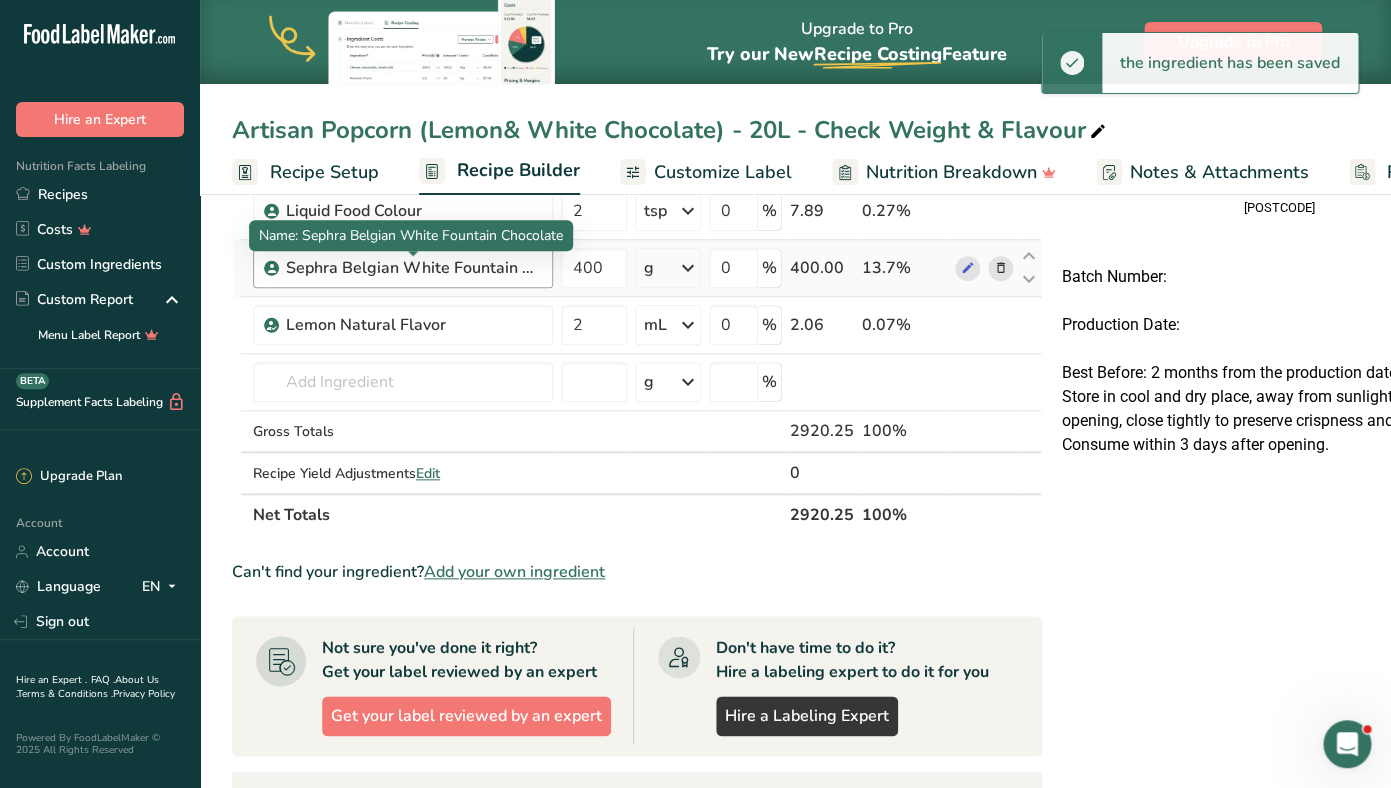 click on "Sephra Belgian White Fountain Chocolate" at bounding box center (411, 268) 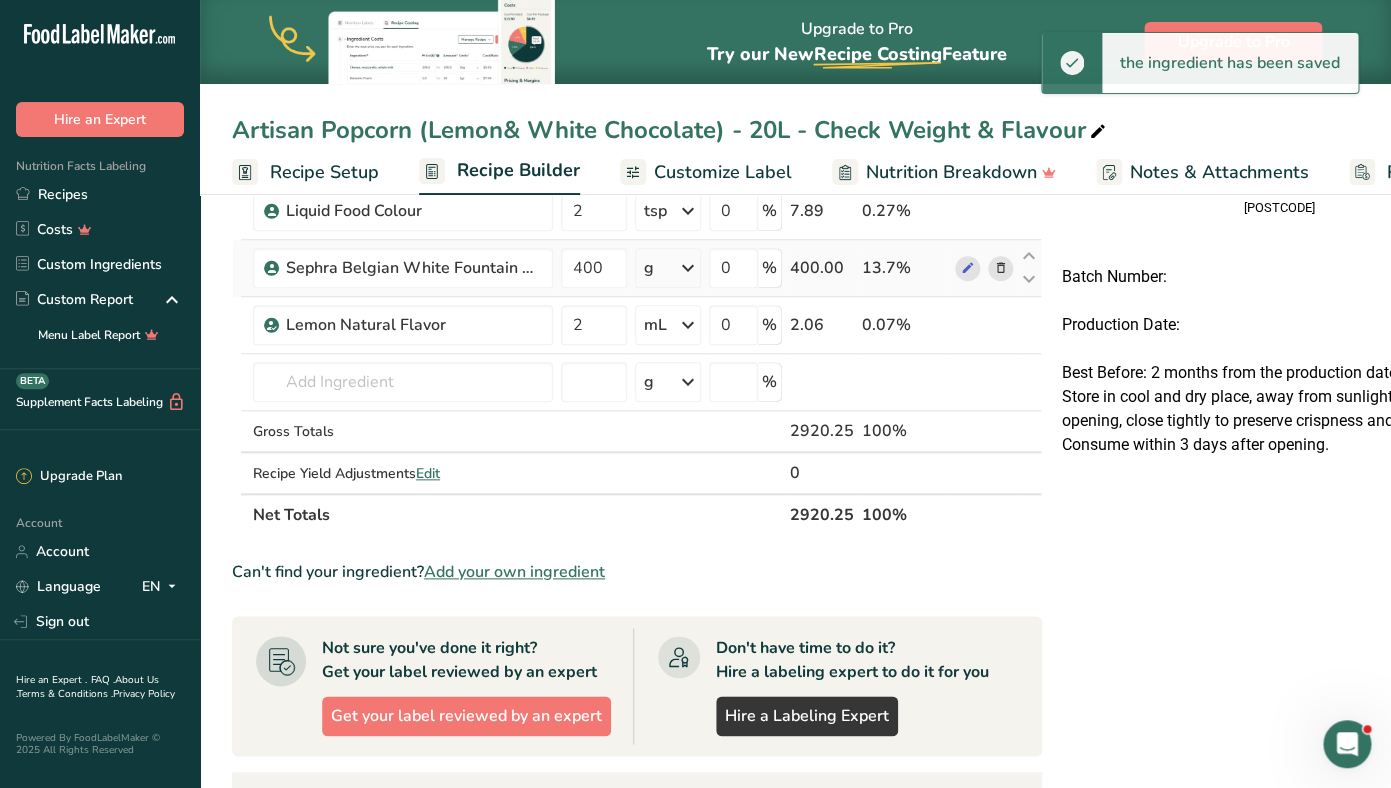 click at bounding box center [1001, 268] 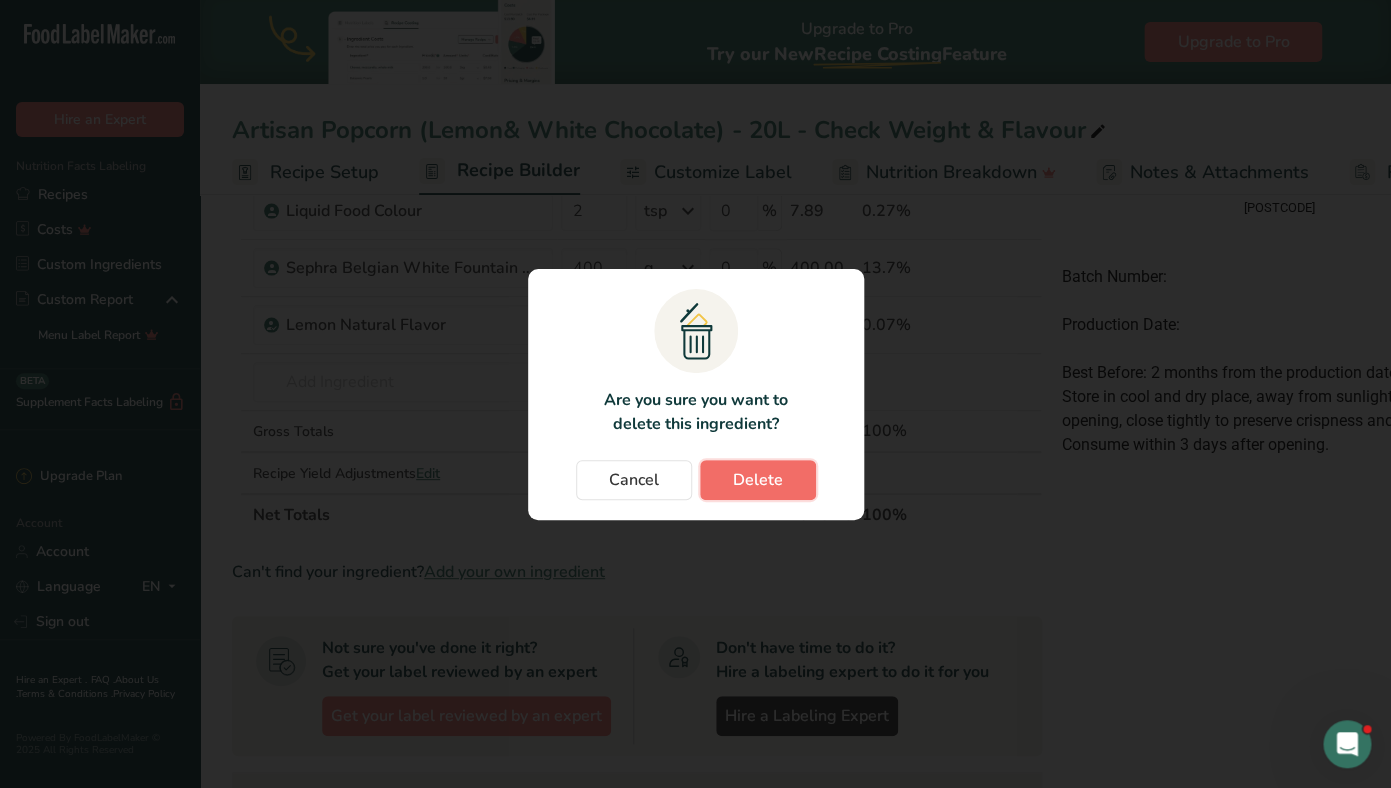 click on "Delete" at bounding box center (758, 480) 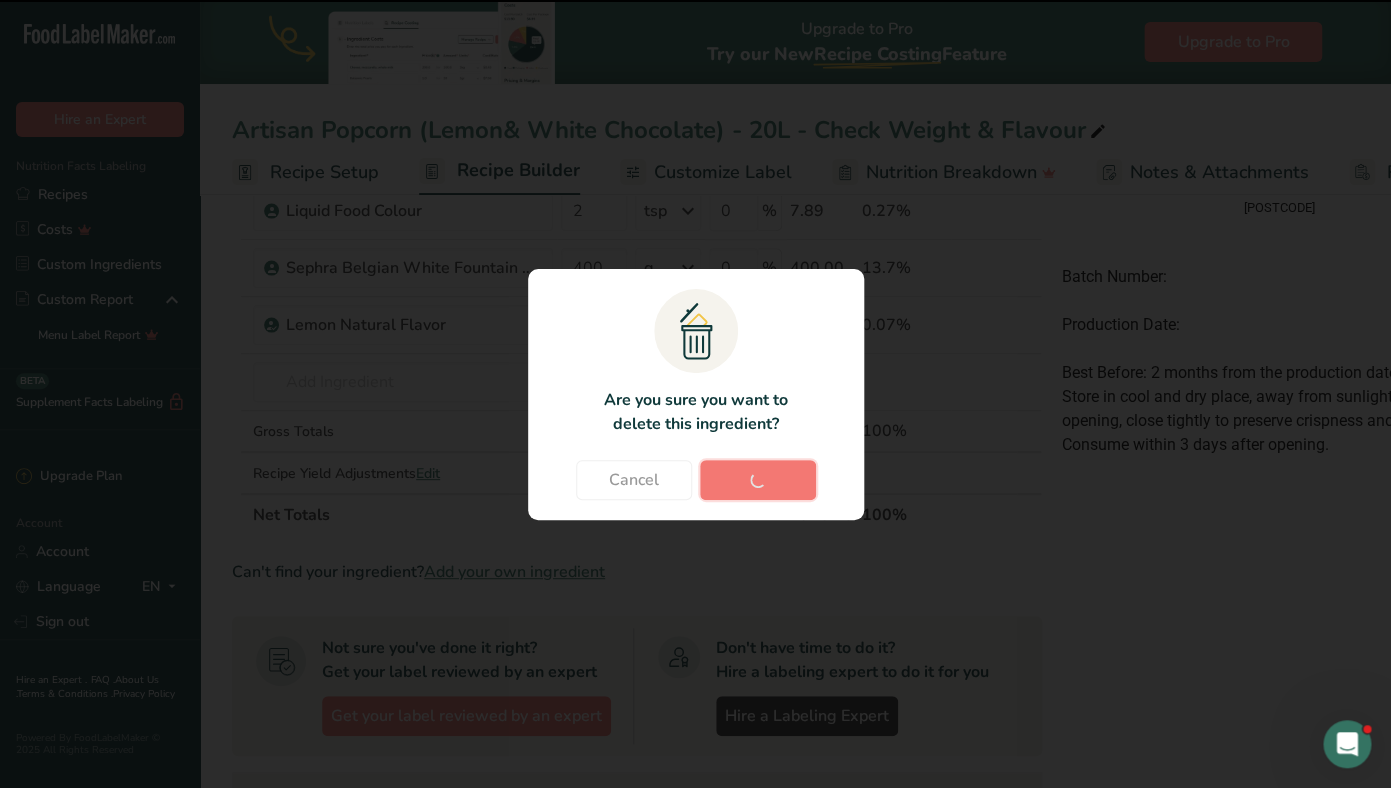 type on "2" 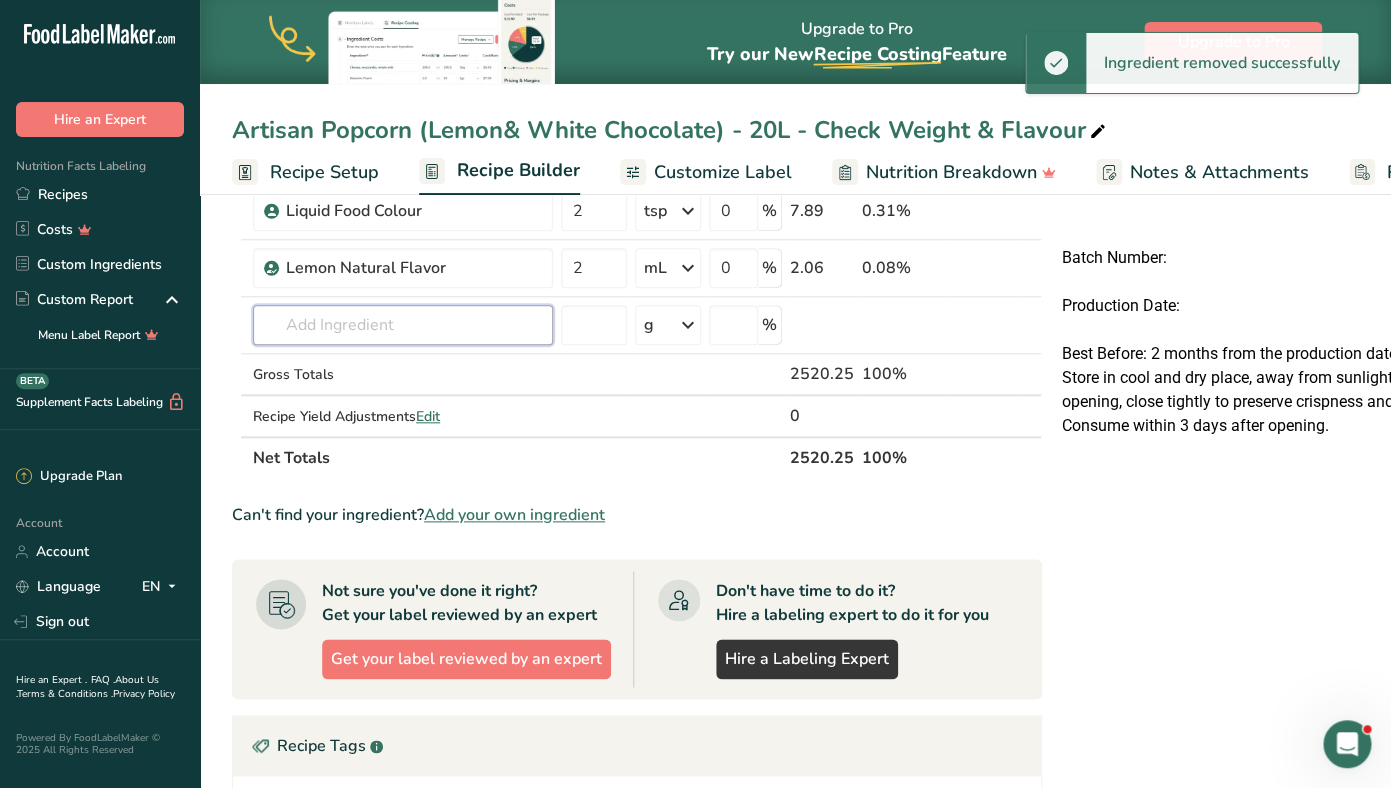 click at bounding box center (403, 325) 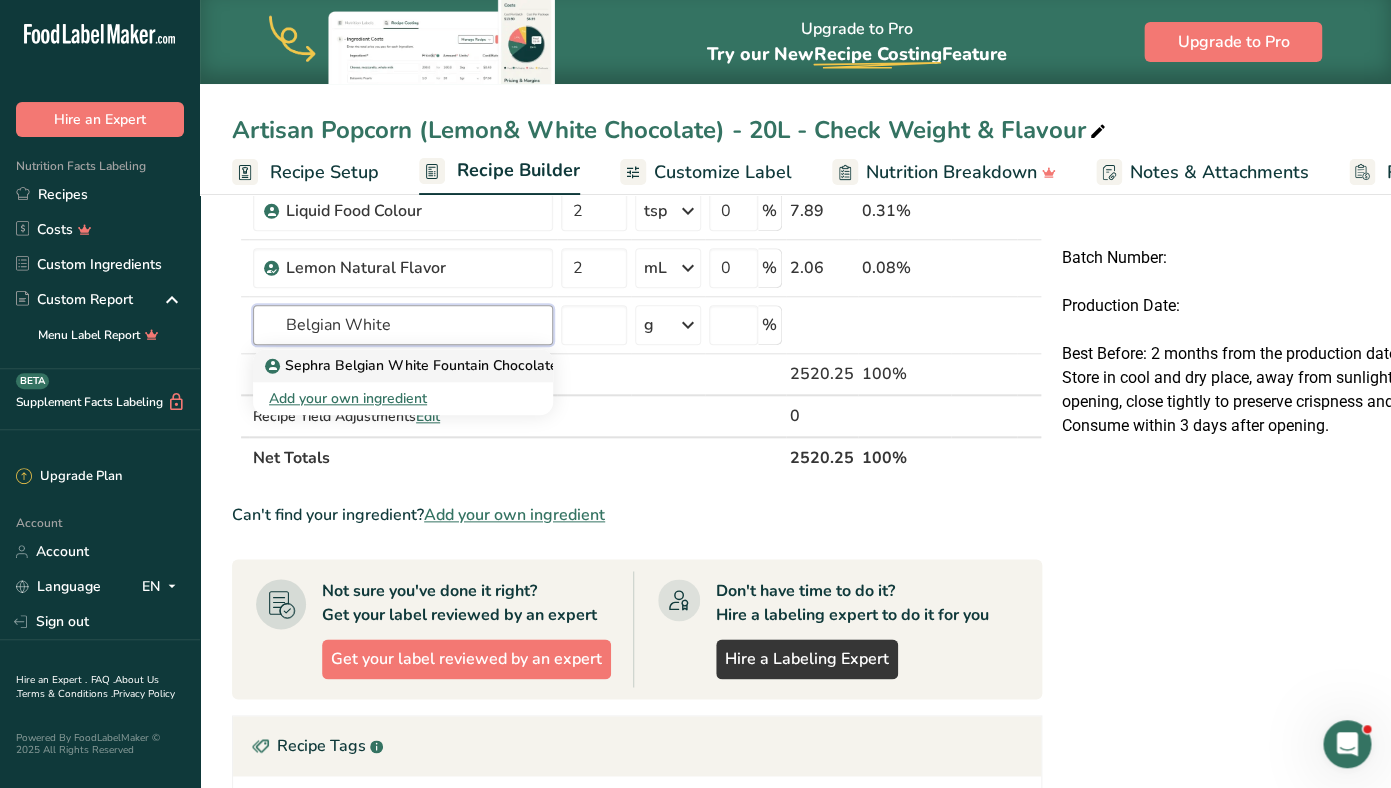 type on "Belgian White" 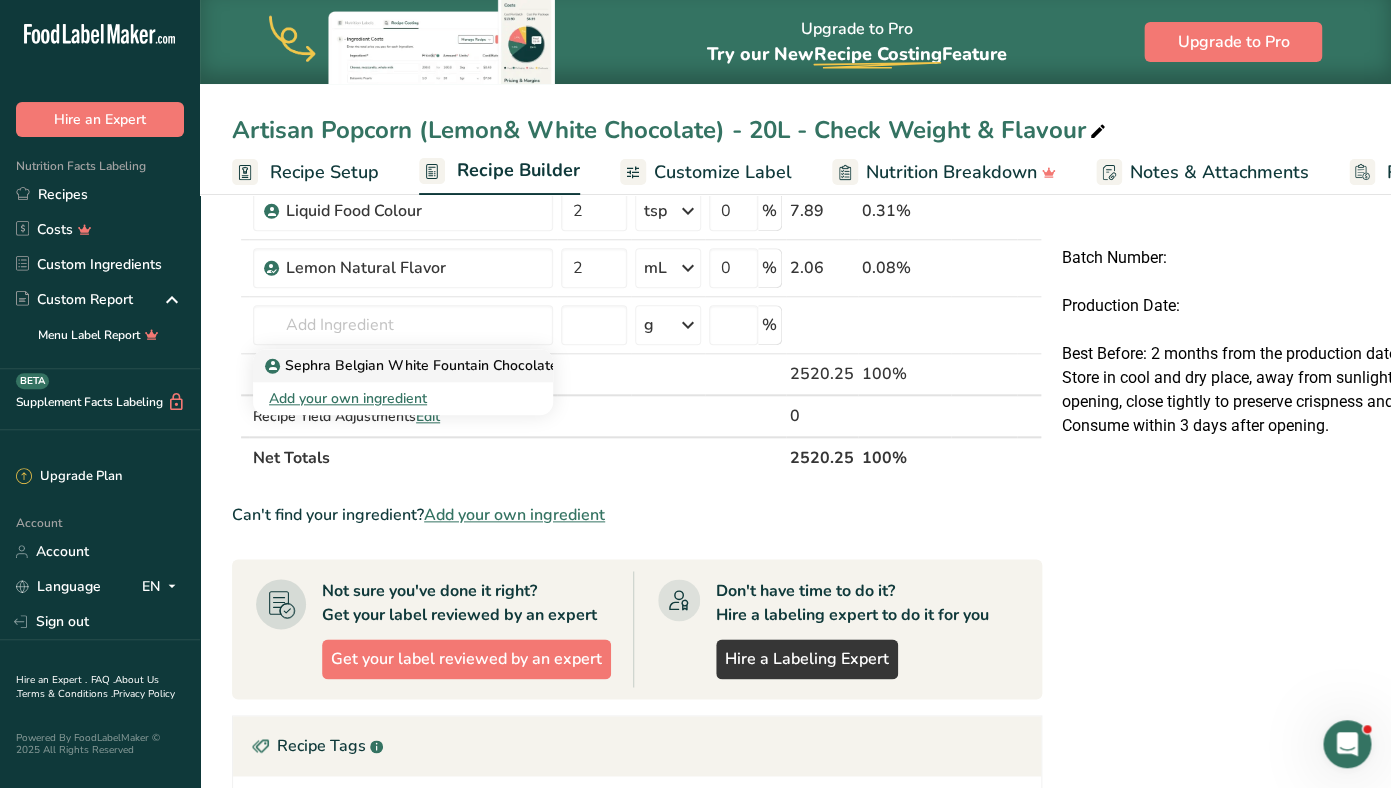 click on "Sephra Belgian White Fountain Chocolate" at bounding box center [413, 365] 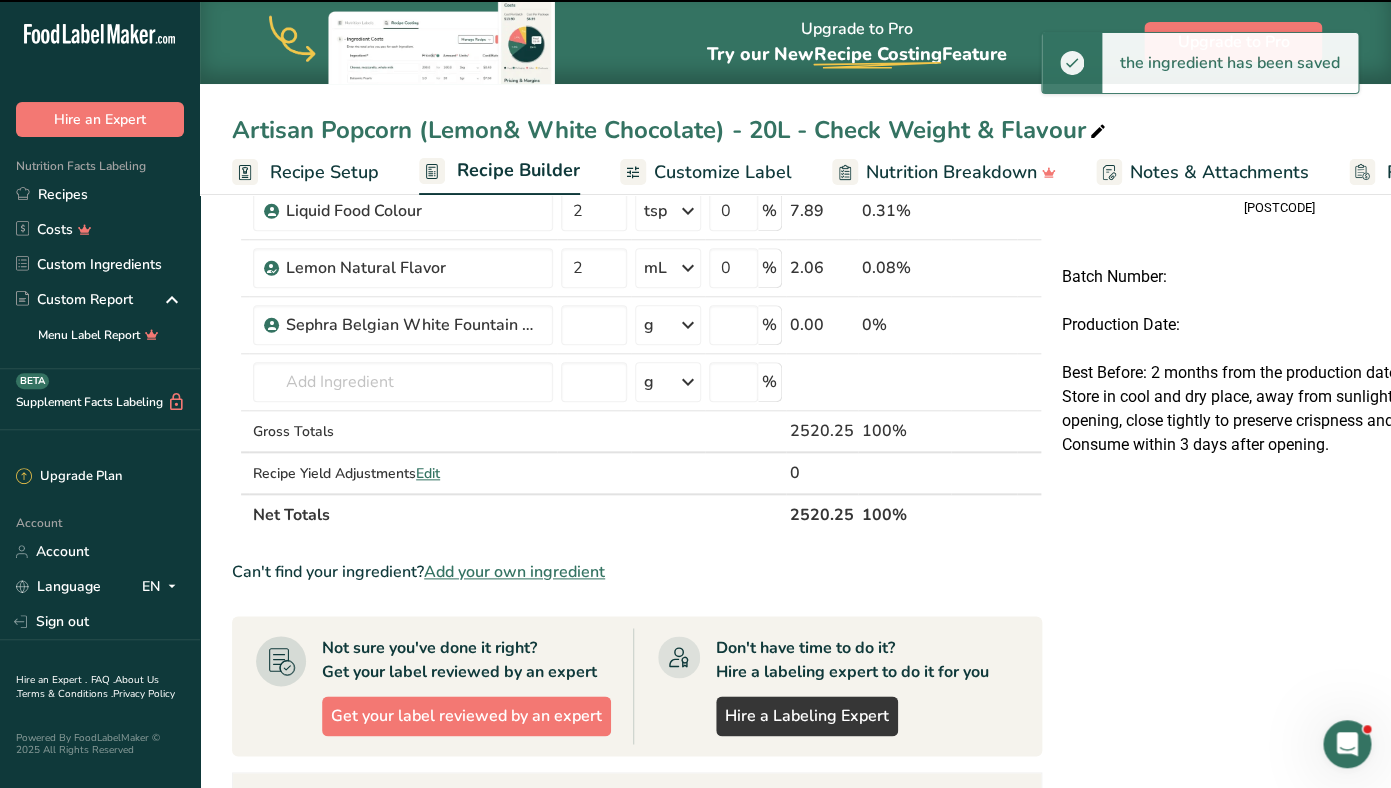 type on "0" 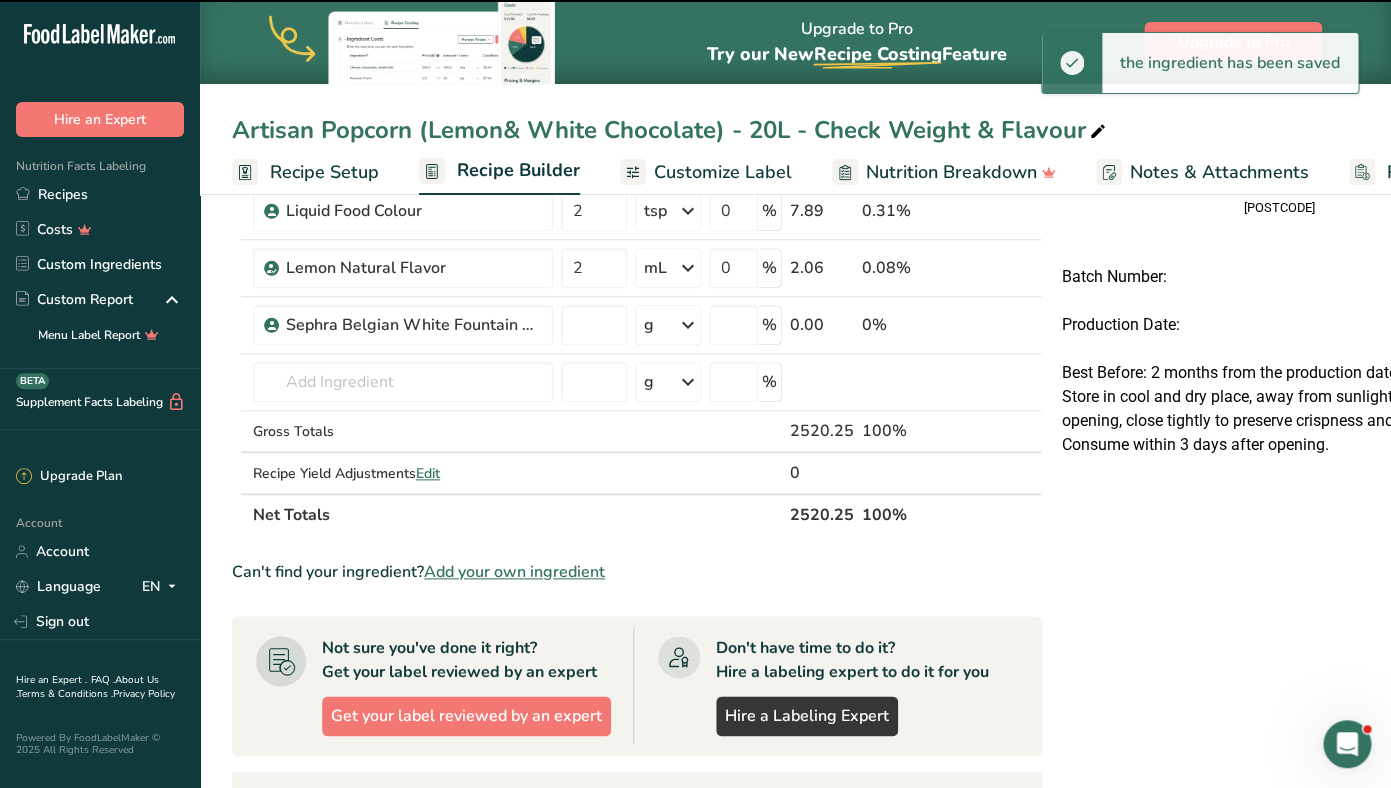 type on "0" 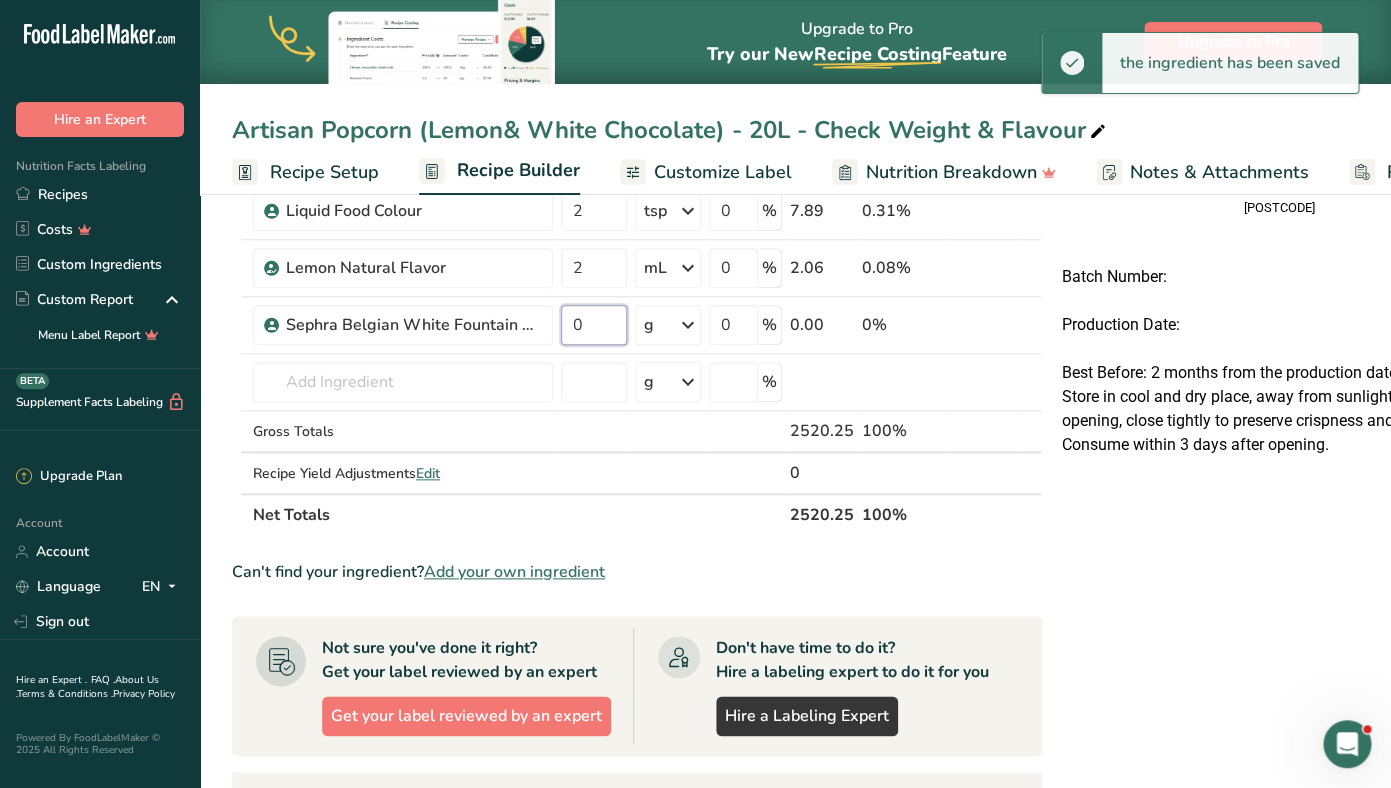 click on "0" at bounding box center [594, 325] 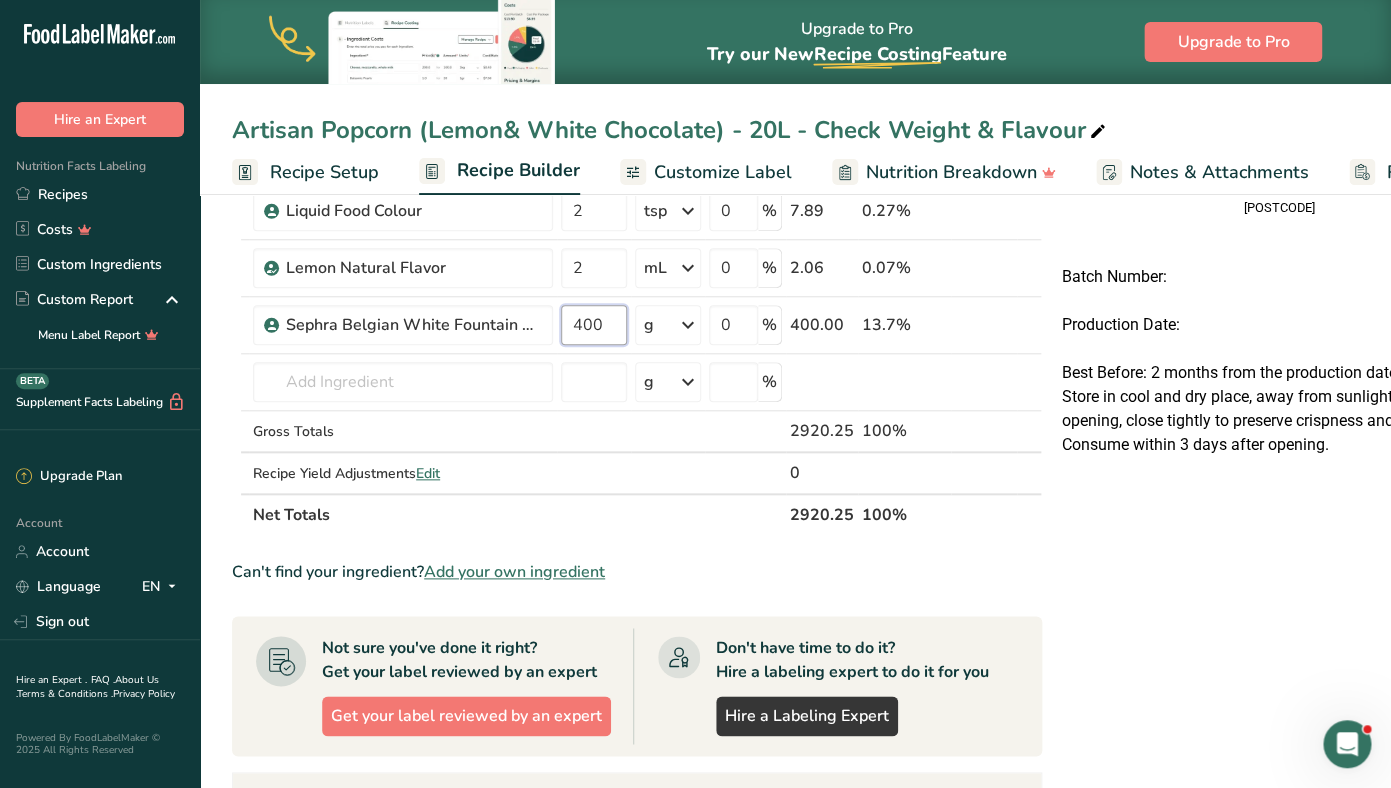 type on "400" 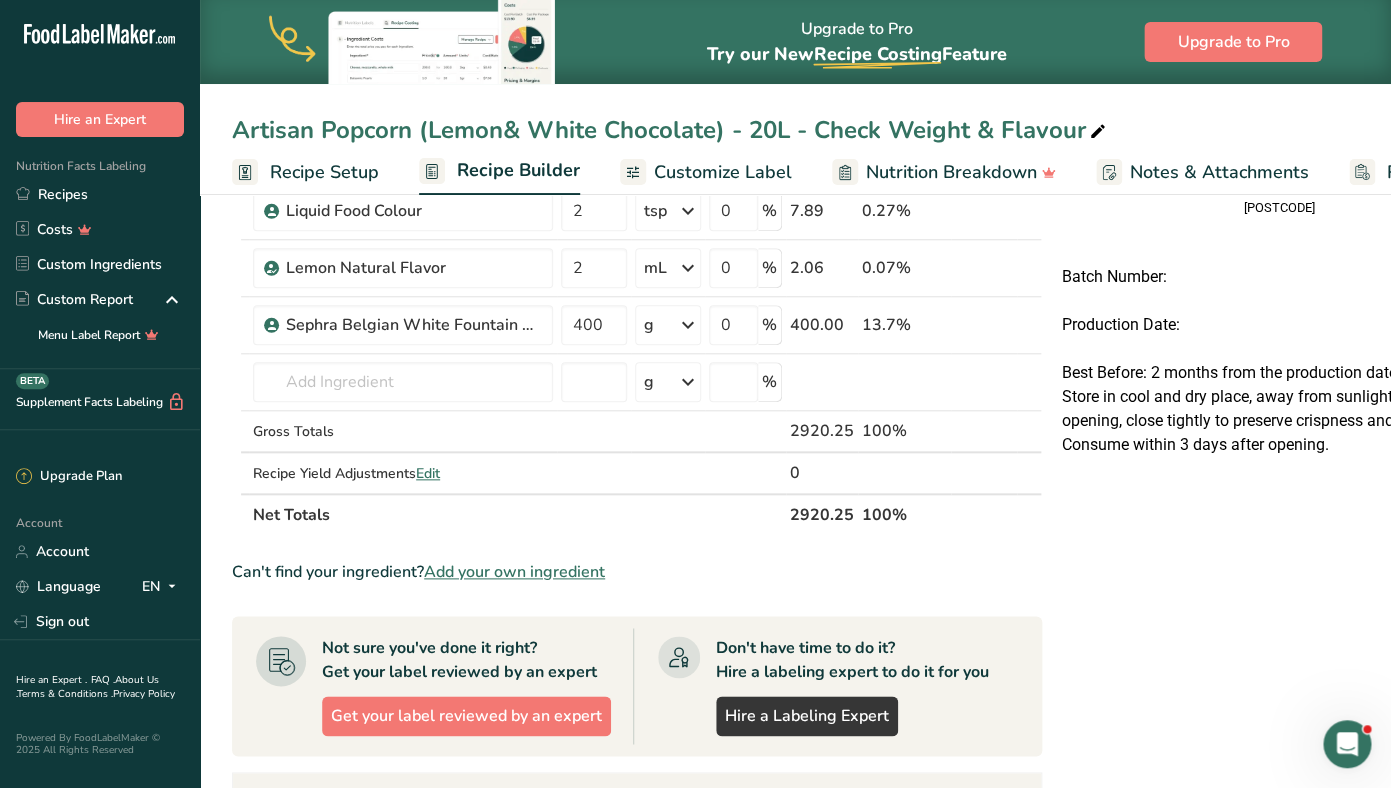click on "Nutrition
Typical value
100g
contains
Each serving (typically
50g) contains
Energy
1866kj
941kj
446kcal
225kcal
Fat
23.7g
11.9g
of which saturates
8.3g
4.2g
Carbohydrate
58g
29.2g
of which sugars
32.2g
16.2g
Fibre
5.1g" at bounding box center [1279, 445] 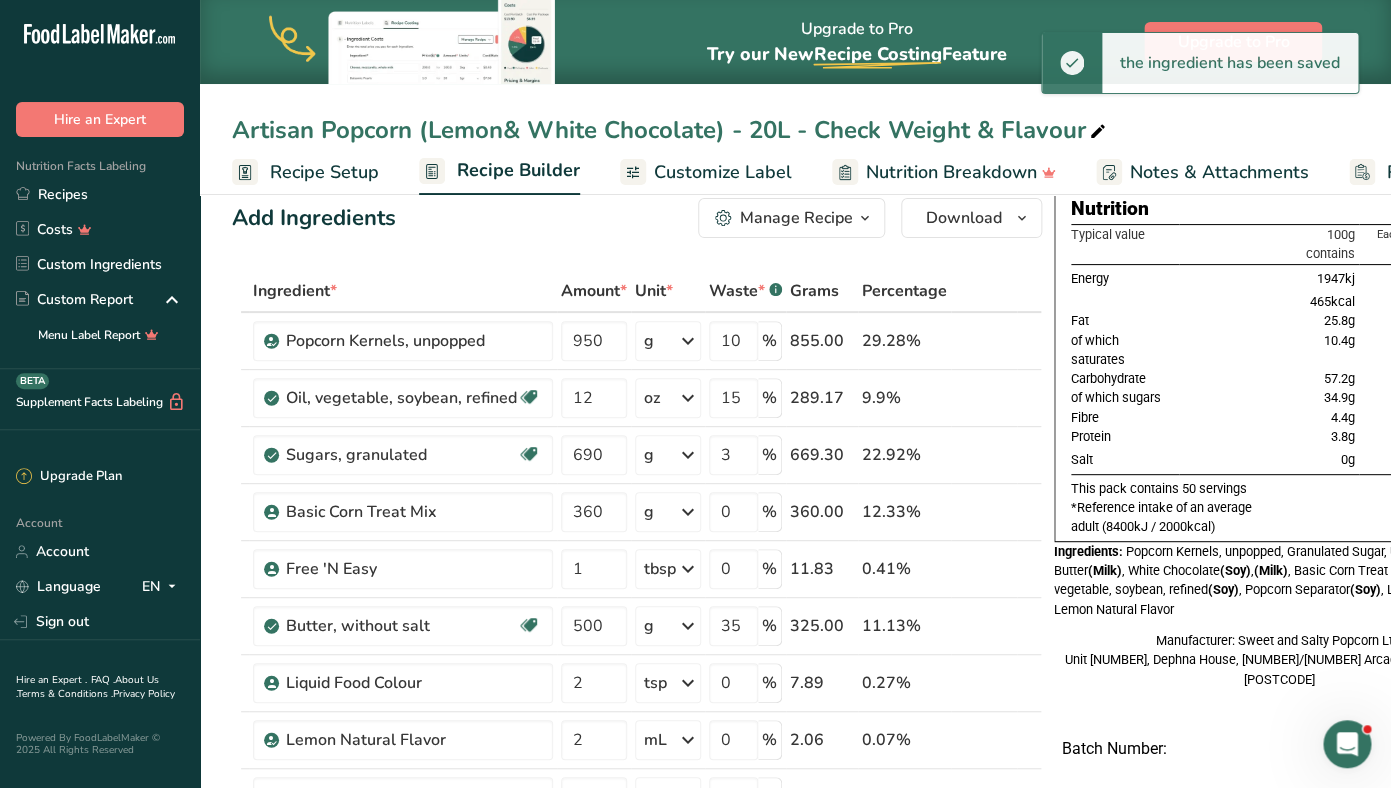 scroll, scrollTop: 0, scrollLeft: 0, axis: both 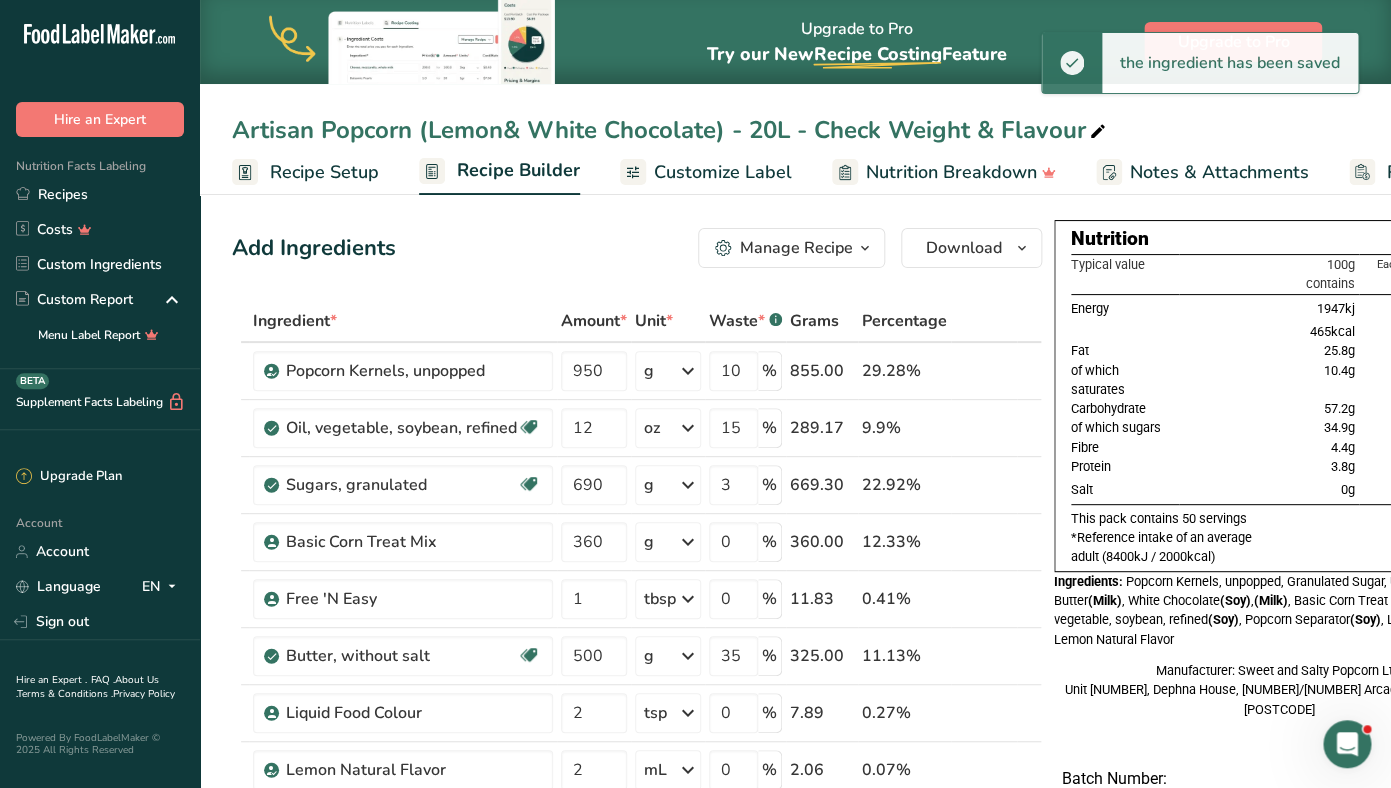 click at bounding box center (1098, 132) 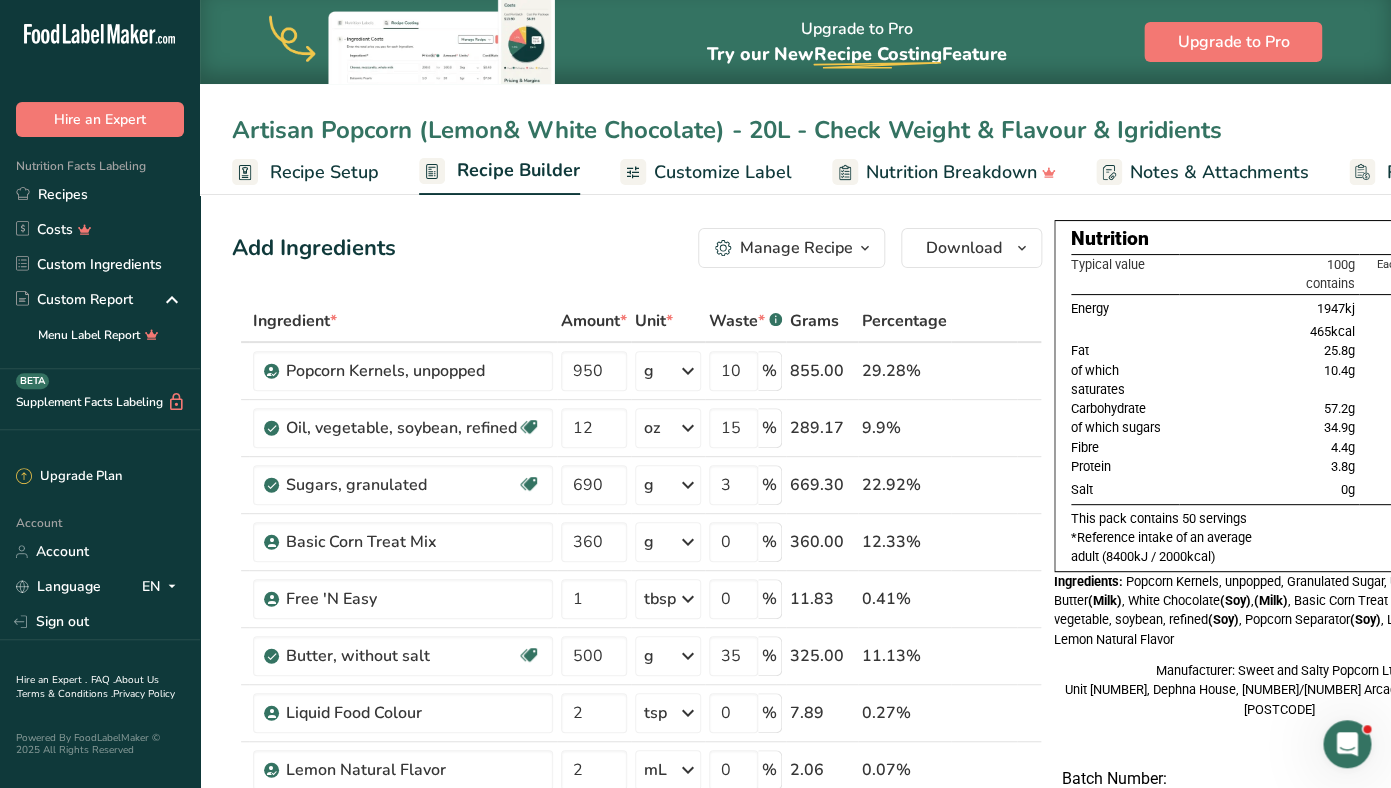 type on "Artisan Popcorn (Lemon& White Chocolate) - 20L - Check Weight & Flavour & Igridients" 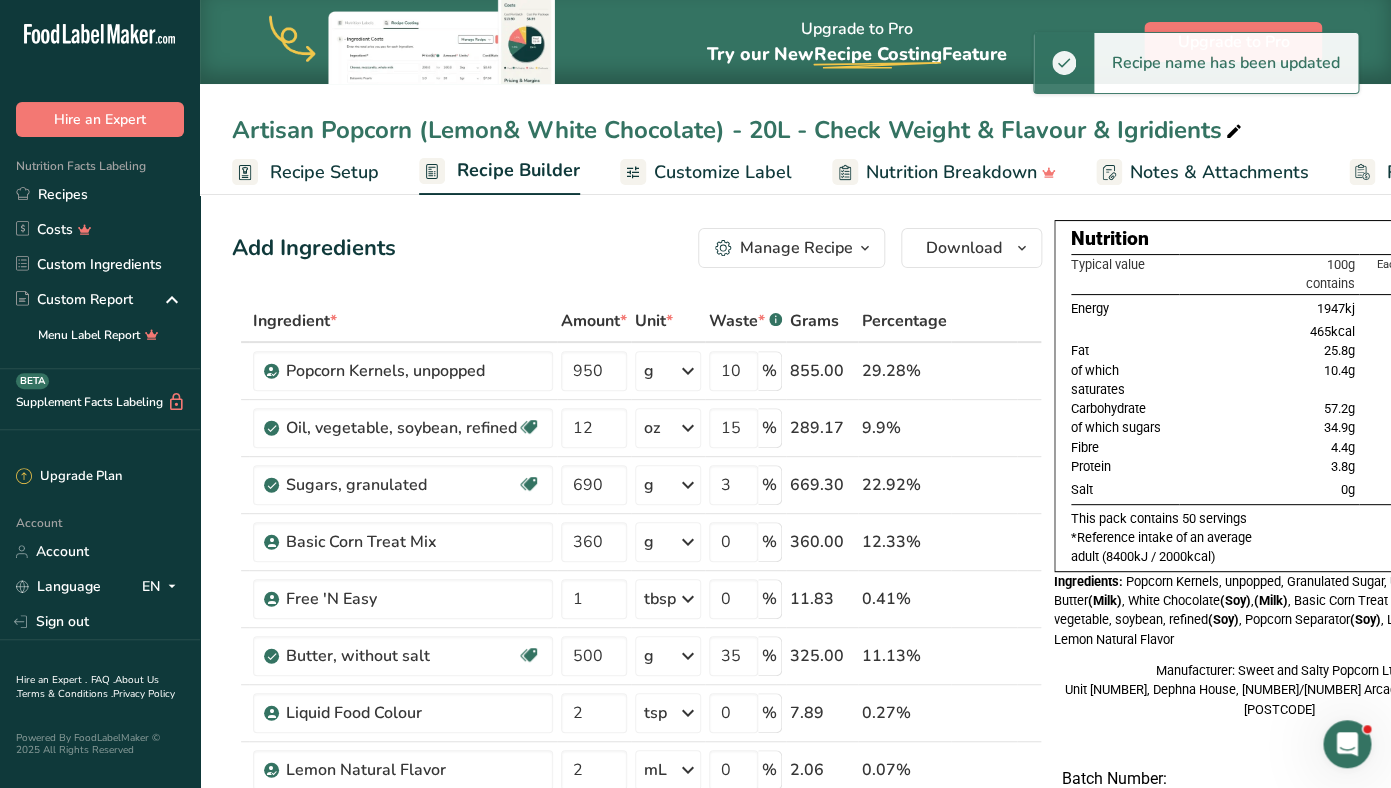 click on "Artisan Popcorn (Lemon& White Chocolate) - 20L - Check Weight & Flavour & Igridients" at bounding box center [739, 130] 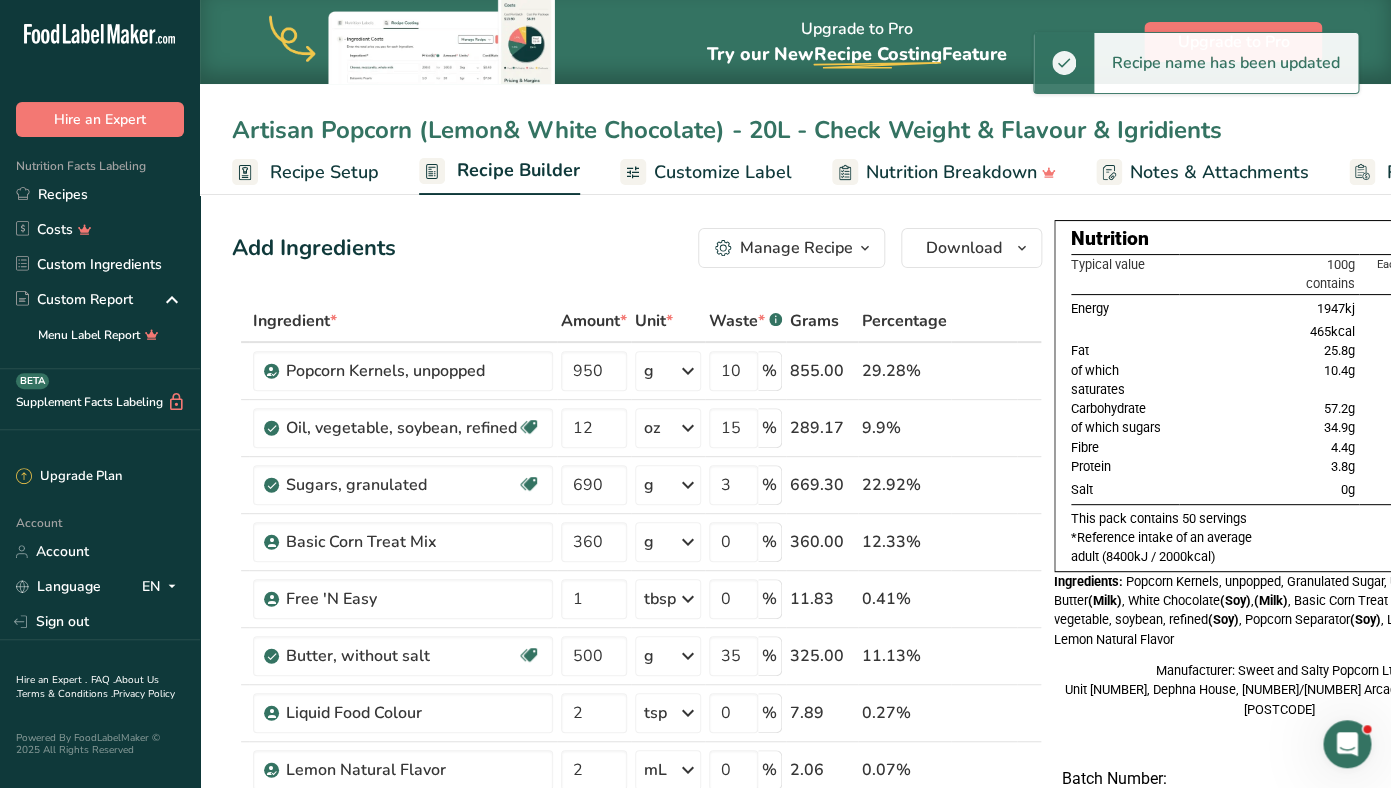 click on "Artisan Popcorn (Lemon& White Chocolate) - 20L - Check Weight & Flavour & Igridients" at bounding box center [795, 130] 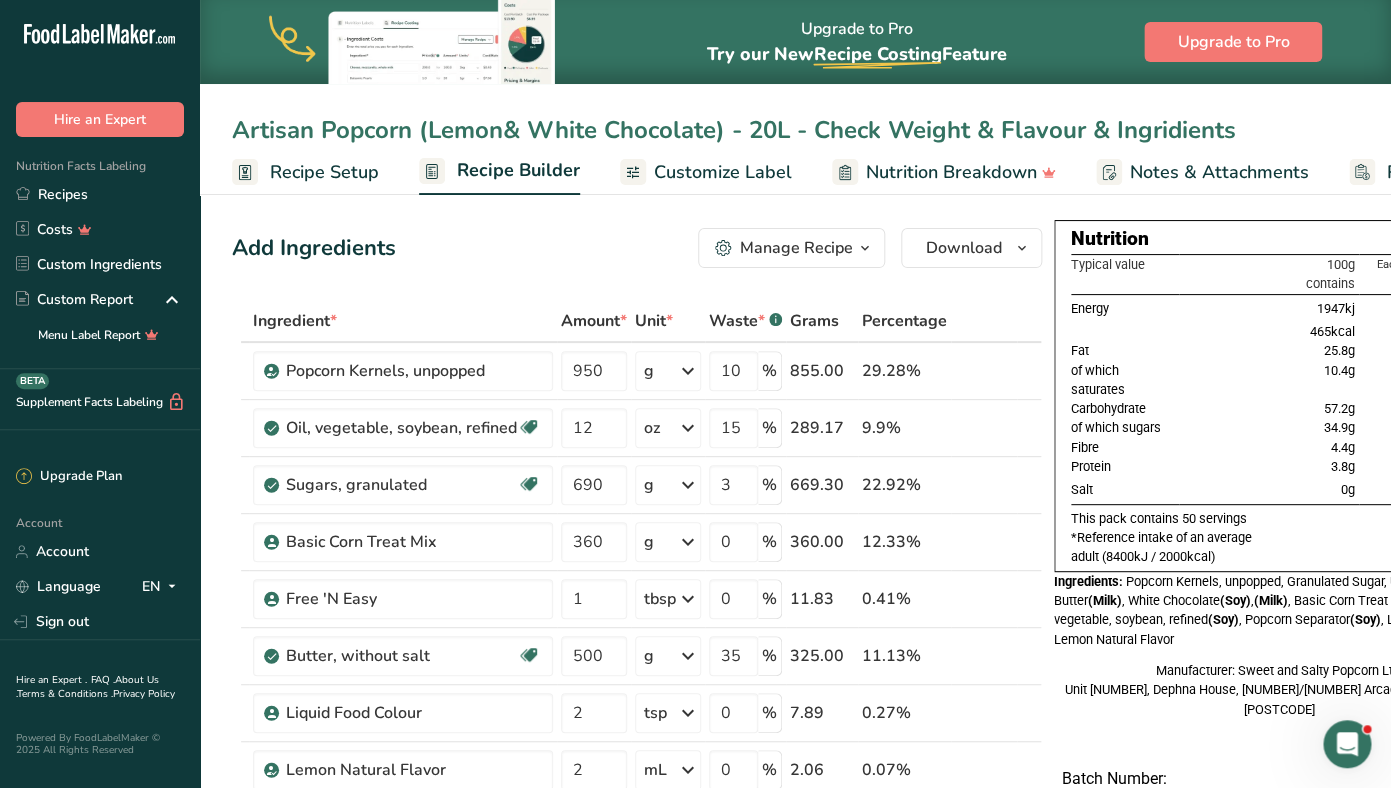 drag, startPoint x: 1206, startPoint y: 130, endPoint x: 973, endPoint y: 132, distance: 233.00859 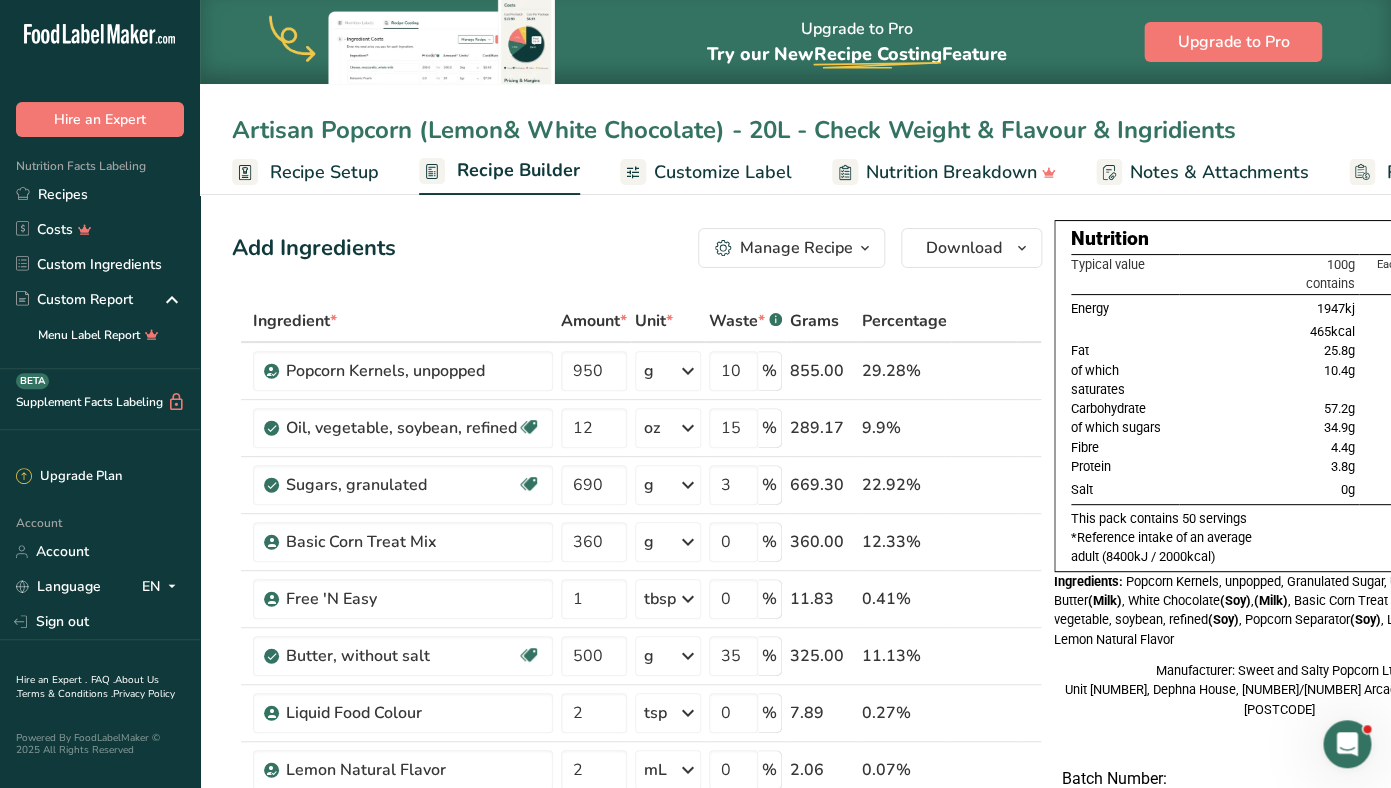 click on "Artisan Popcorn (Lemon& White Chocolate) - 20L - Check Weight & Flavour & Ingridients" at bounding box center (795, 130) 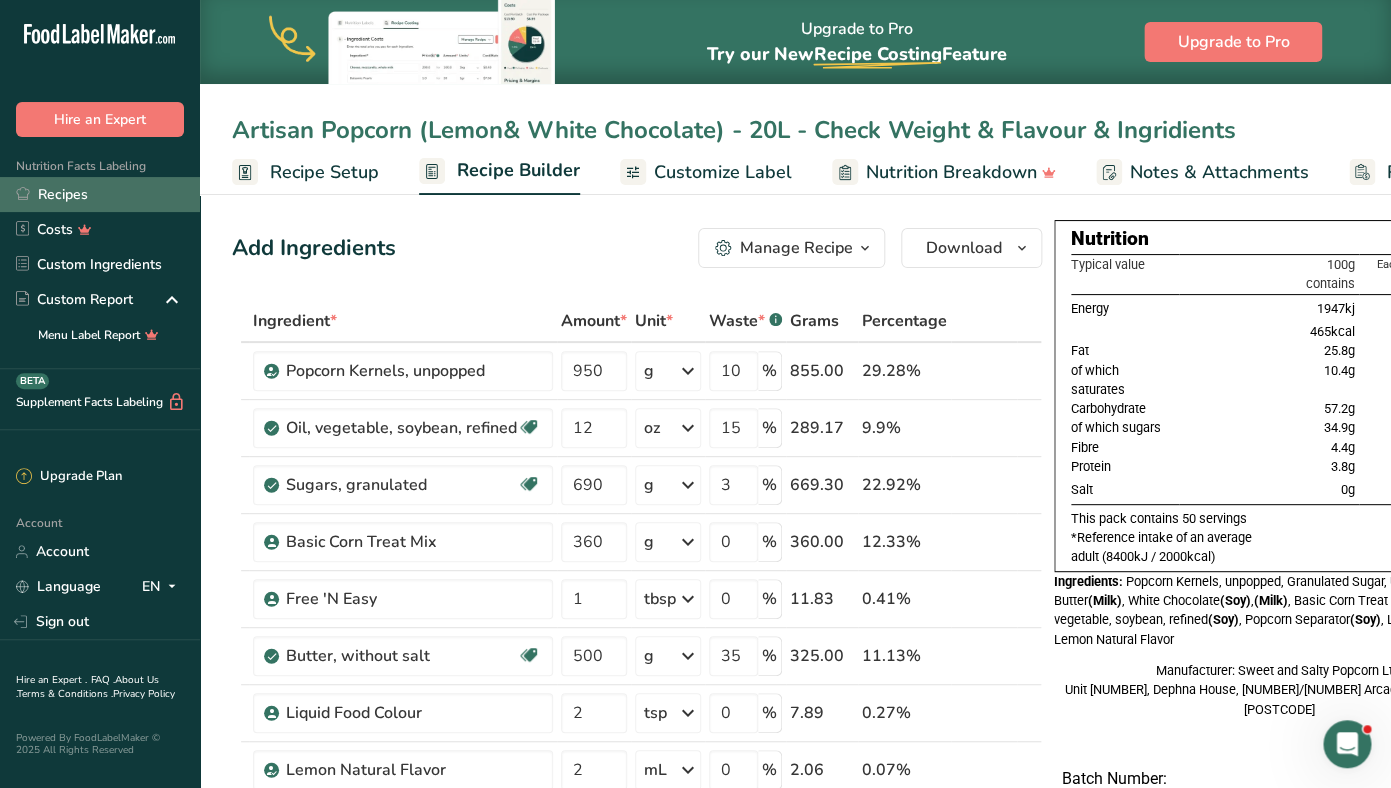 type on "Artisan Popcorn (Lemon& White Chocolate) - 20L - Check Weight & Flavour & Ingridients" 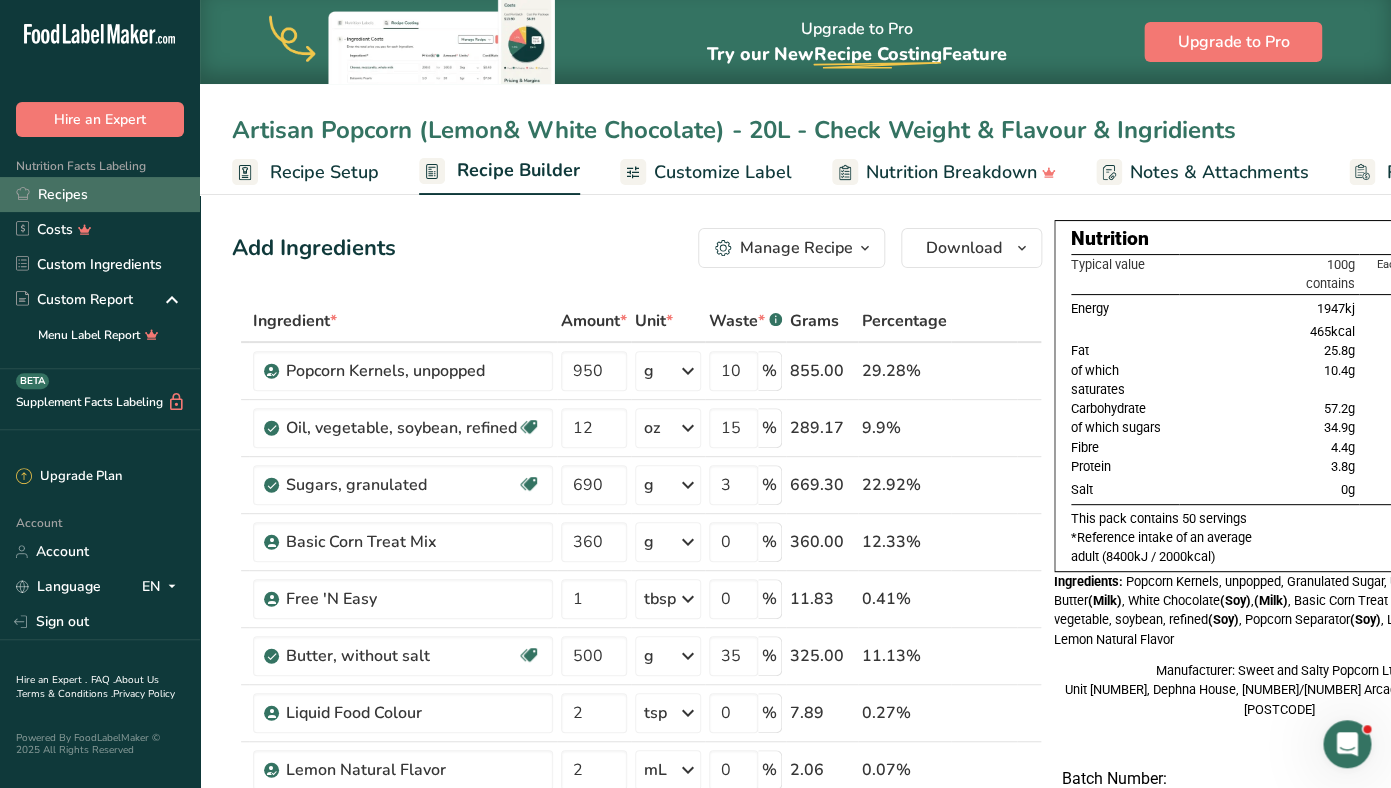 click on "Recipes" at bounding box center (100, 194) 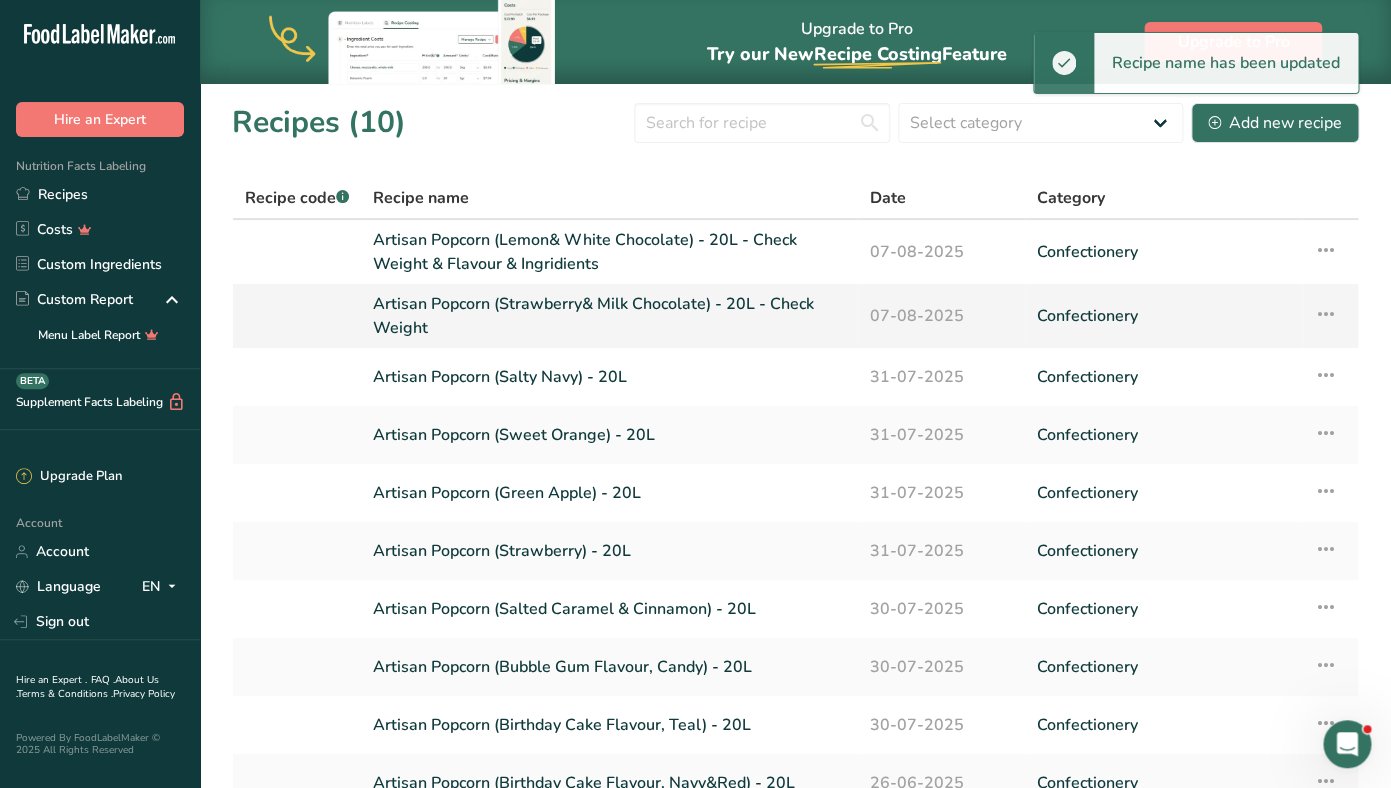 click on "Artisan Popcorn (Strawberry& Milk Chocolate) - 20L - Check Weight" at bounding box center [609, 316] 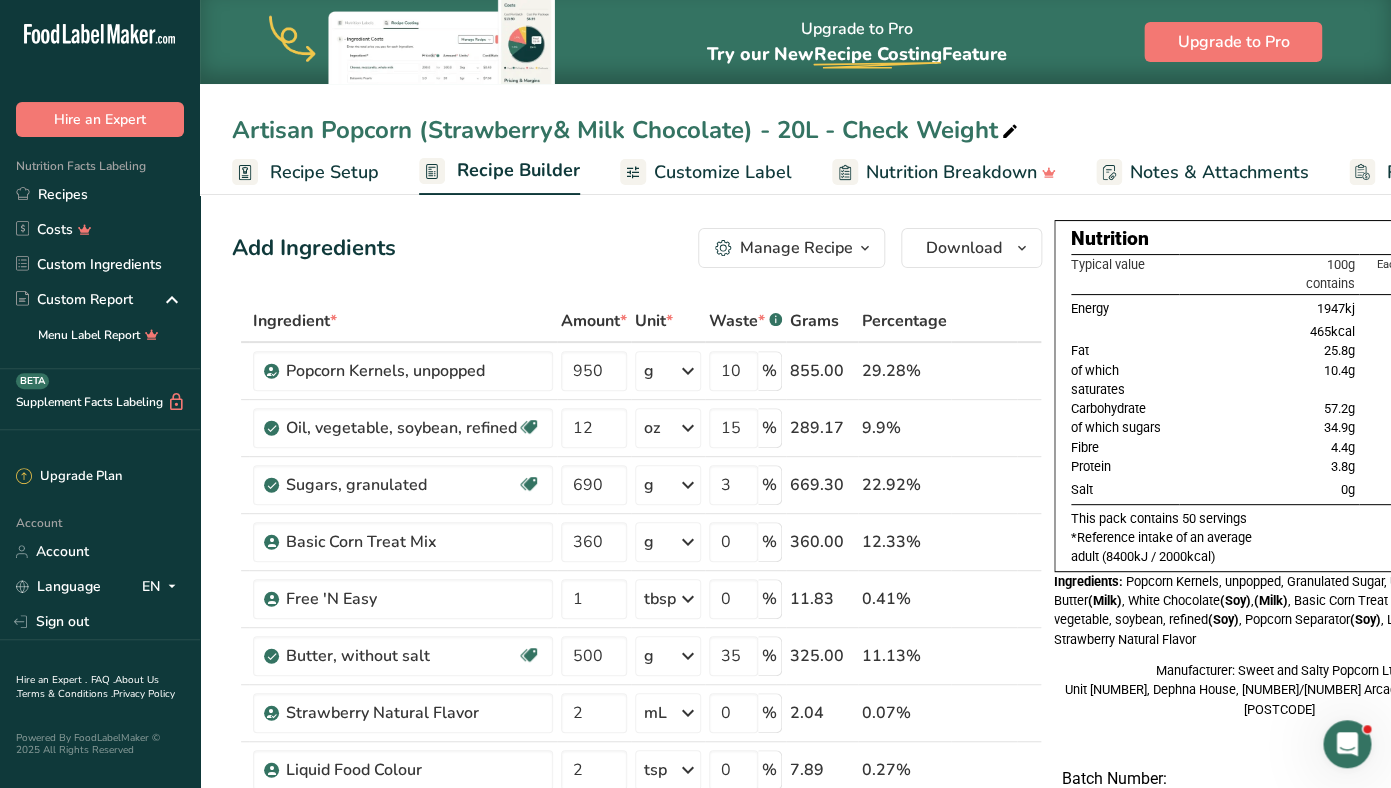 click at bounding box center [1010, 132] 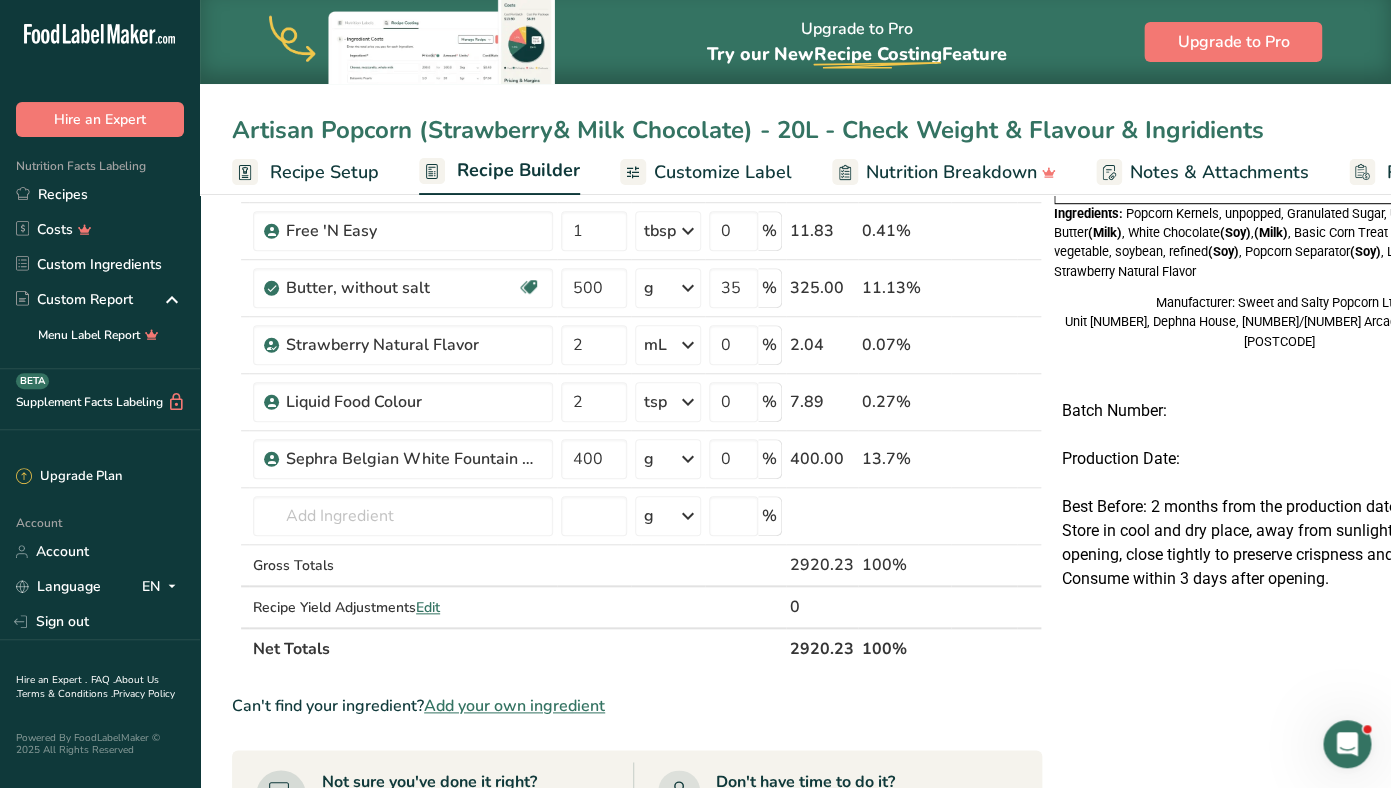 scroll, scrollTop: 370, scrollLeft: 0, axis: vertical 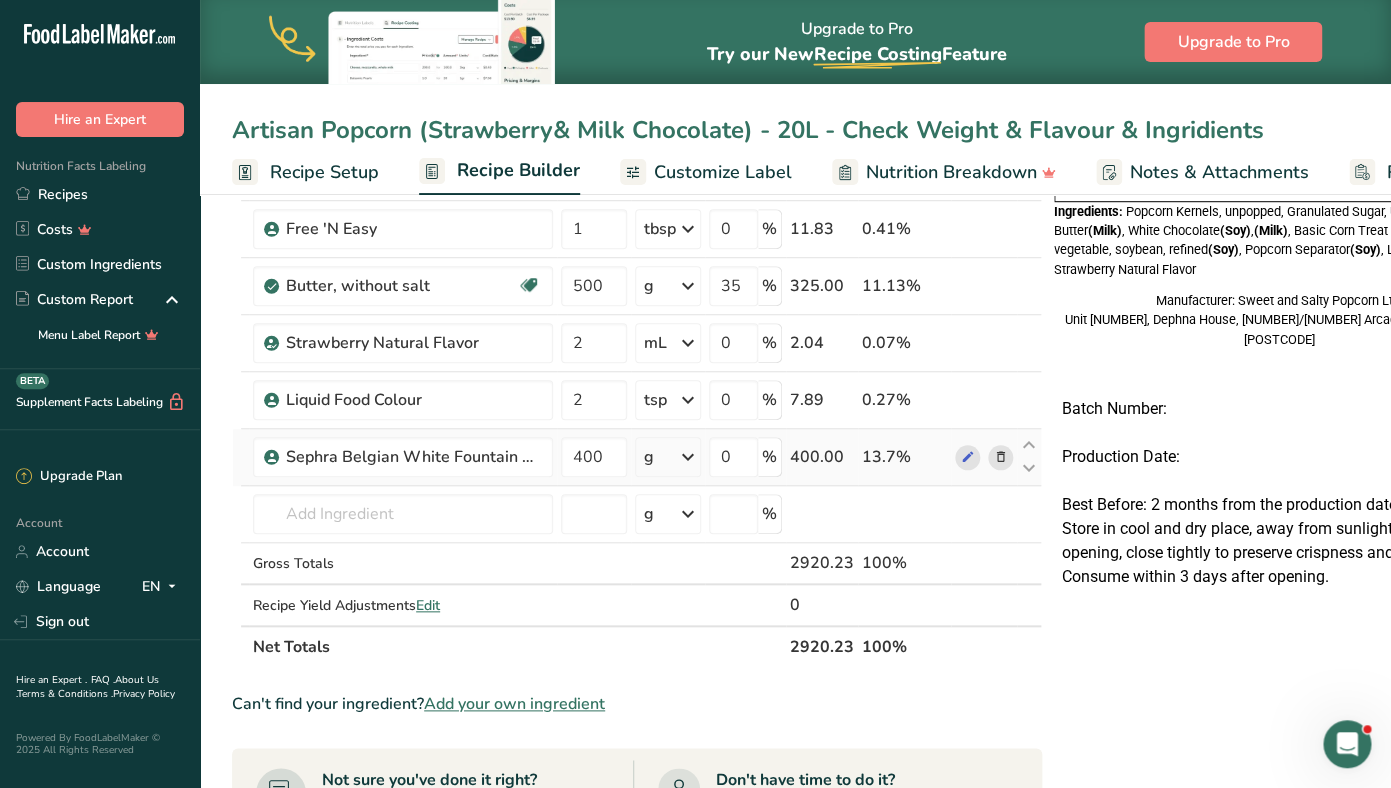 type on "Artisan Popcorn (Strawberry& Milk Chocolate) - 20L - Check Weight & Flavour & Ingridients" 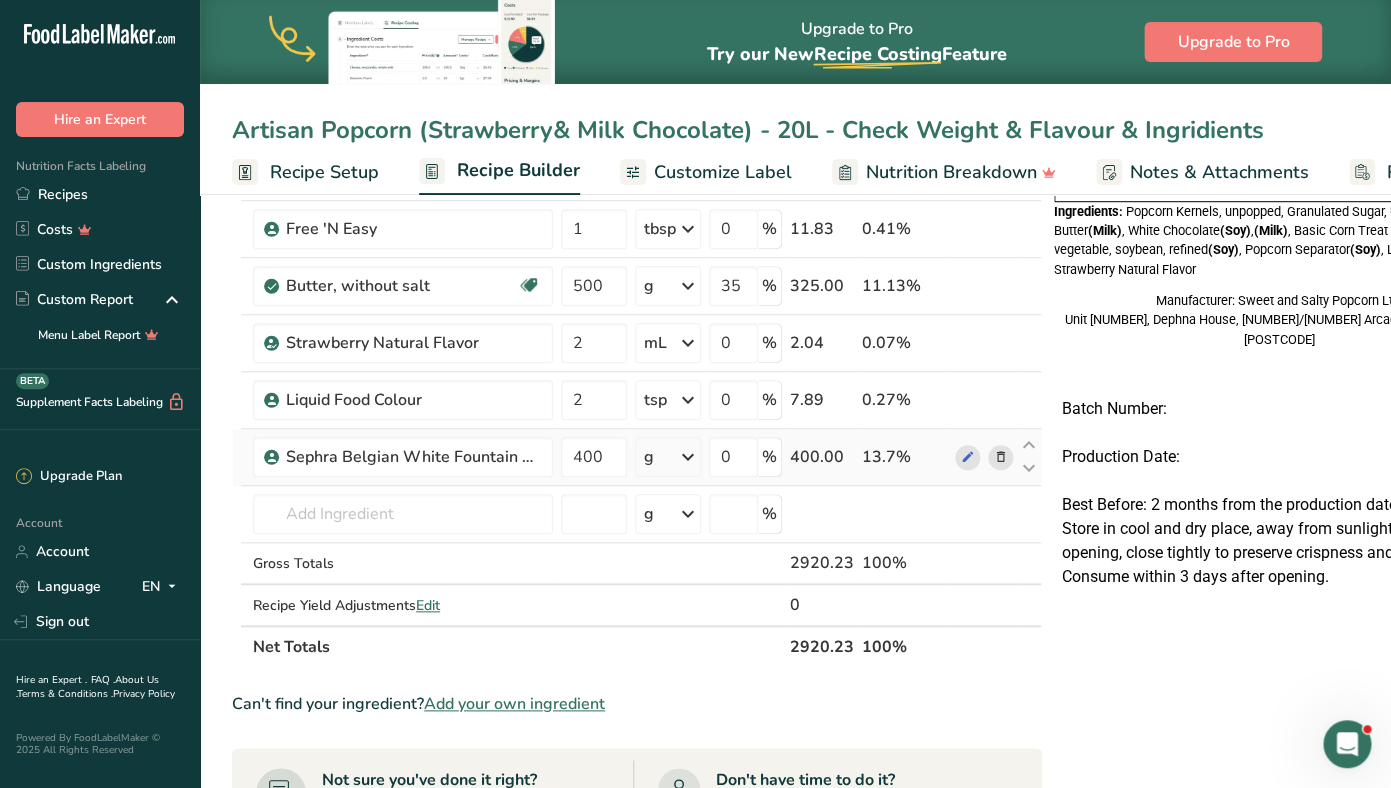 click at bounding box center (1001, 457) 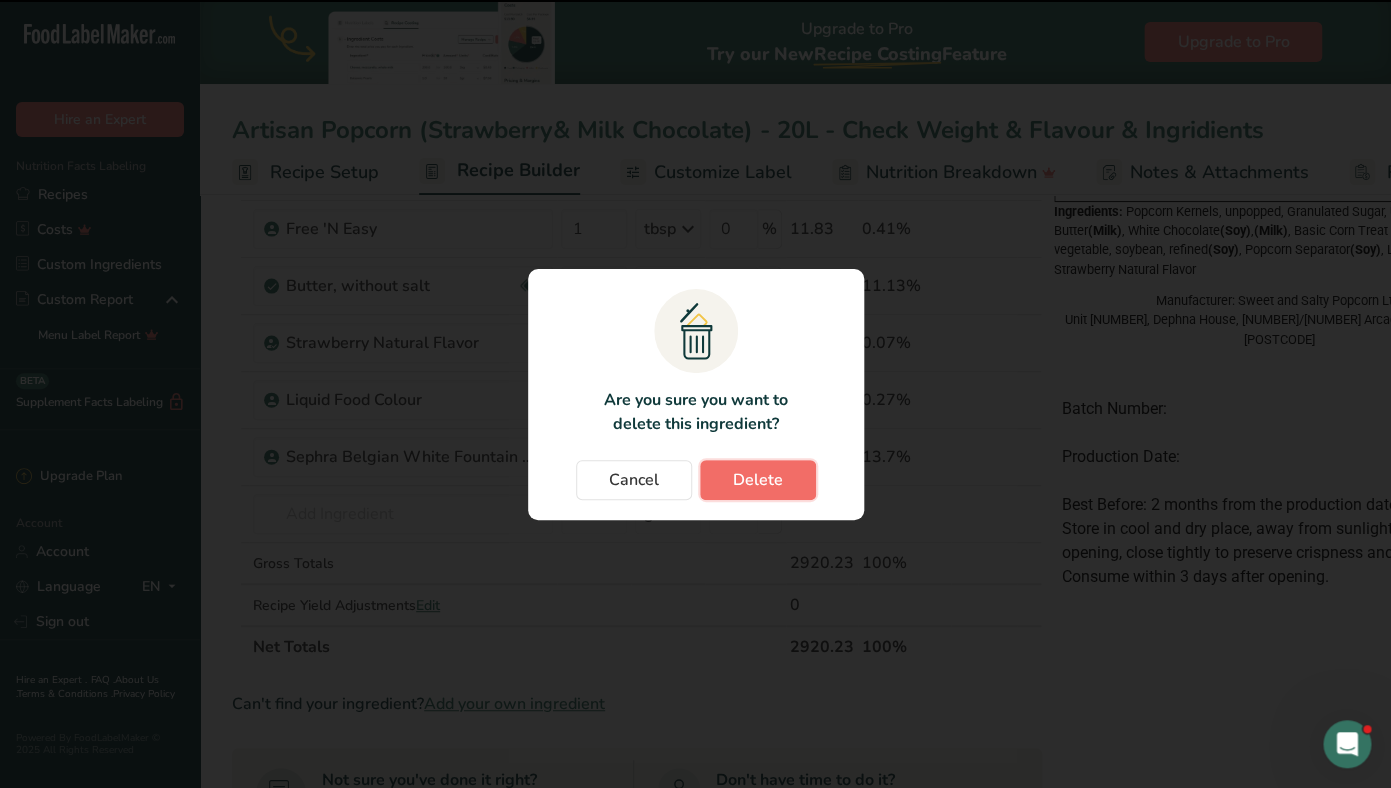 click on "Delete" at bounding box center (758, 480) 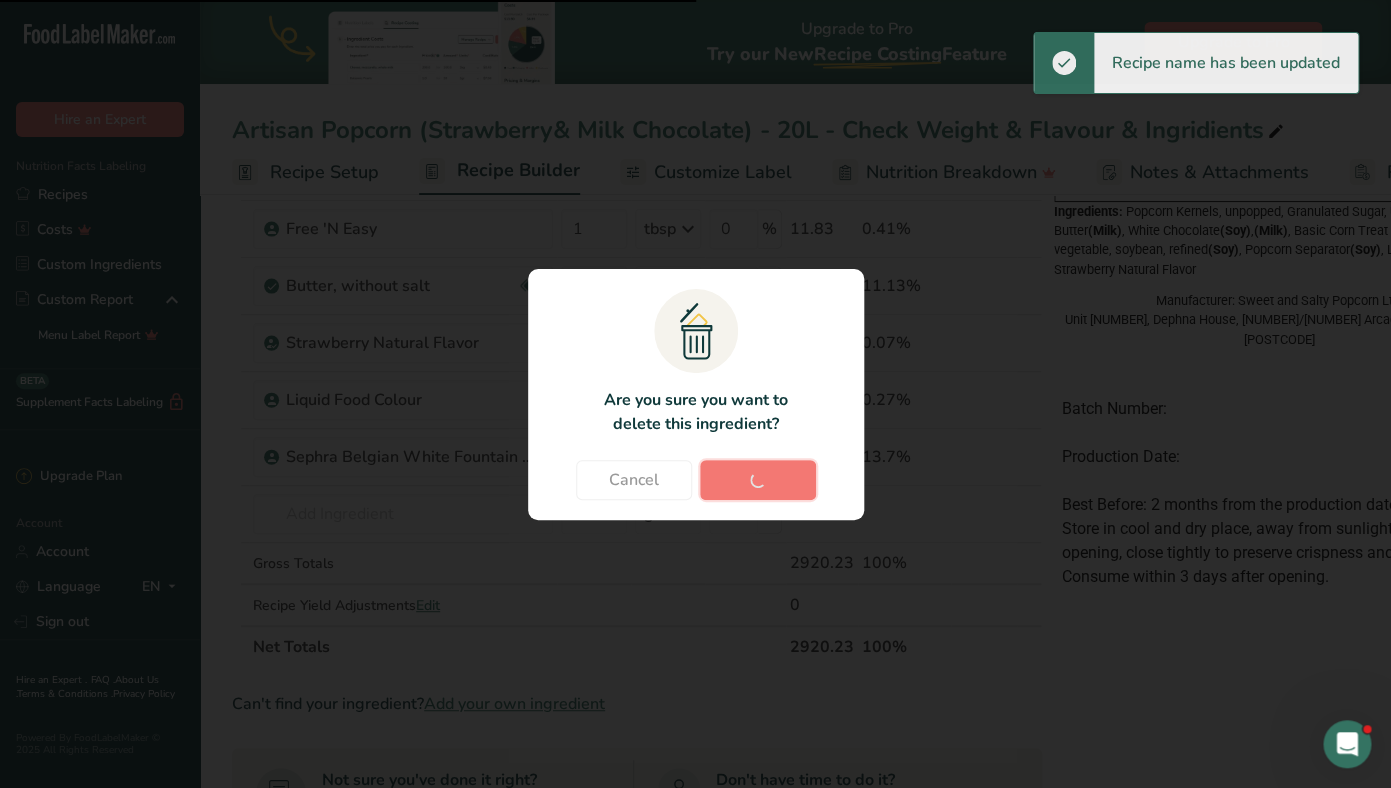 type 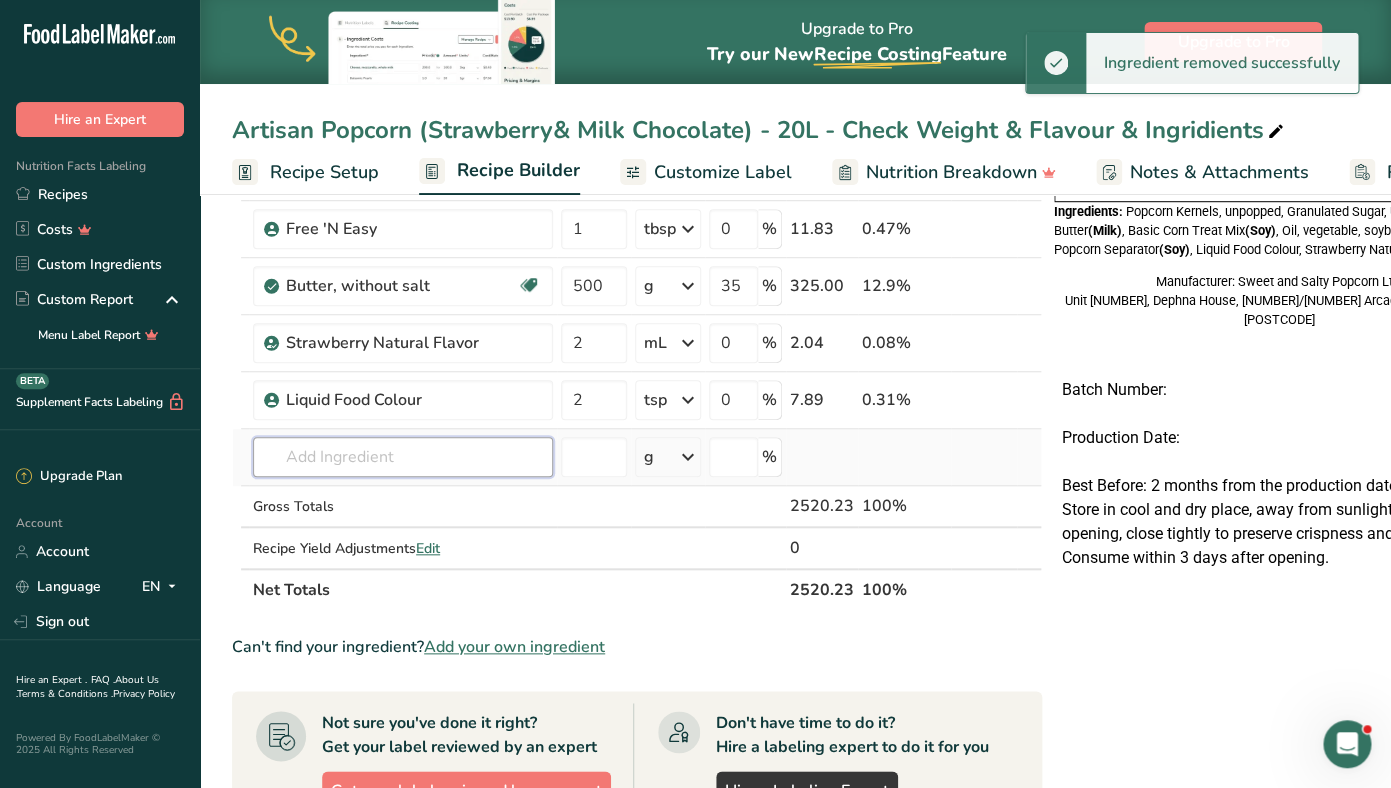 click at bounding box center [403, 457] 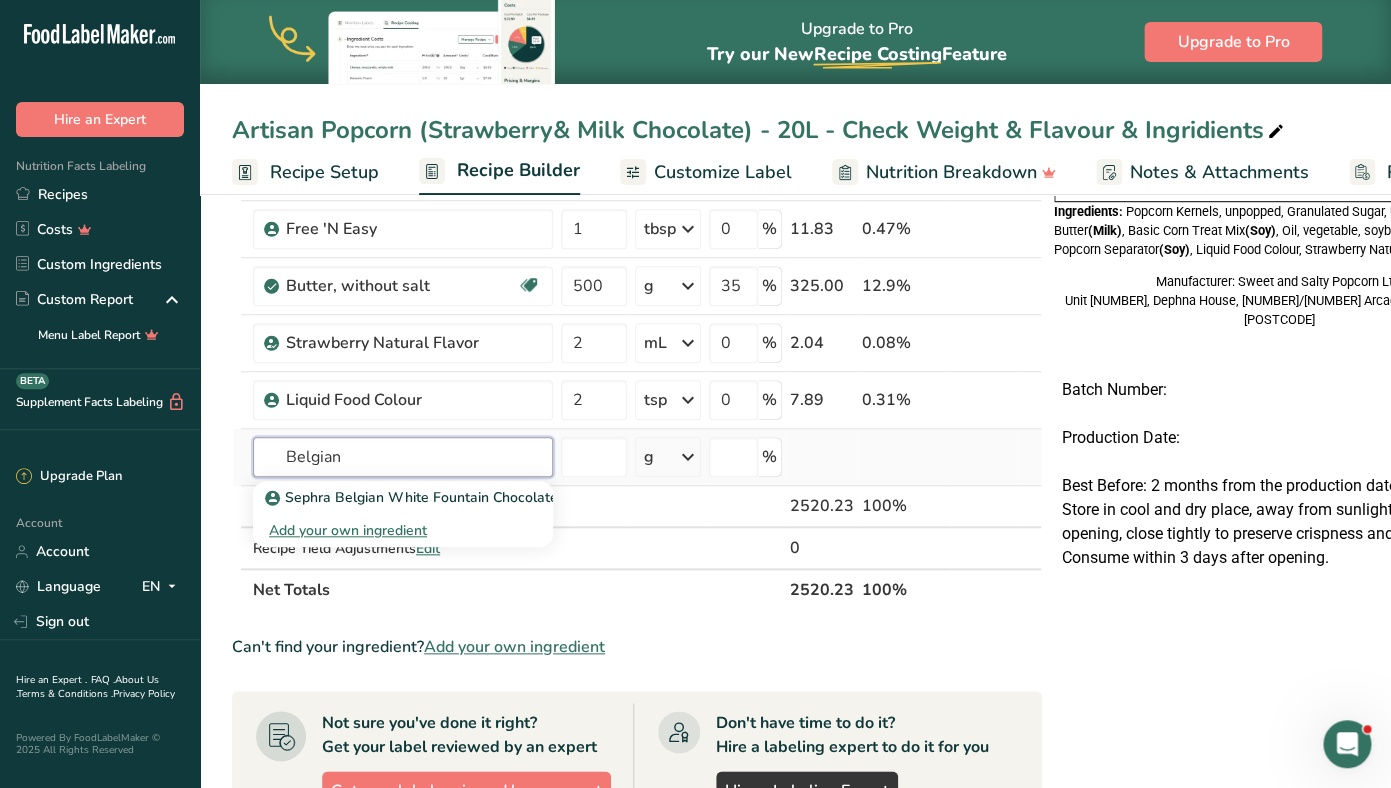 type on "Belgian" 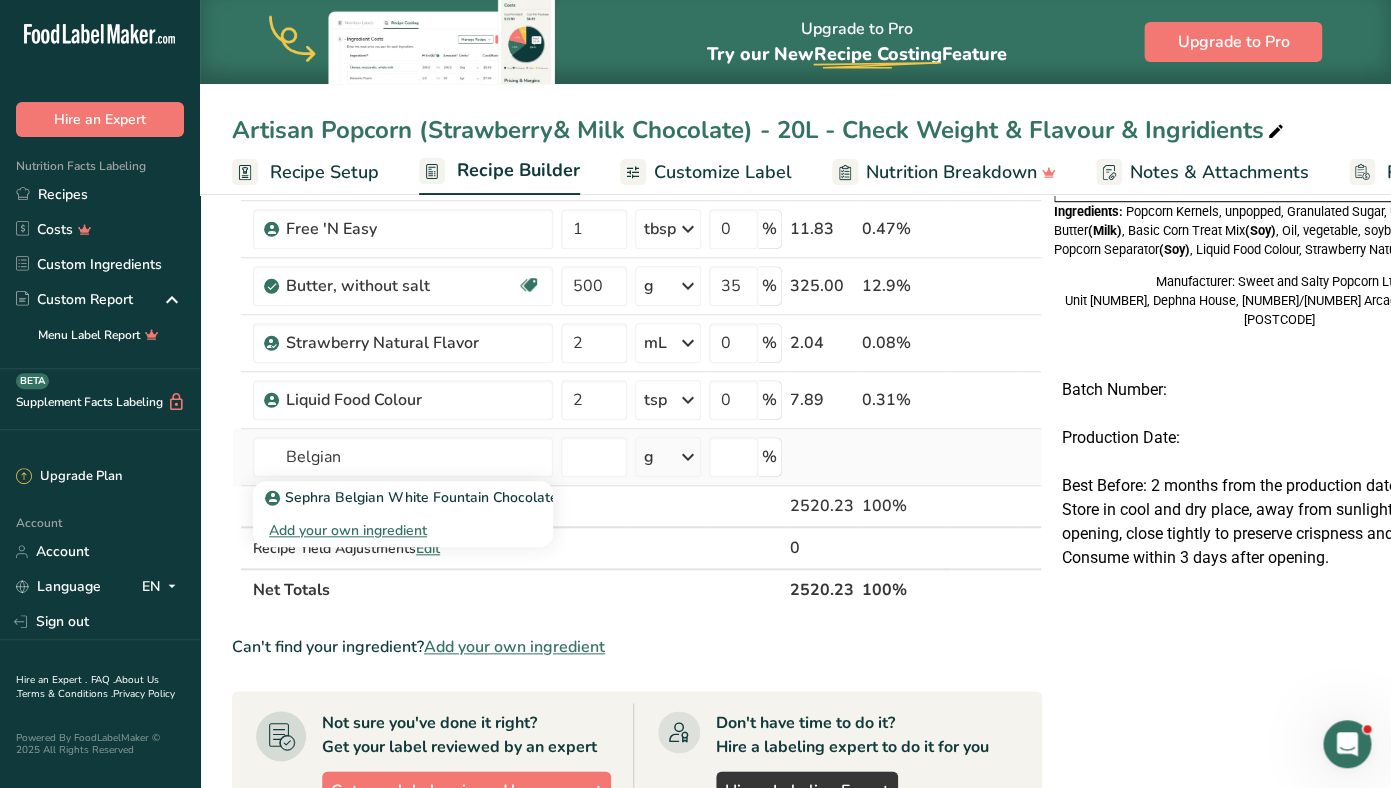 type 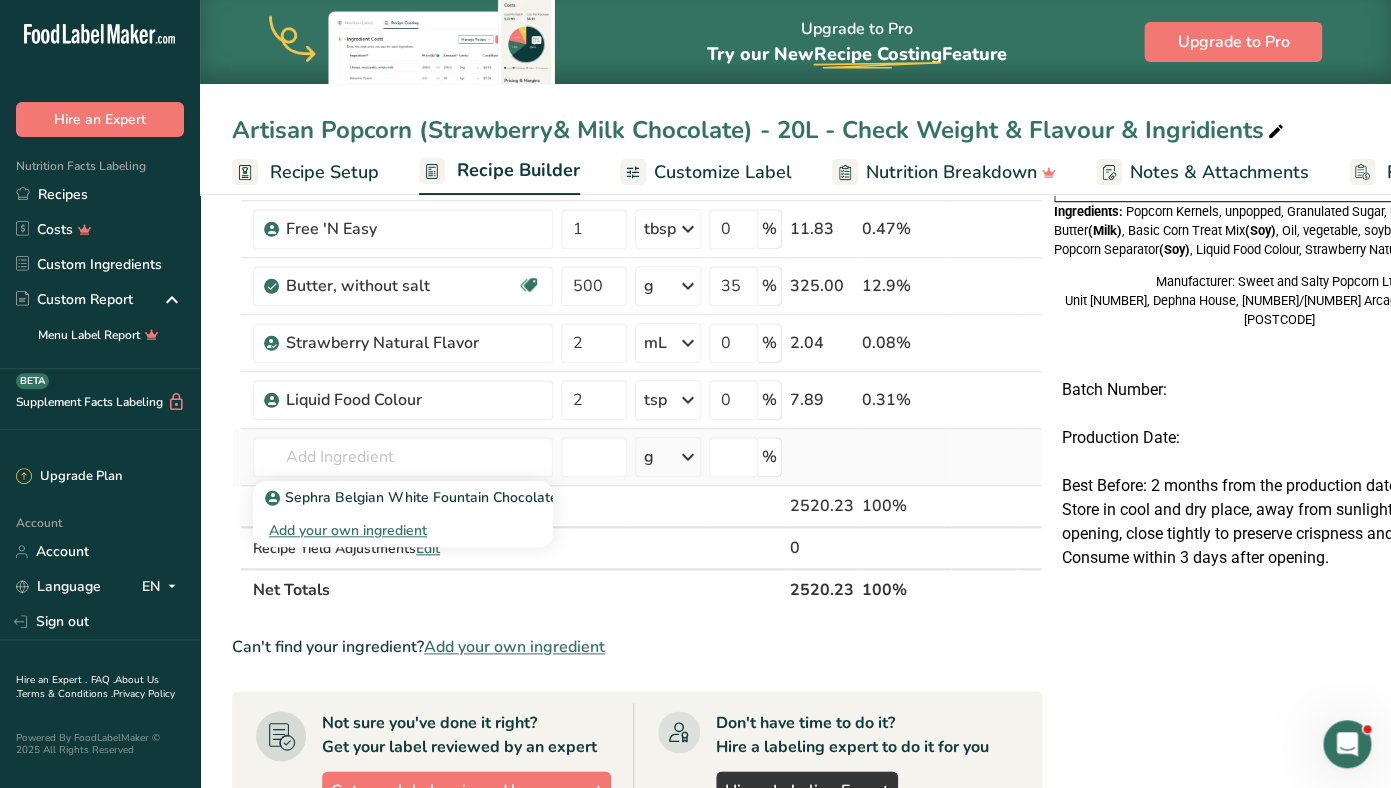 click on "Add your own ingredient" at bounding box center (403, 530) 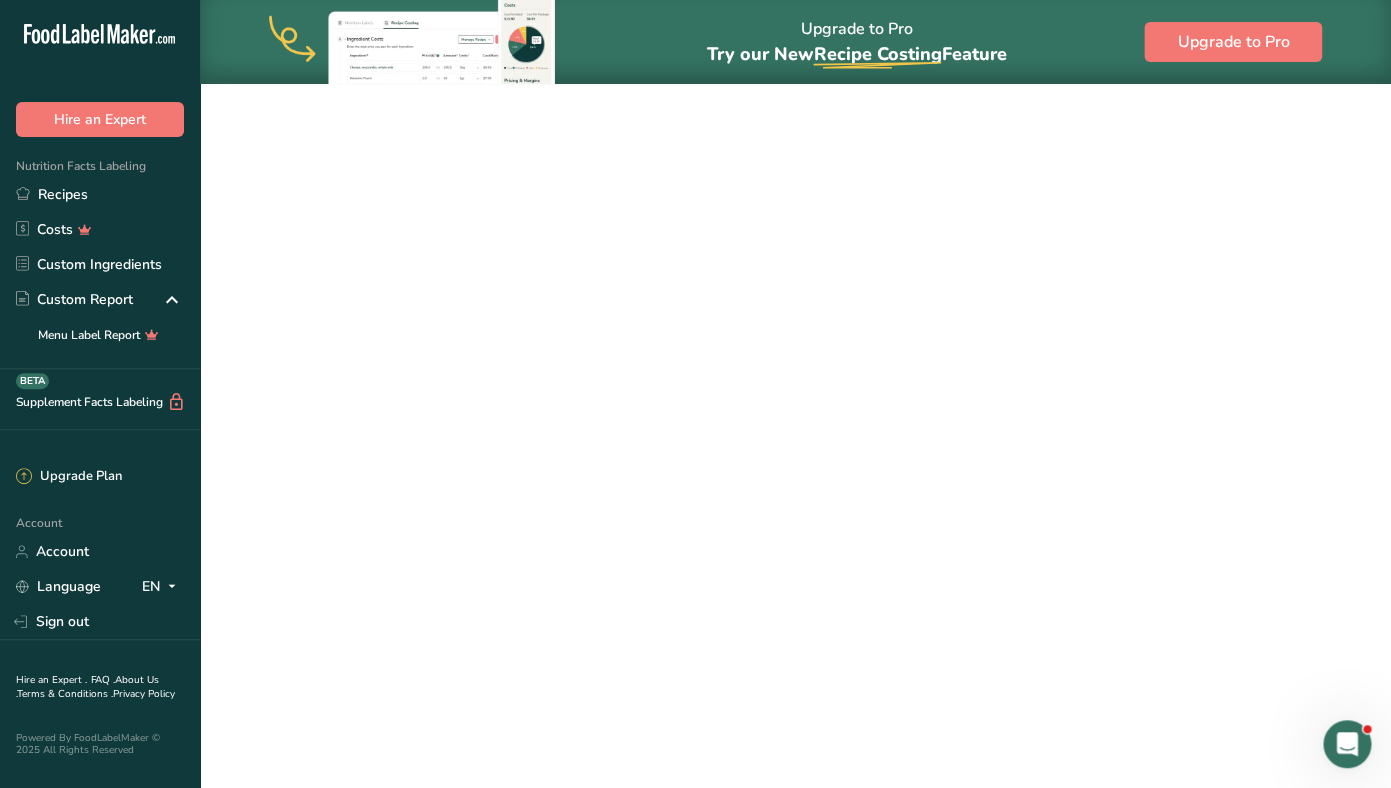 scroll, scrollTop: 0, scrollLeft: 0, axis: both 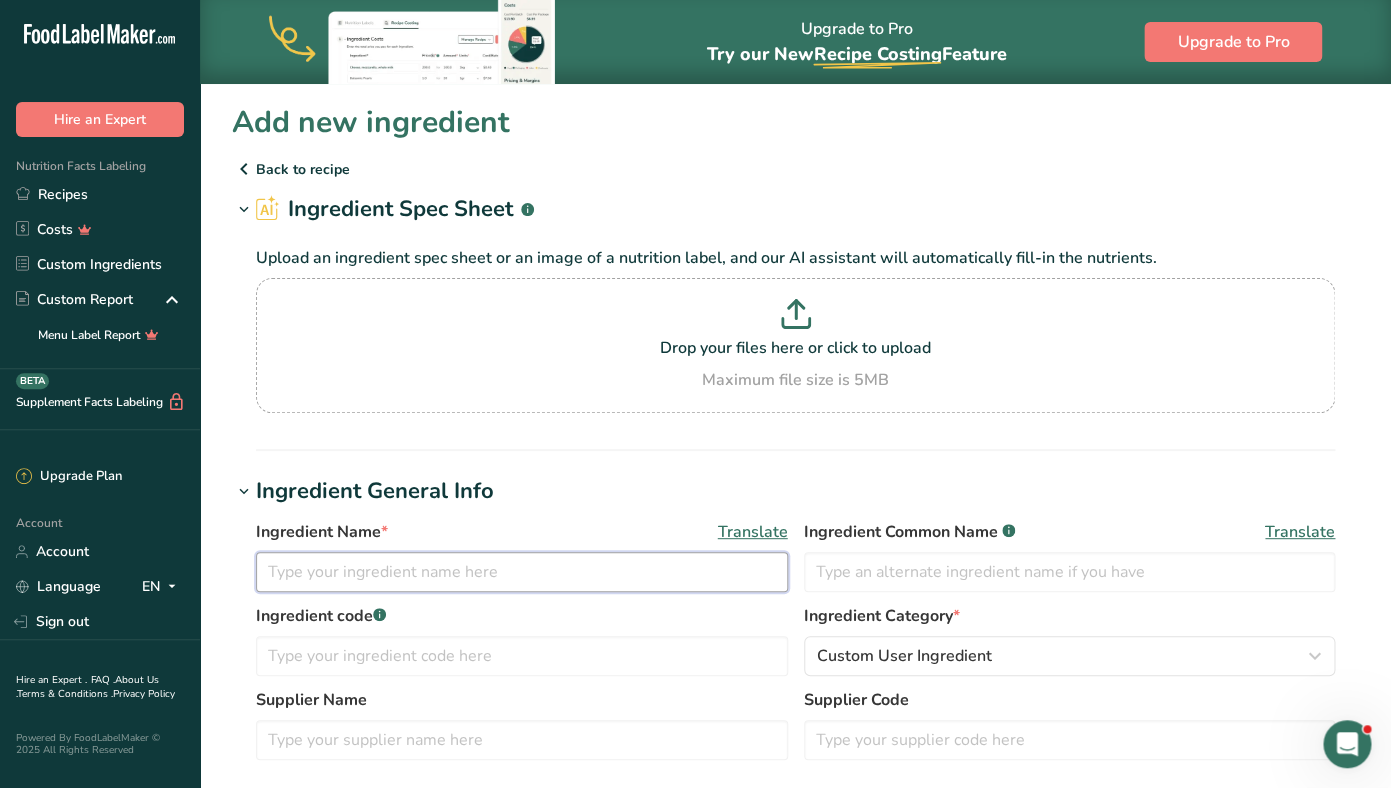 click at bounding box center [522, 572] 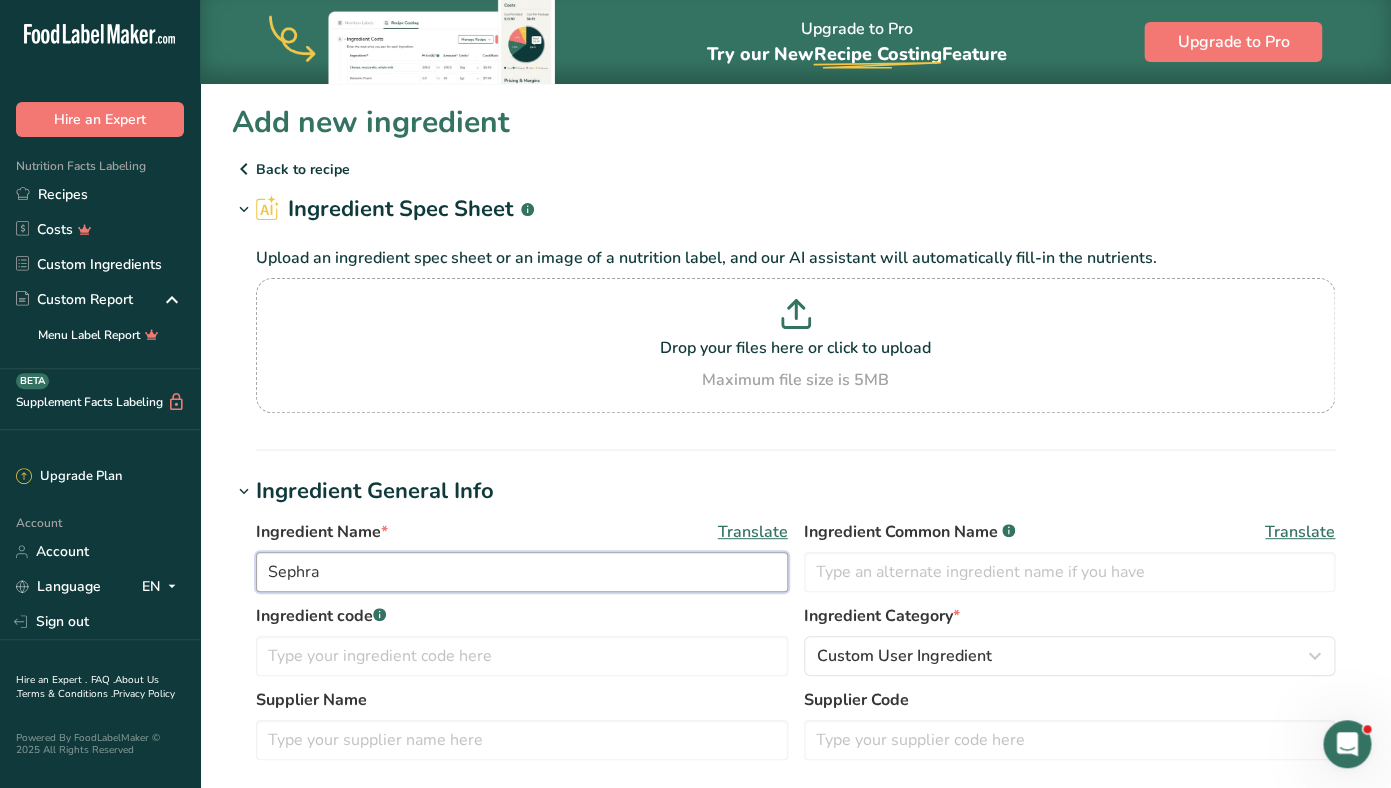 click on "Sephra" at bounding box center (522, 572) 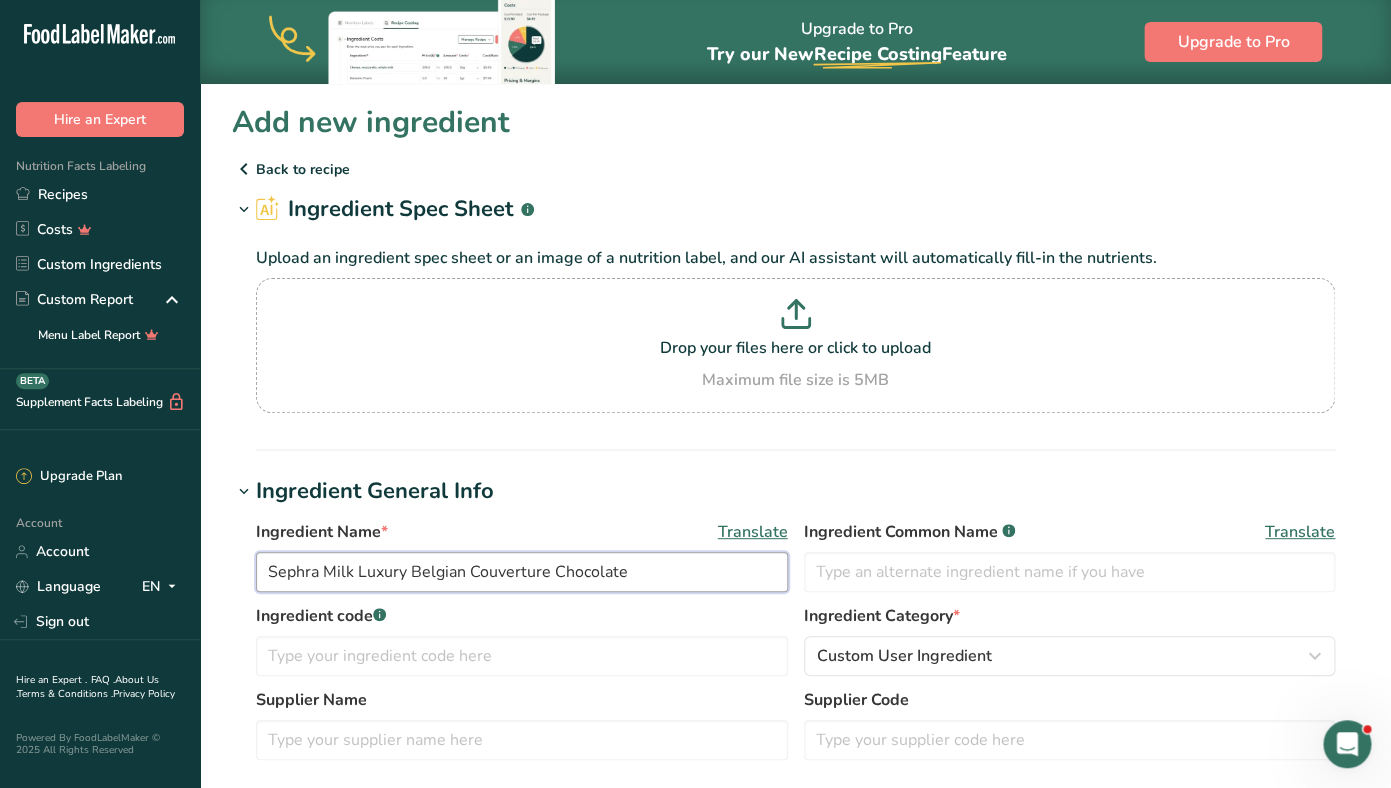 click on "Sephra Milk Luxury Belgian Couverture Chocolate" at bounding box center (522, 572) 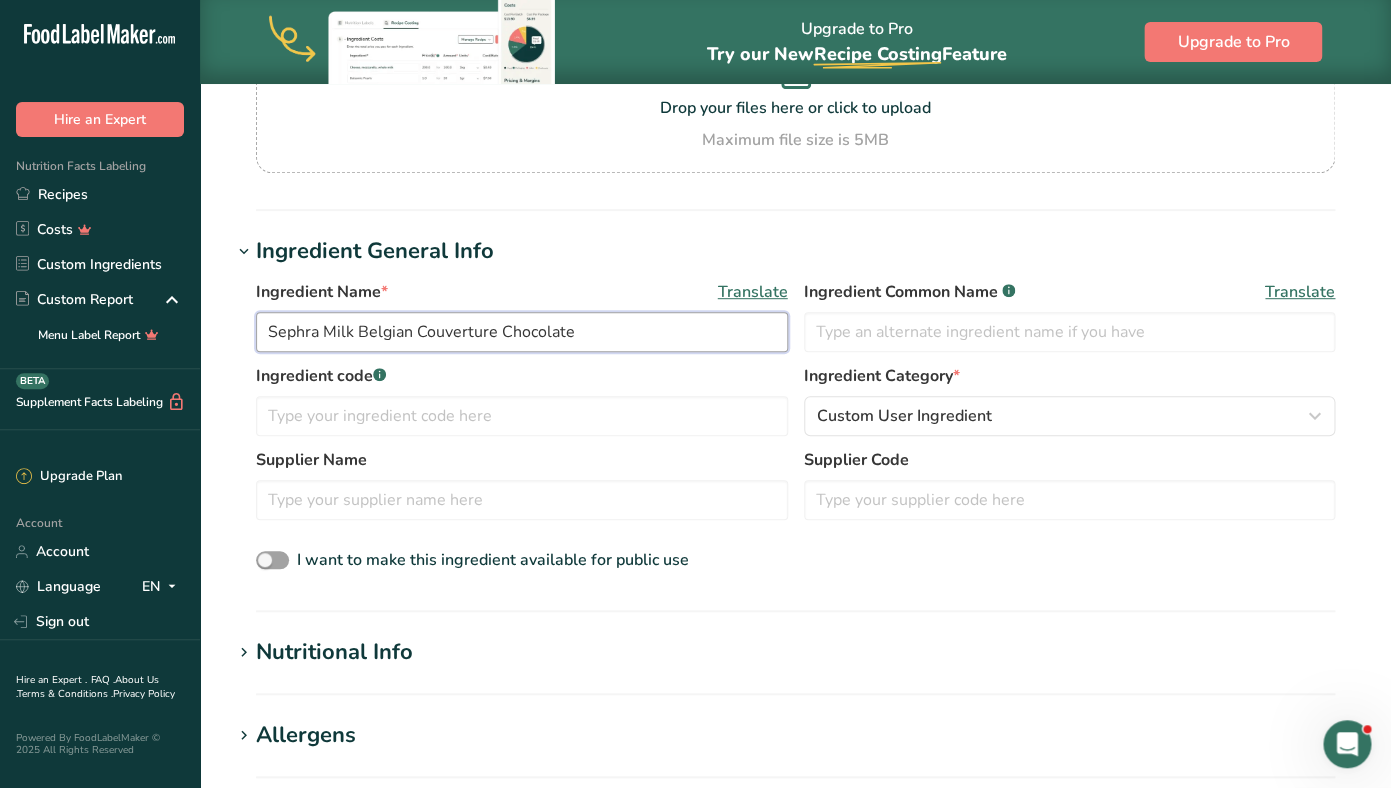 scroll, scrollTop: 243, scrollLeft: 0, axis: vertical 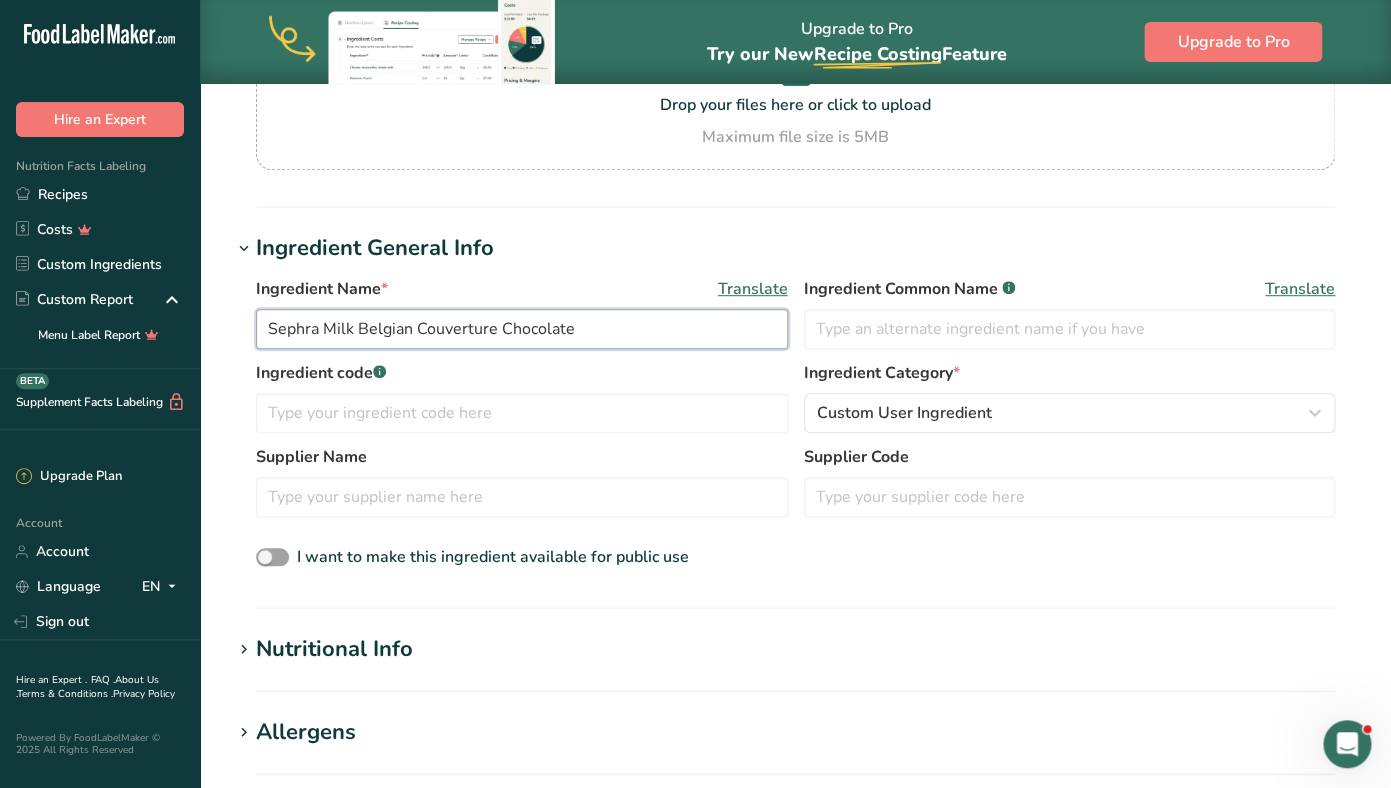 type on "Sephra Milk Belgian Couverture Chocolate" 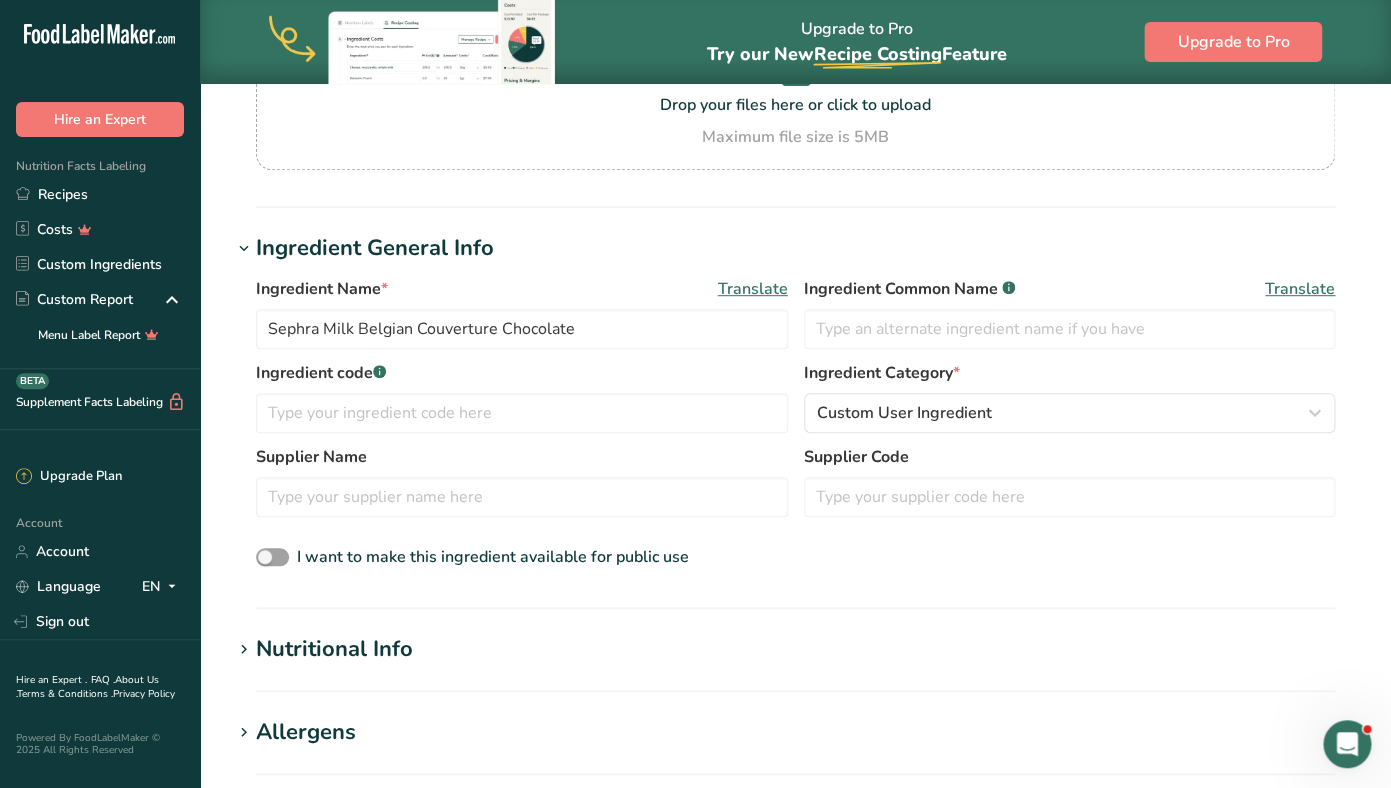 click on "Nutritional Info" at bounding box center (334, 649) 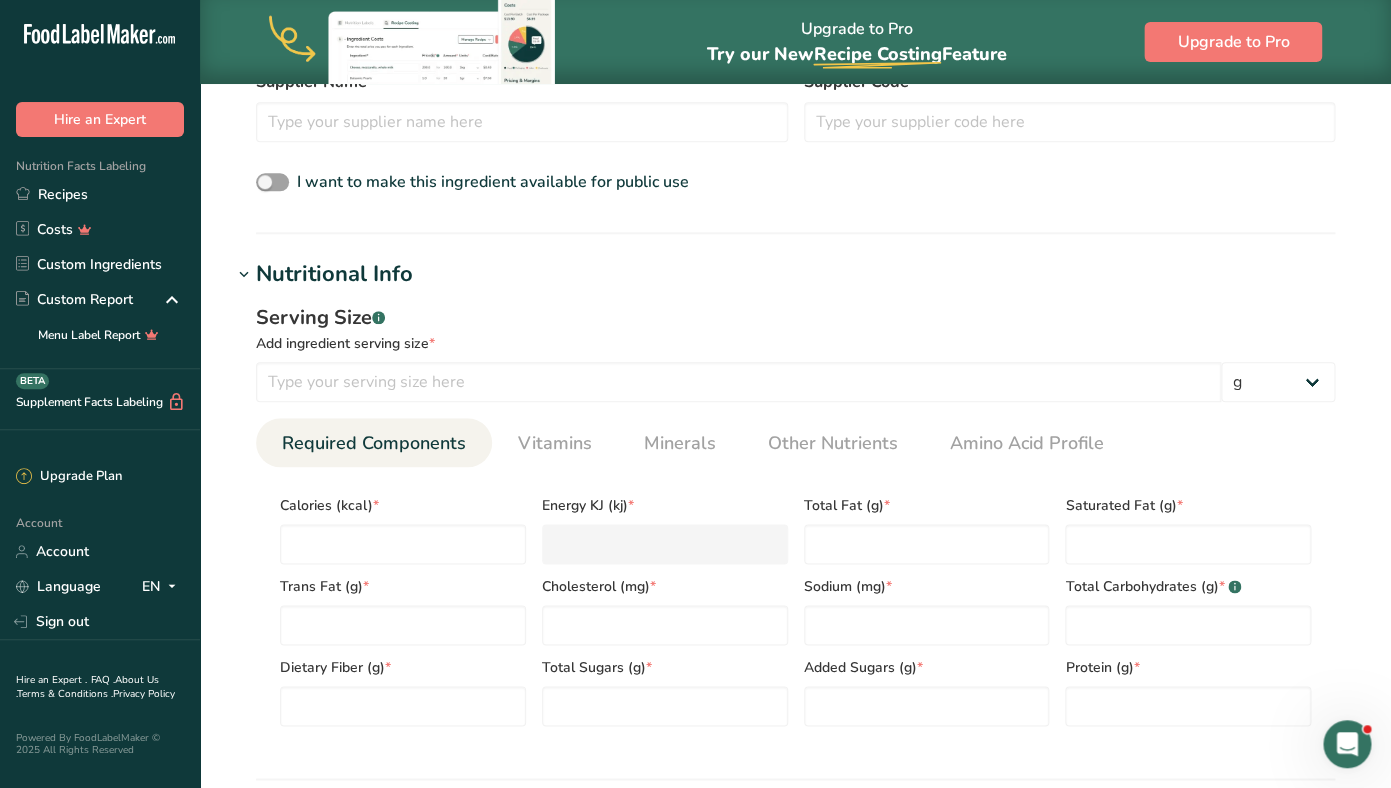 scroll, scrollTop: 628, scrollLeft: 0, axis: vertical 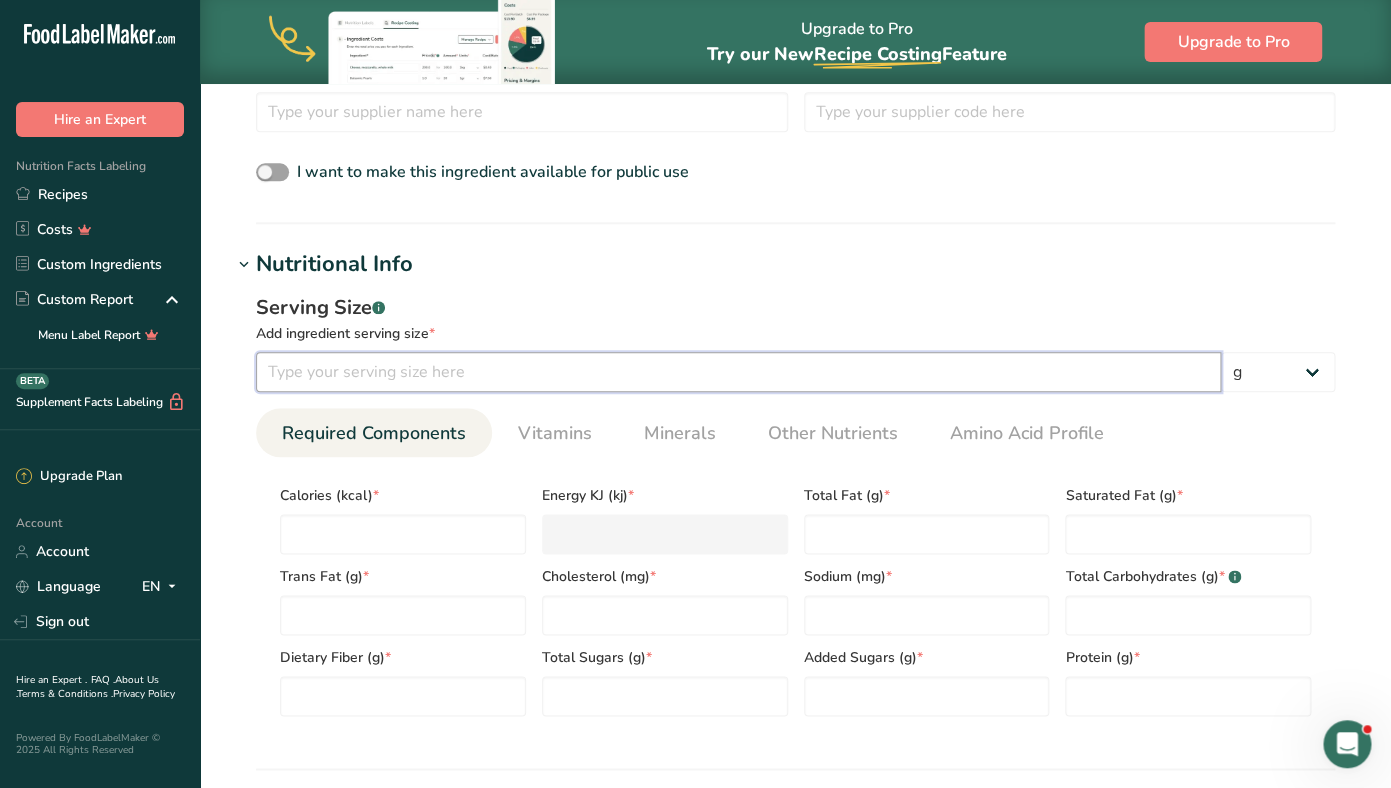 click at bounding box center [738, 372] 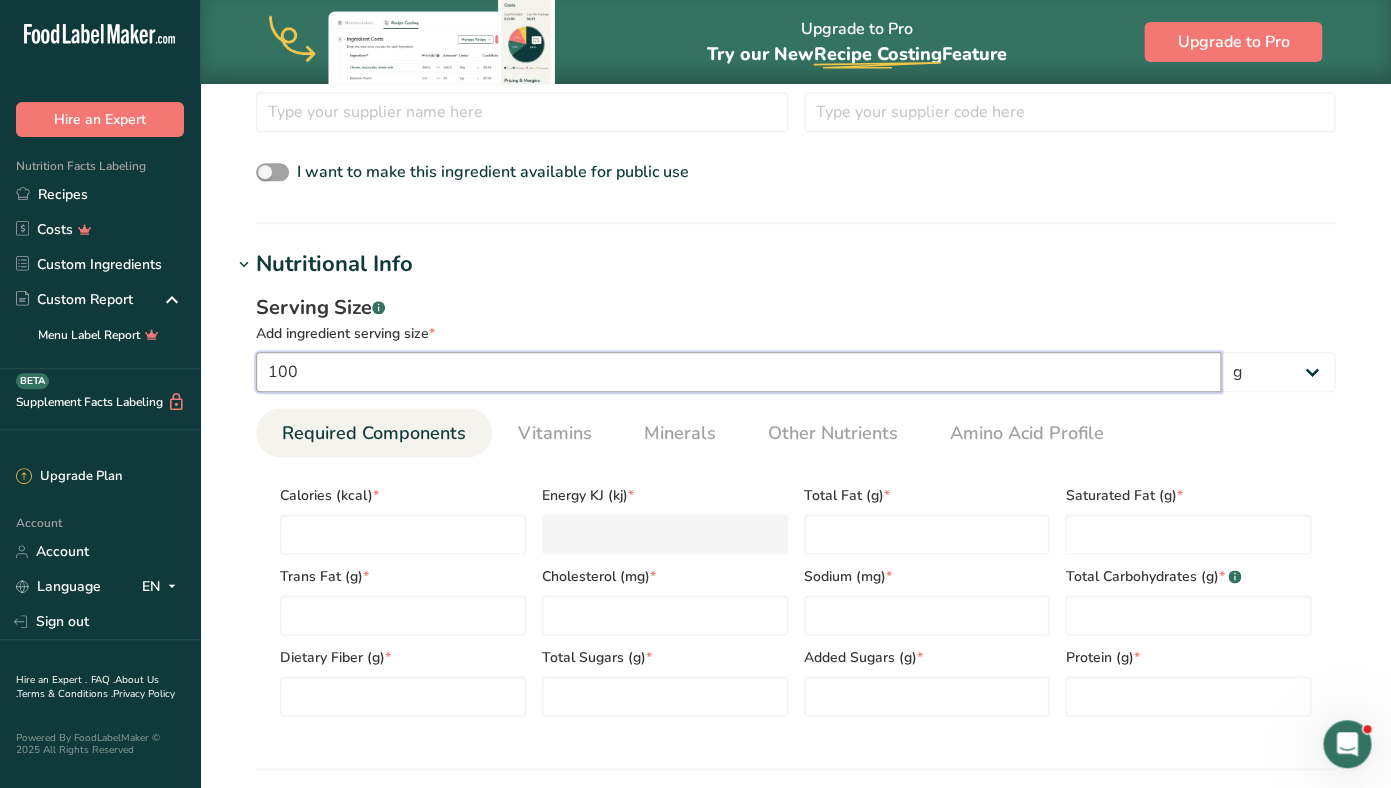 type on "100" 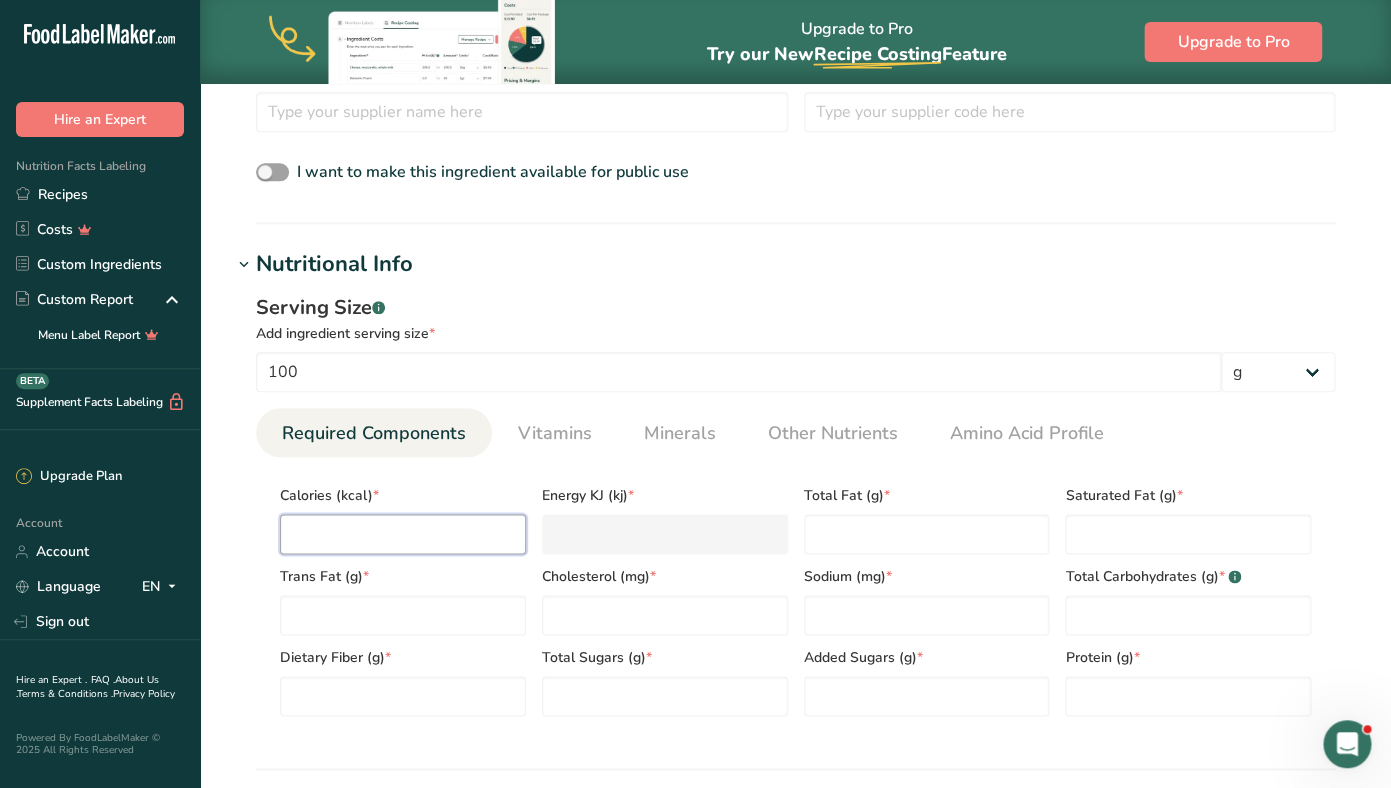 click at bounding box center (403, 534) 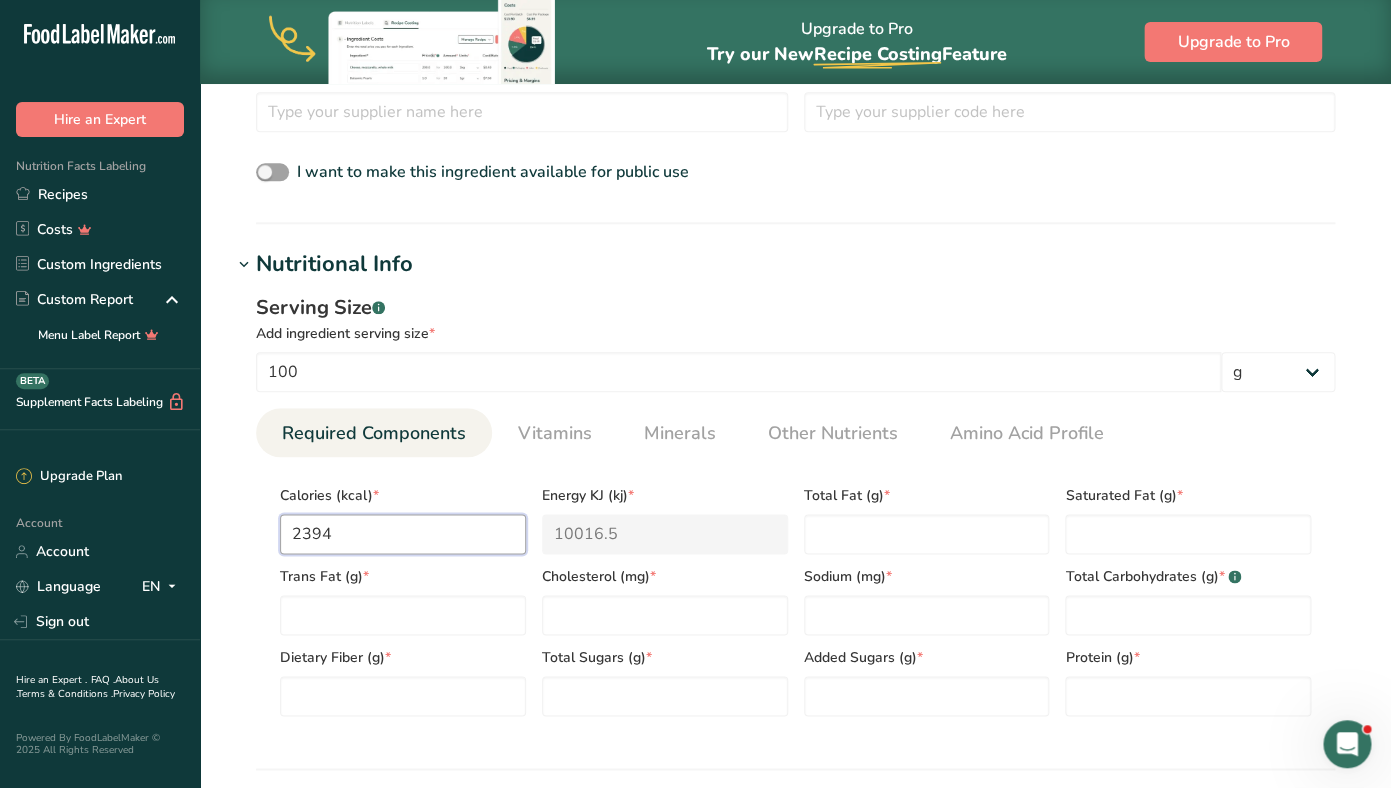 click on "2394" at bounding box center (403, 534) 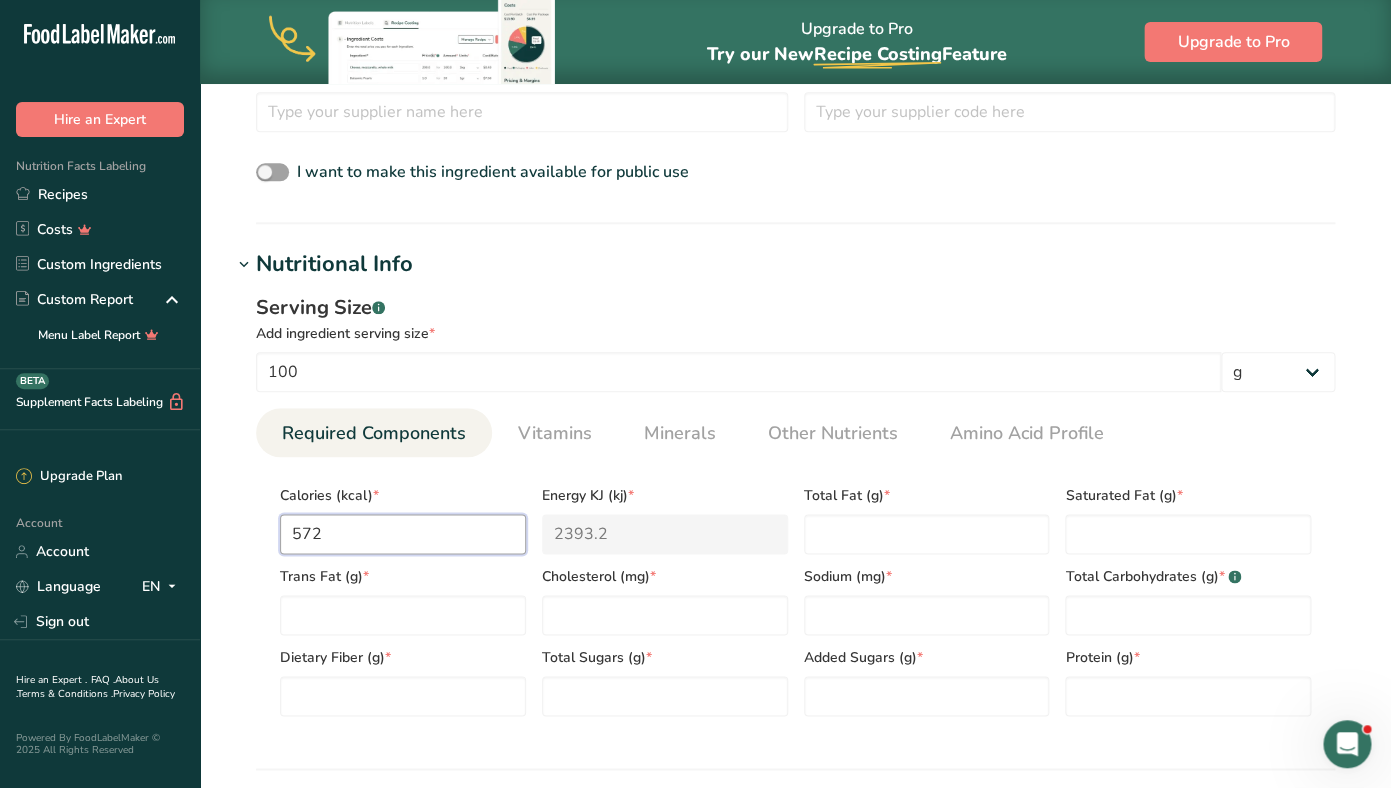 type on "572" 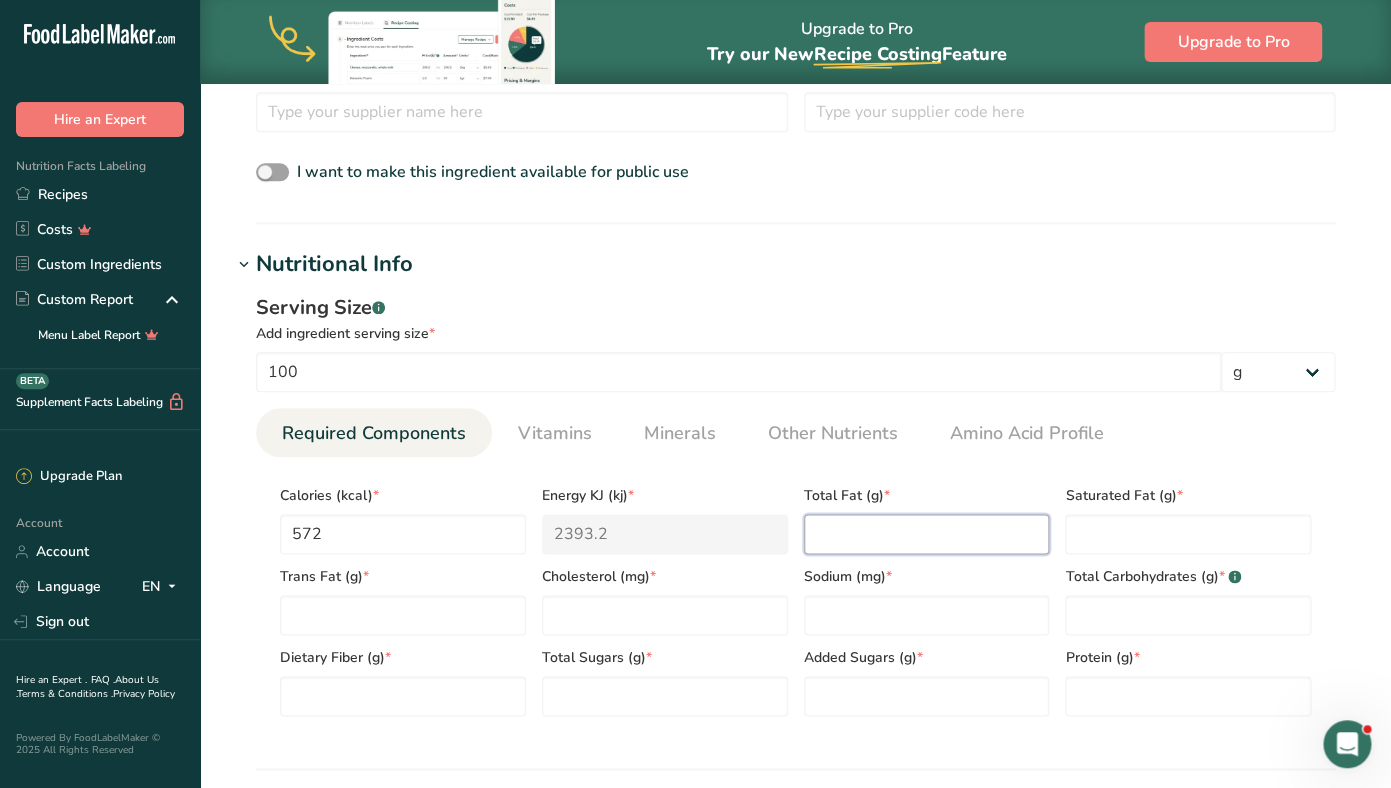 click at bounding box center [927, 534] 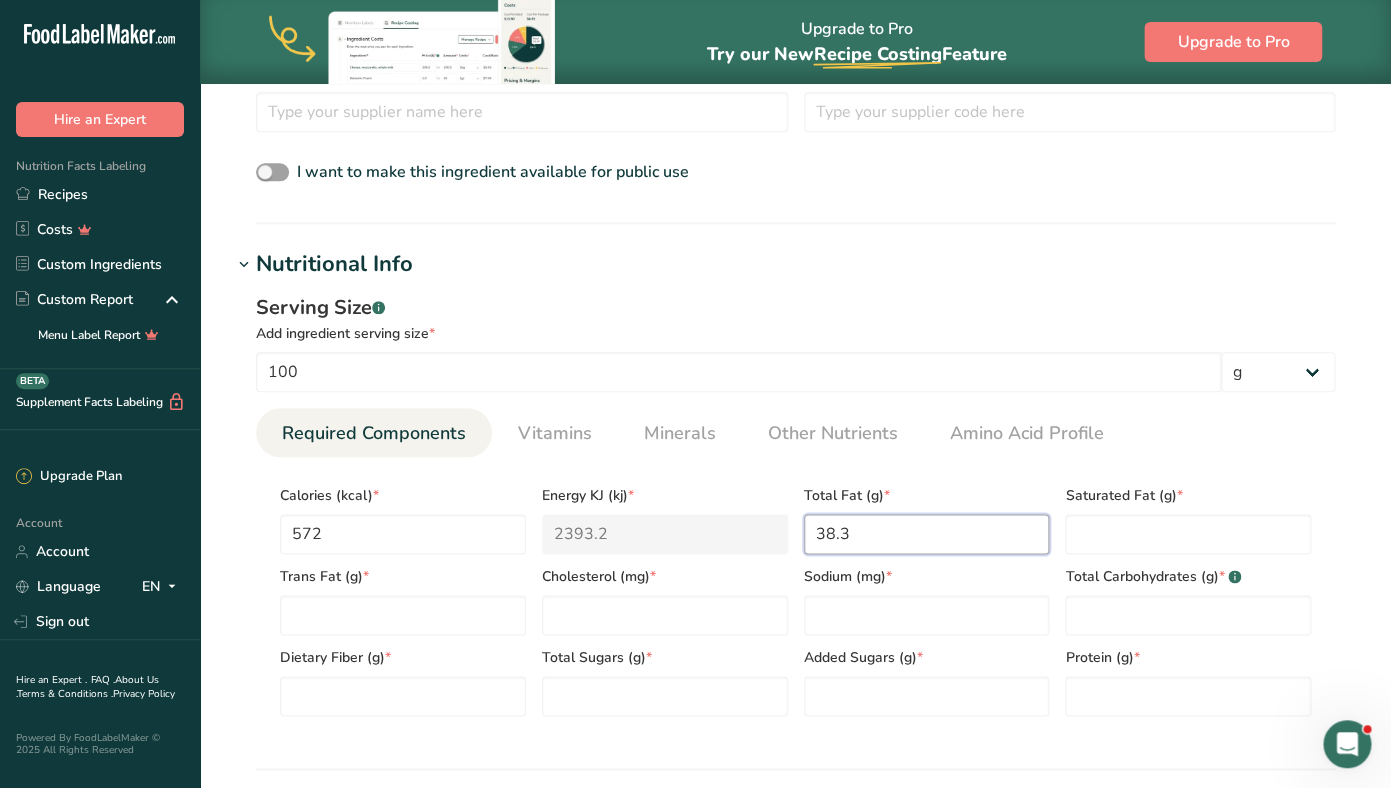 type on "38.3" 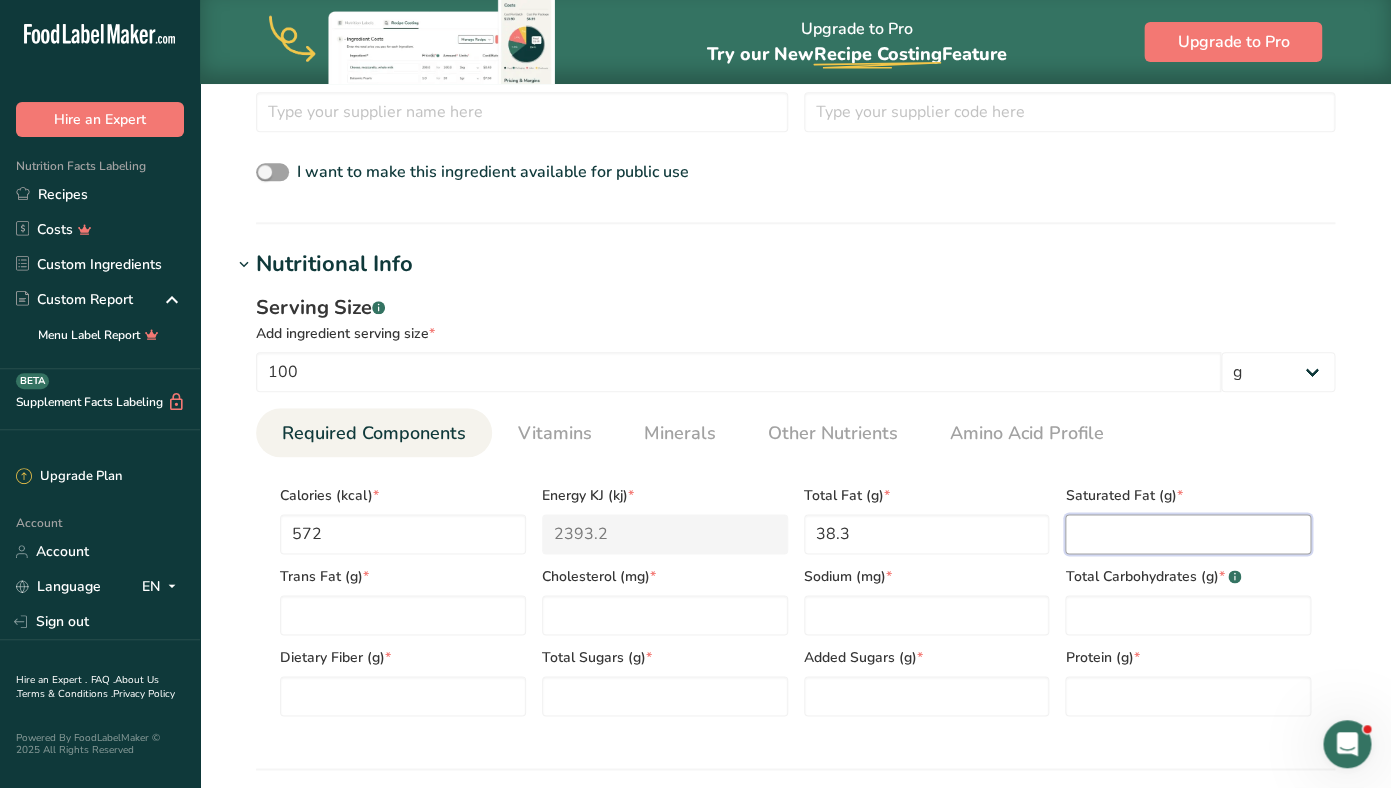 click at bounding box center (1188, 534) 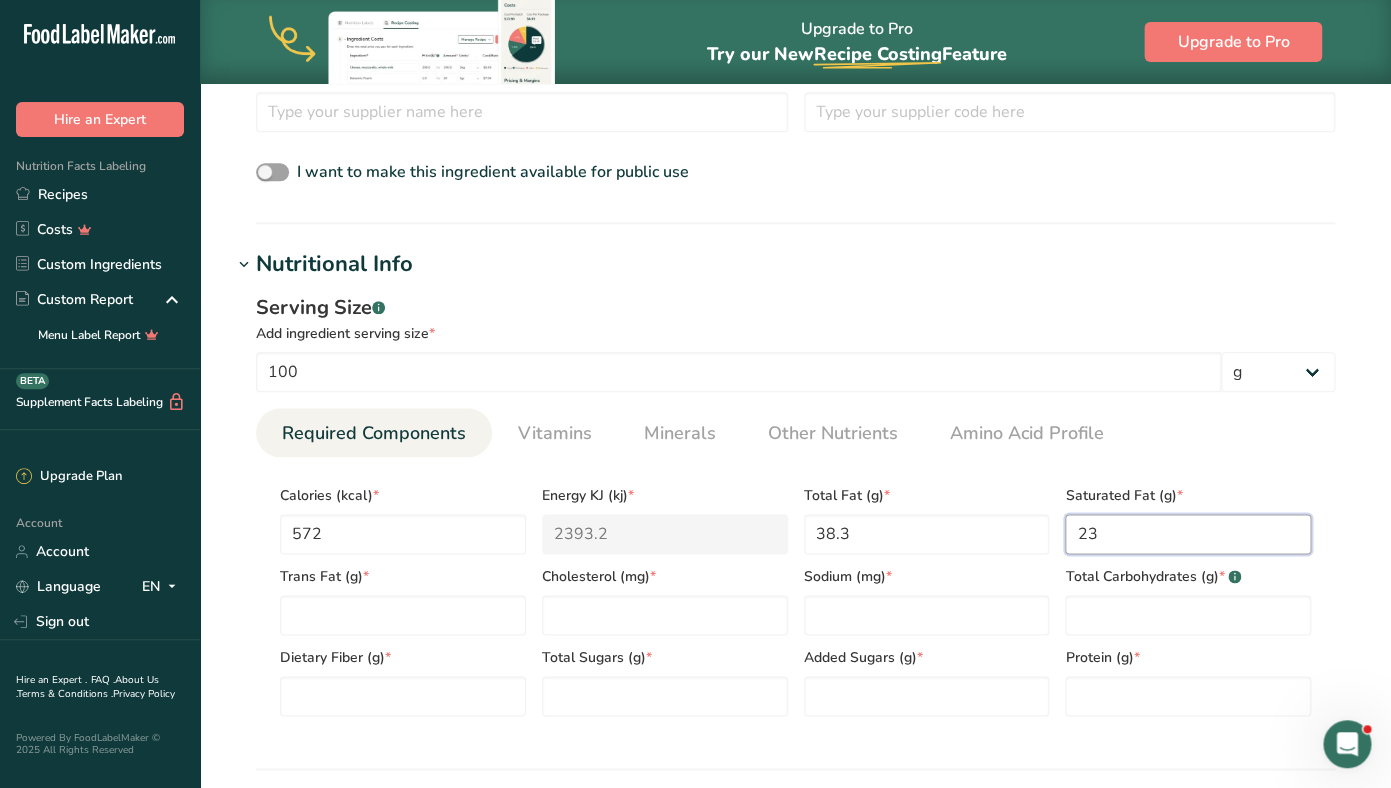 type on "23" 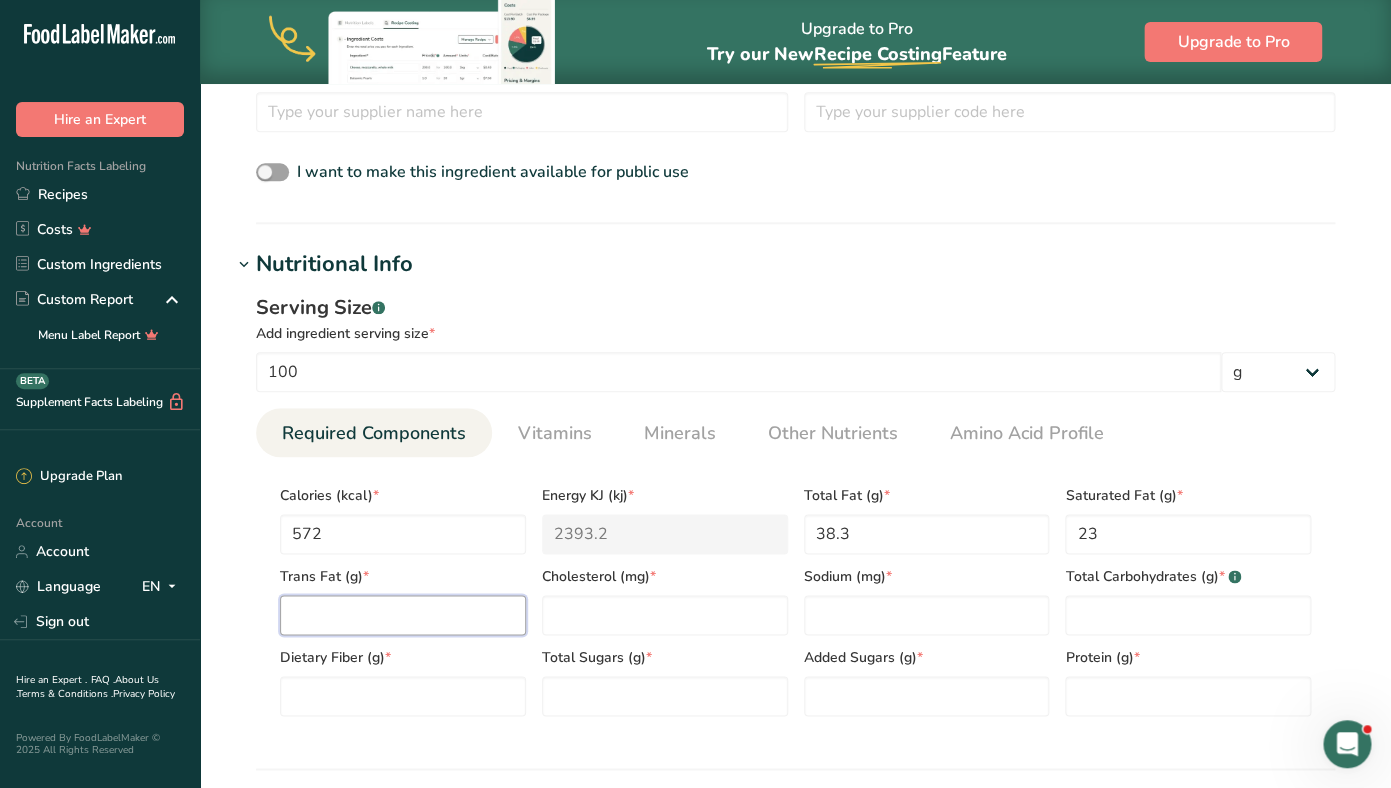 click at bounding box center [403, 615] 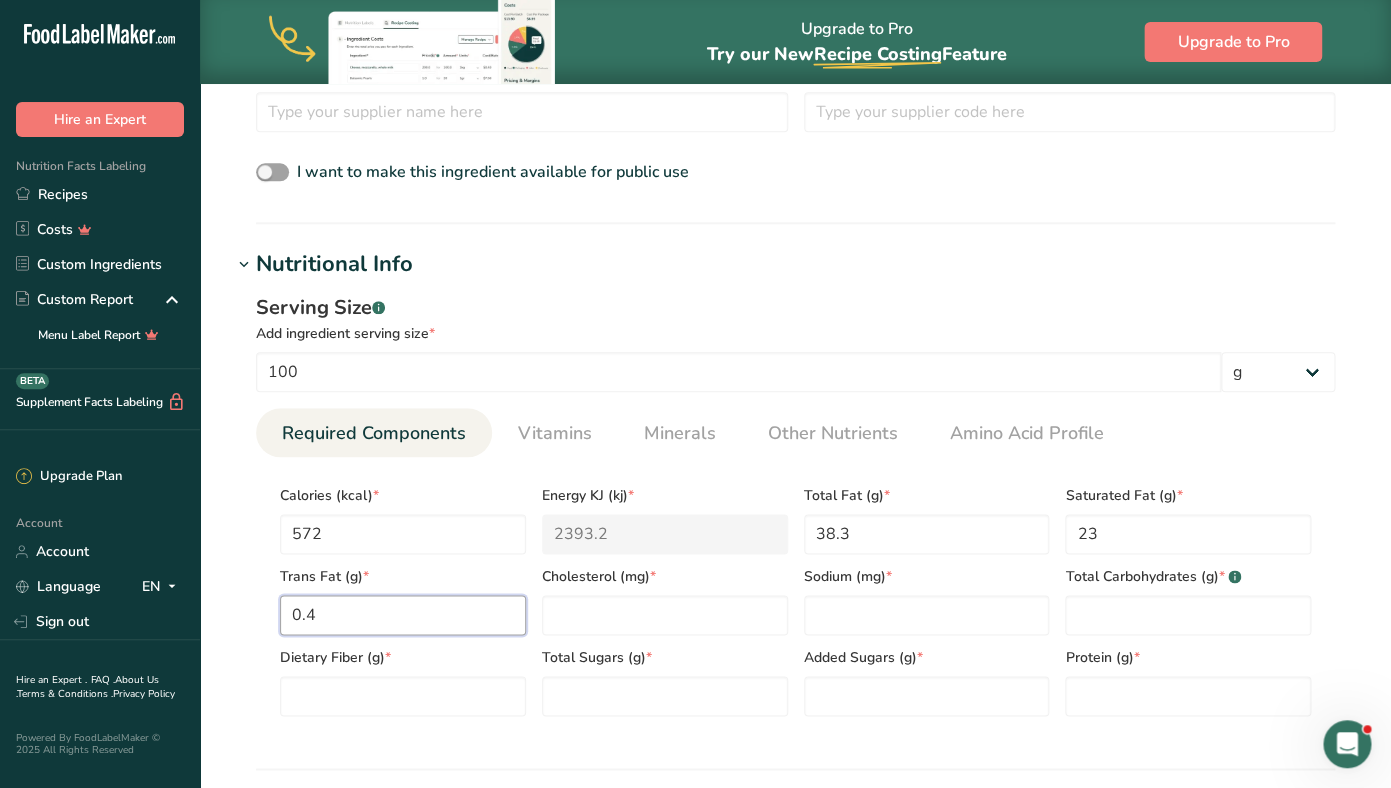 type on "0.4" 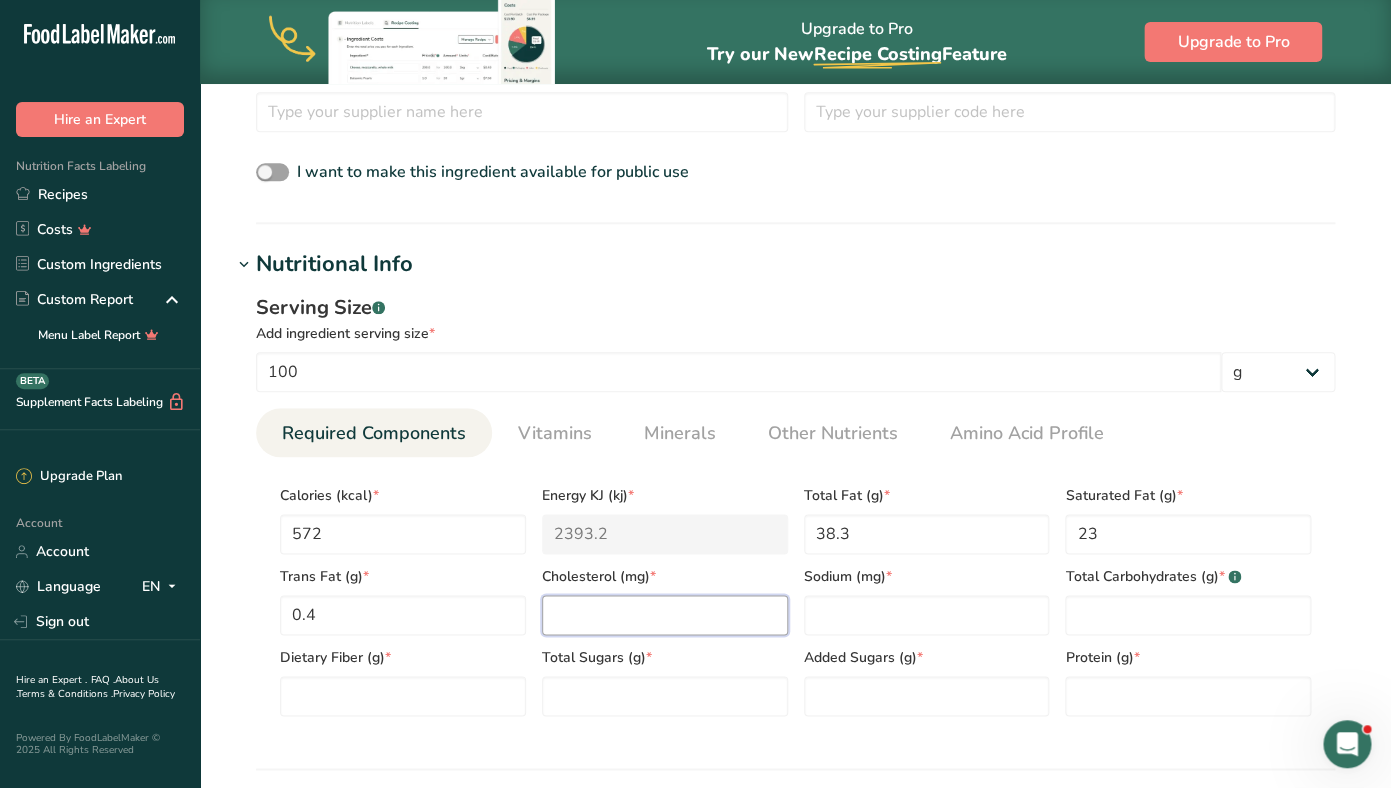 click at bounding box center (665, 615) 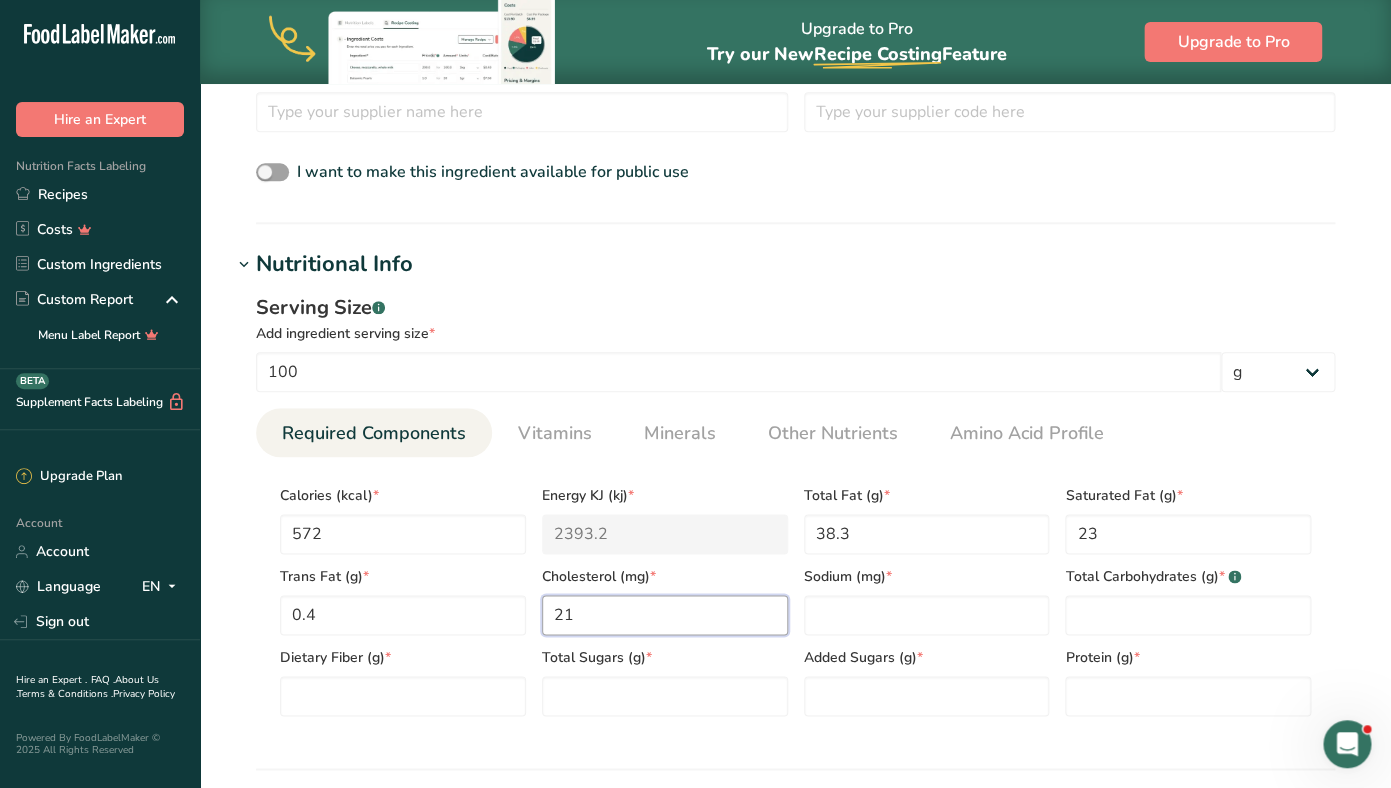 type on "21" 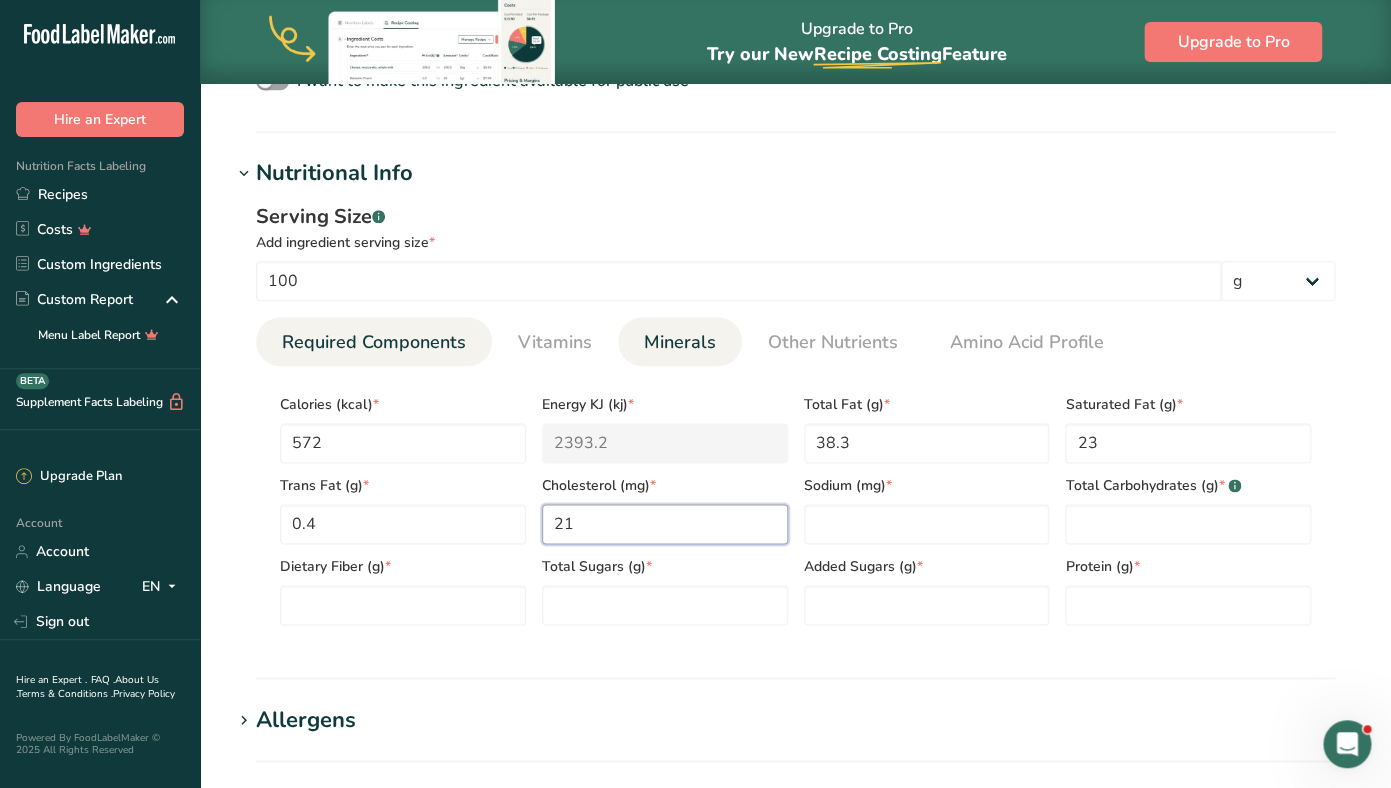 scroll, scrollTop: 823, scrollLeft: 0, axis: vertical 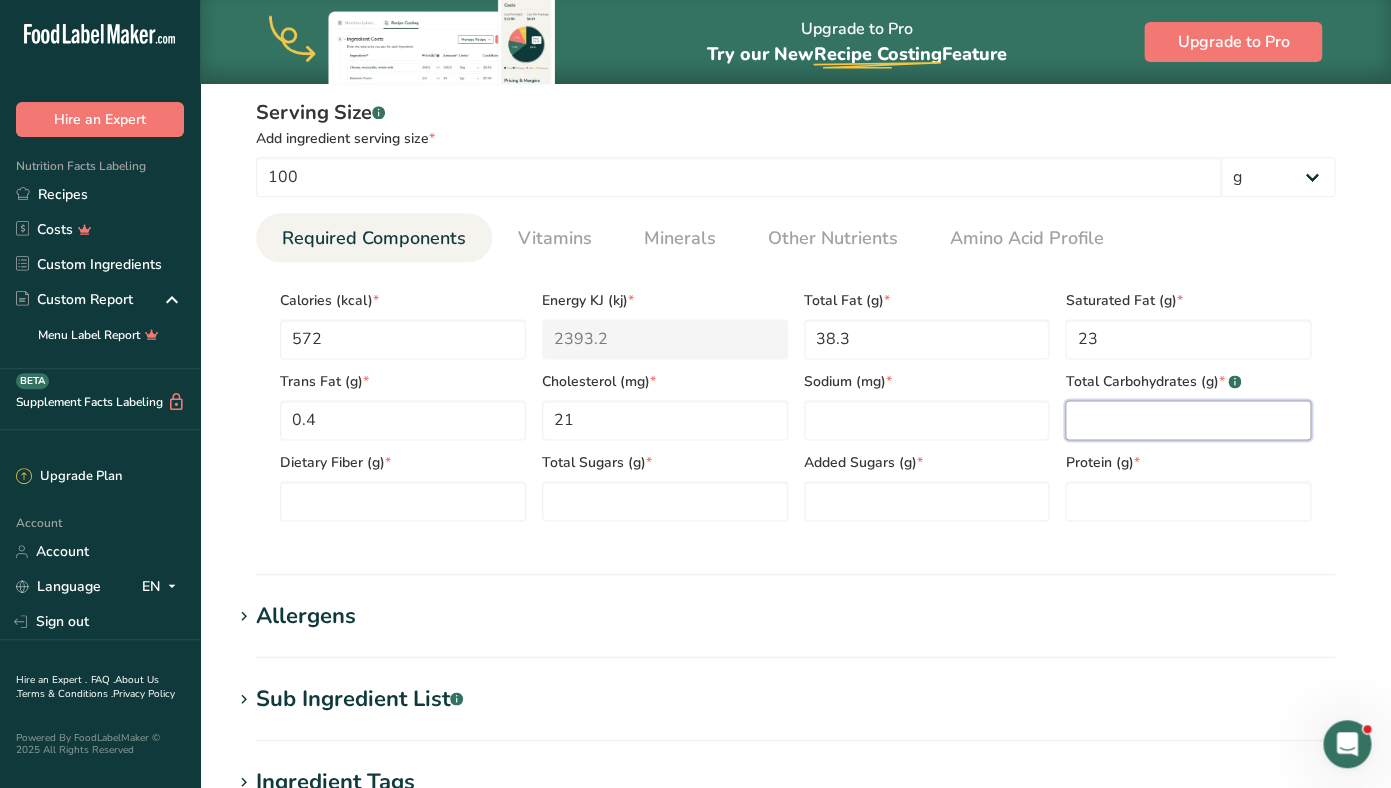 click at bounding box center (1188, 420) 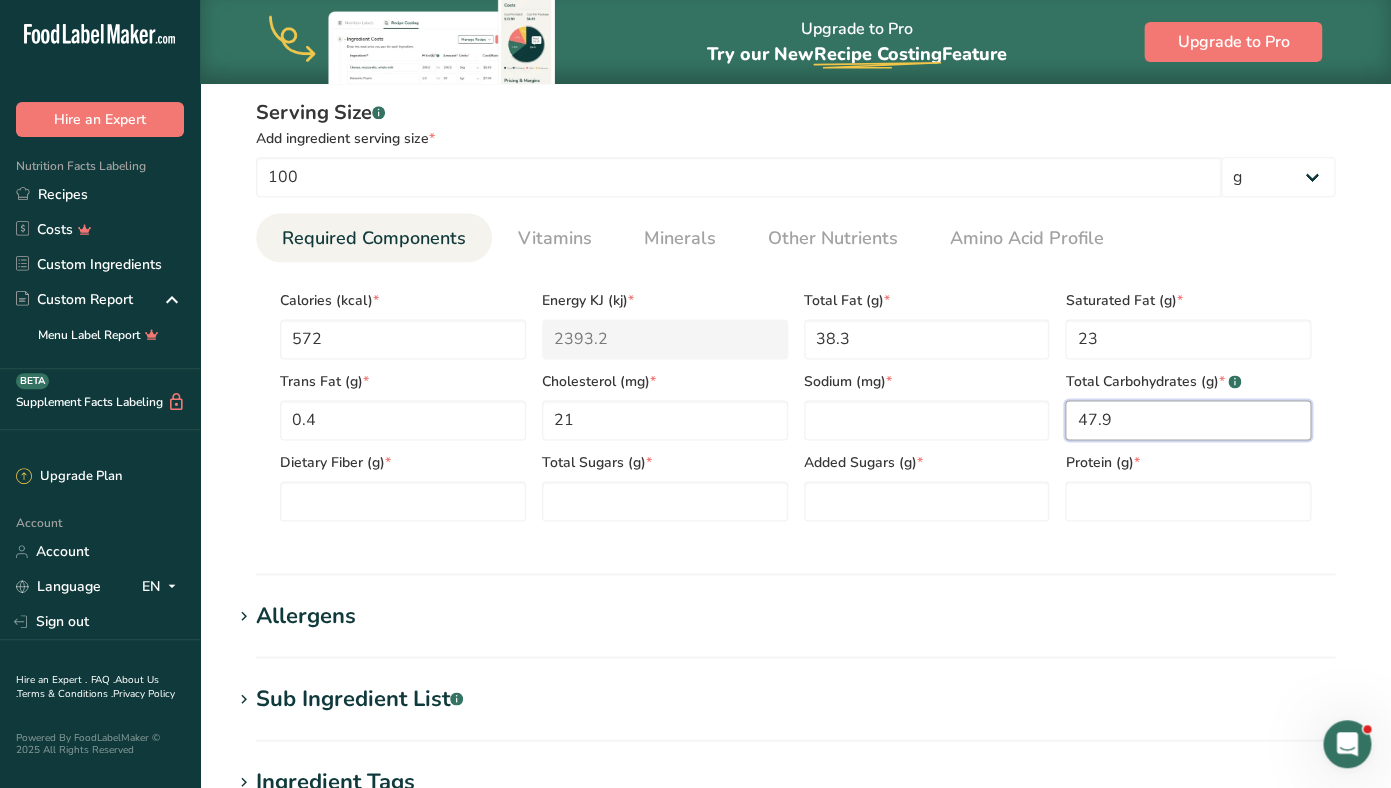type on "47.9" 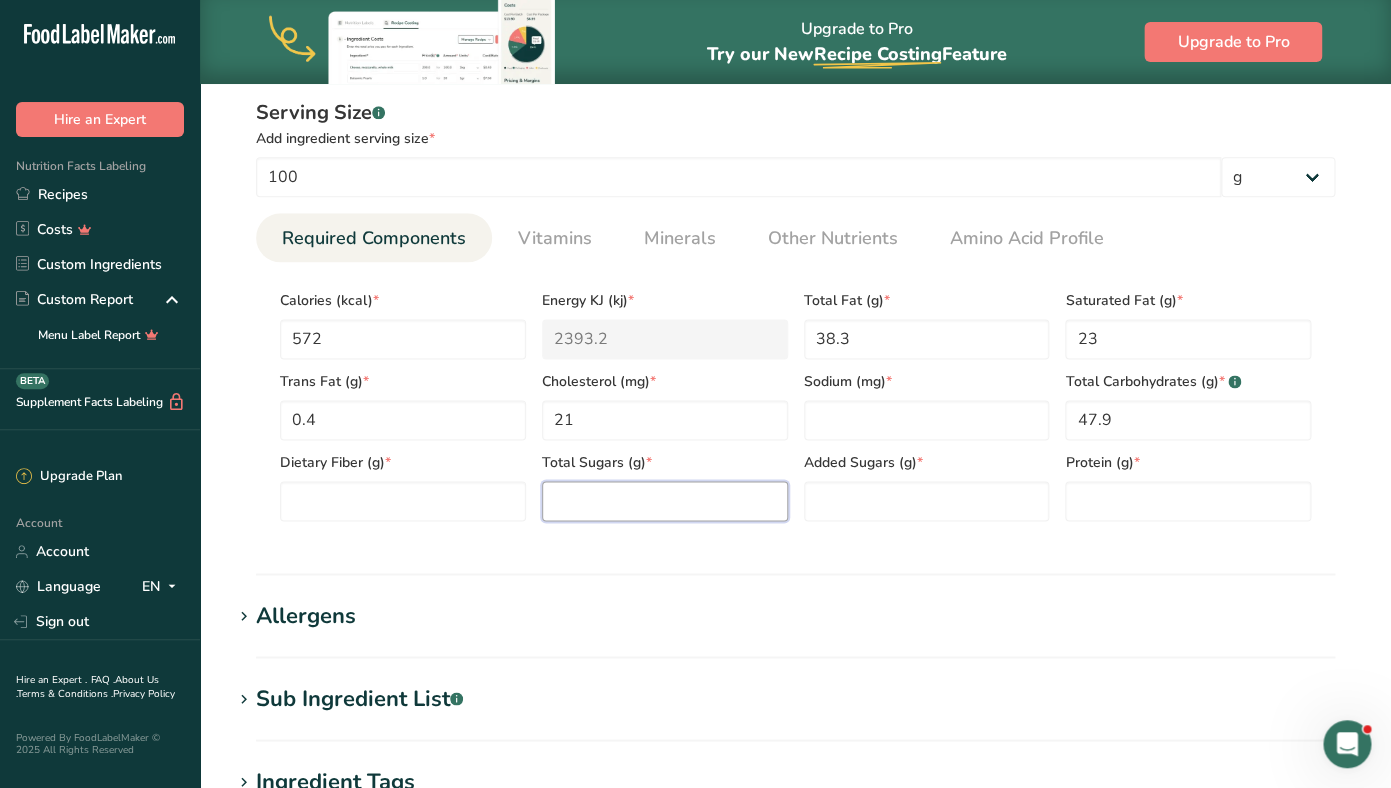 click at bounding box center [665, 501] 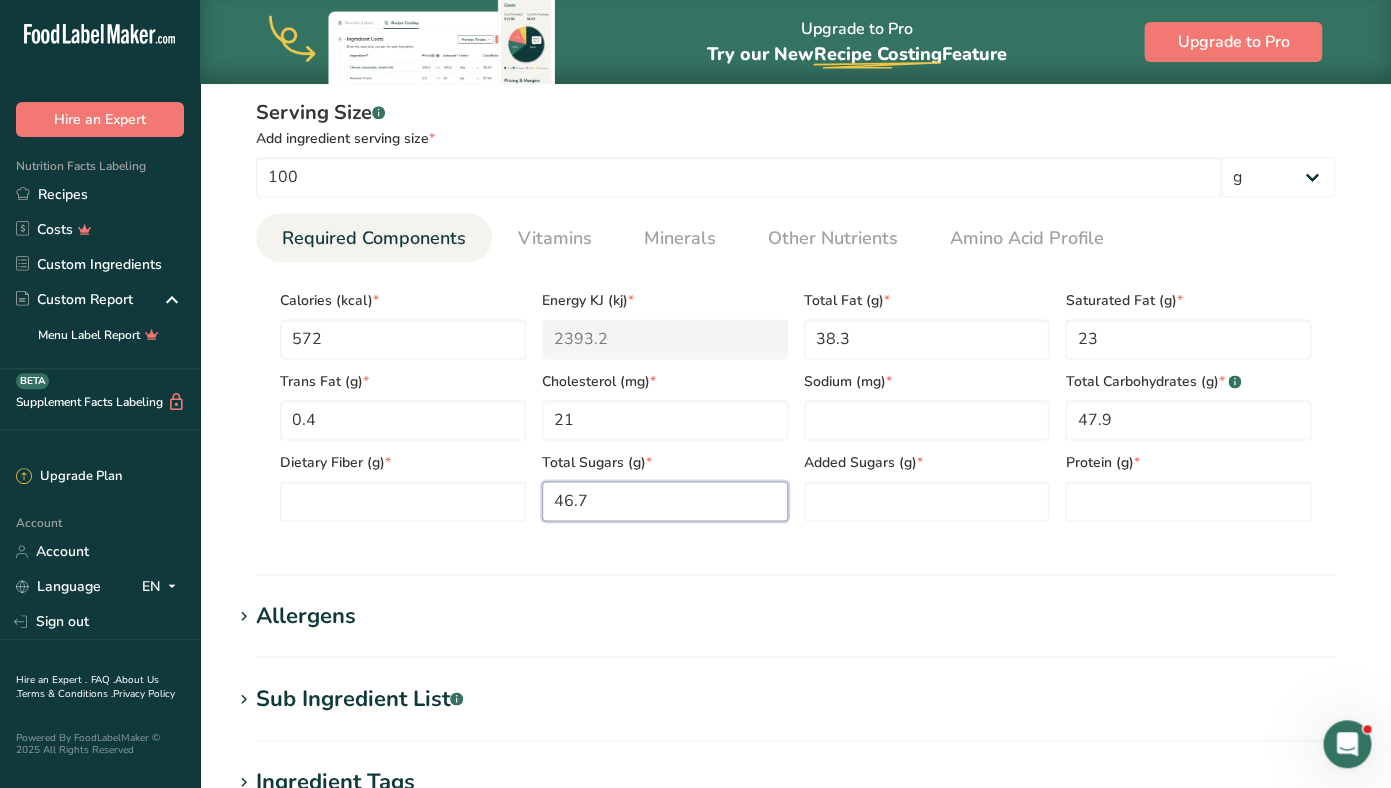 type on "46.7" 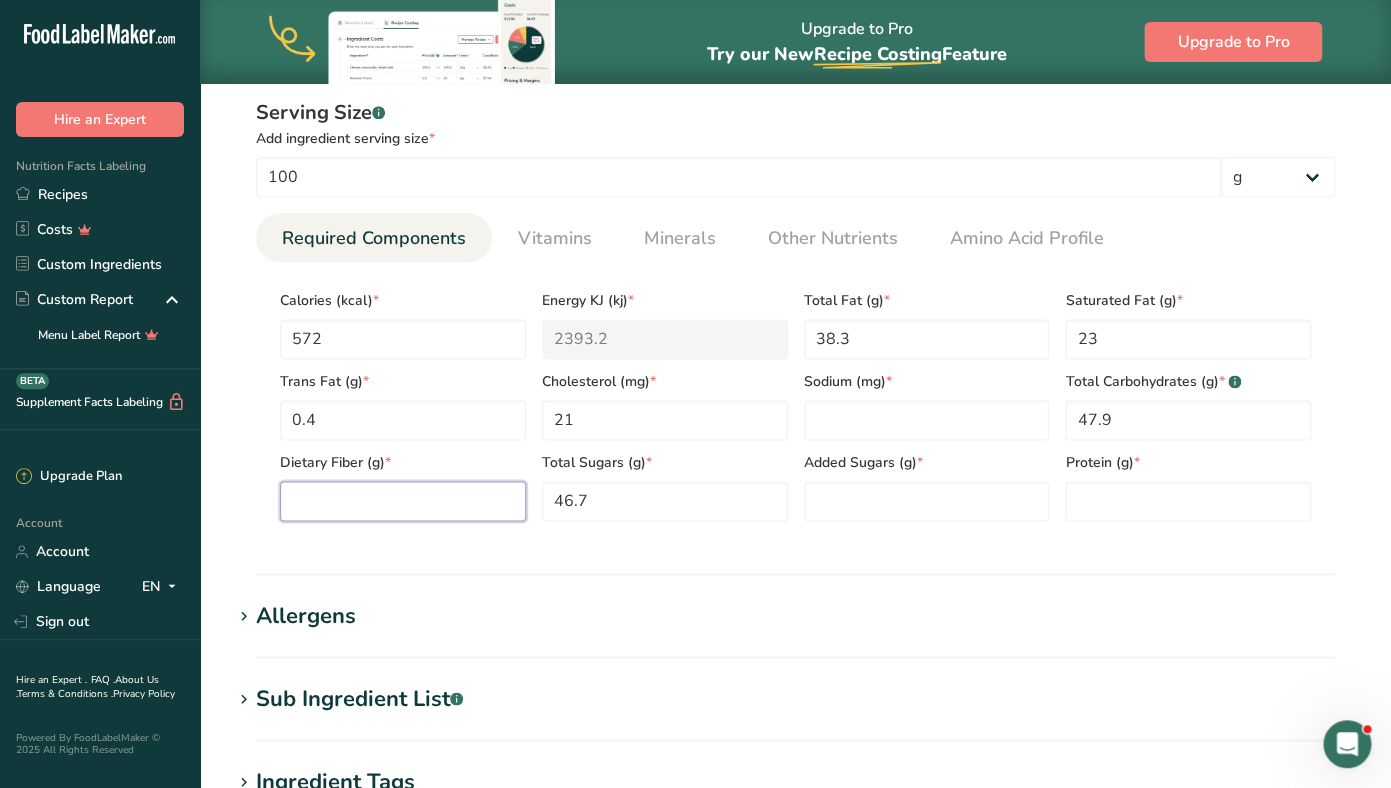 click at bounding box center [403, 501] 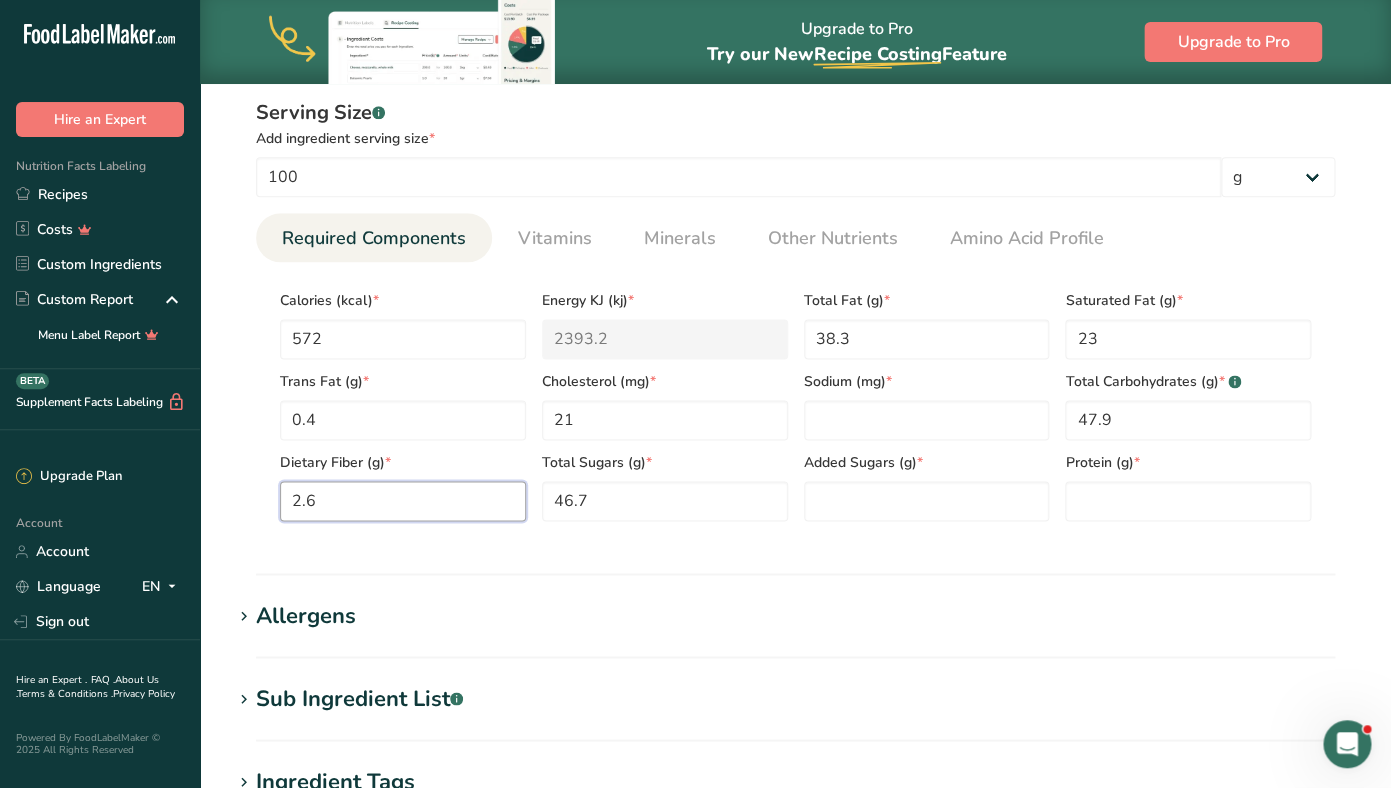 type on "2.6" 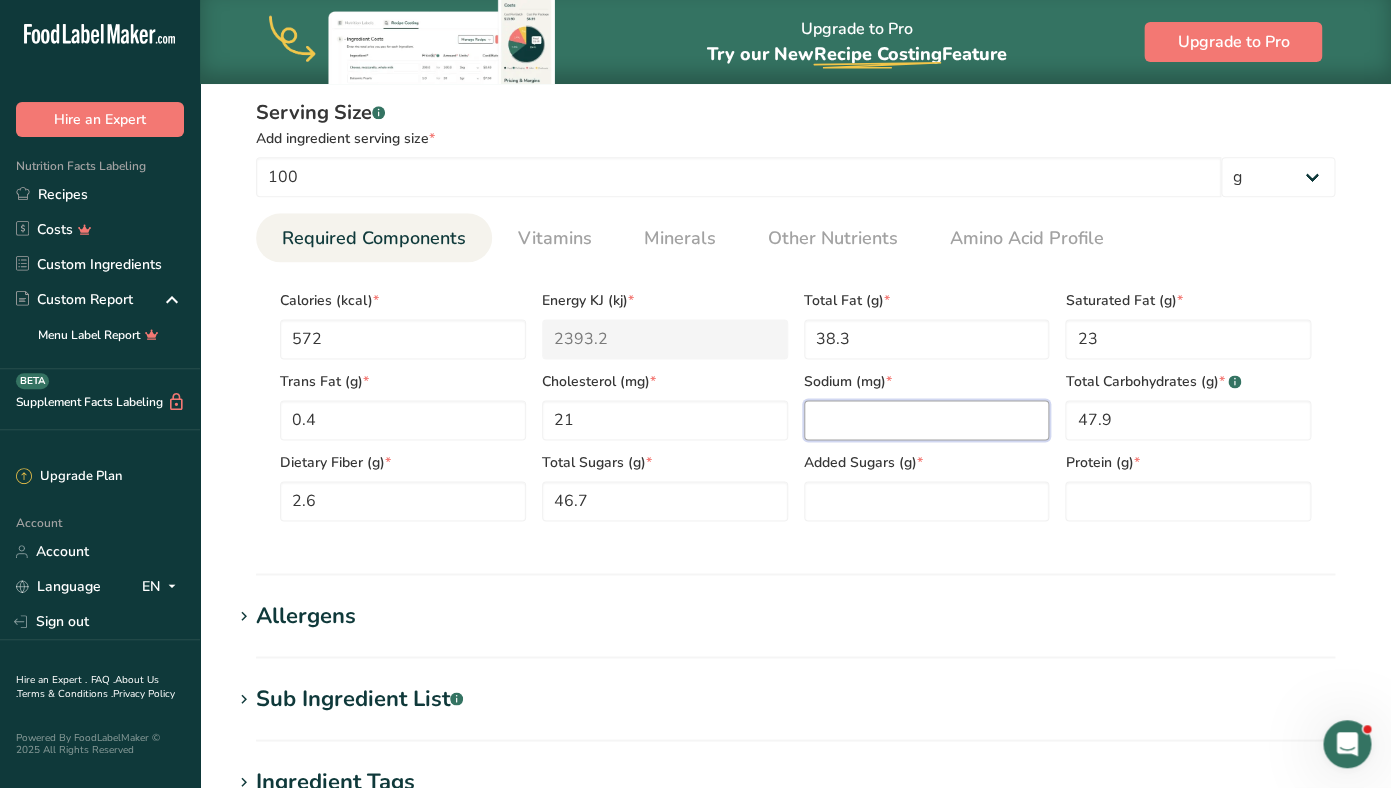 click at bounding box center [927, 420] 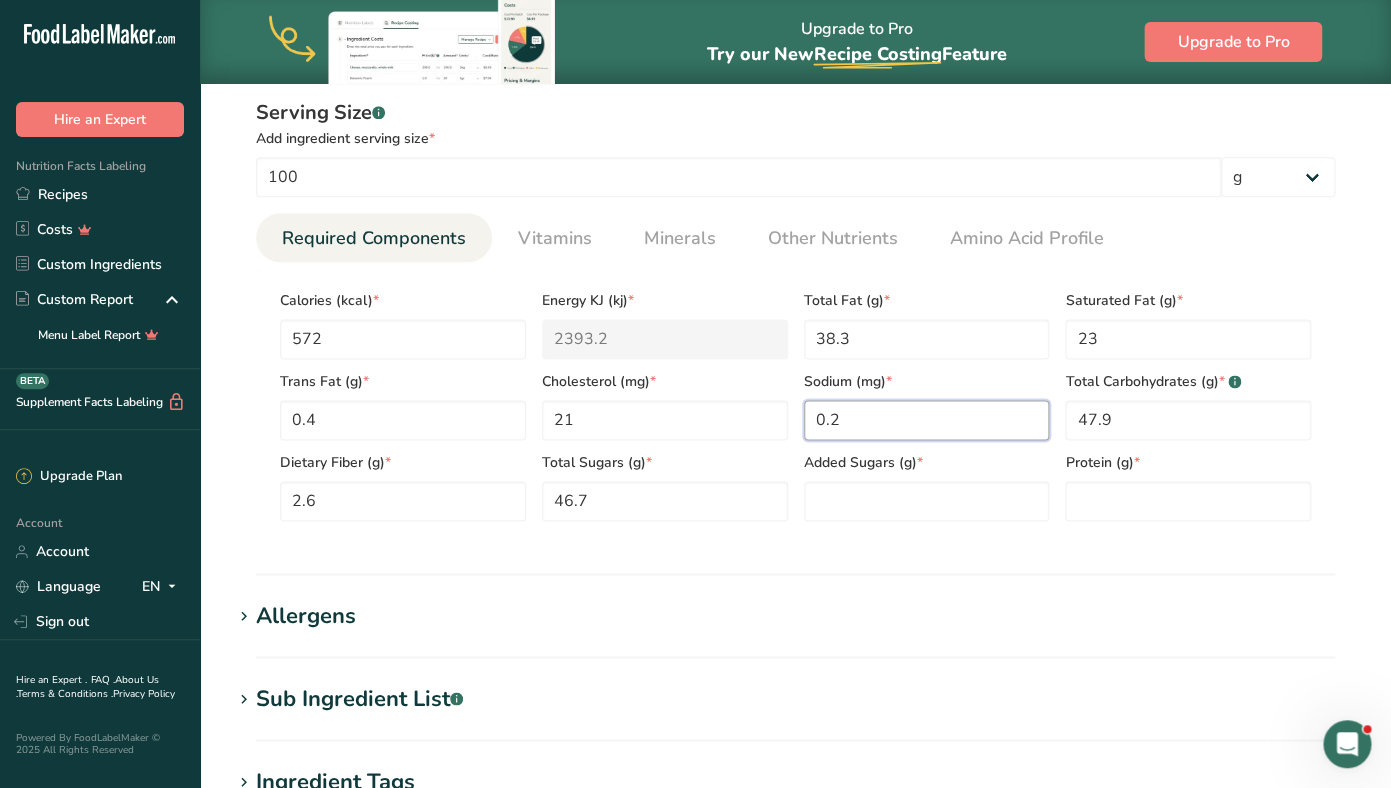 click on "0.2" at bounding box center (927, 420) 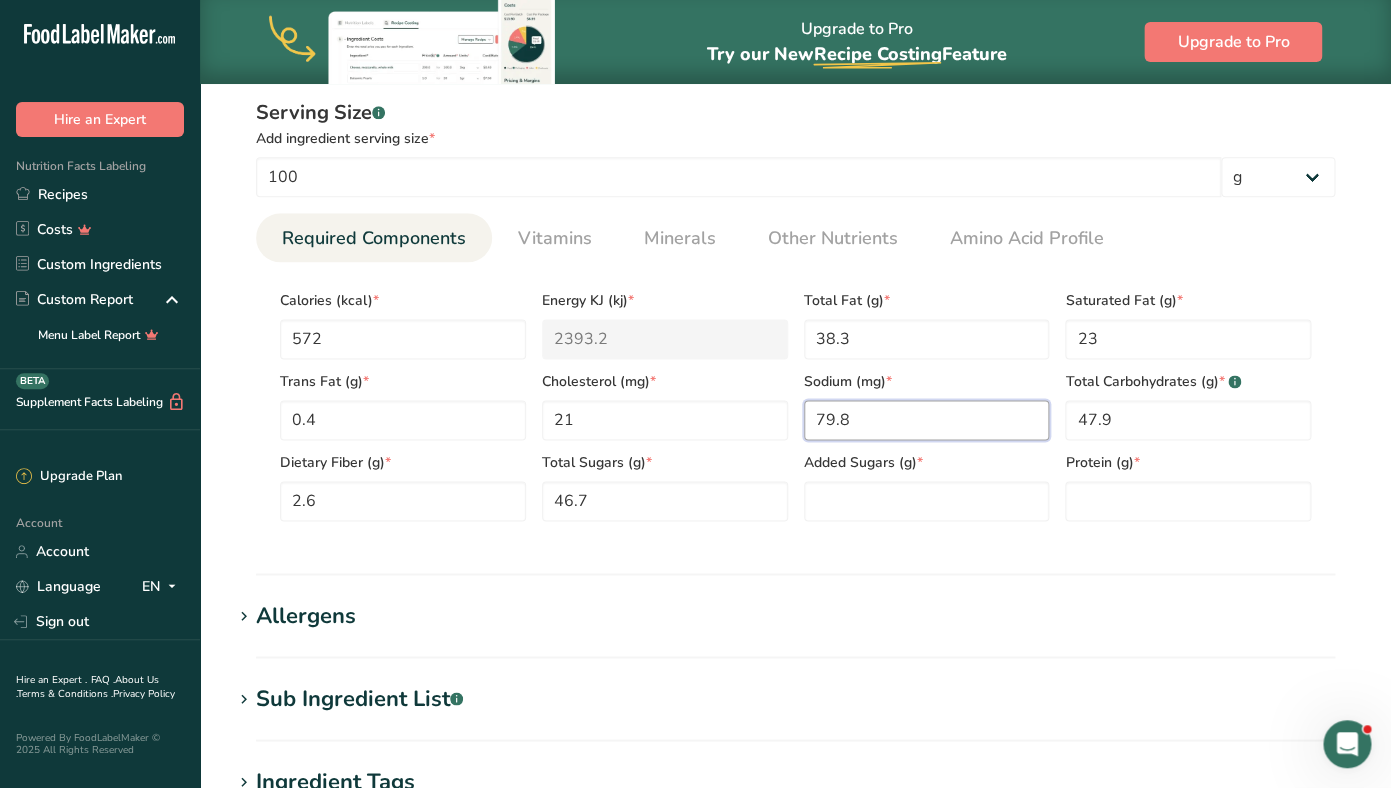 type on "79.8" 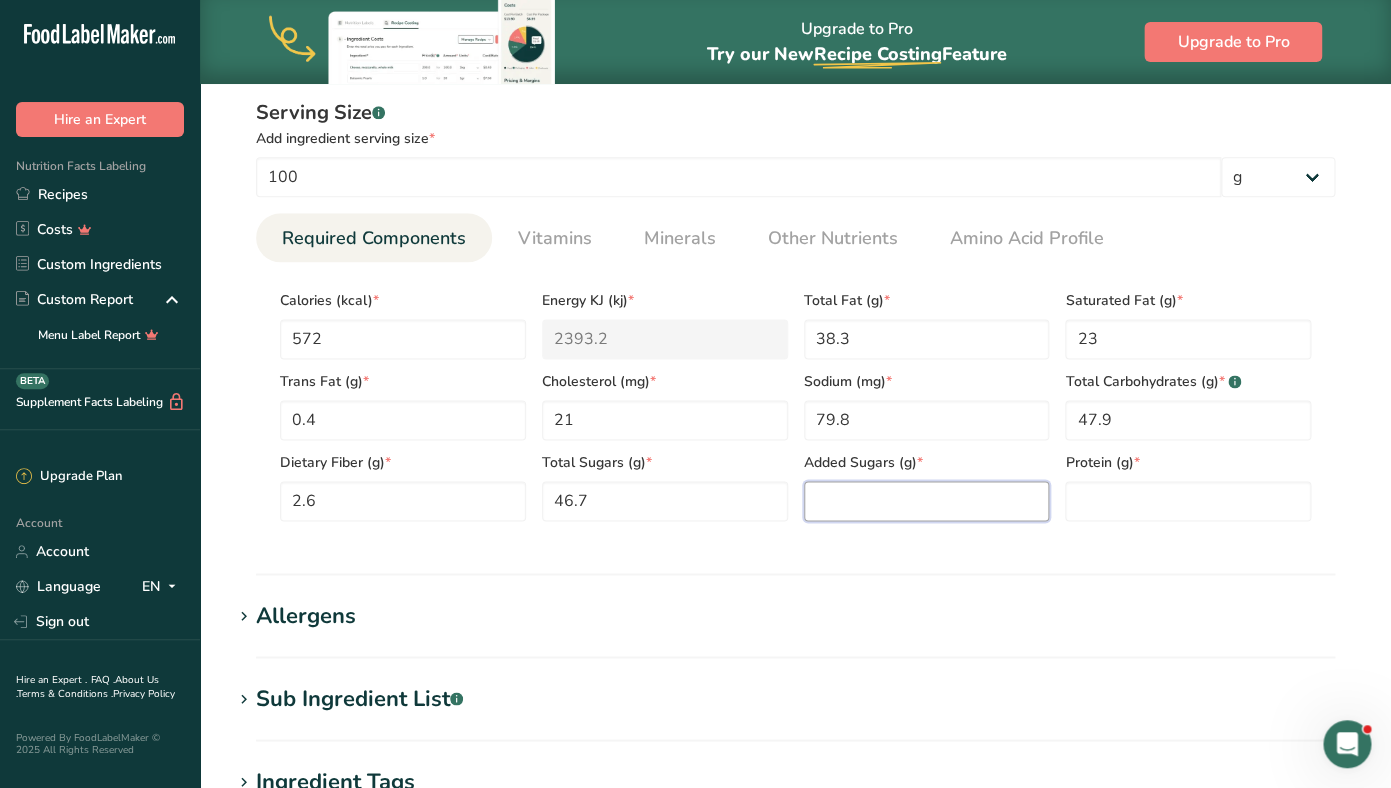 click at bounding box center (927, 501) 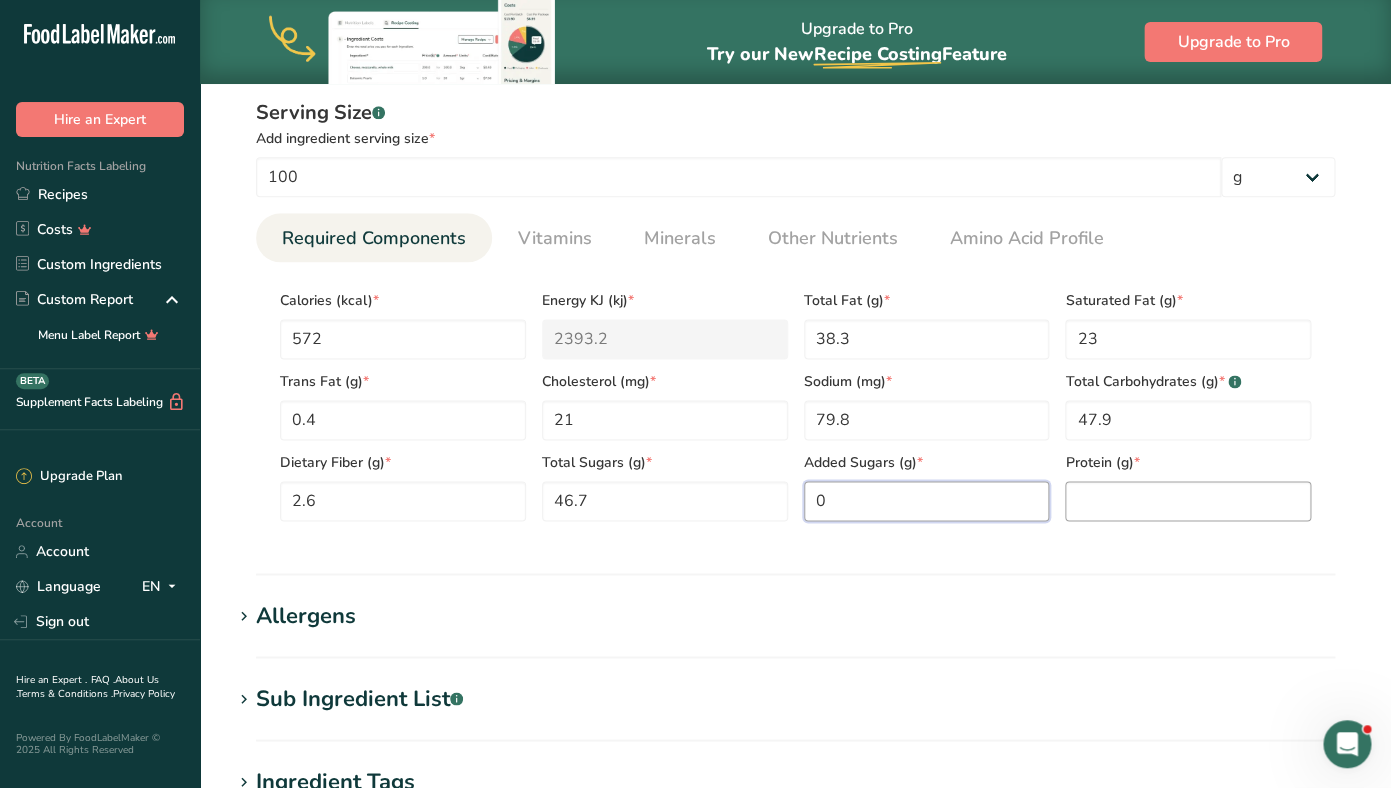 type on "0" 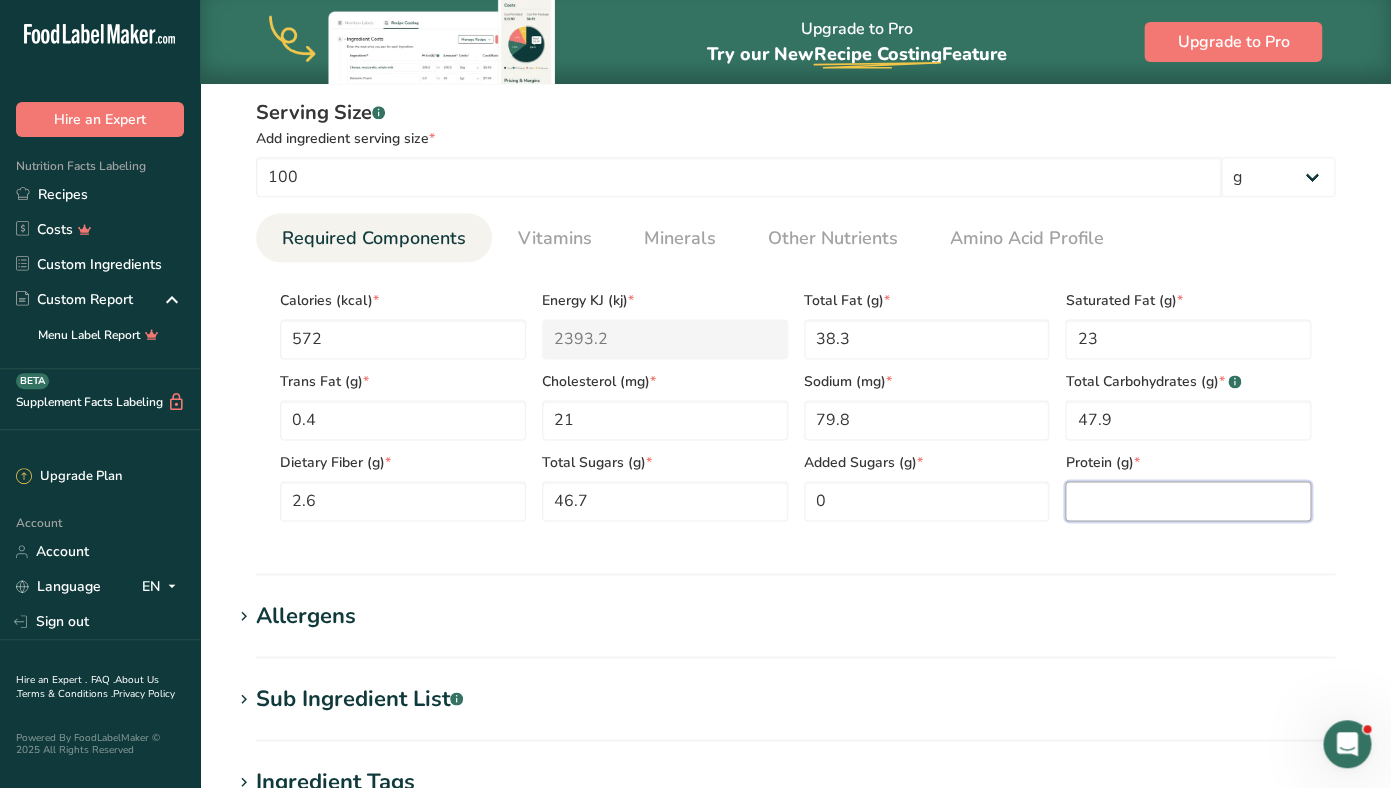 click at bounding box center [1188, 501] 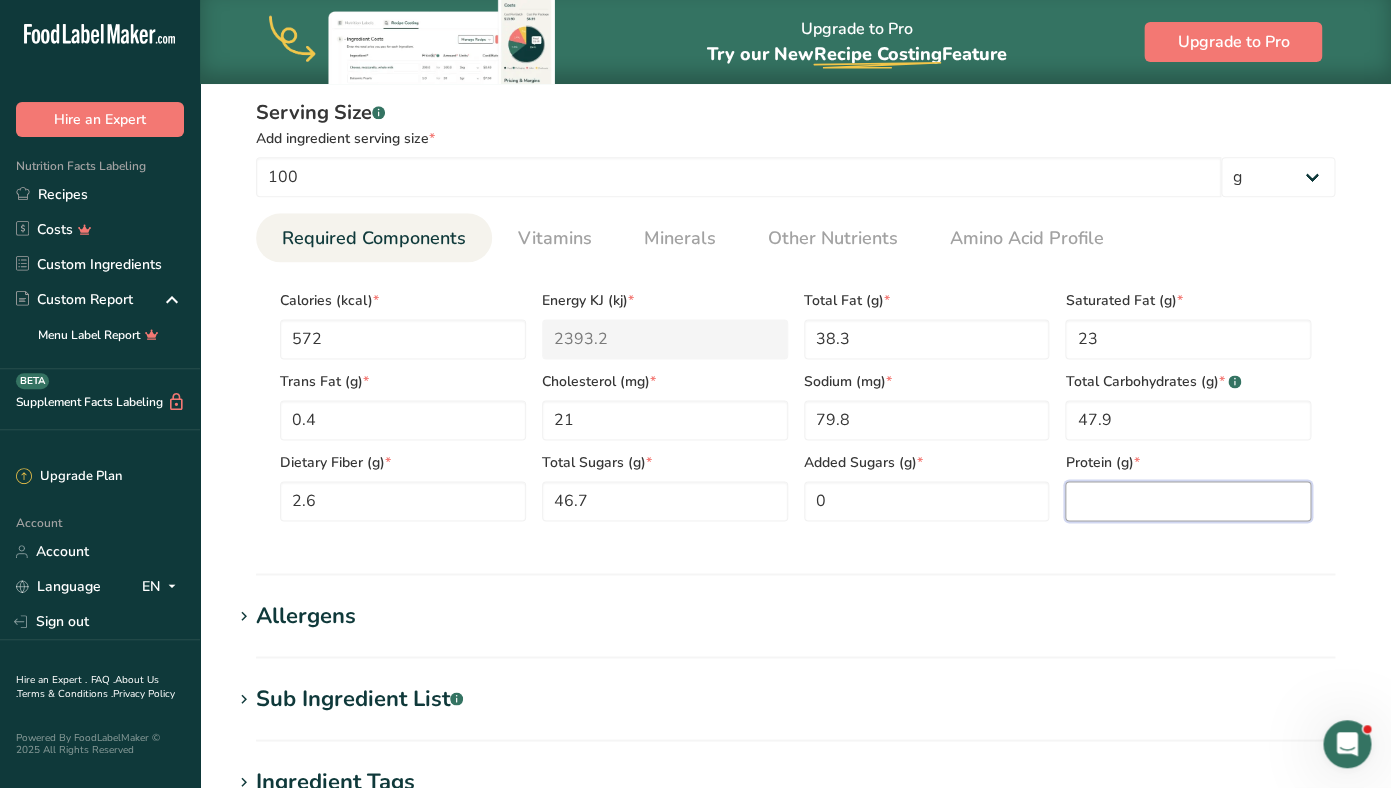 paste on "7.2" 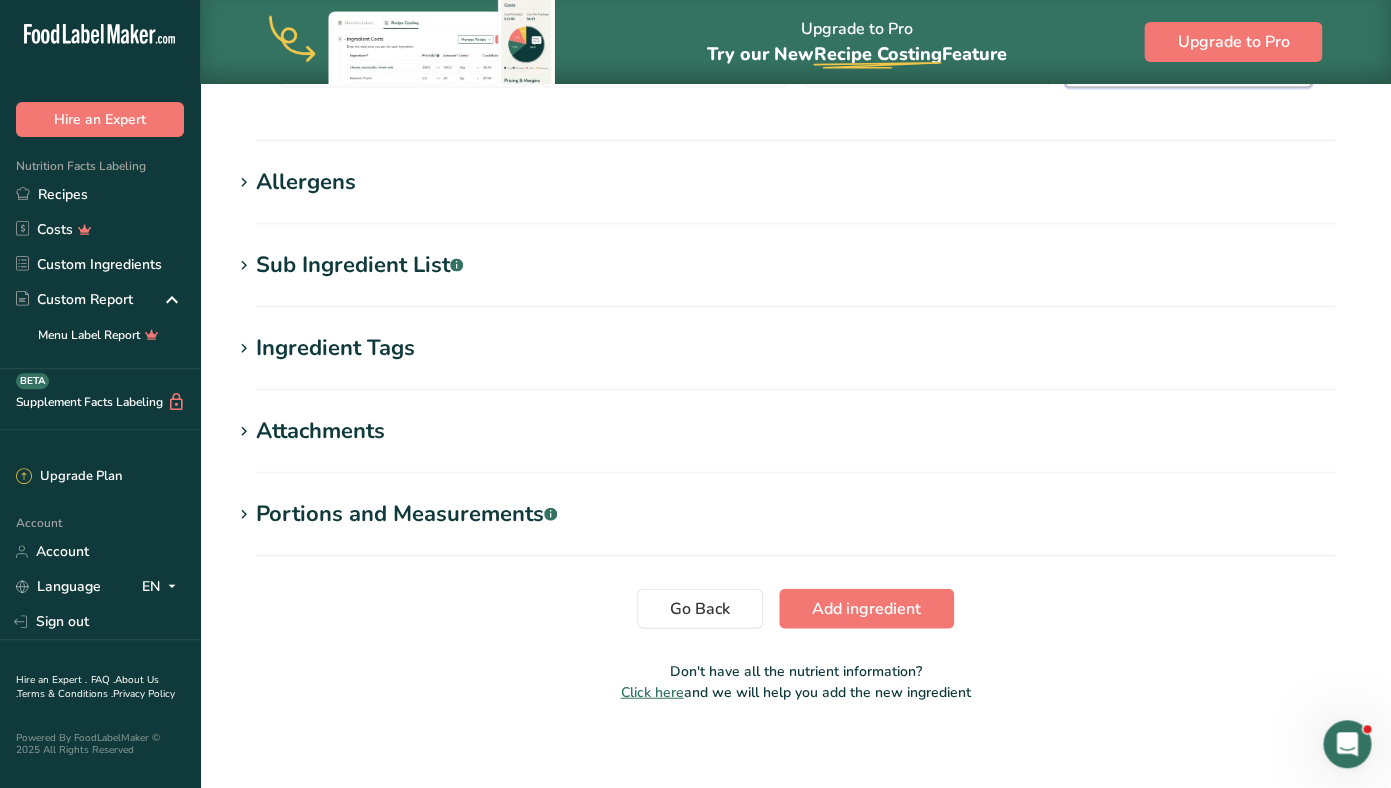 scroll, scrollTop: 1259, scrollLeft: 0, axis: vertical 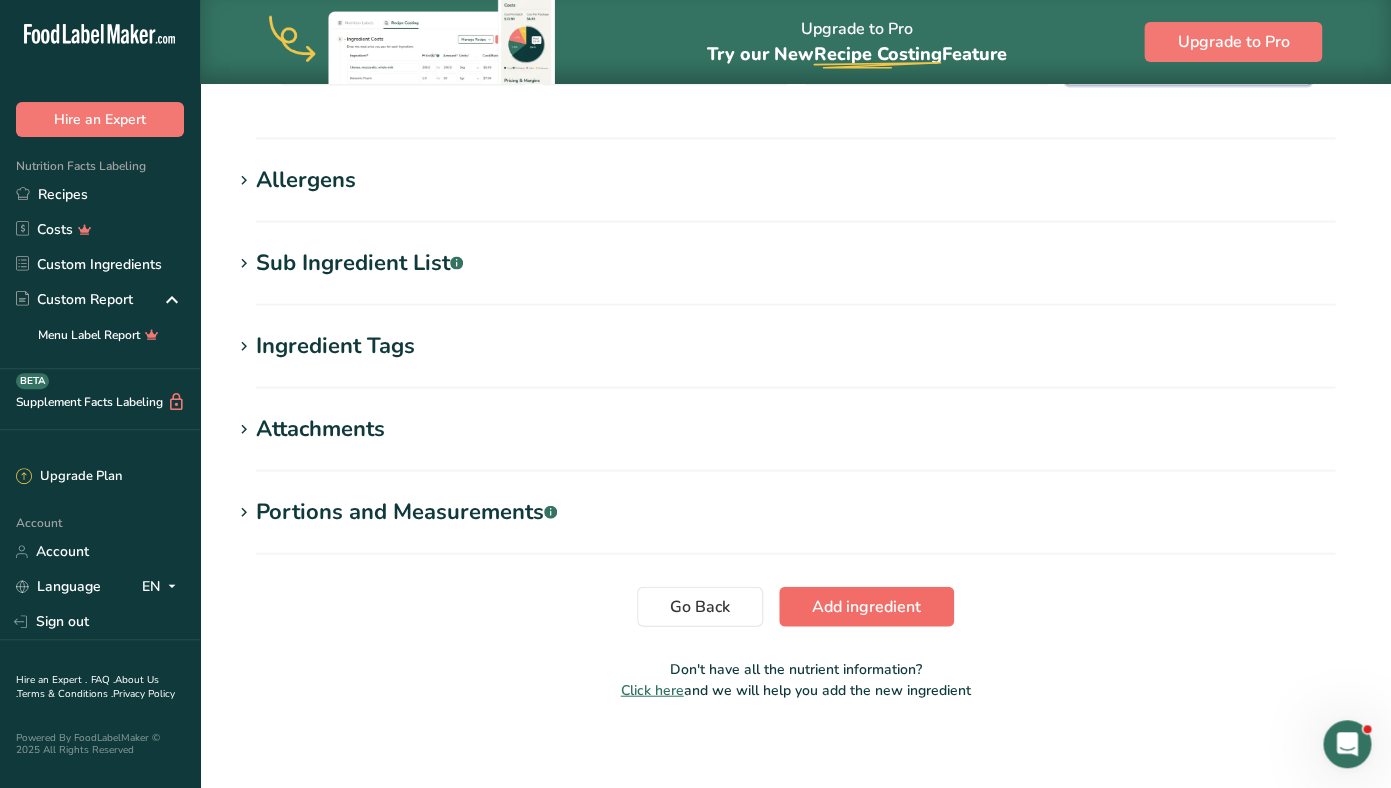 type on "7.2" 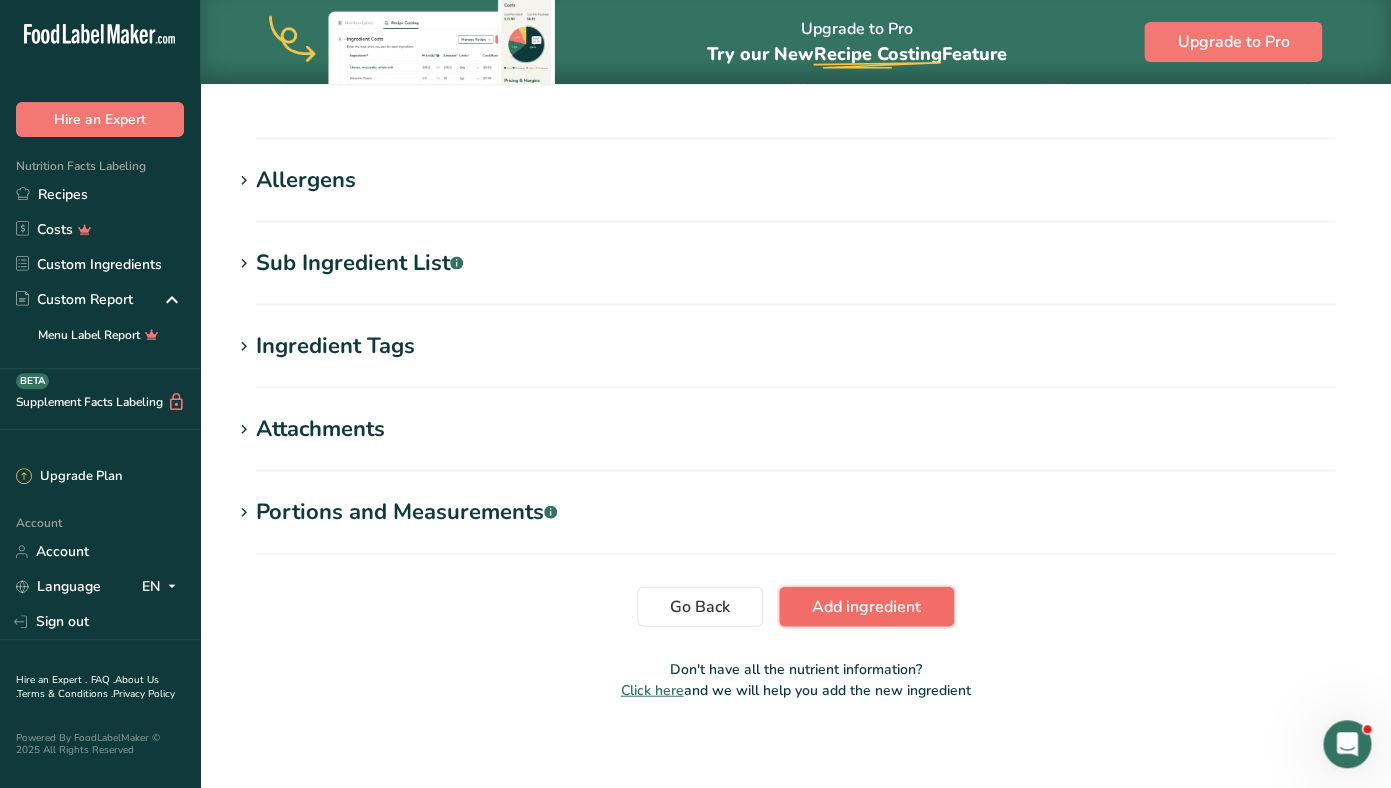 click on "Add ingredient" at bounding box center (866, 606) 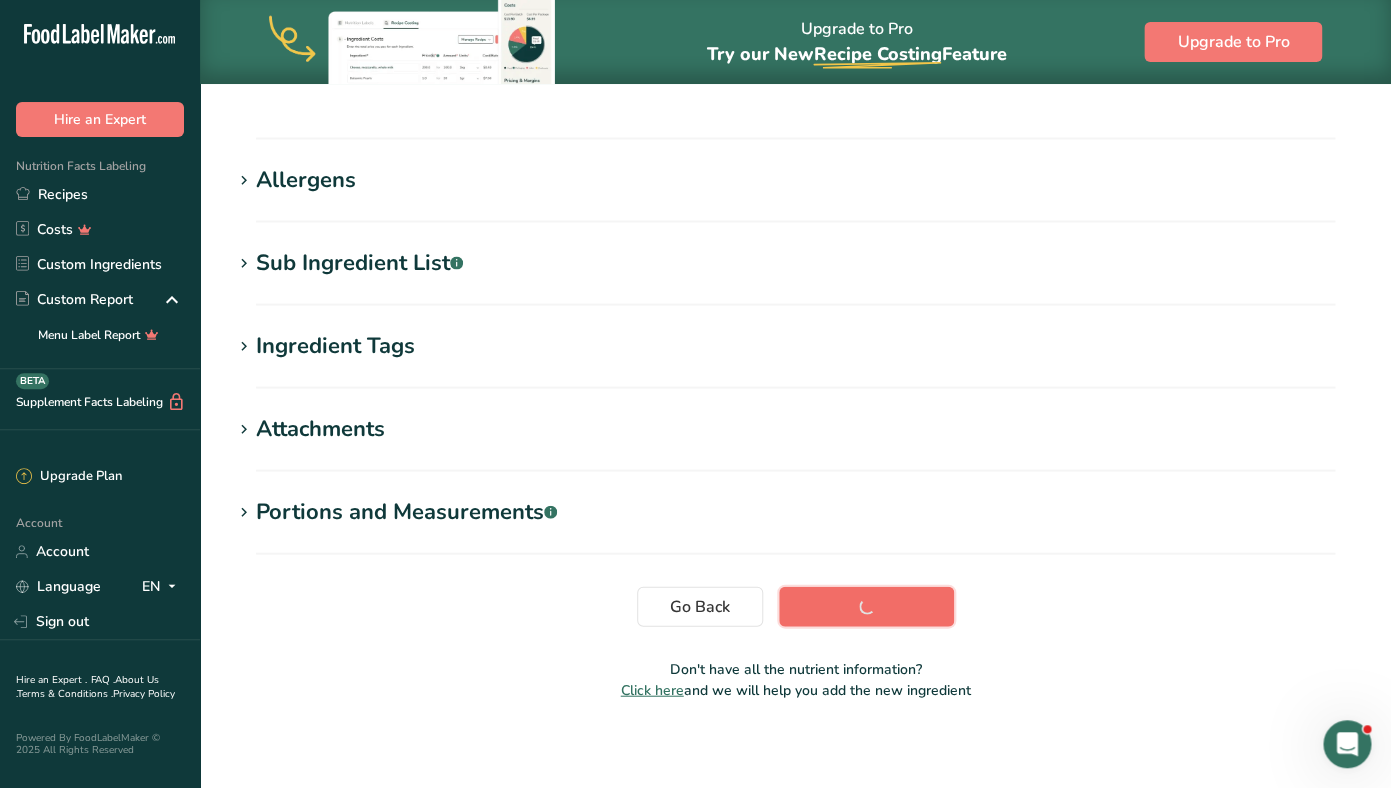 scroll, scrollTop: 287, scrollLeft: 0, axis: vertical 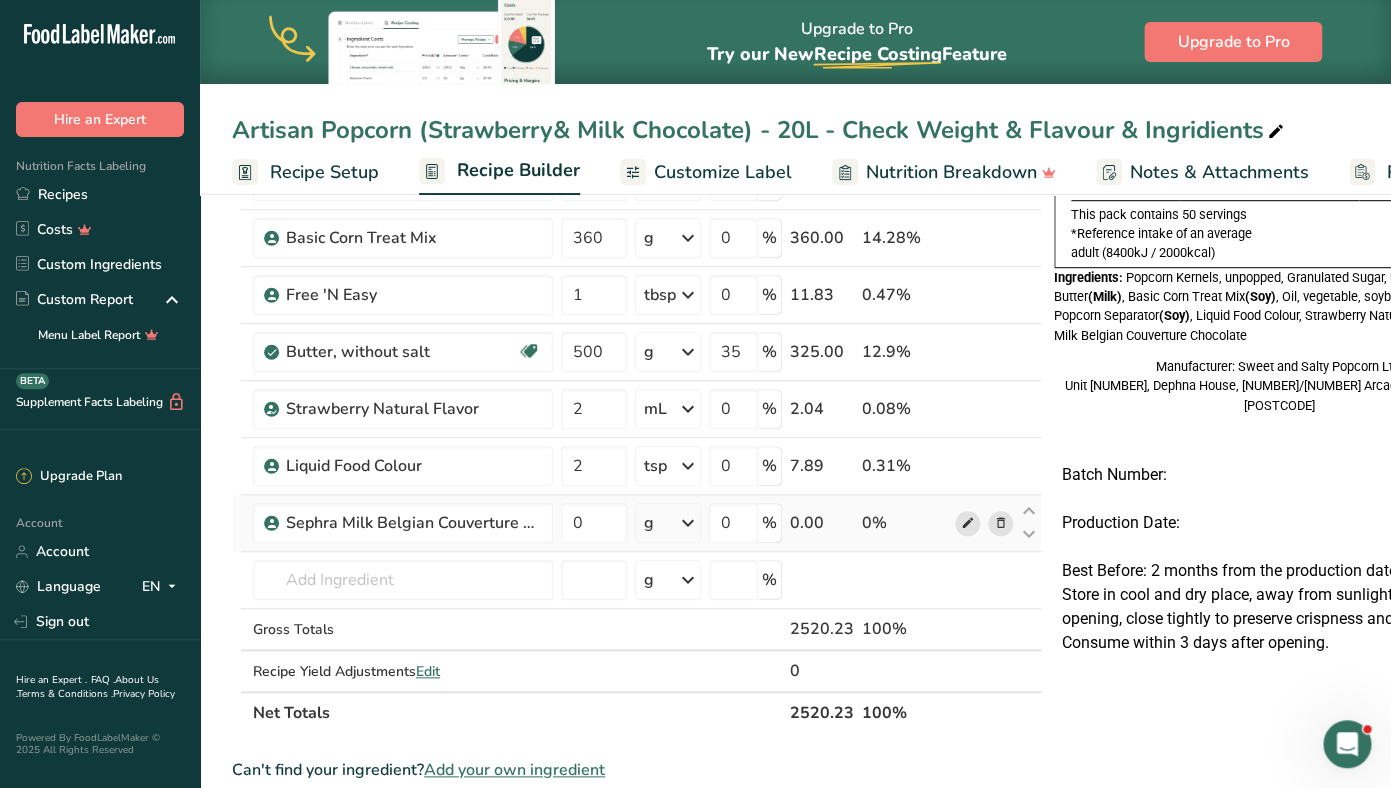 click at bounding box center (968, 523) 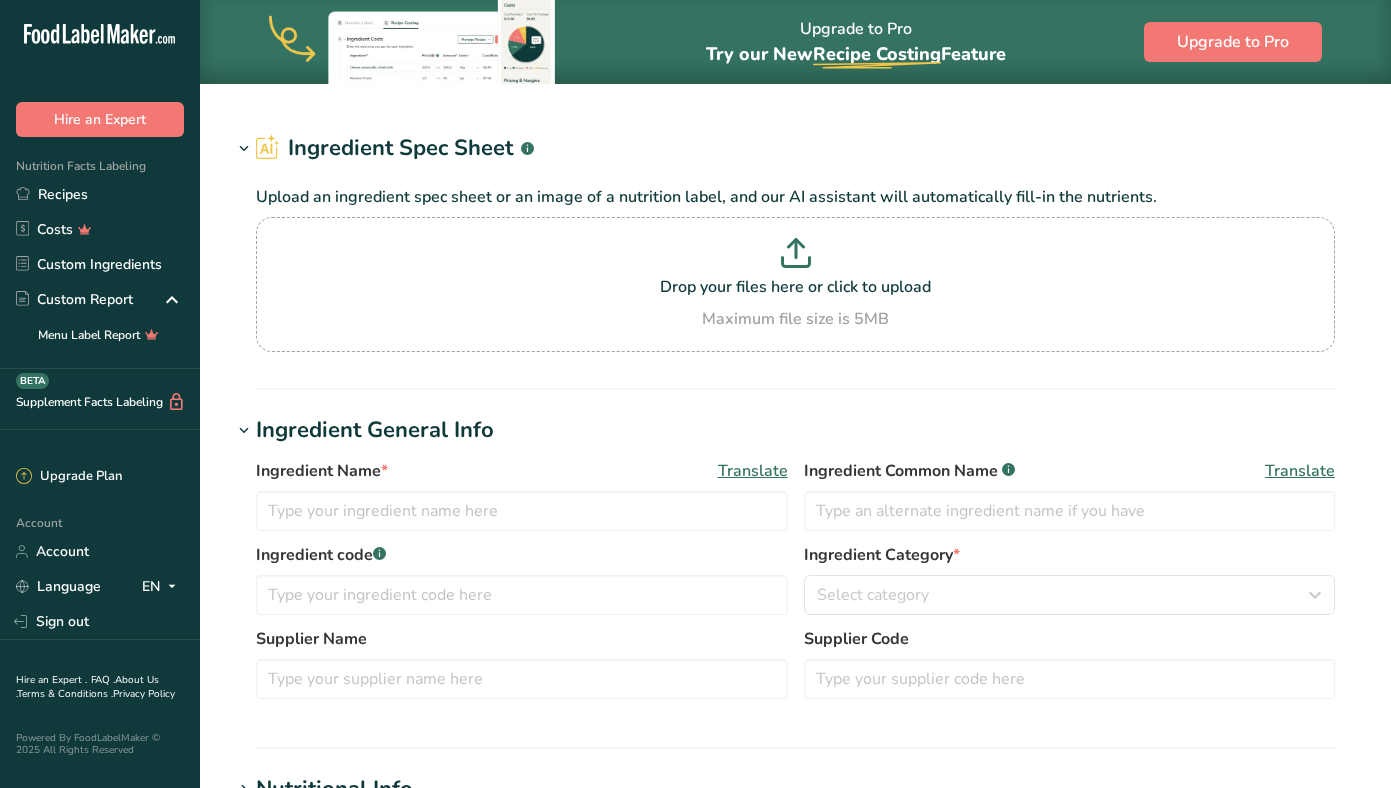 scroll, scrollTop: 0, scrollLeft: 0, axis: both 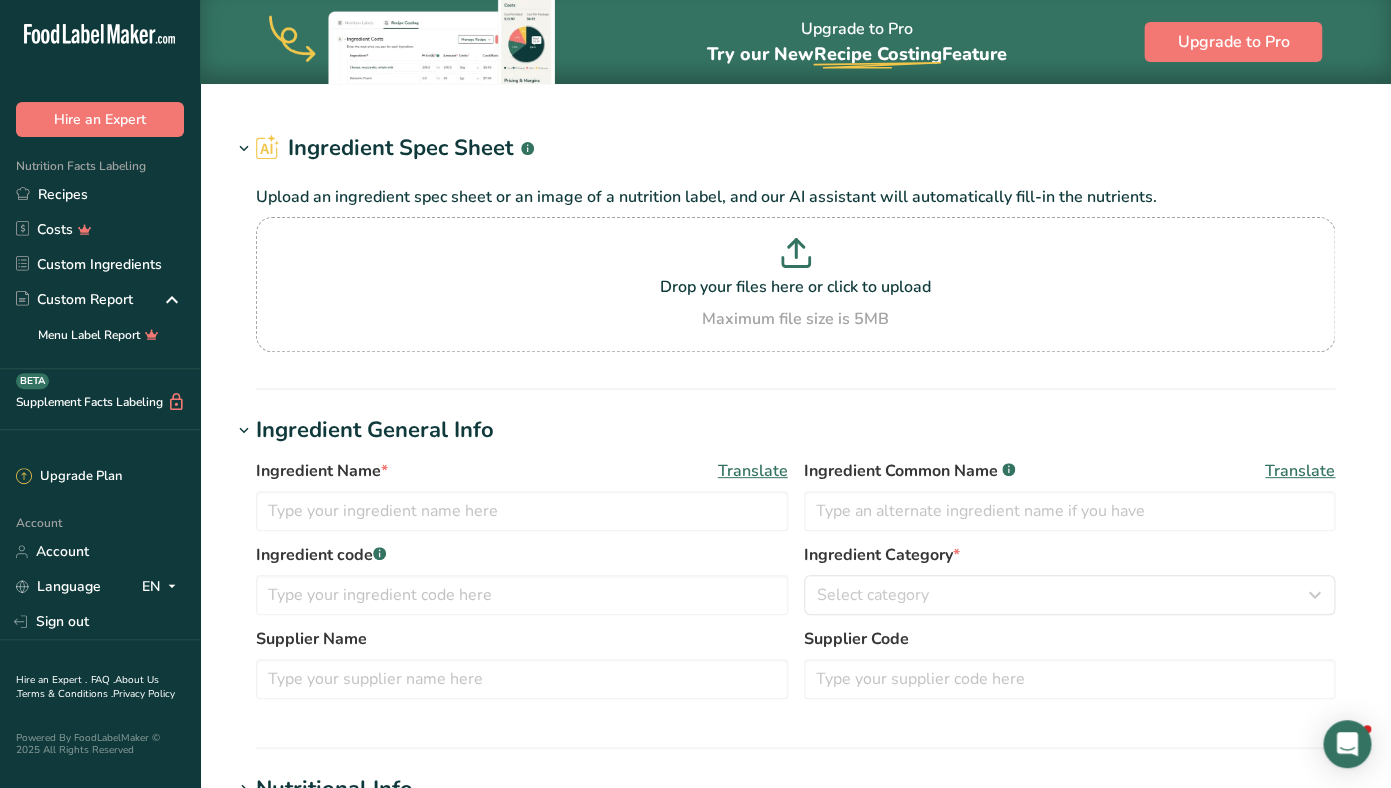 type on "Sephra Milk Belgian Couverture Chocolate" 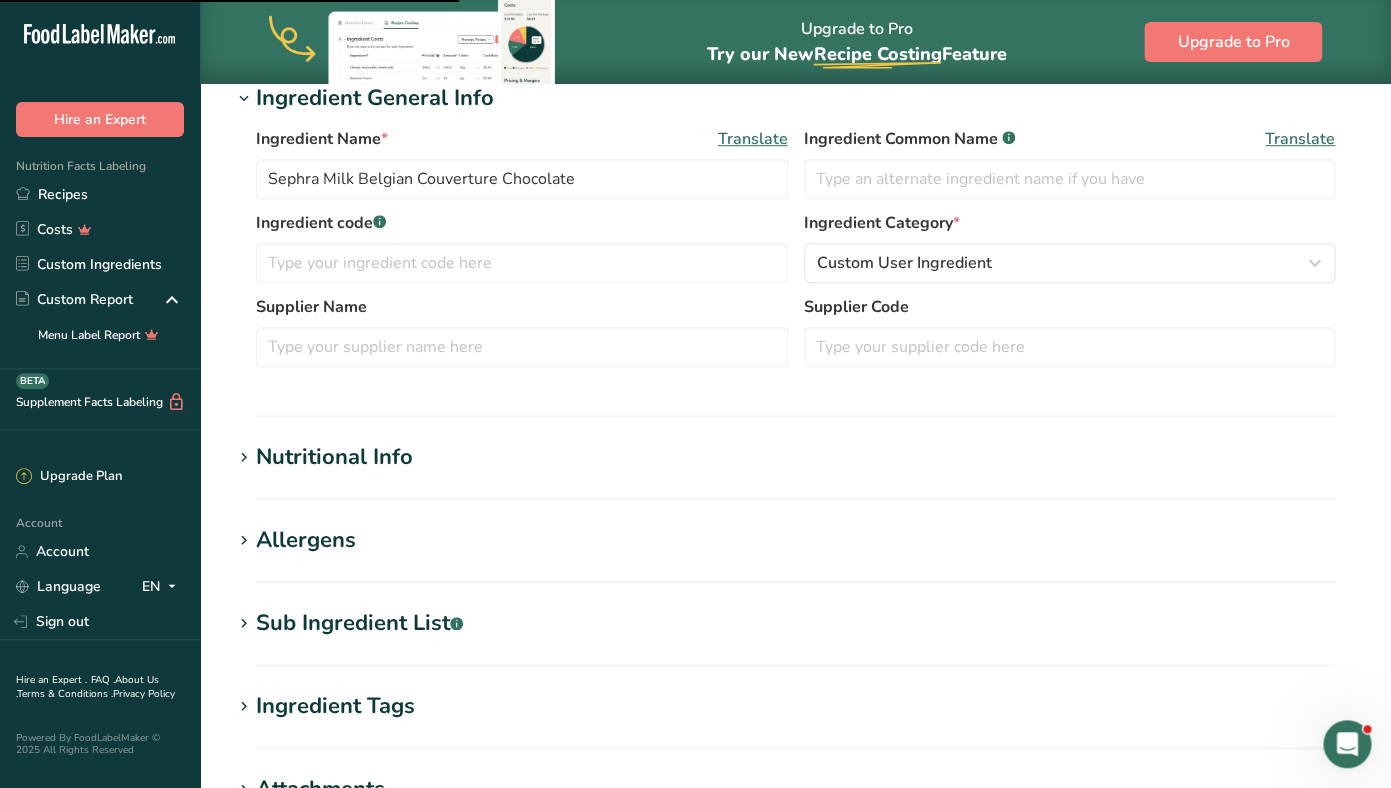 scroll, scrollTop: 464, scrollLeft: 0, axis: vertical 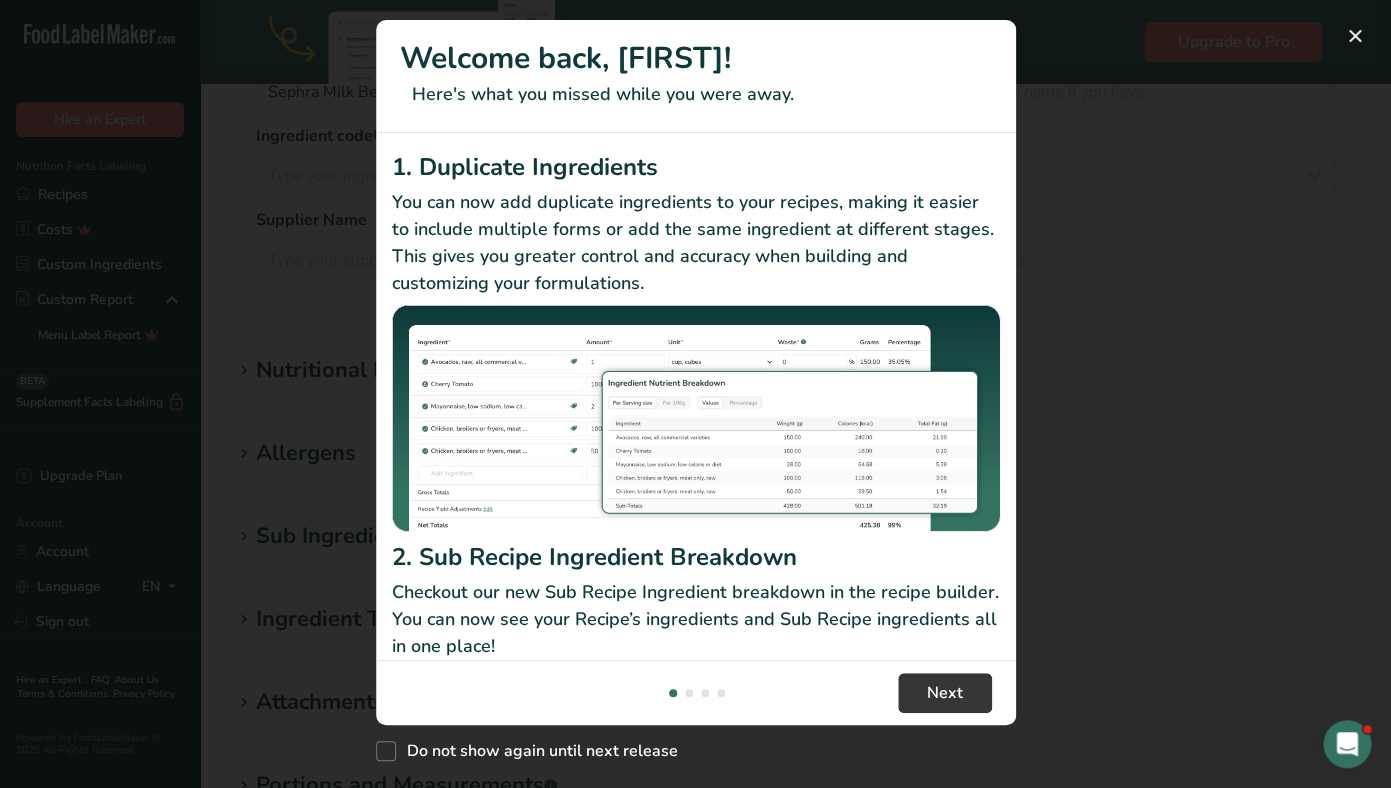 click at bounding box center (695, 394) 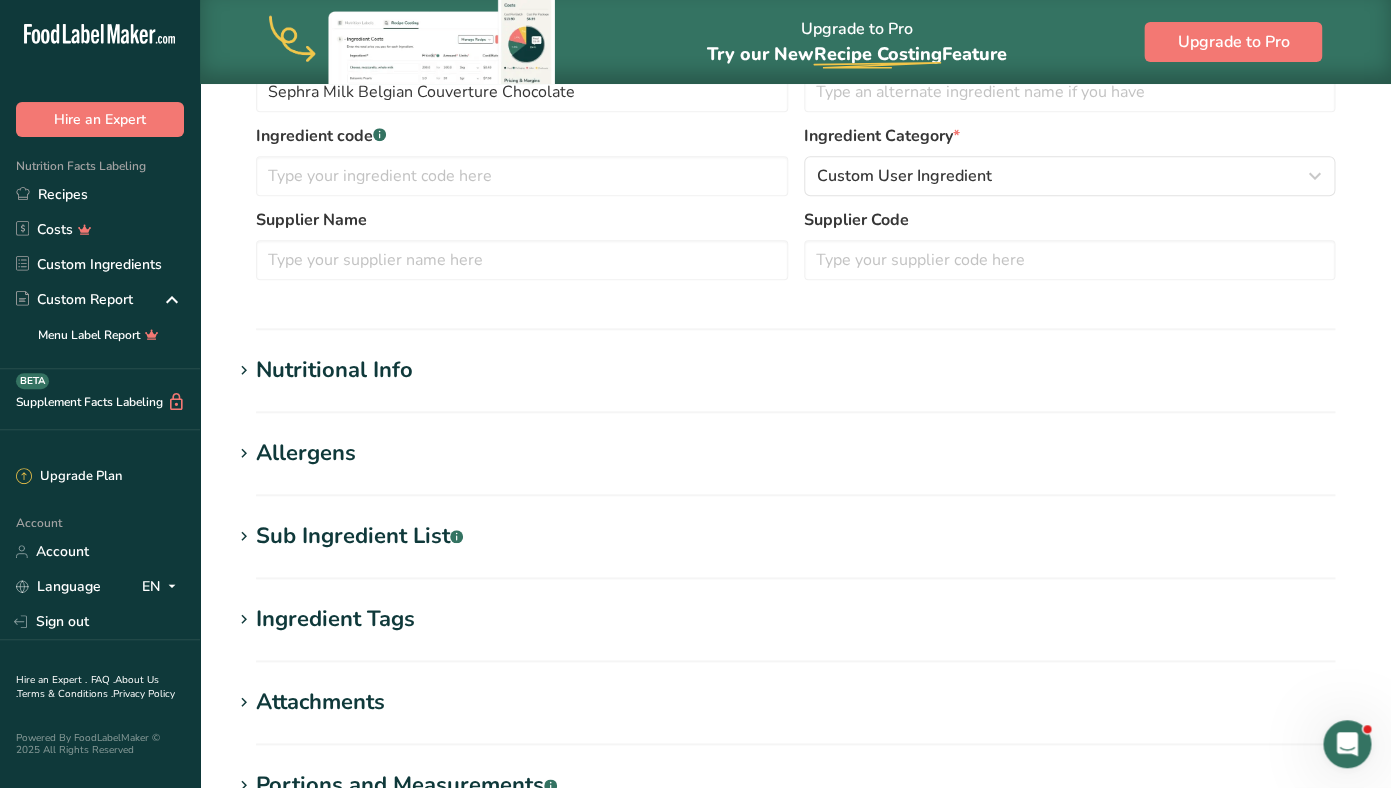 click on "Allergens" at bounding box center (306, 453) 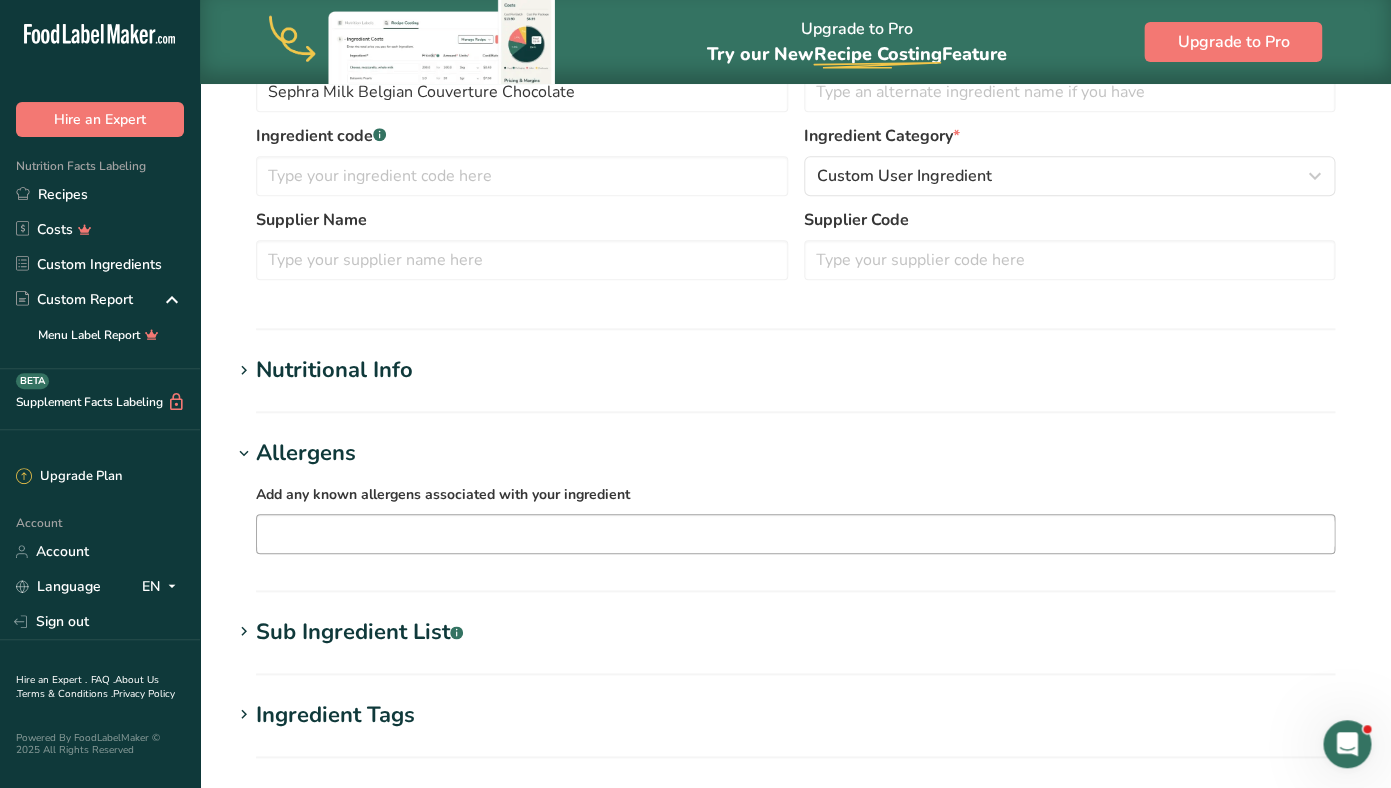 click at bounding box center (795, 533) 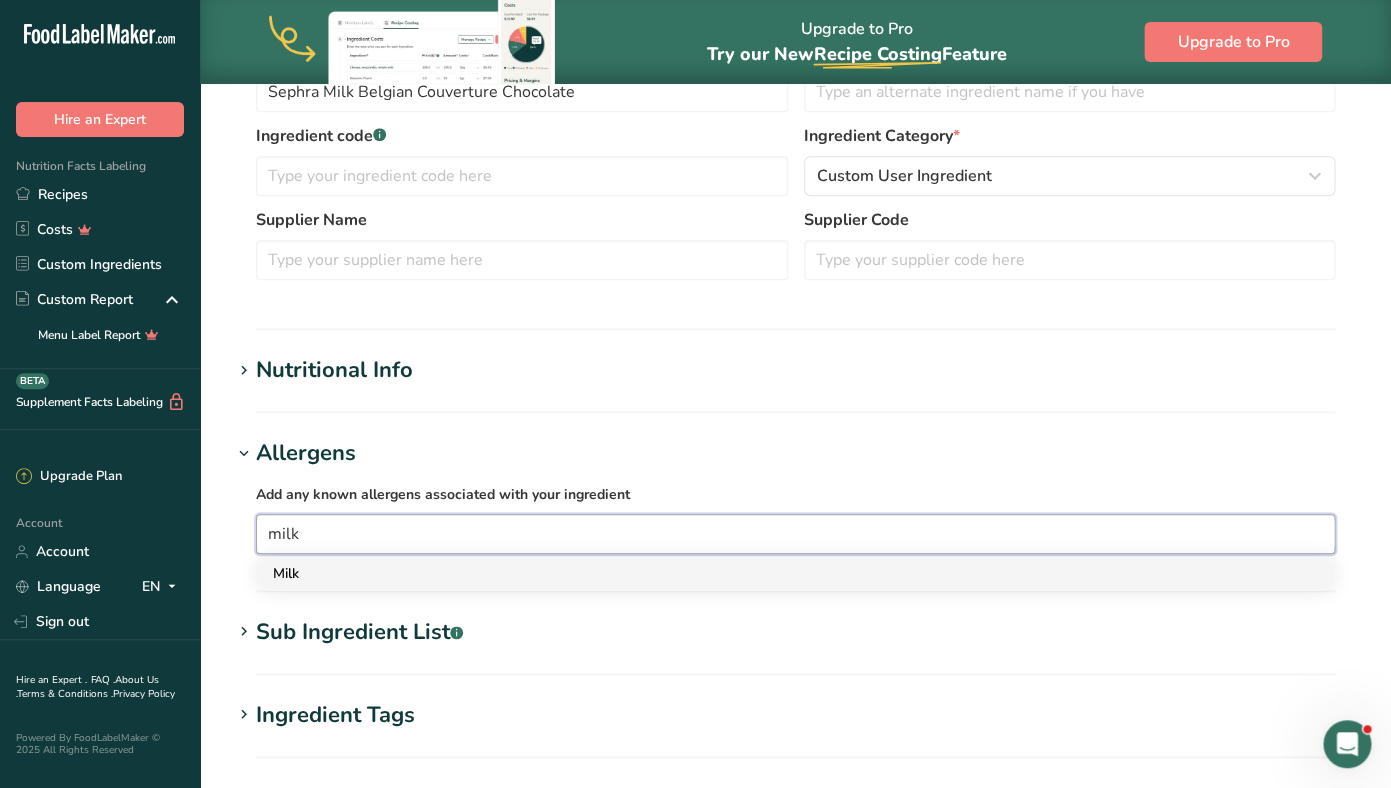 type on "milk" 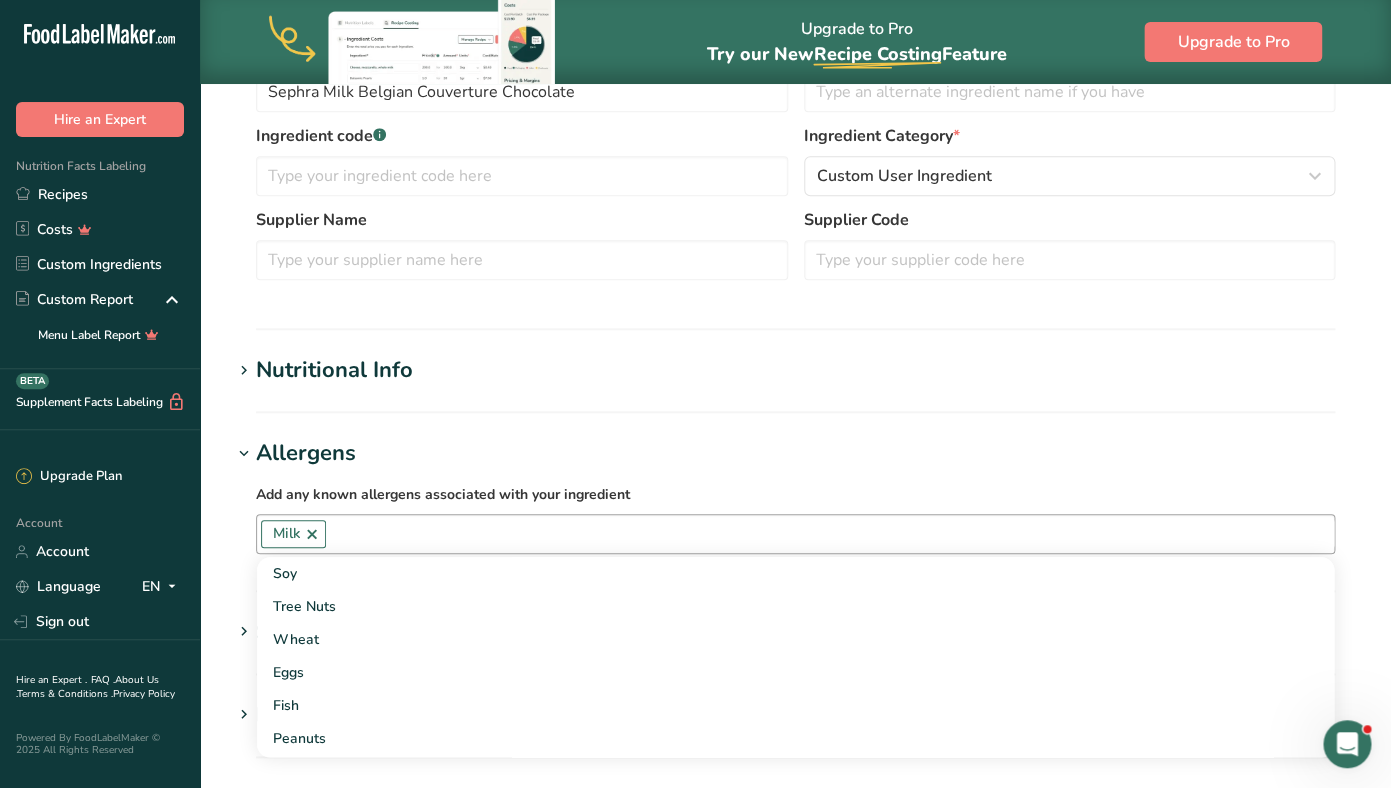 click at bounding box center [830, 533] 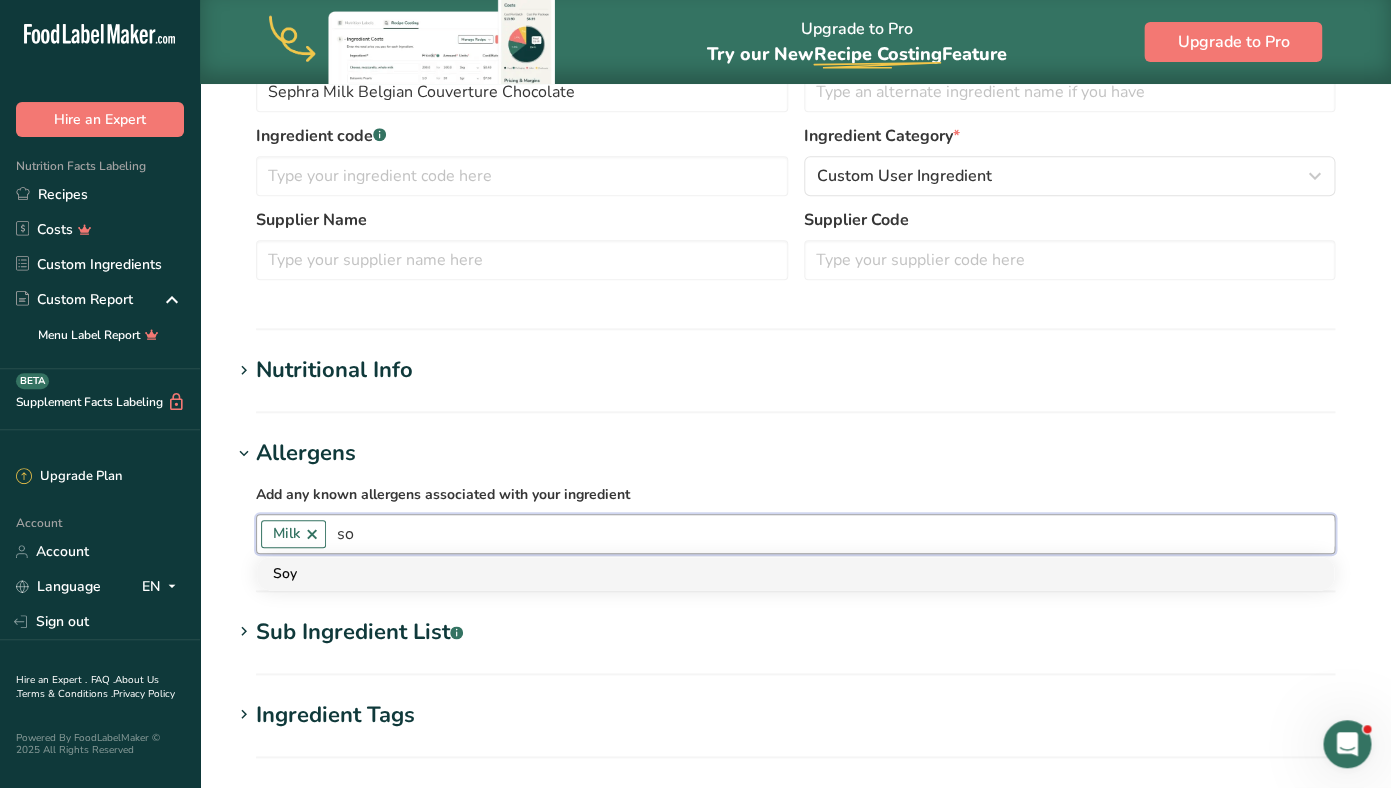 type on "so" 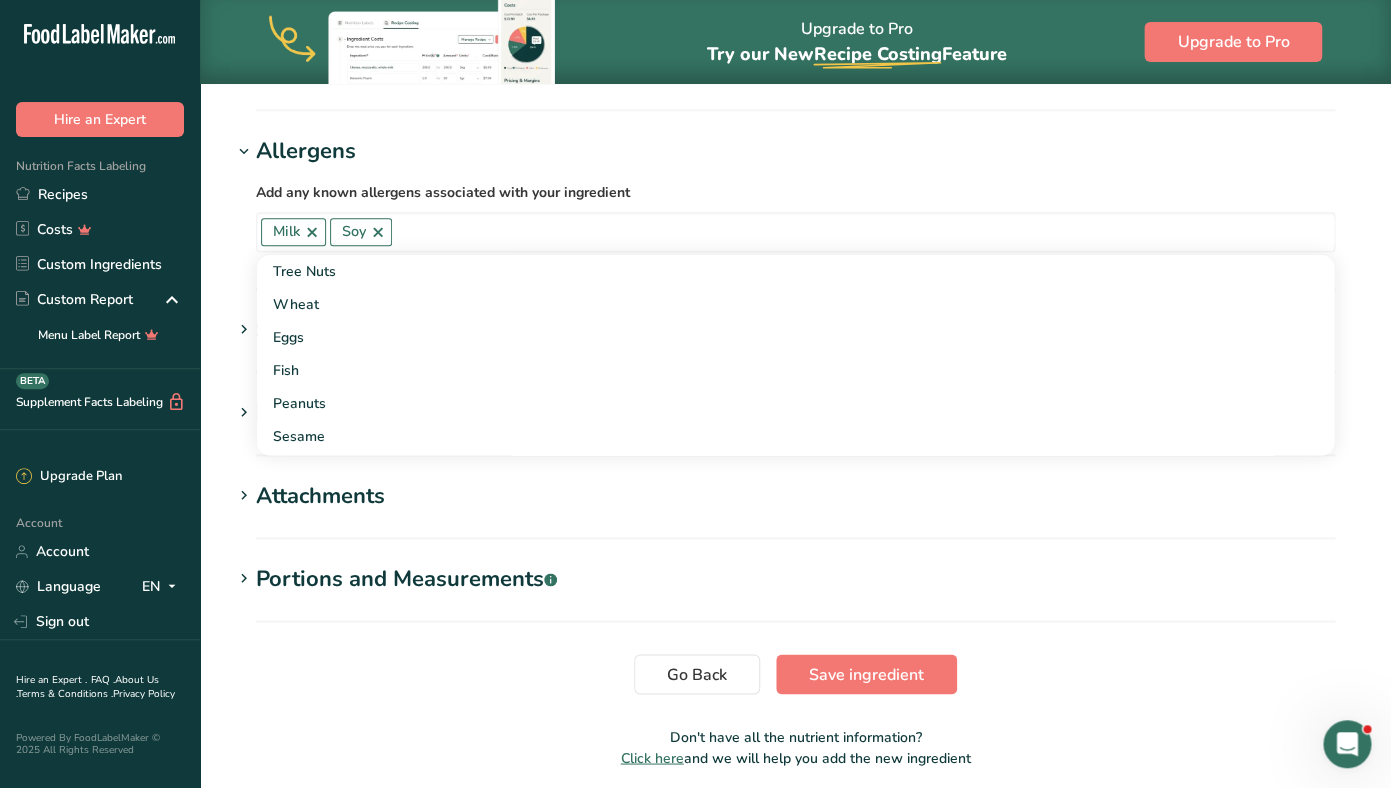 scroll, scrollTop: 842, scrollLeft: 0, axis: vertical 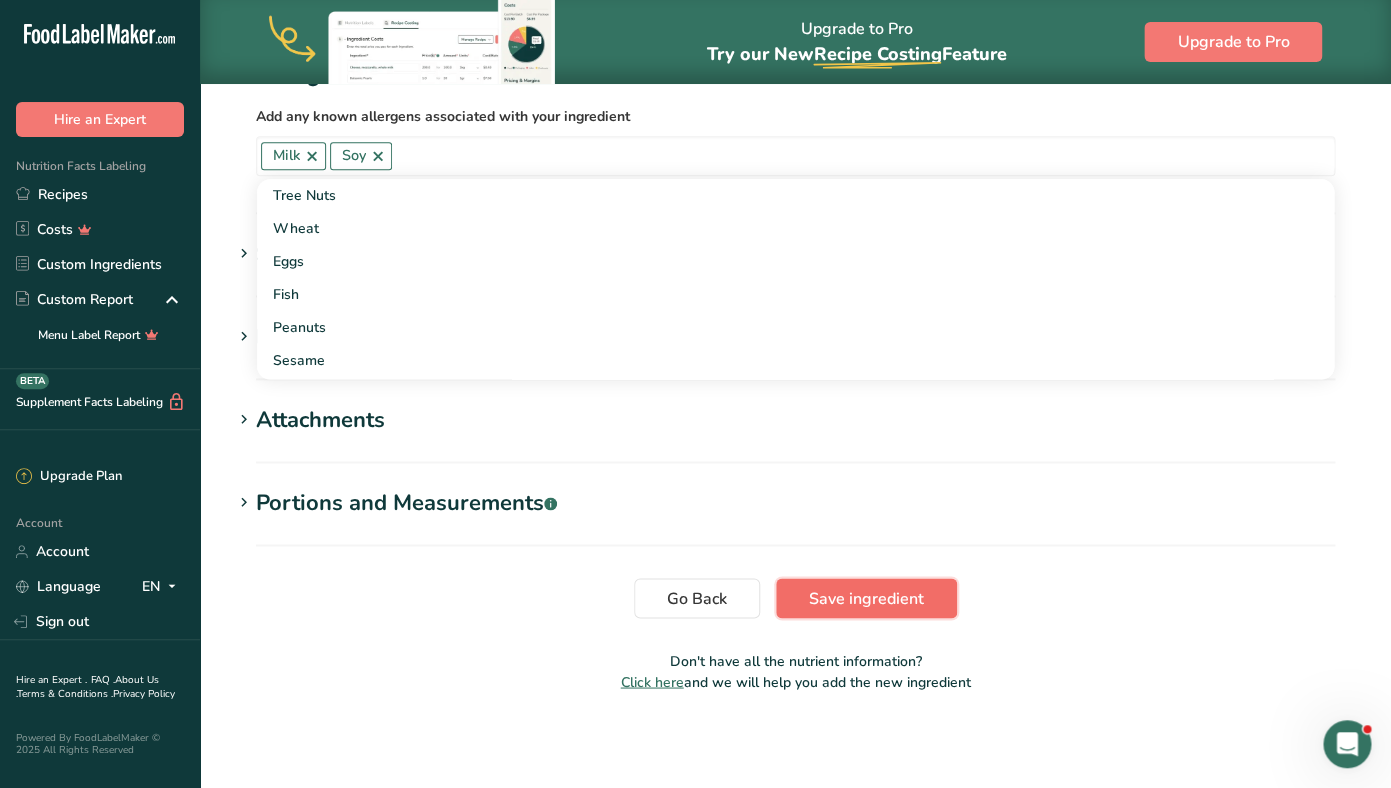 click on "Save ingredient" at bounding box center [866, 598] 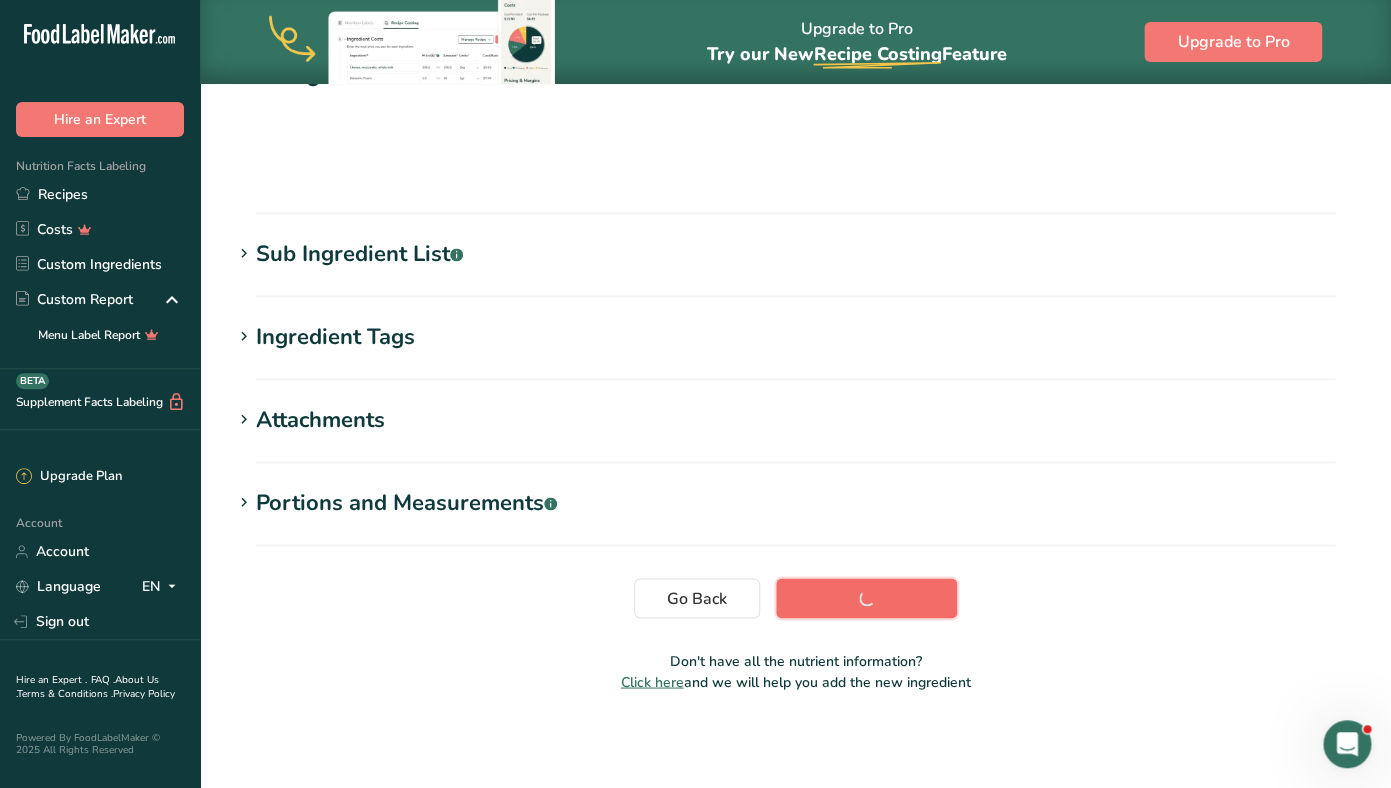 scroll, scrollTop: 271, scrollLeft: 0, axis: vertical 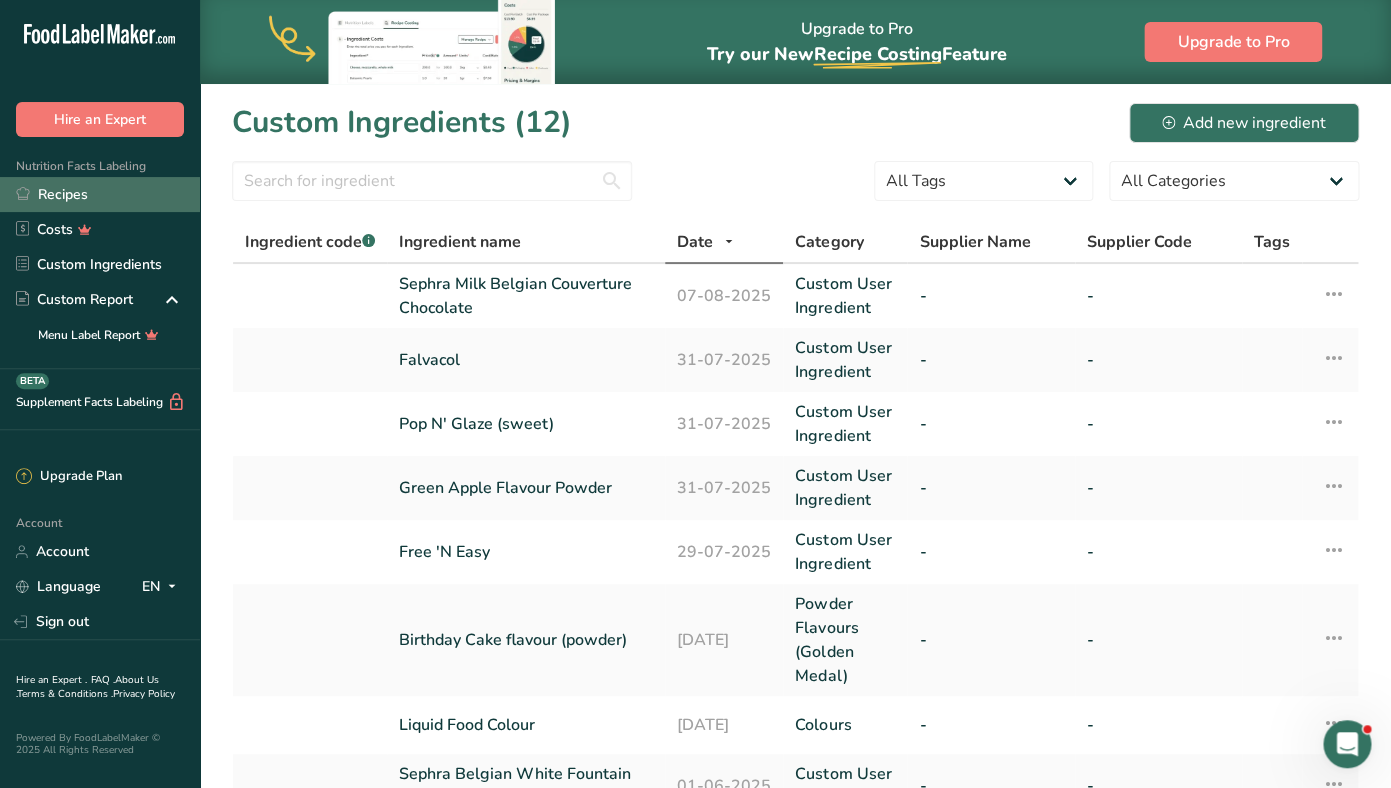 click on "Recipes" at bounding box center [100, 194] 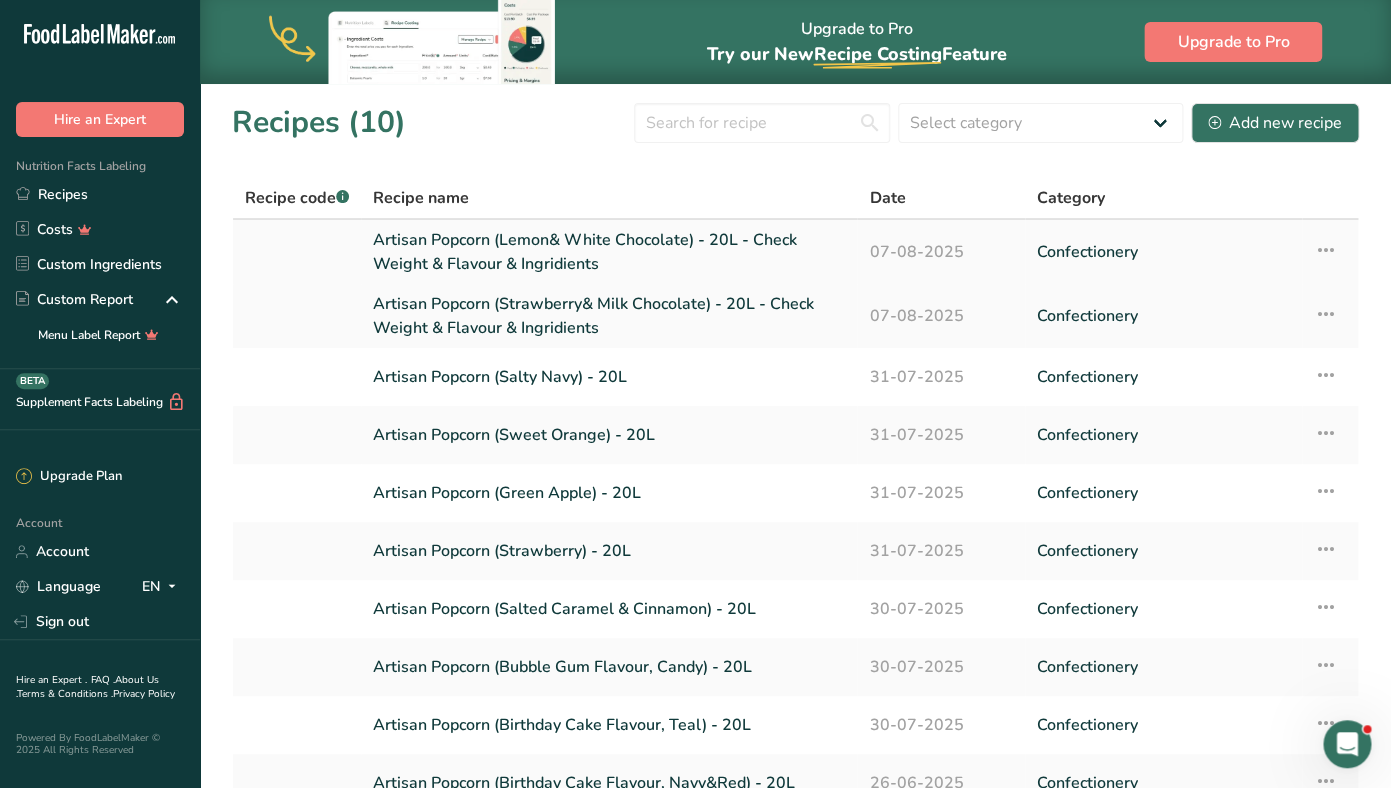 click on "Artisan Popcorn (Lemon& White Chocolate) - 20L - Check Weight & Flavour & Ingridients" at bounding box center (609, 252) 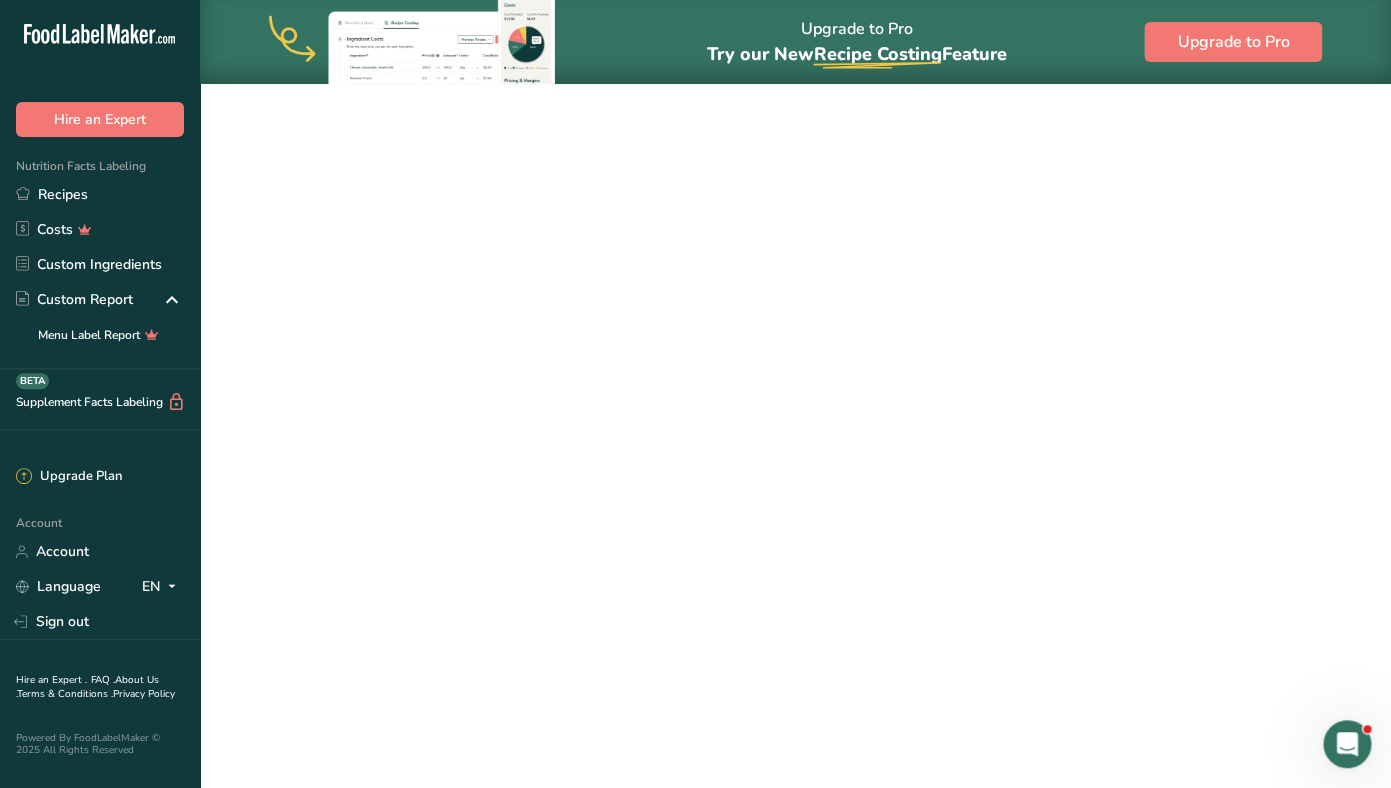 click on "Artisan Popcorn (Lemon& White Chocolate) - 20L - Check Weight & Flavour & Ingridients" at bounding box center (609, 252) 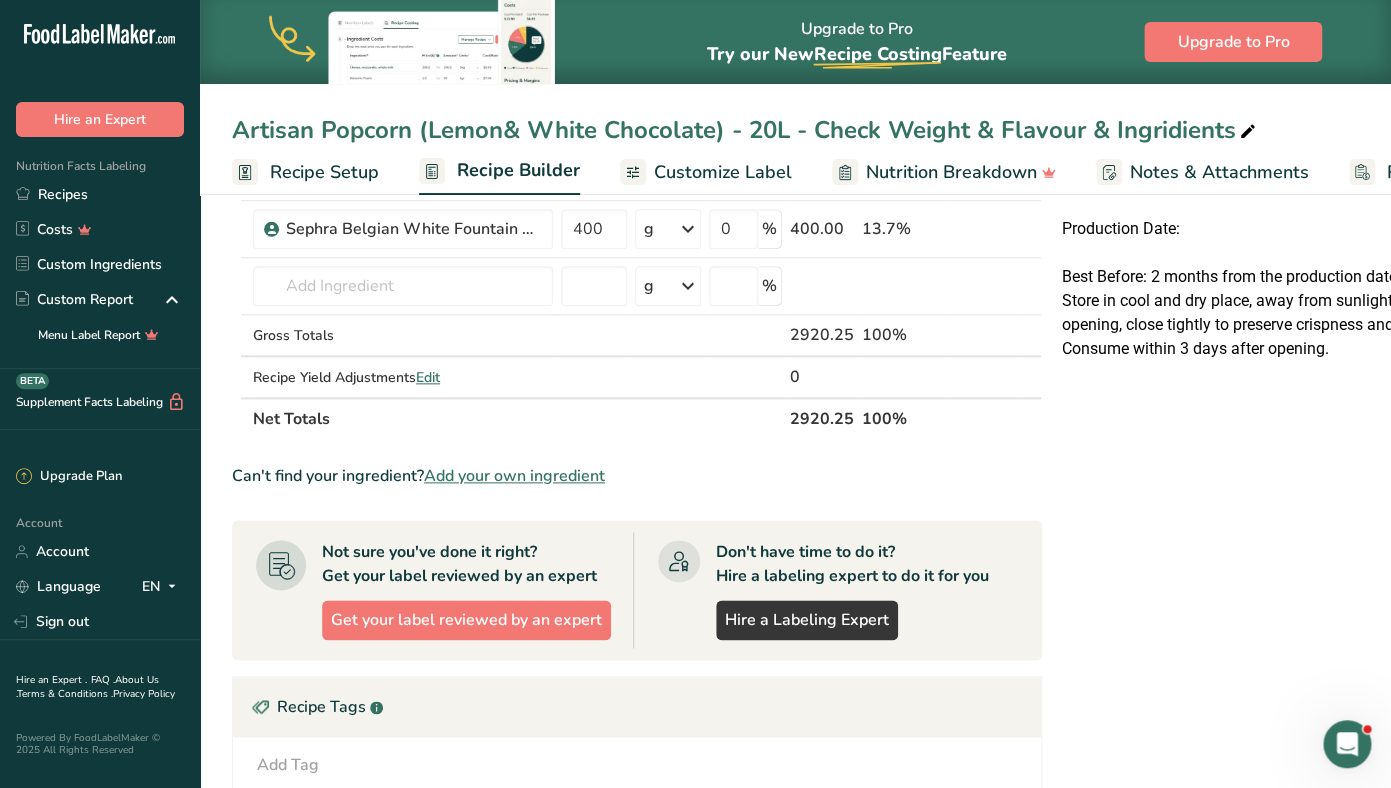 scroll, scrollTop: 403, scrollLeft: 0, axis: vertical 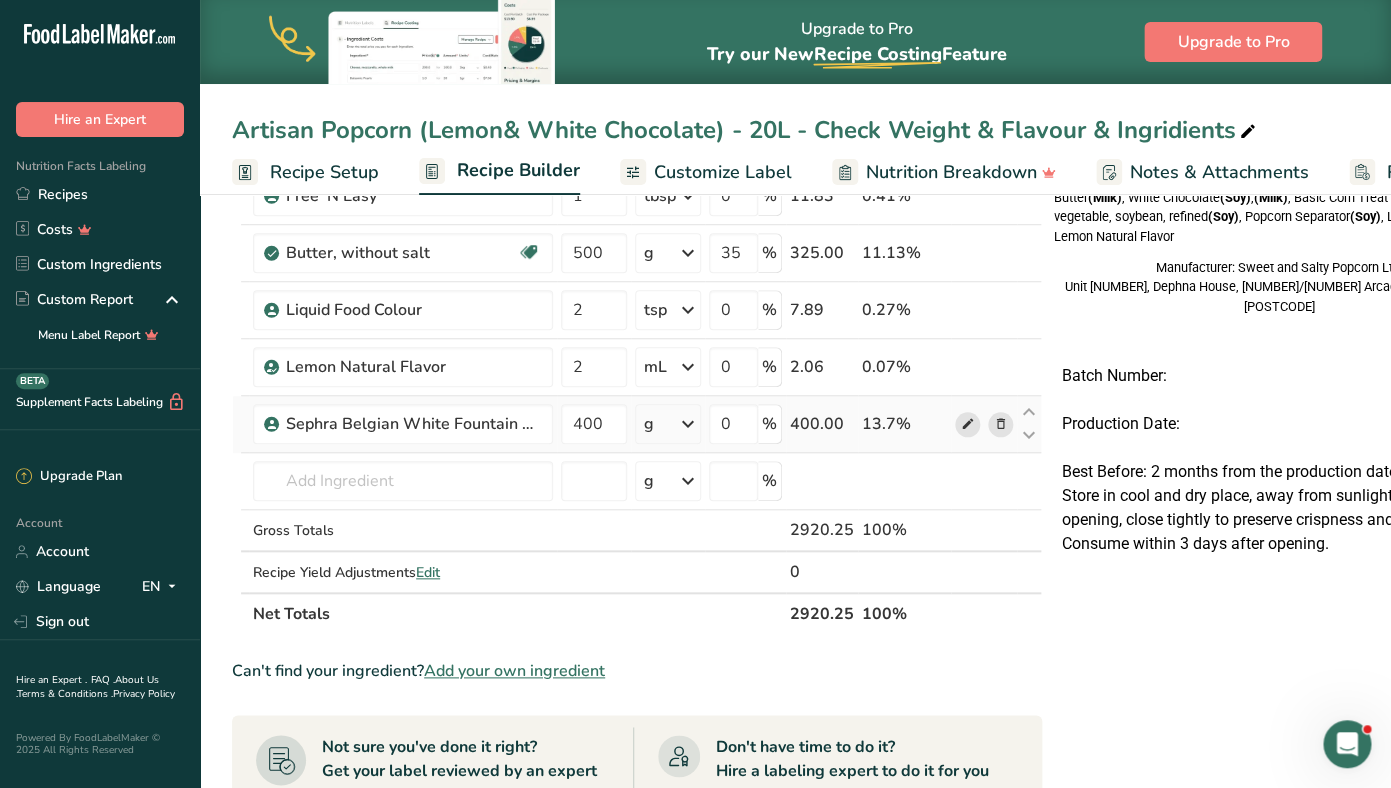 click at bounding box center [968, 424] 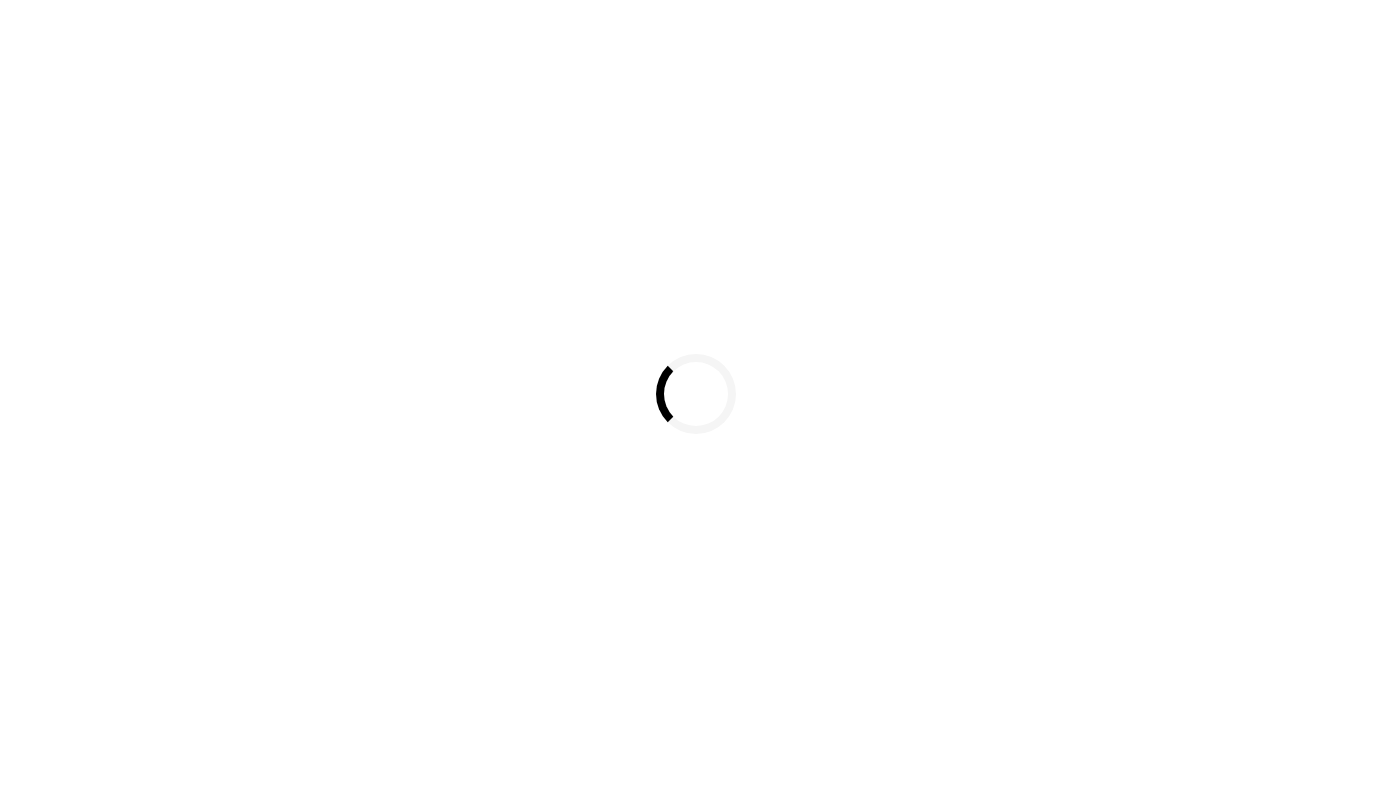 scroll, scrollTop: 0, scrollLeft: 0, axis: both 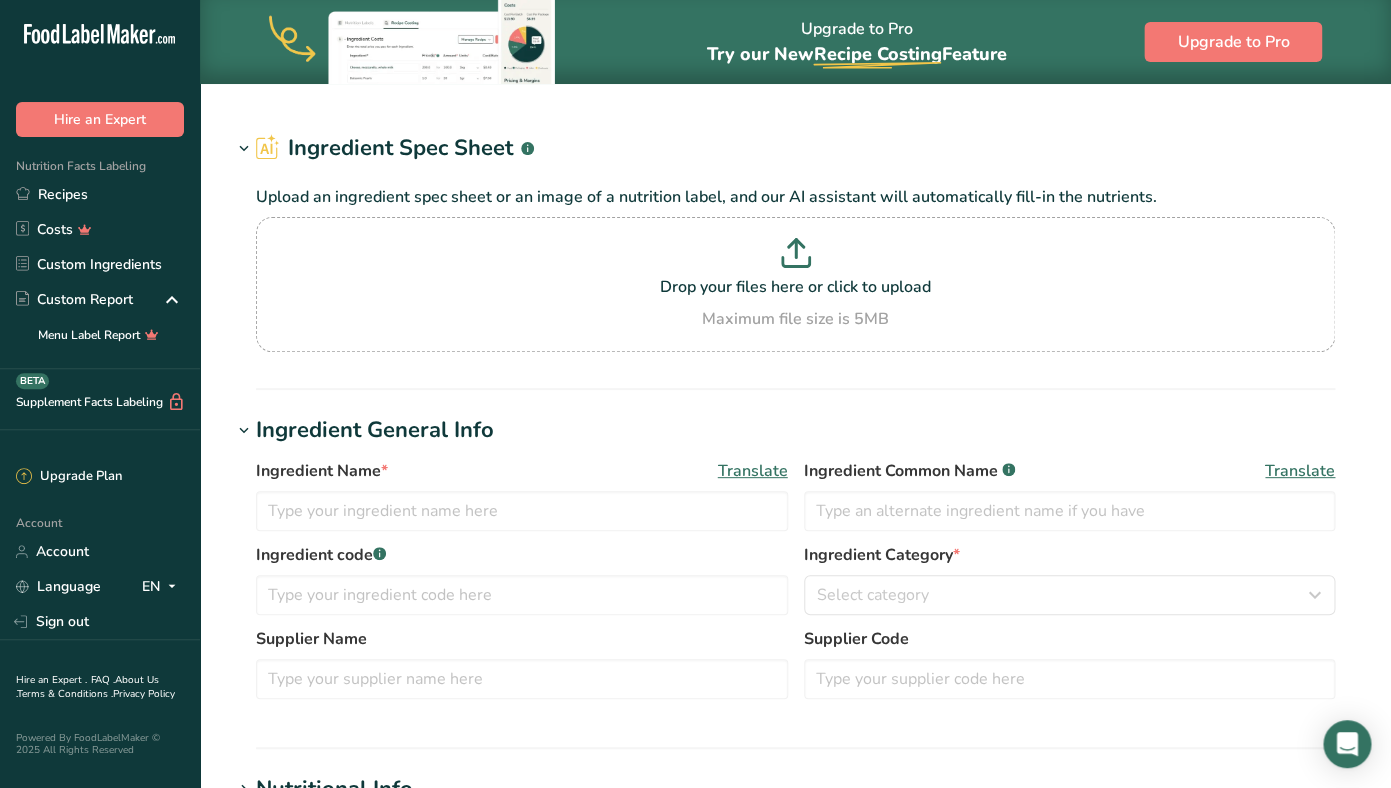 type on "Sephra Belgian White Fountain Chocolate" 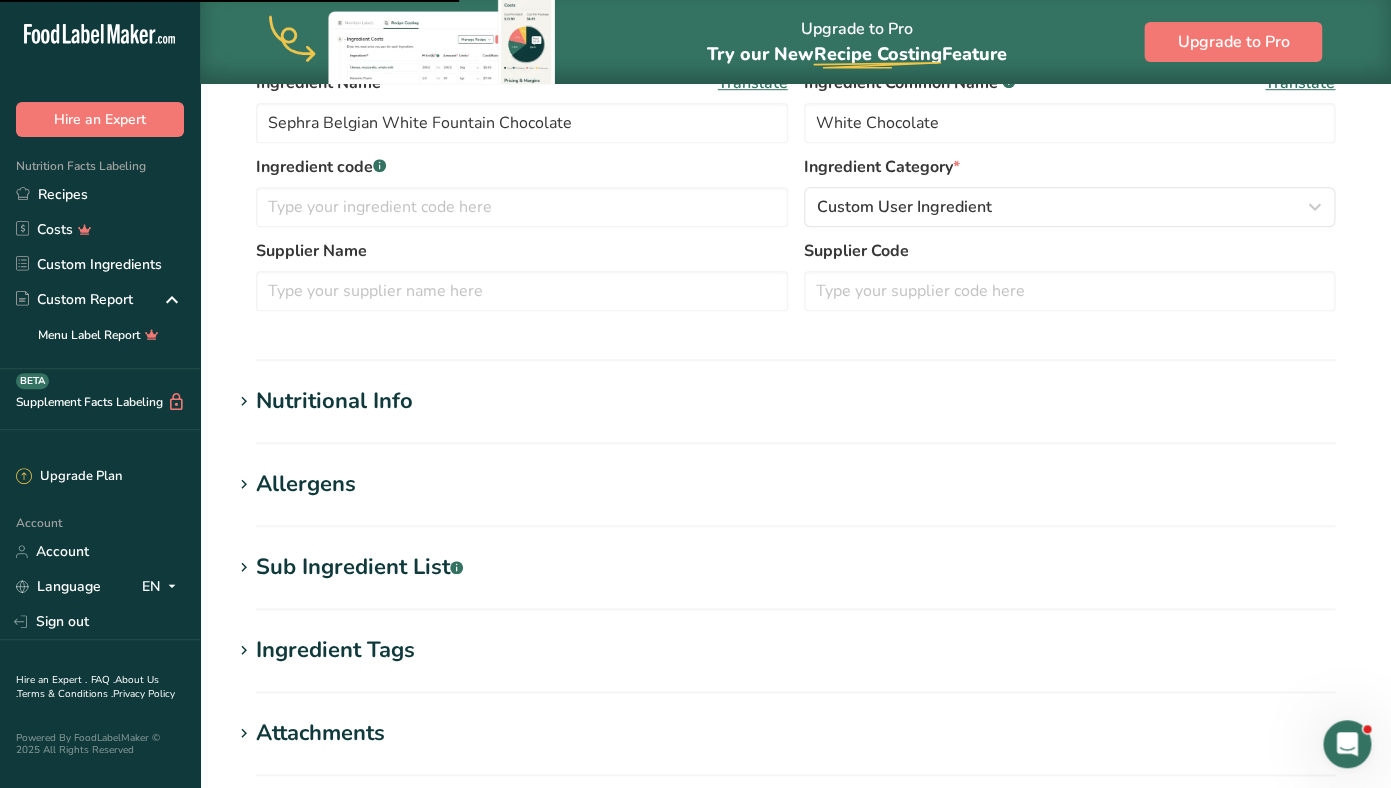 scroll, scrollTop: 456, scrollLeft: 0, axis: vertical 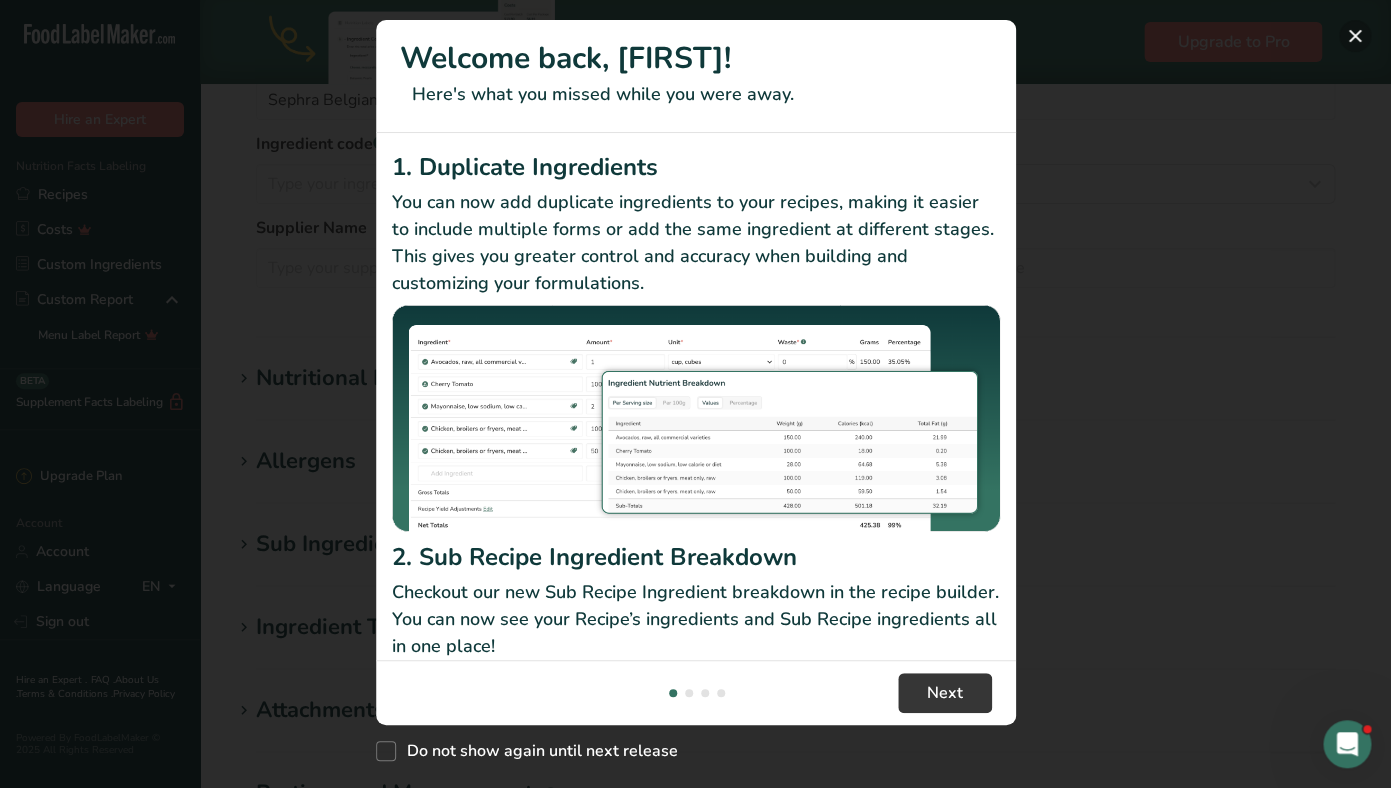 click at bounding box center (1355, 36) 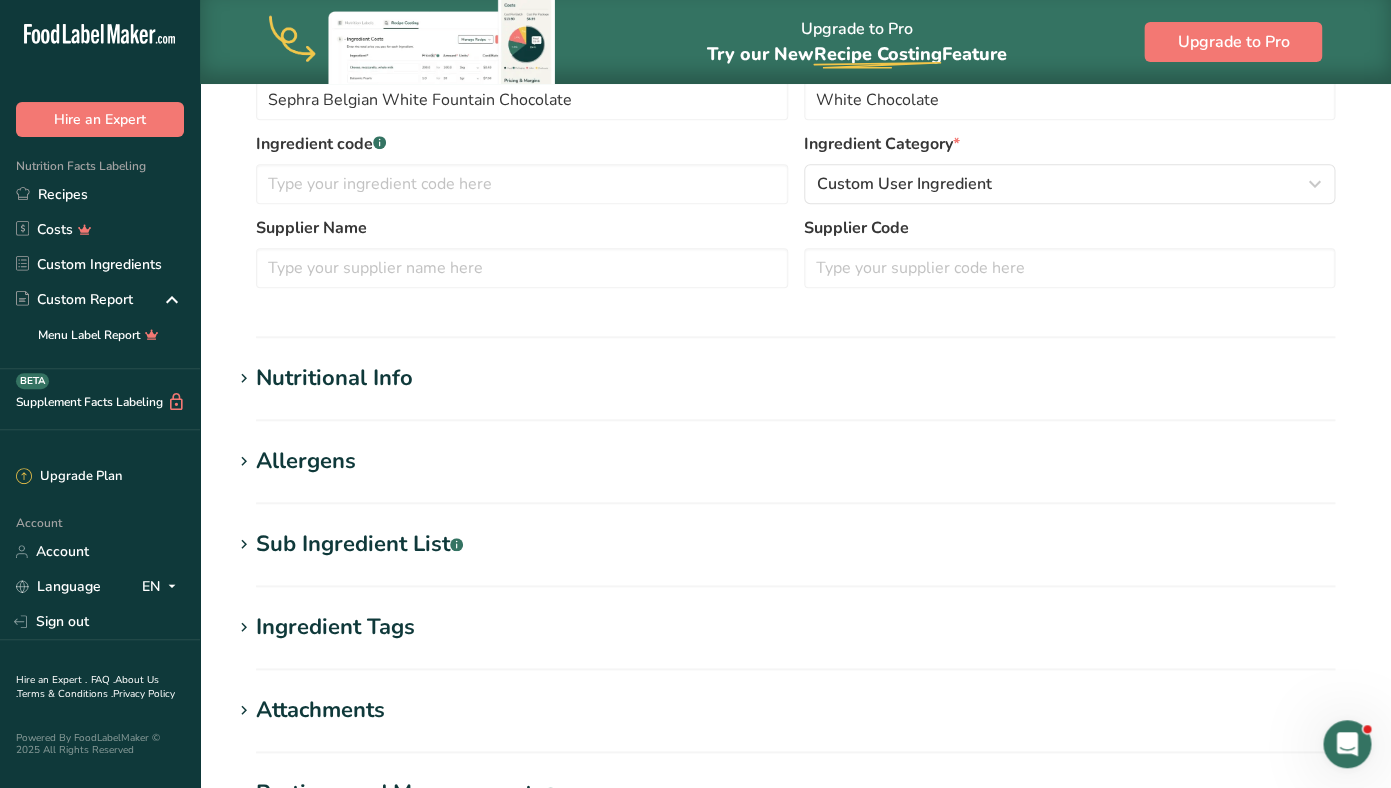 click on "Allergens" at bounding box center (306, 461) 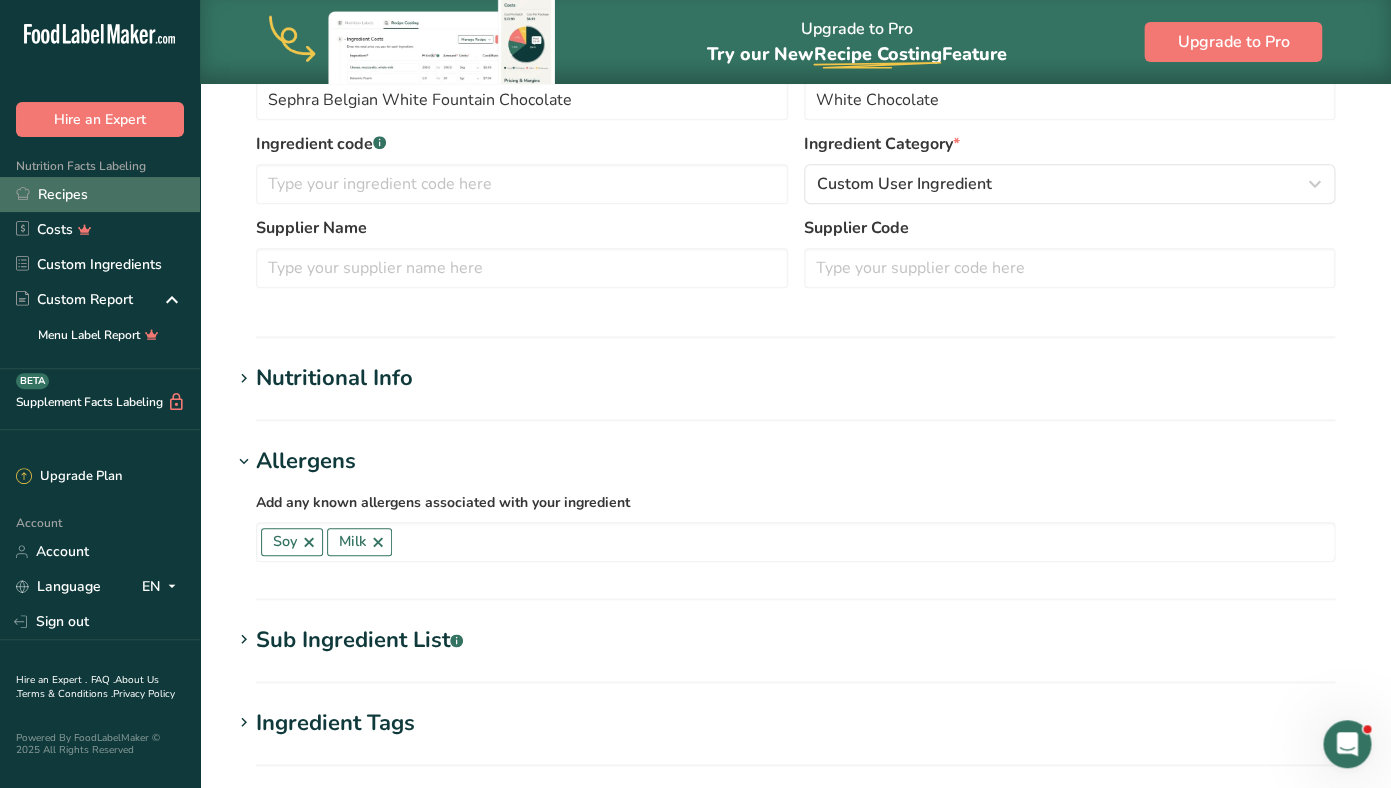 click on "Recipes" at bounding box center [100, 194] 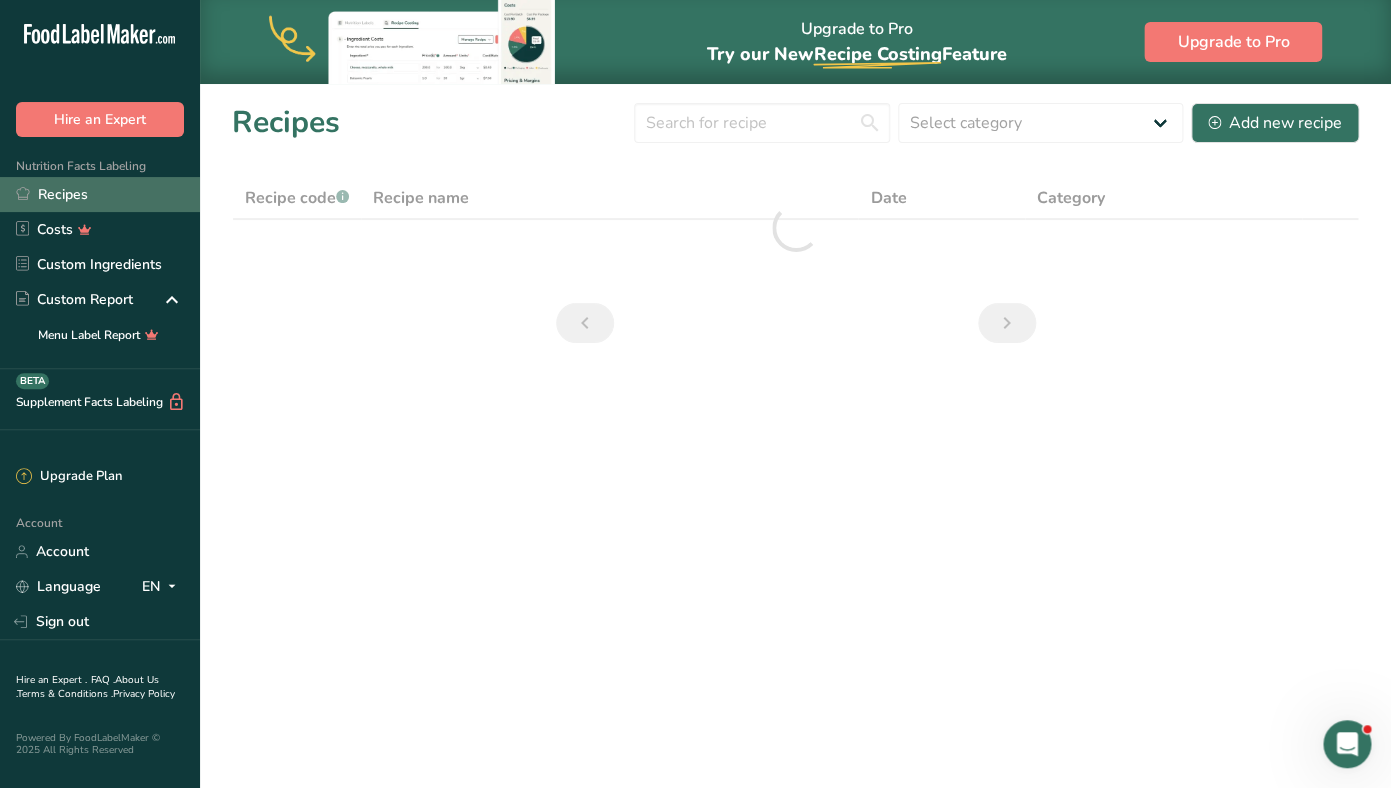 scroll, scrollTop: 0, scrollLeft: 0, axis: both 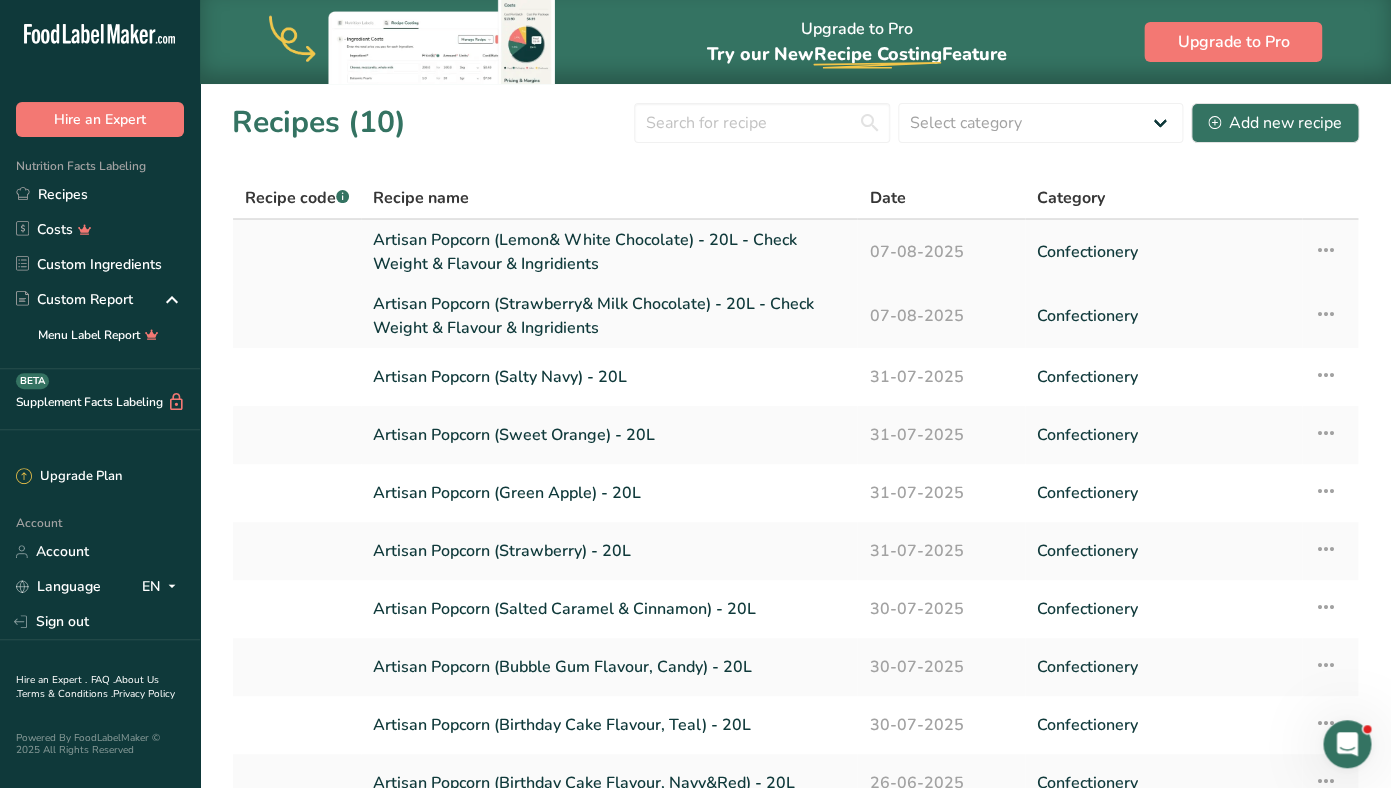 click at bounding box center (1326, 250) 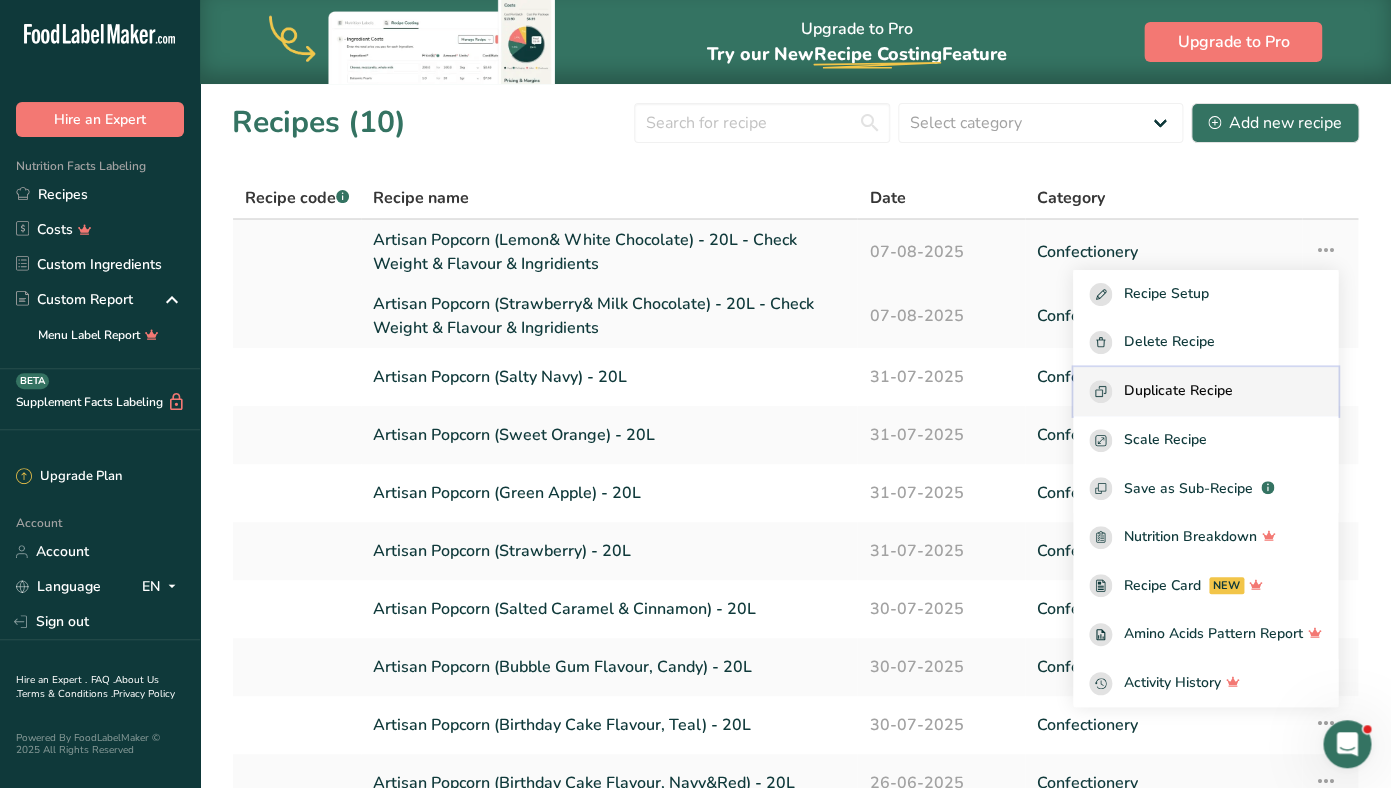 click on "Duplicate Recipe" at bounding box center (1205, 391) 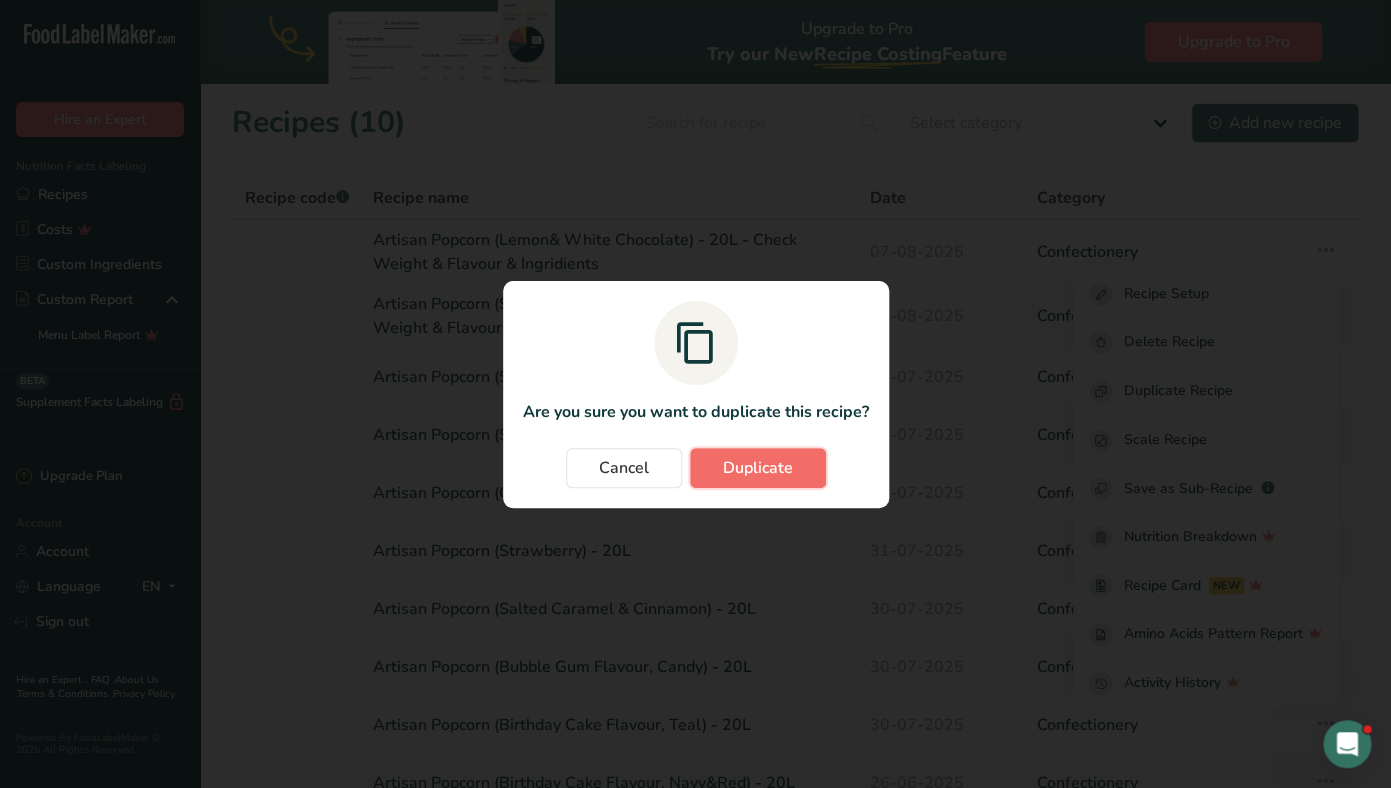 click on "Duplicate" at bounding box center [758, 468] 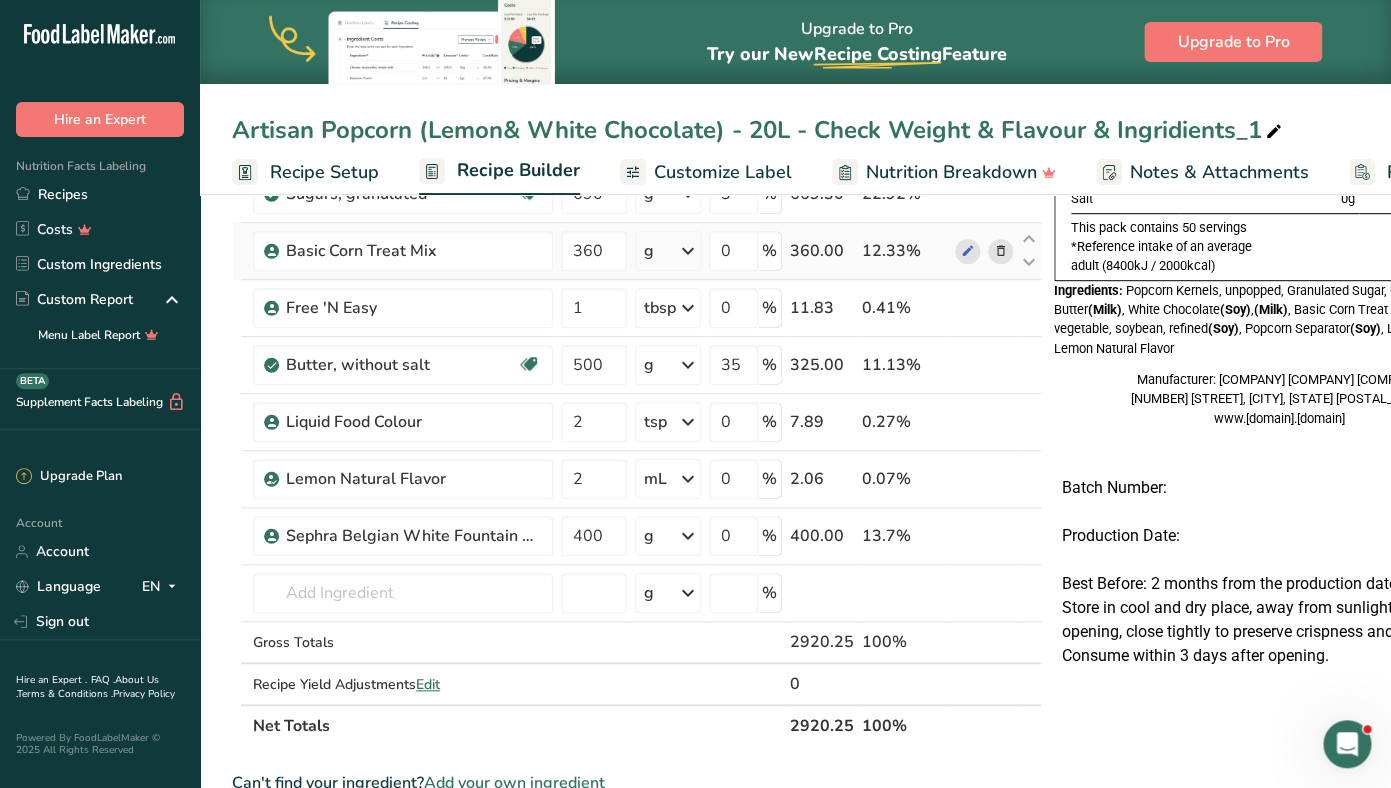 scroll, scrollTop: 308, scrollLeft: 0, axis: vertical 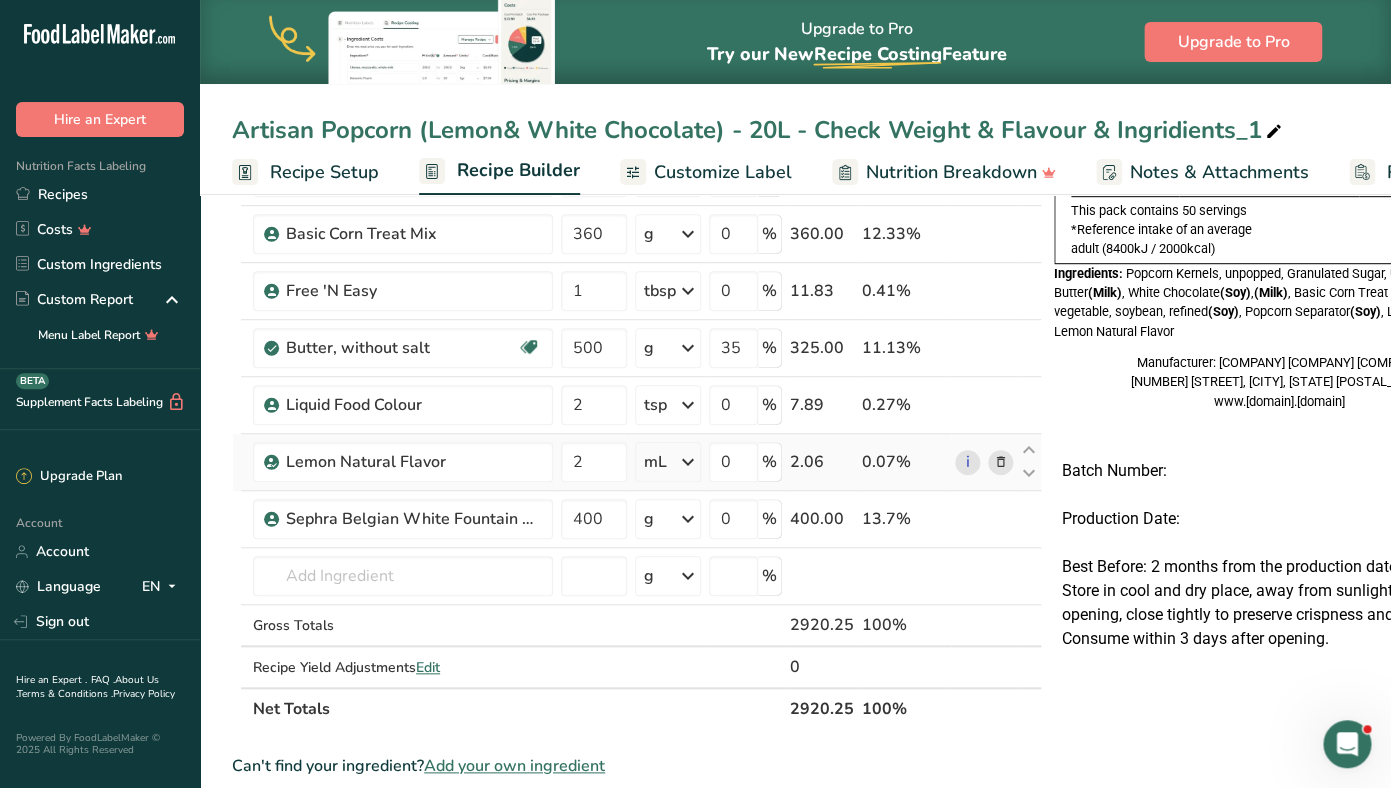 click at bounding box center [1001, 462] 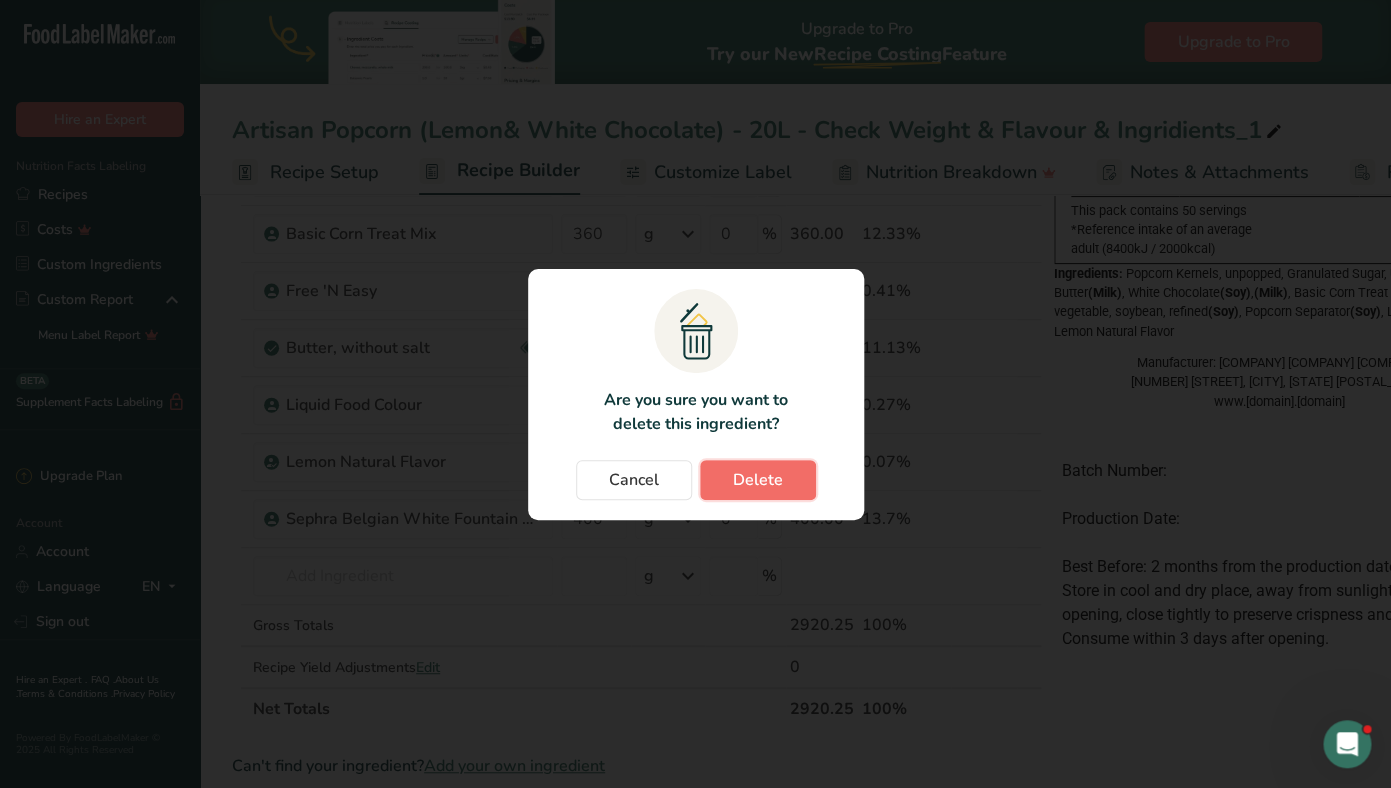 click on "Delete" at bounding box center (758, 480) 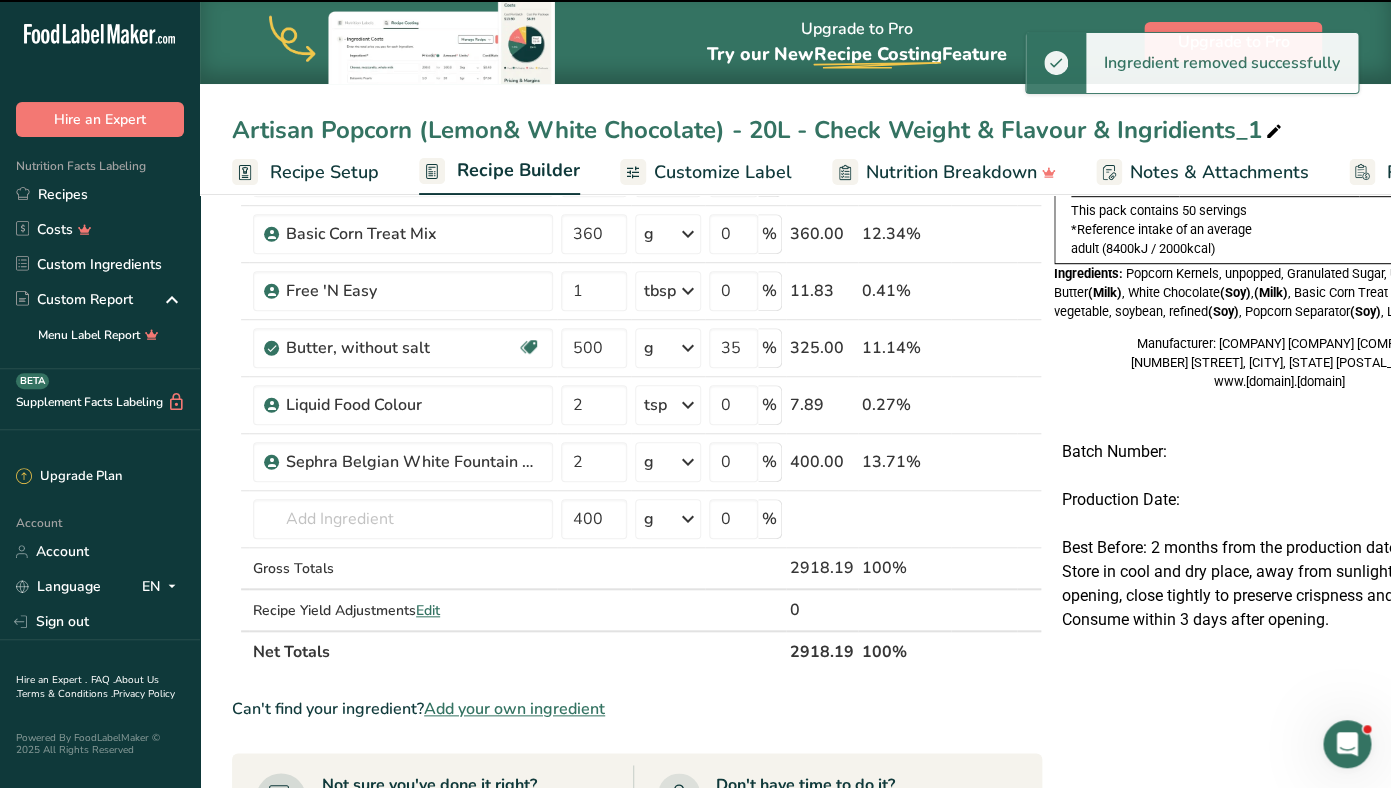 type on "400" 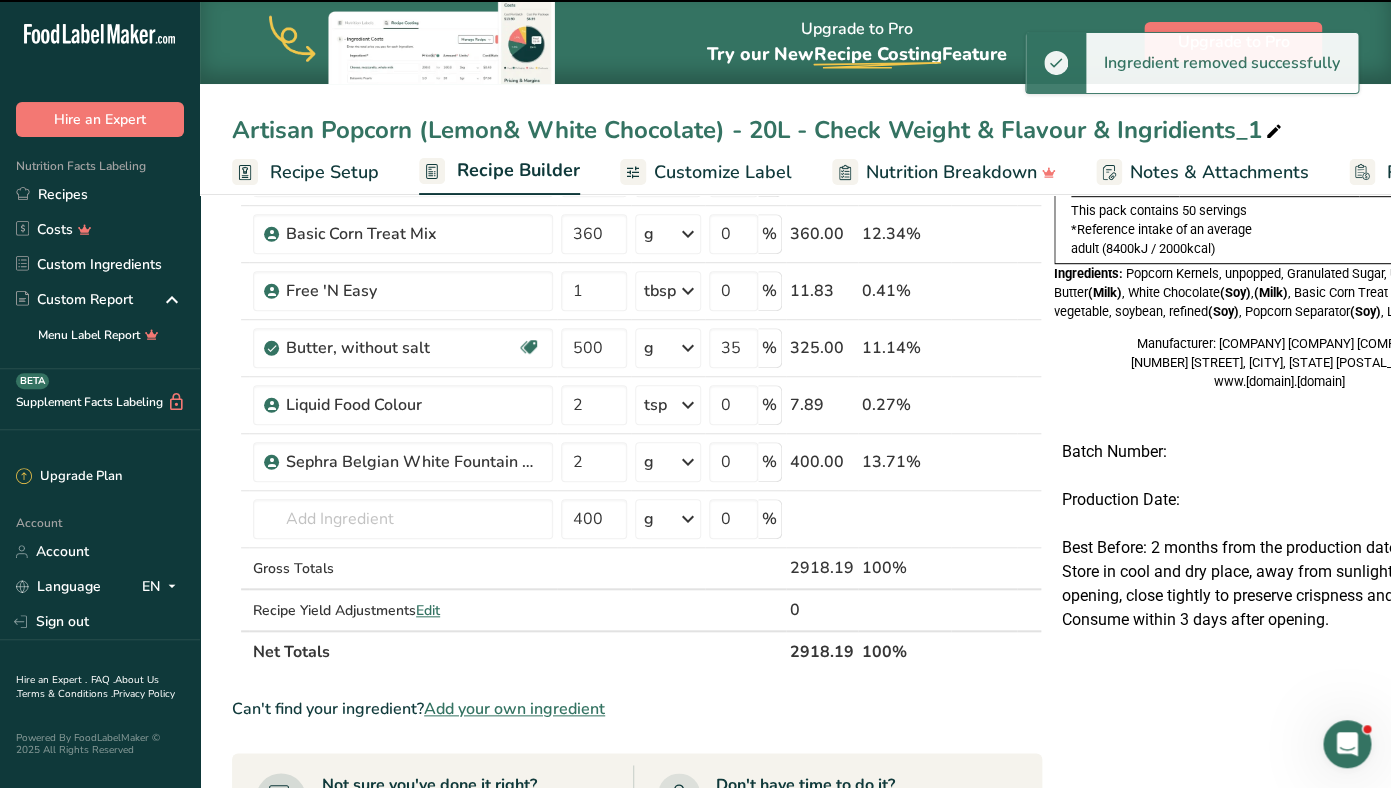 type 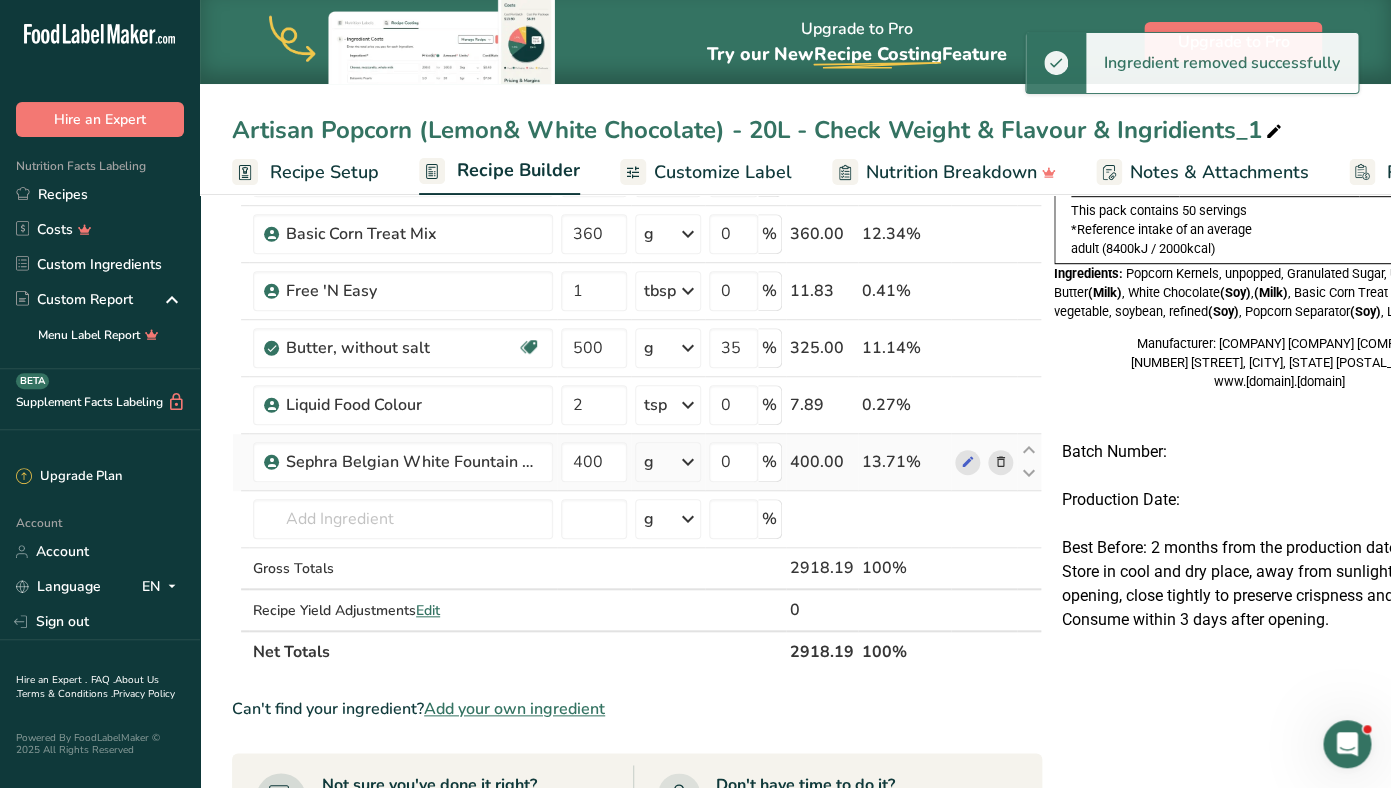 click at bounding box center (1001, 462) 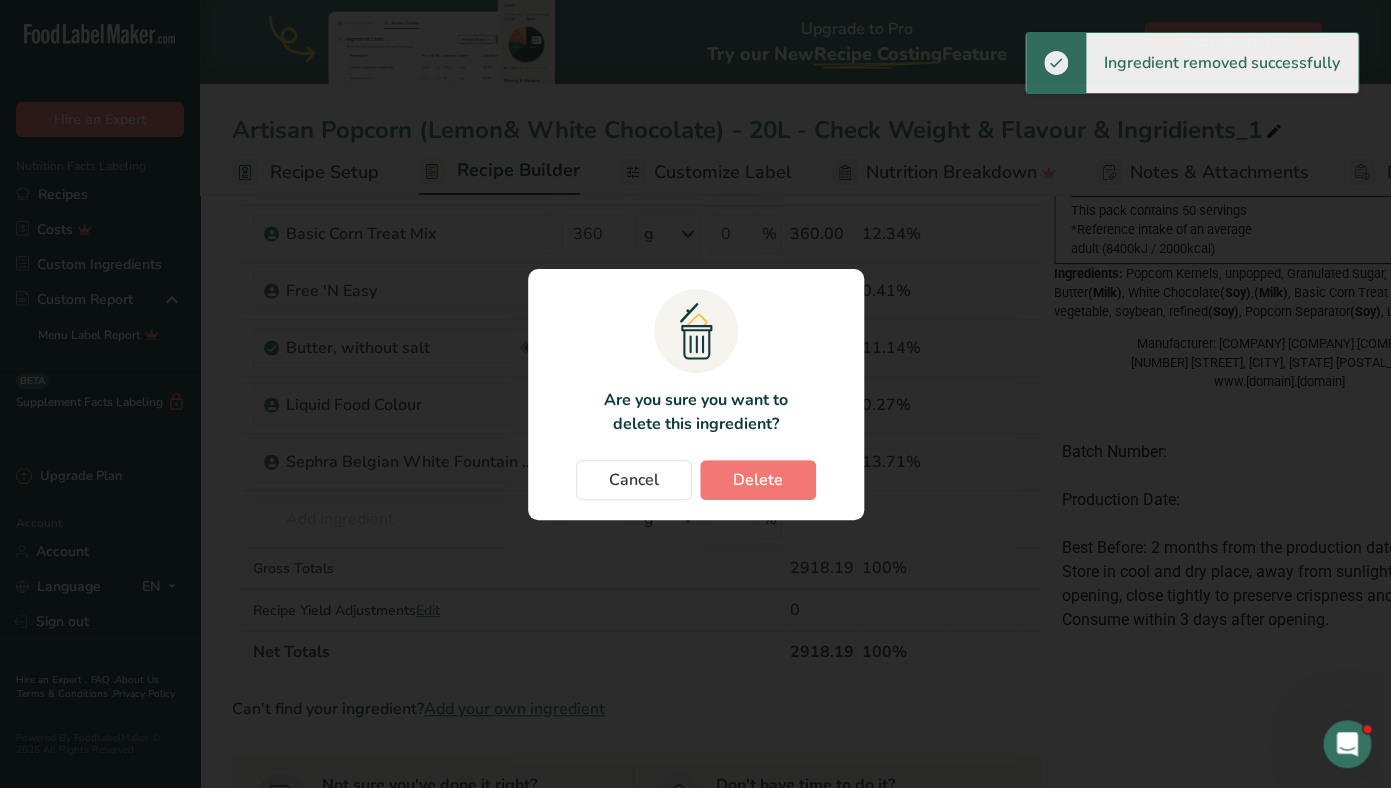 click on ".a{fill:#f5f3ed;}.b,.e{fill:#0f393a;}.c{fill:none;}.d{fill:#f2c549;}.e{stroke:rgba(0,0,0,0);stroke-miterlimit:10;}
Are you sure you want to delete this ingredient?
Cancel
Delete" at bounding box center [696, 394] 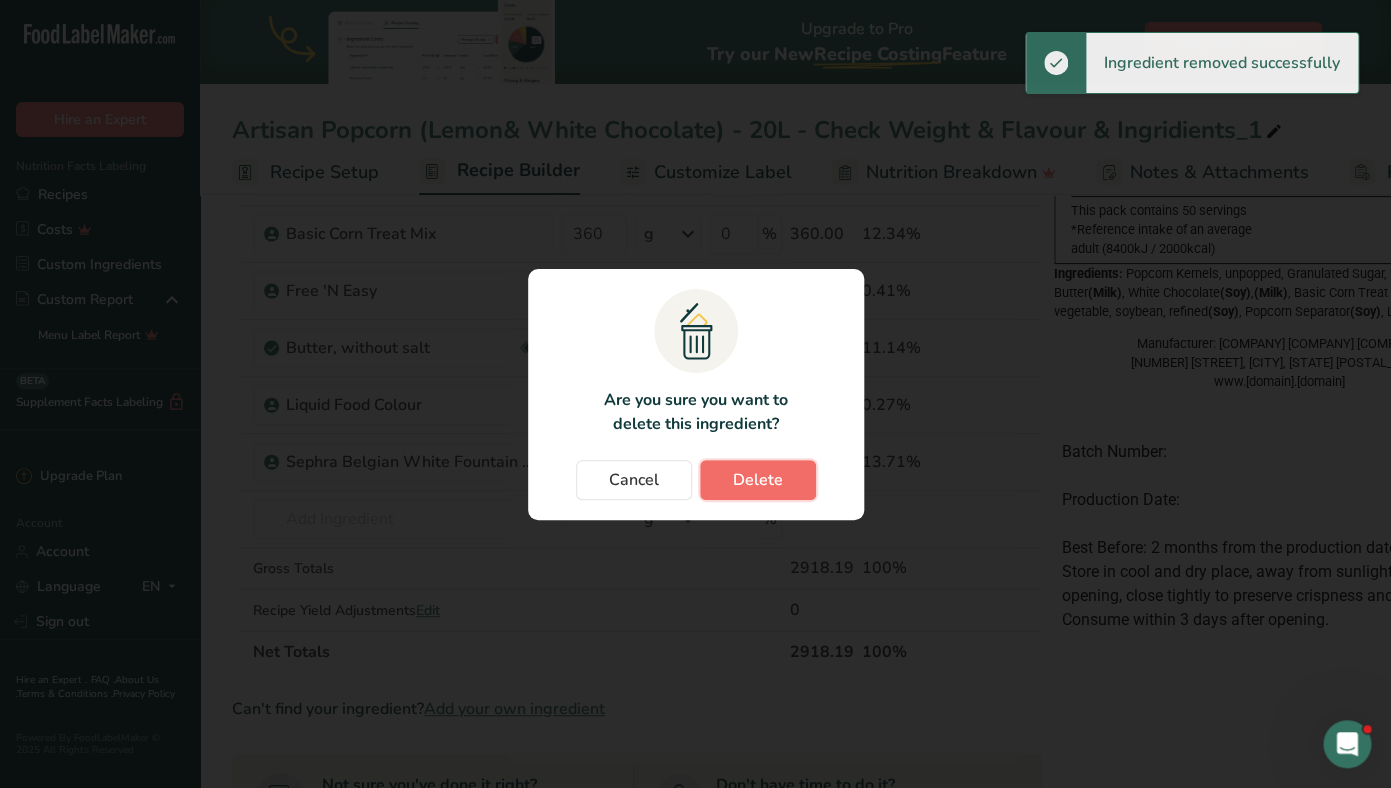 click on "Delete" at bounding box center (758, 480) 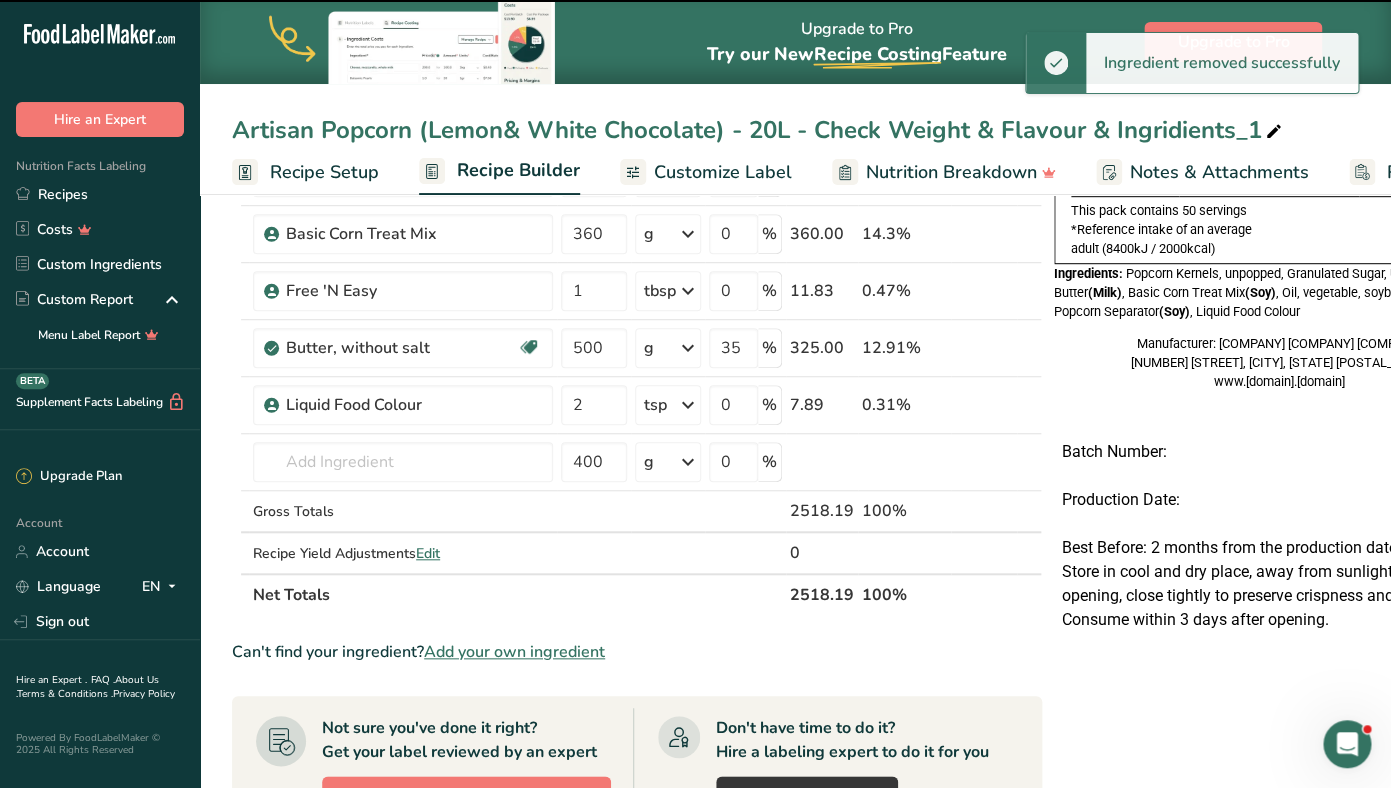 type 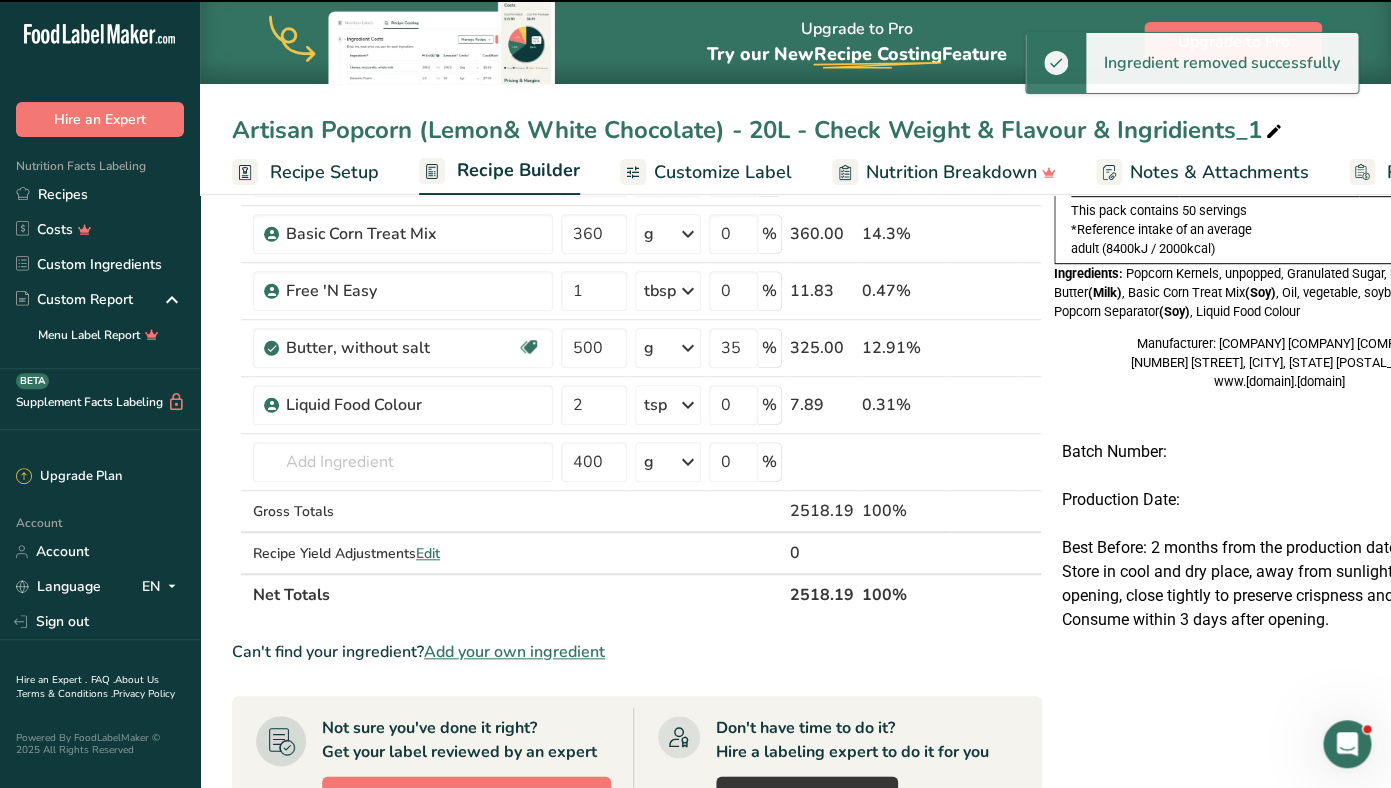 type 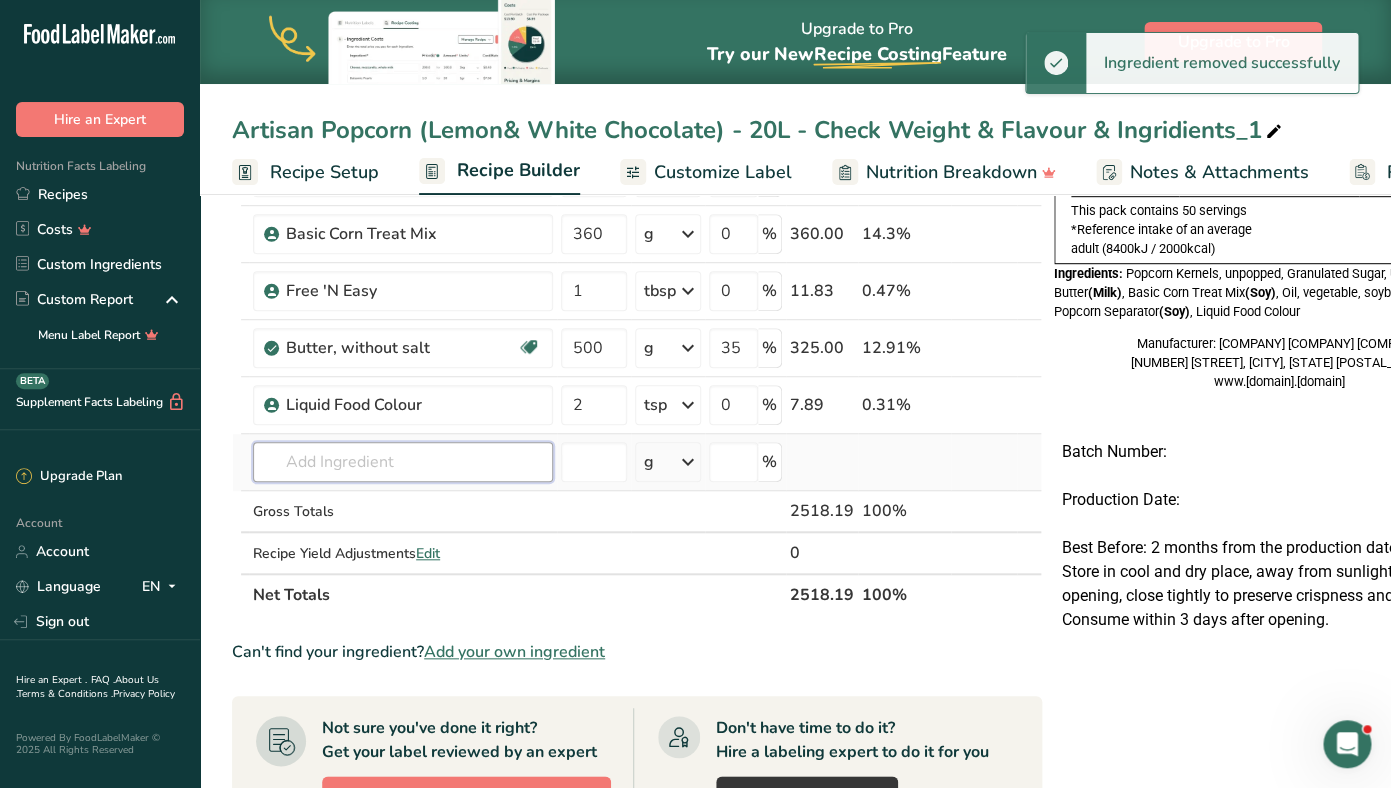 click at bounding box center [403, 462] 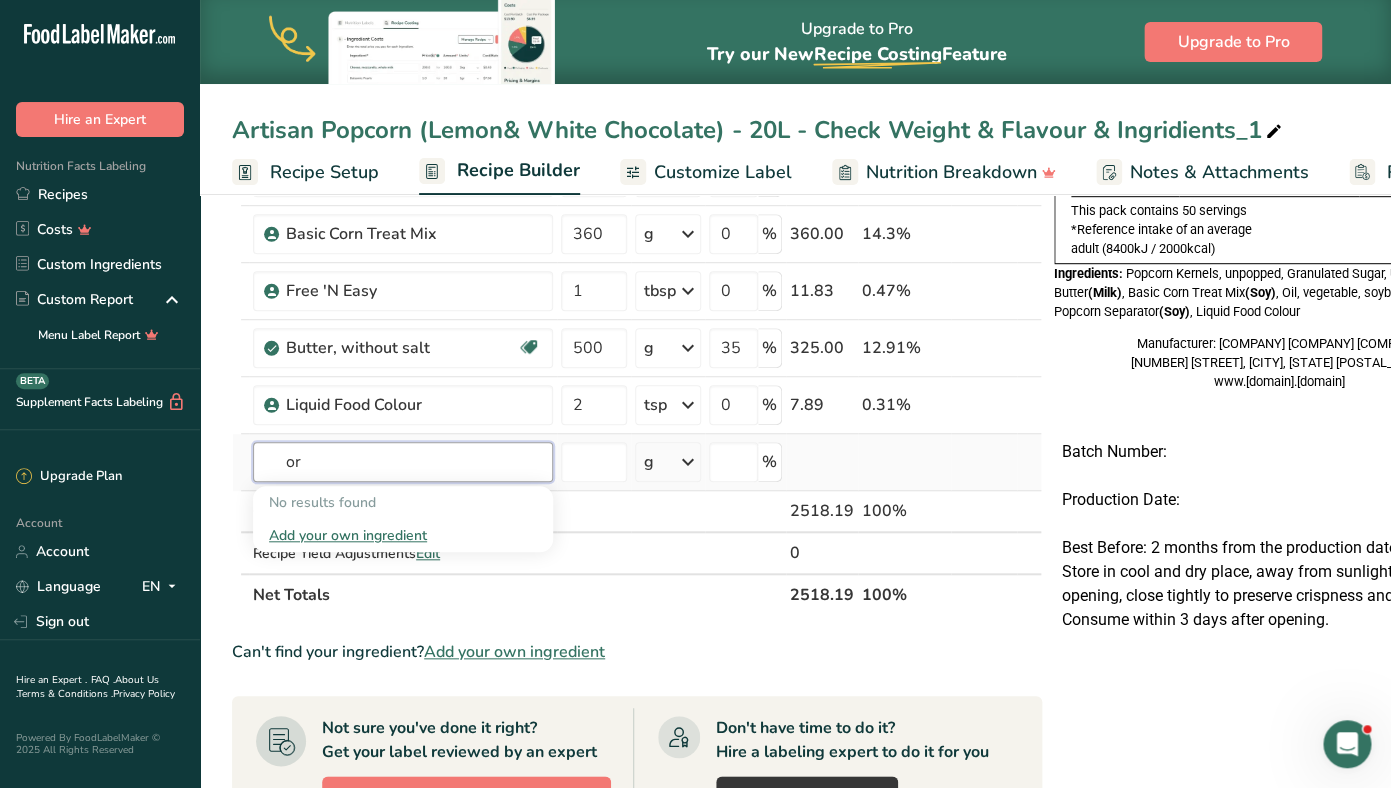 type on "o" 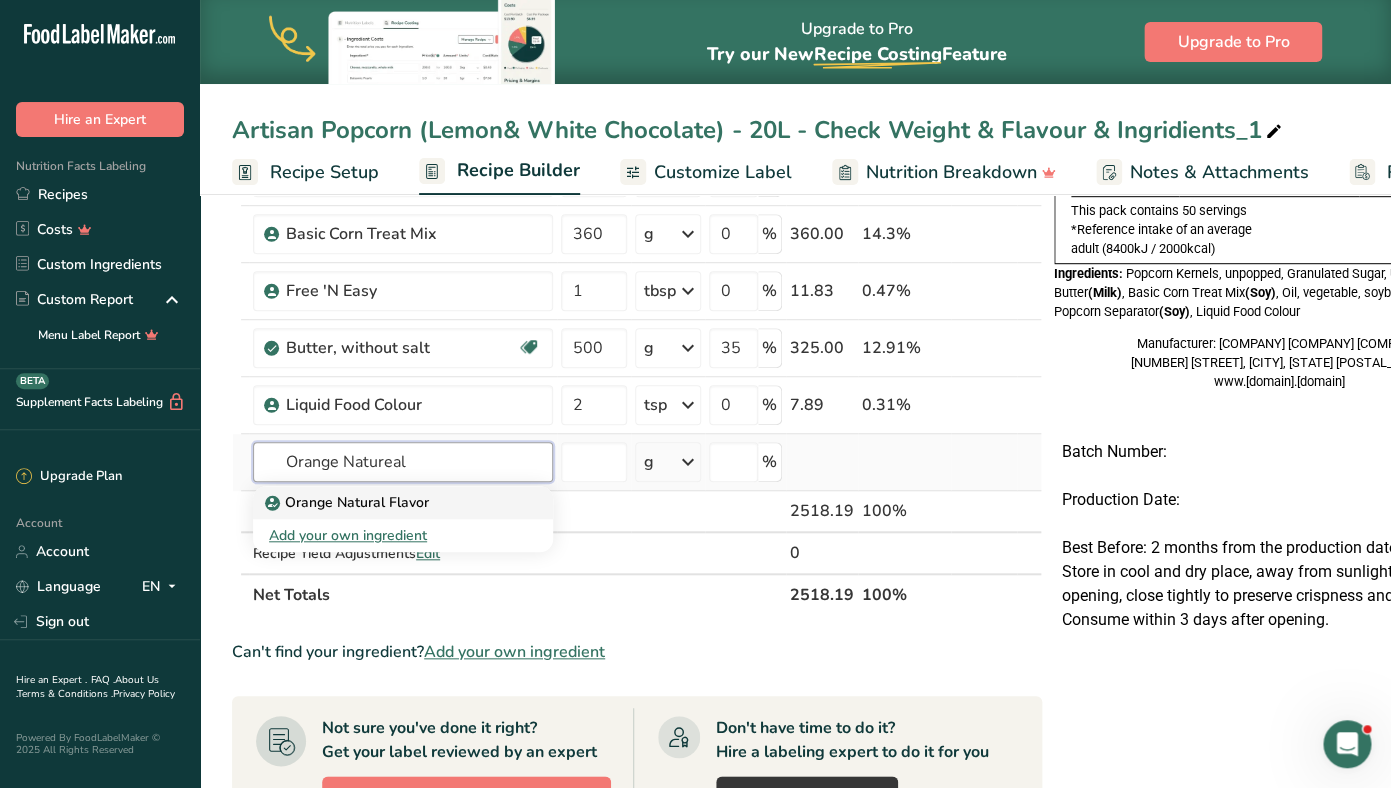 type on "Orange Natureal" 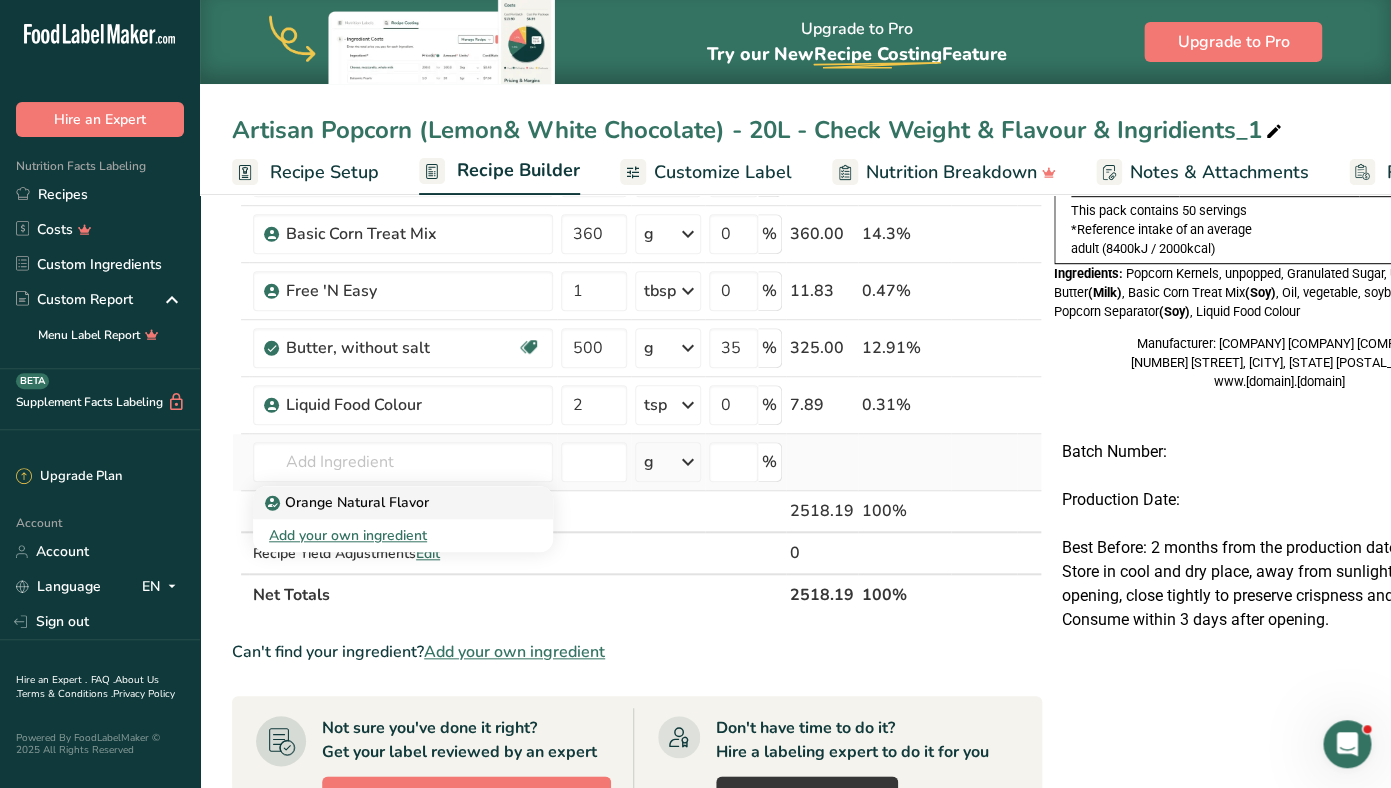 click on "Orange Natural Flavor" at bounding box center (349, 502) 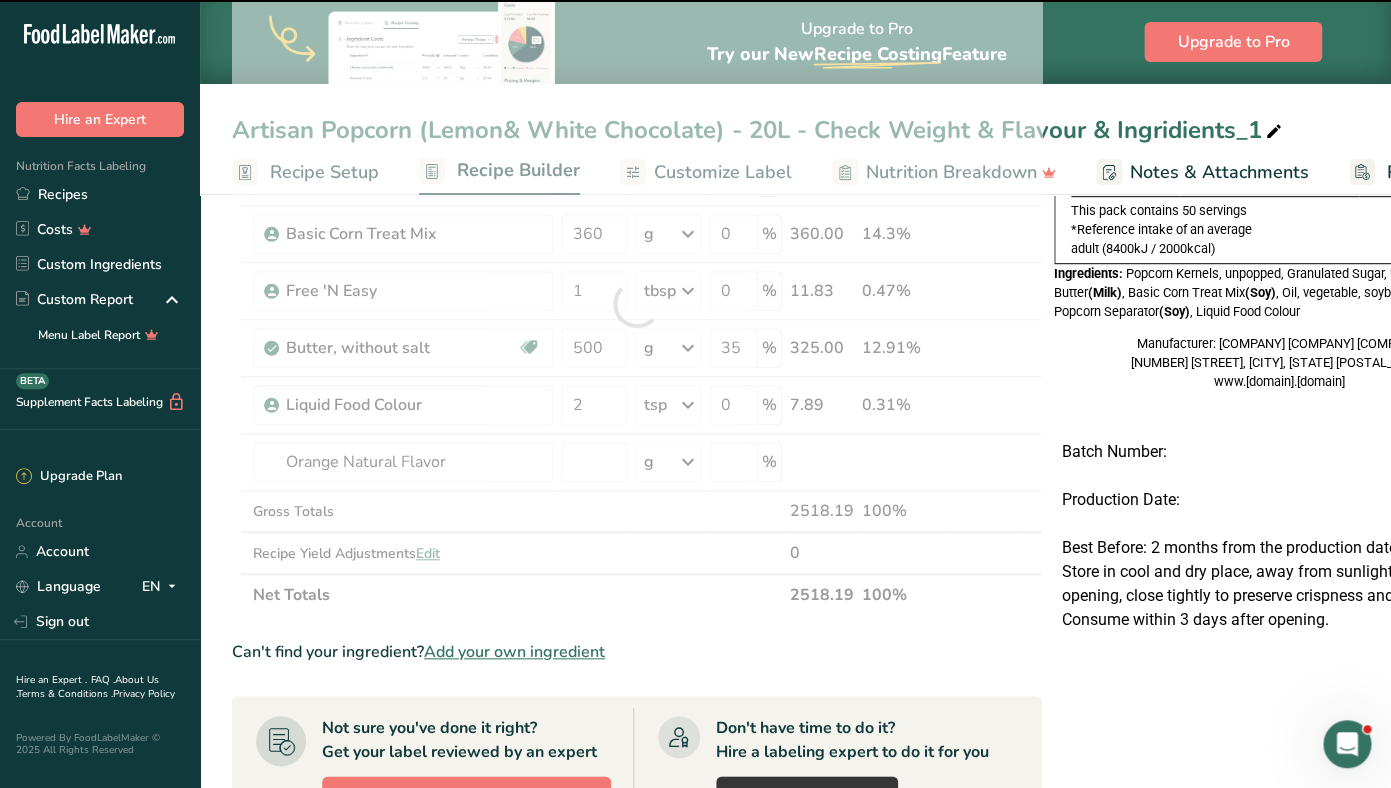 type on "0" 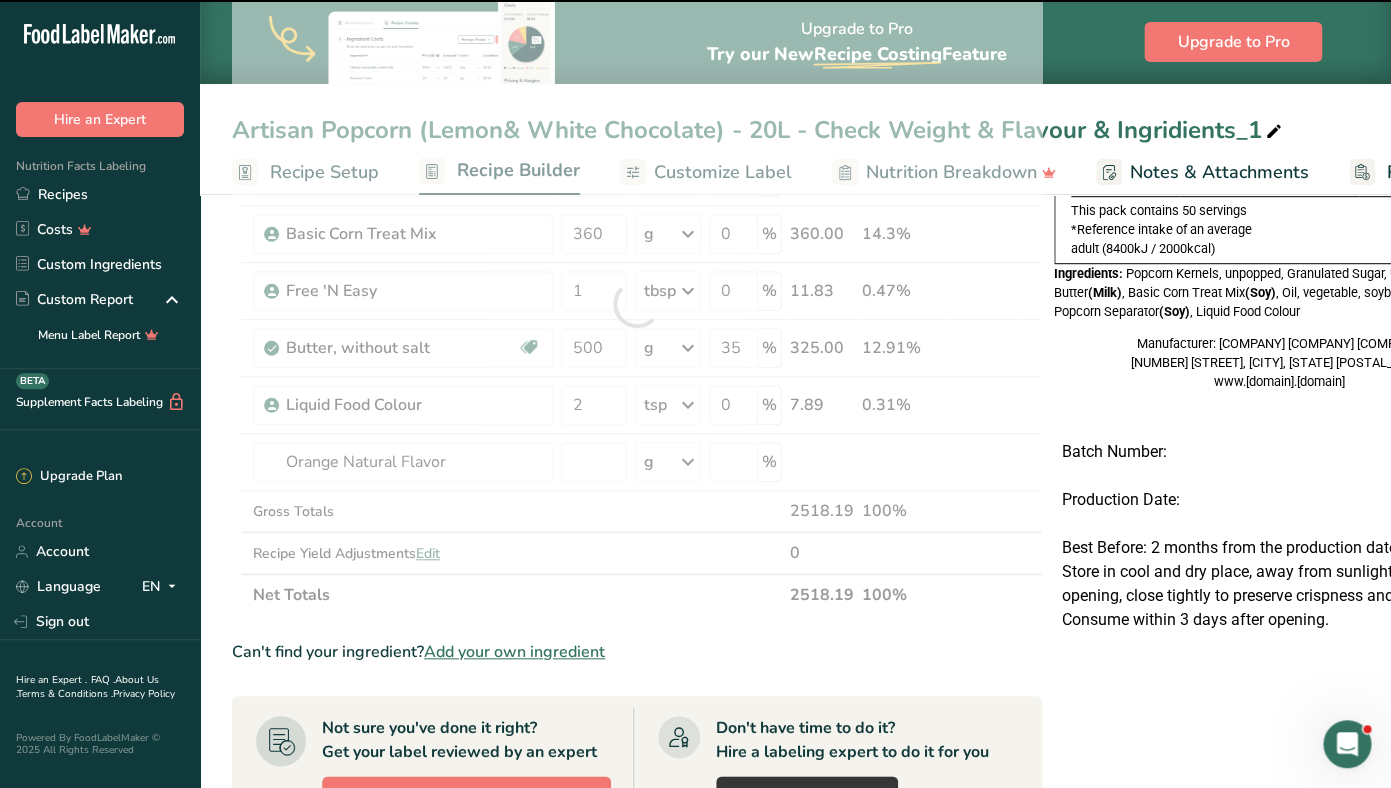 type on "0" 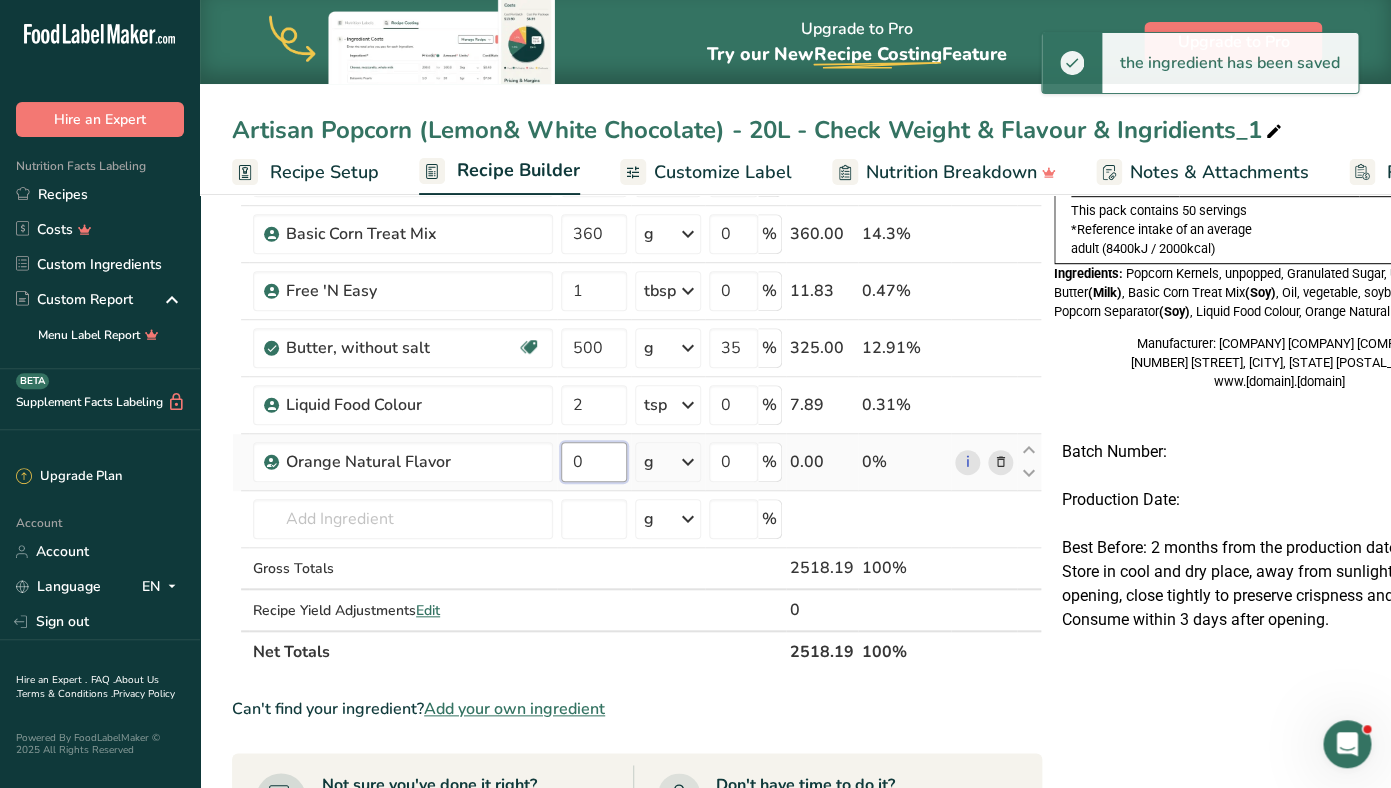 click on "0" at bounding box center (594, 462) 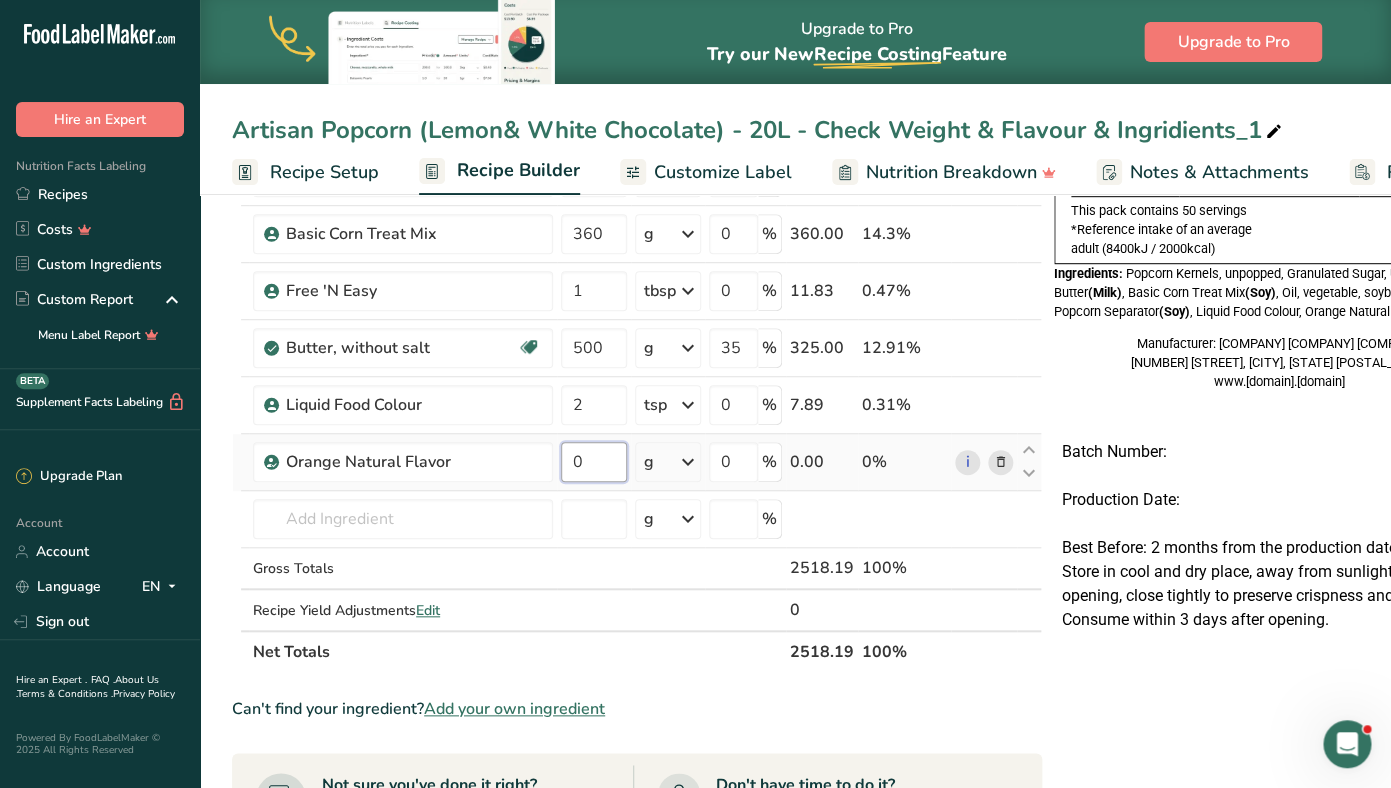 click on "0" at bounding box center [594, 462] 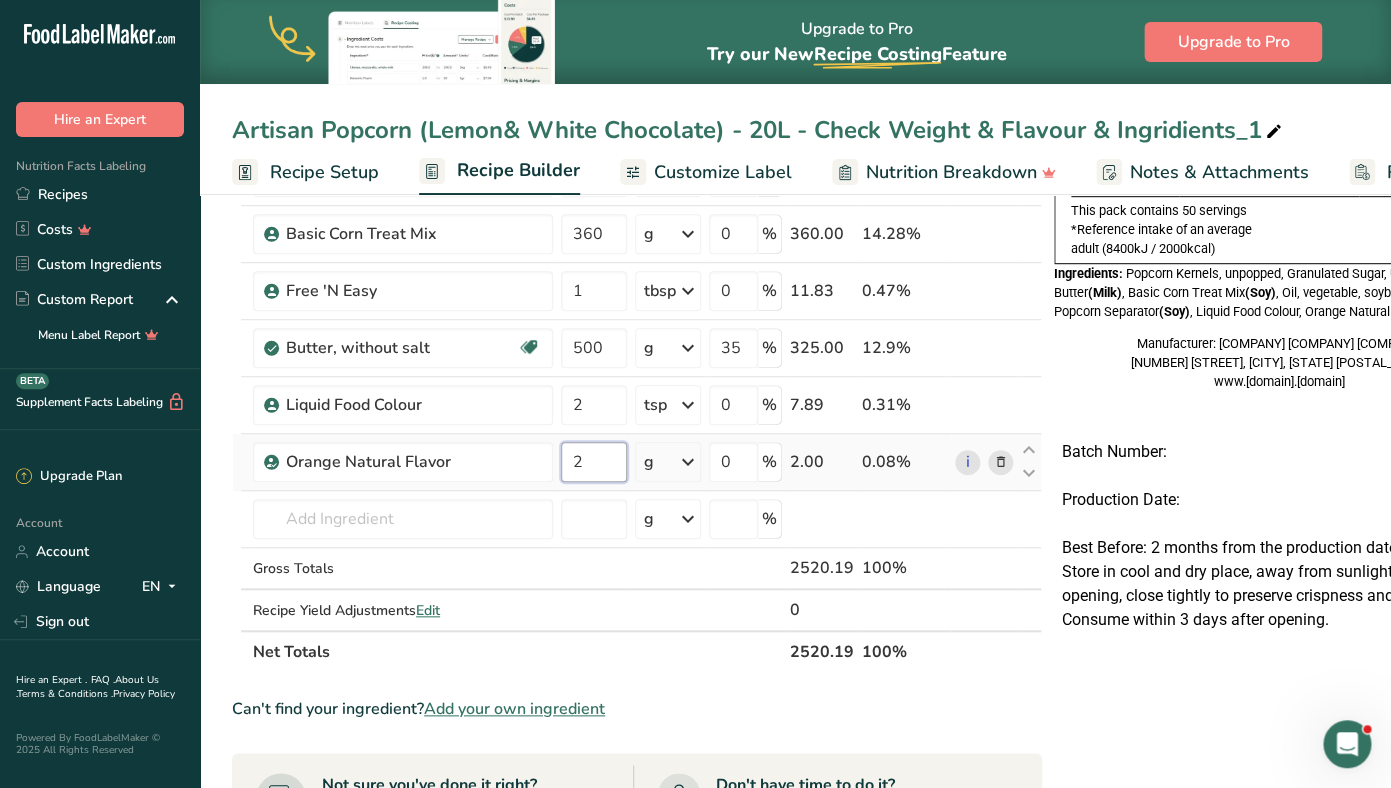 type on "2" 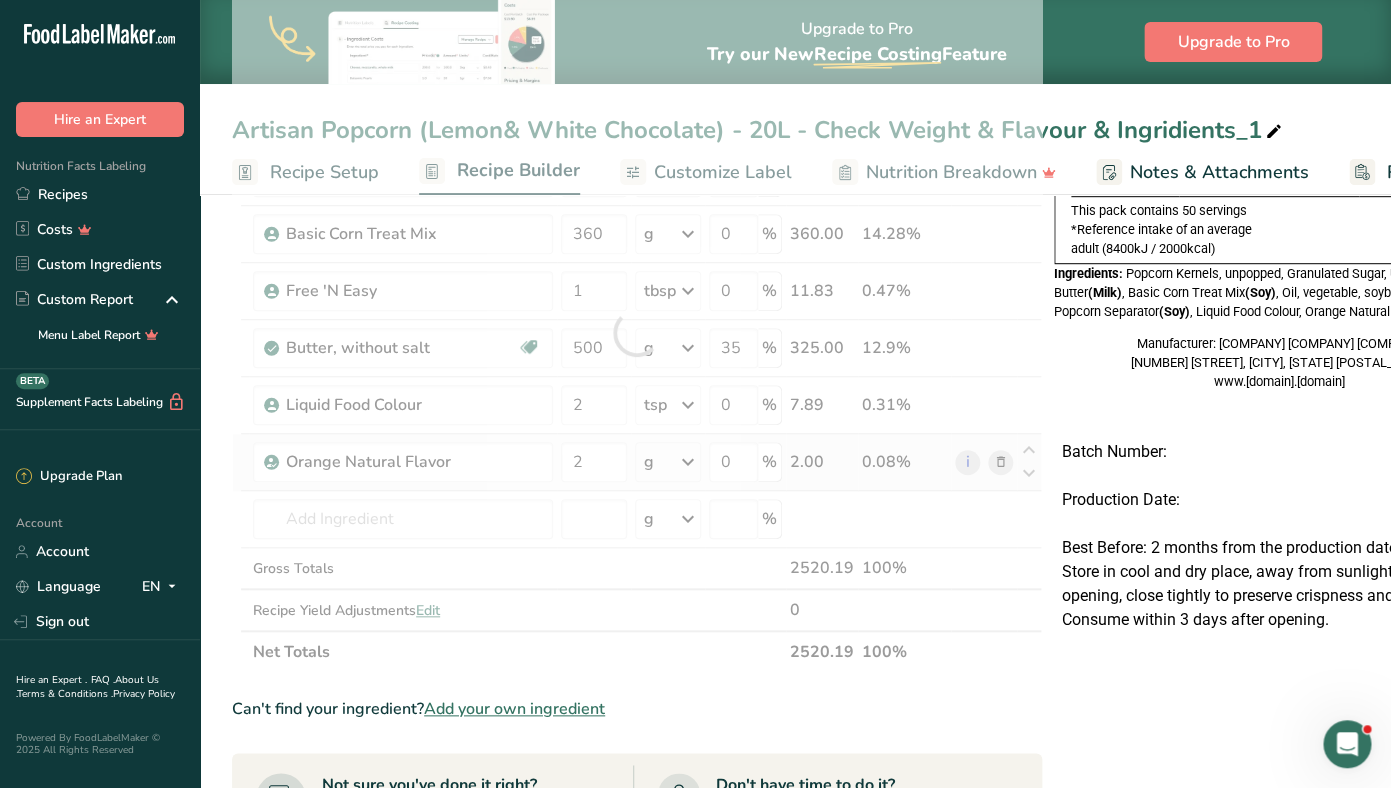 click on "Ingredient *
Amount *
Unit *
Waste *   .a-a{fill:#347362;}.b-a{fill:#fff;}          Grams
Percentage
Popcorn Kernels, unpopped
950
g
Portions
1 Tablespoon
1 Cup
Weight Units
g
kg
mg
See more
Volume Units
l
Volume units require a density conversion. If you know your ingredient's density enter it below. Otherwise, click on "RIA" our AI Regulatory bot - she will be able to help you
lb/ft3
g/cm3
Confirm
mL
lb/ft3
g/cm3
Confirm
fl oz
10" at bounding box center [637, 332] 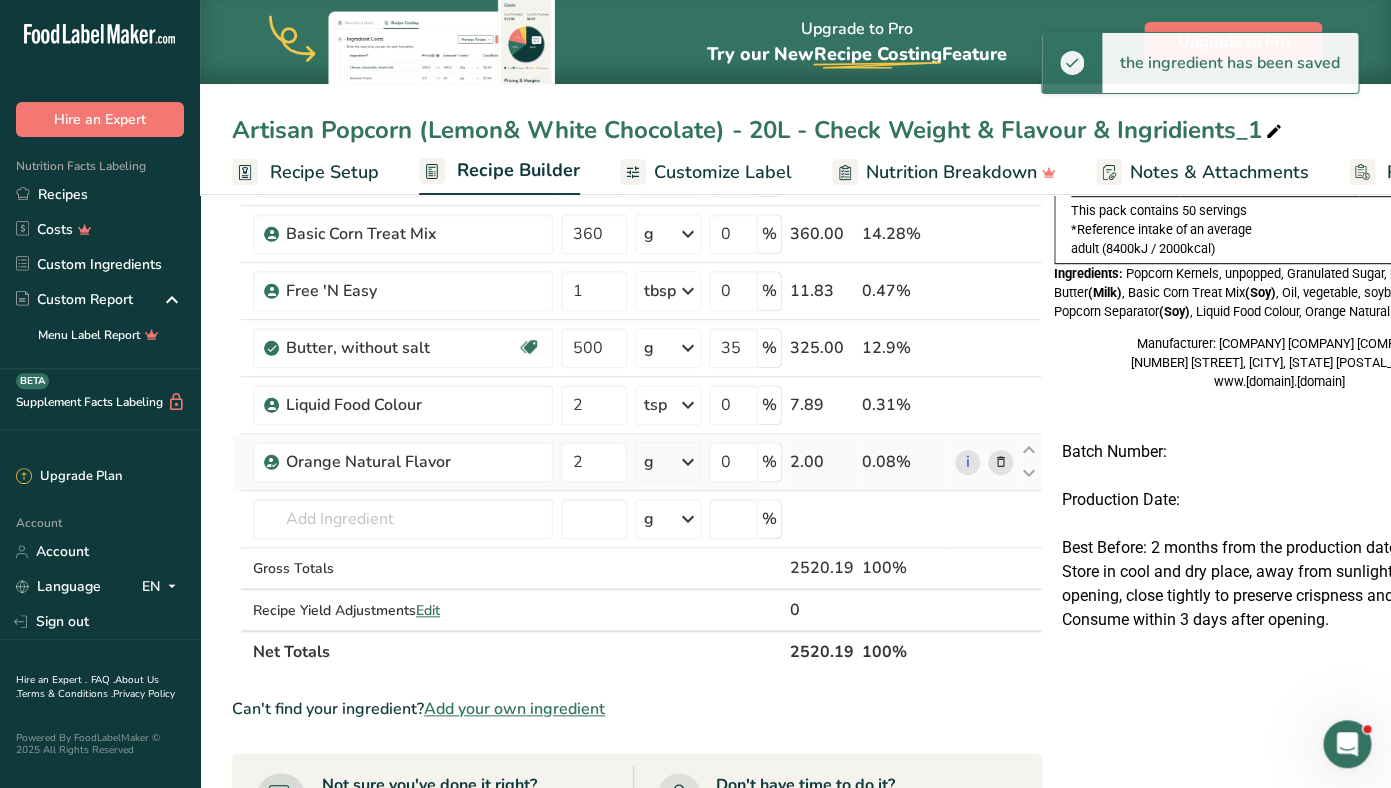click at bounding box center (688, 462) 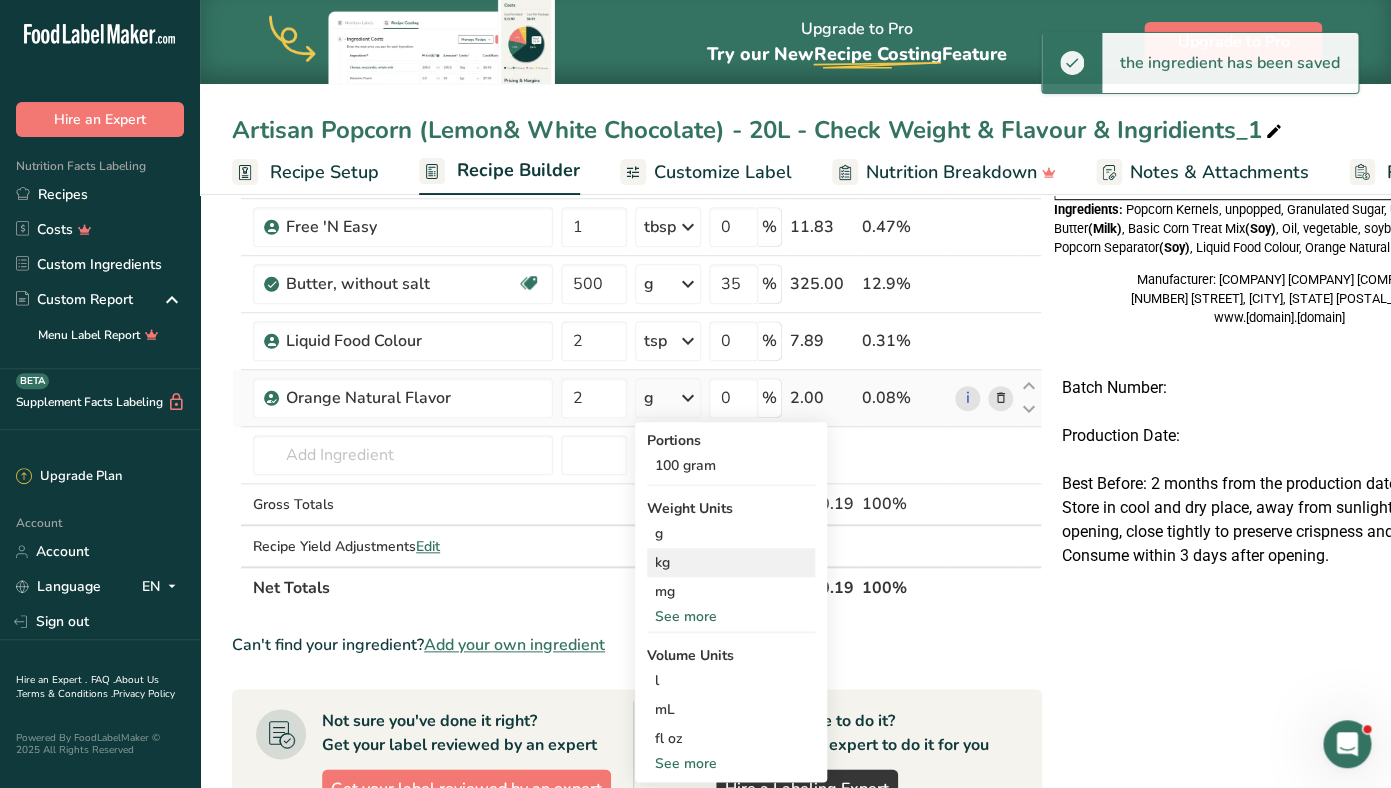 scroll, scrollTop: 375, scrollLeft: 0, axis: vertical 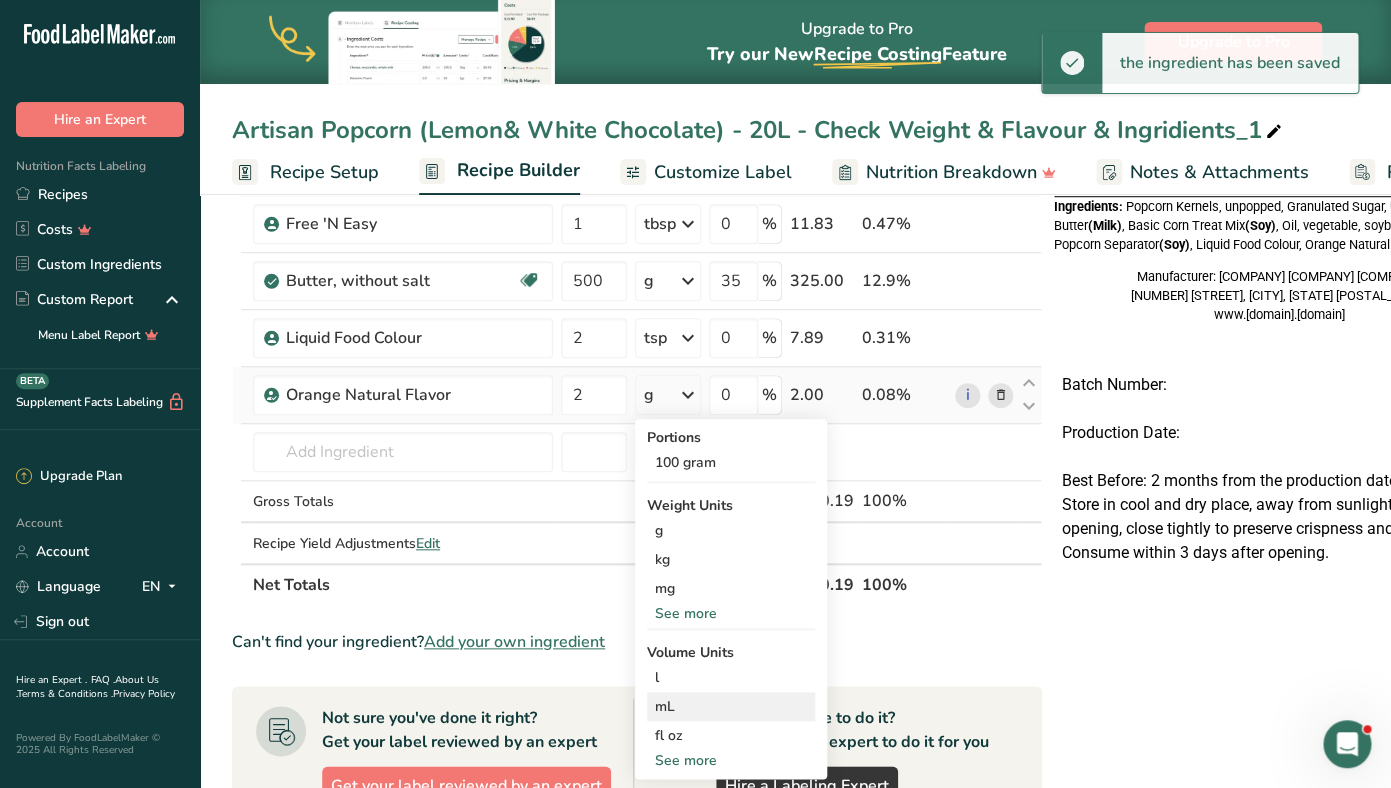 click on "mL
Volume units require a density conversion. If you know your ingredient's density enter it below. Otherwise, click on "RIA" our AI Regulatory bot - she will be able to help you
lb/ft3
g/cm3
Confirm" at bounding box center (731, 706) 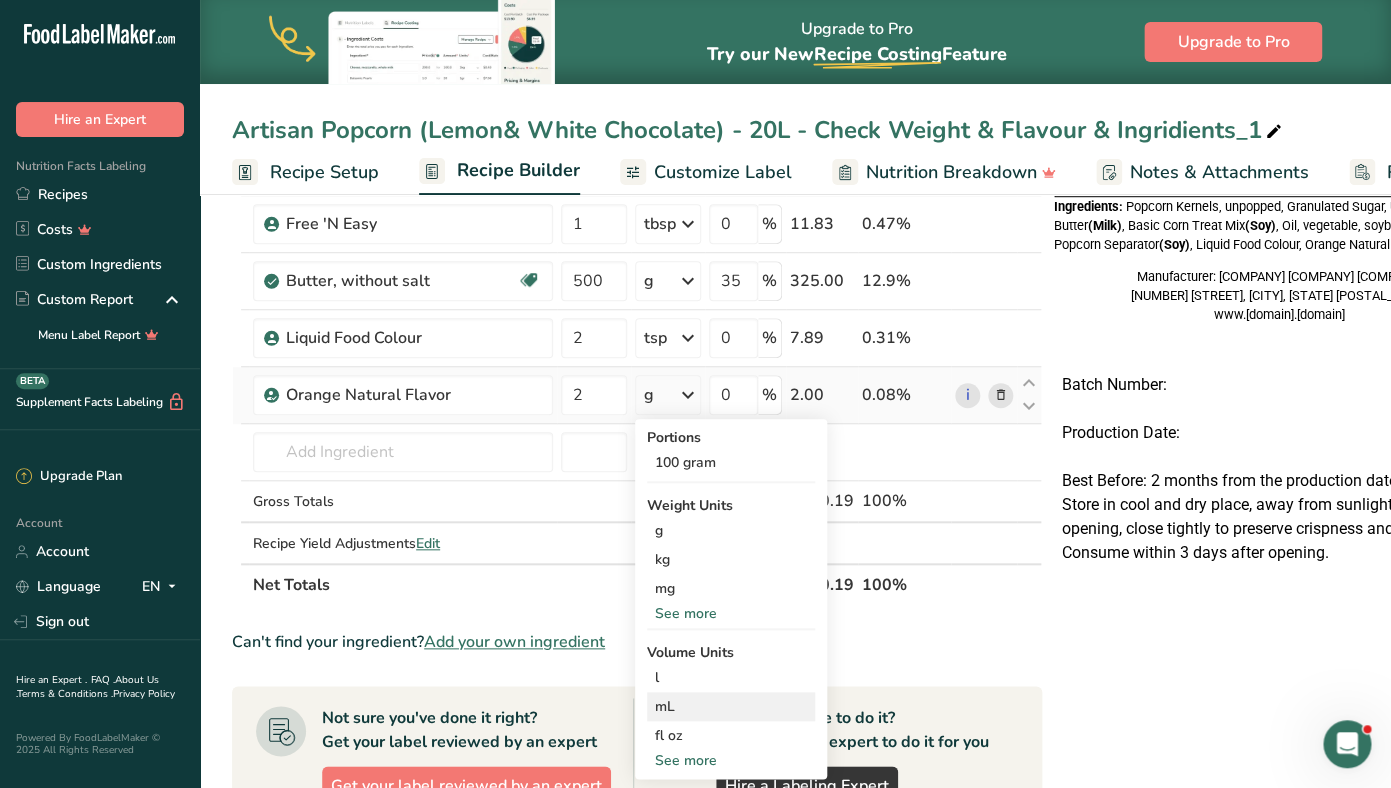 click on "mL" at bounding box center [731, 706] 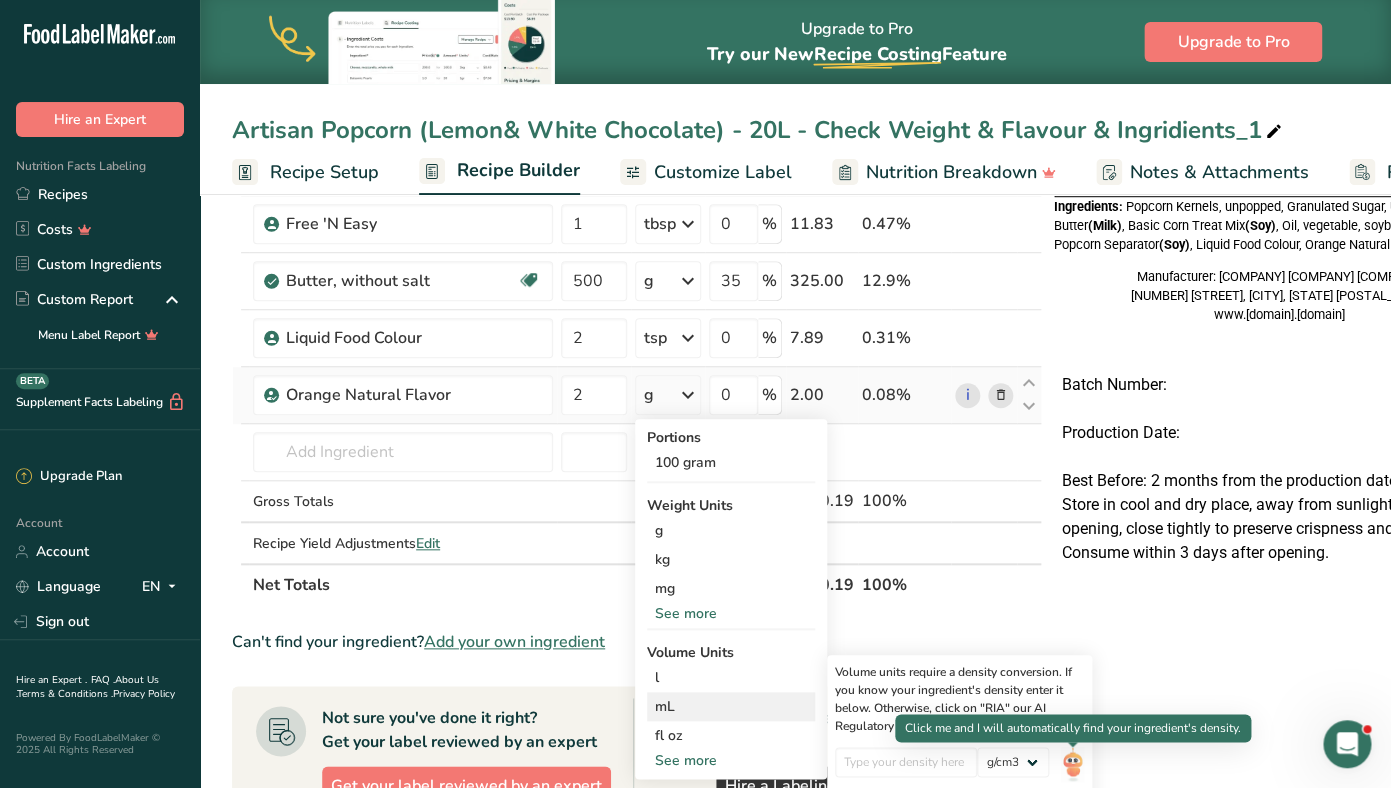 click at bounding box center [1072, 764] 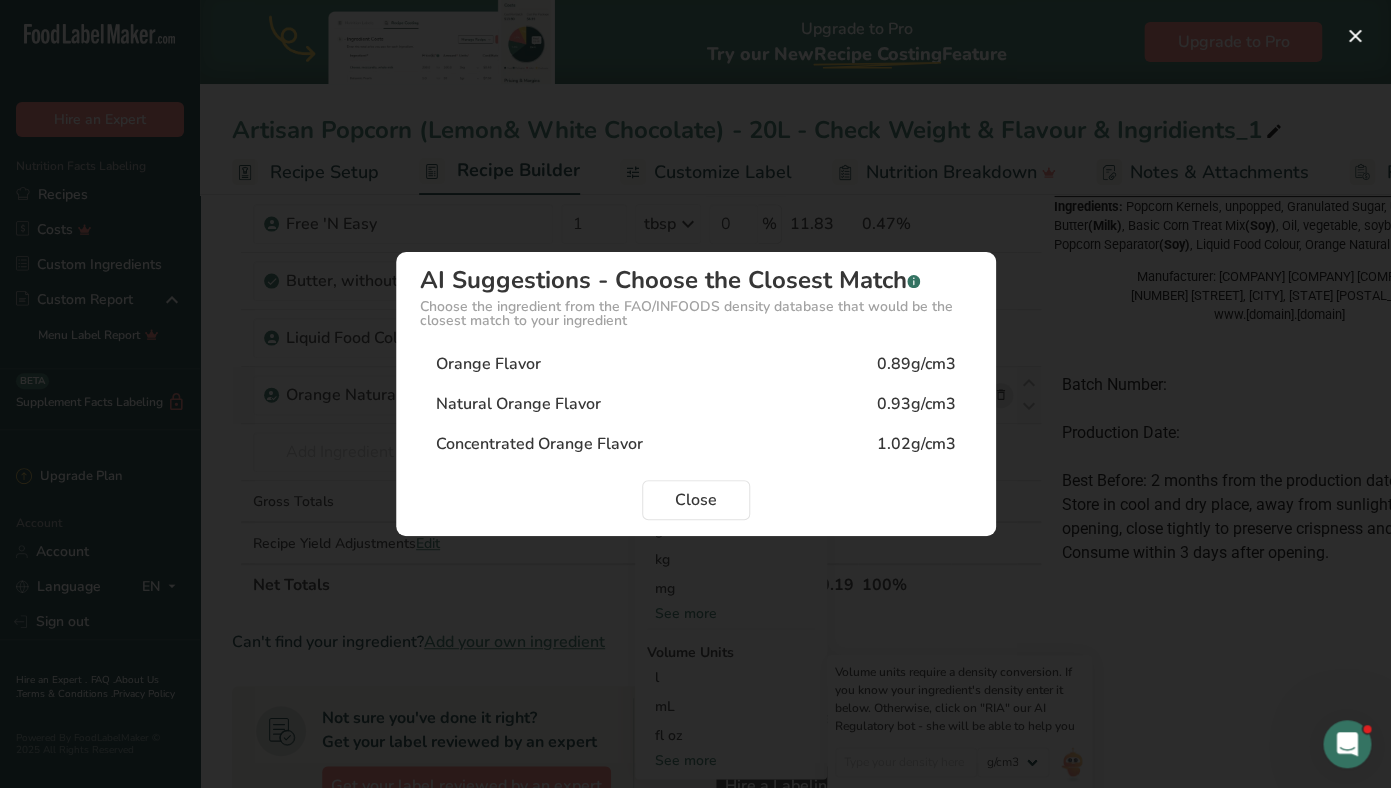 click on "Natural Orange Flavor   0.93g/cm3" at bounding box center [696, 404] 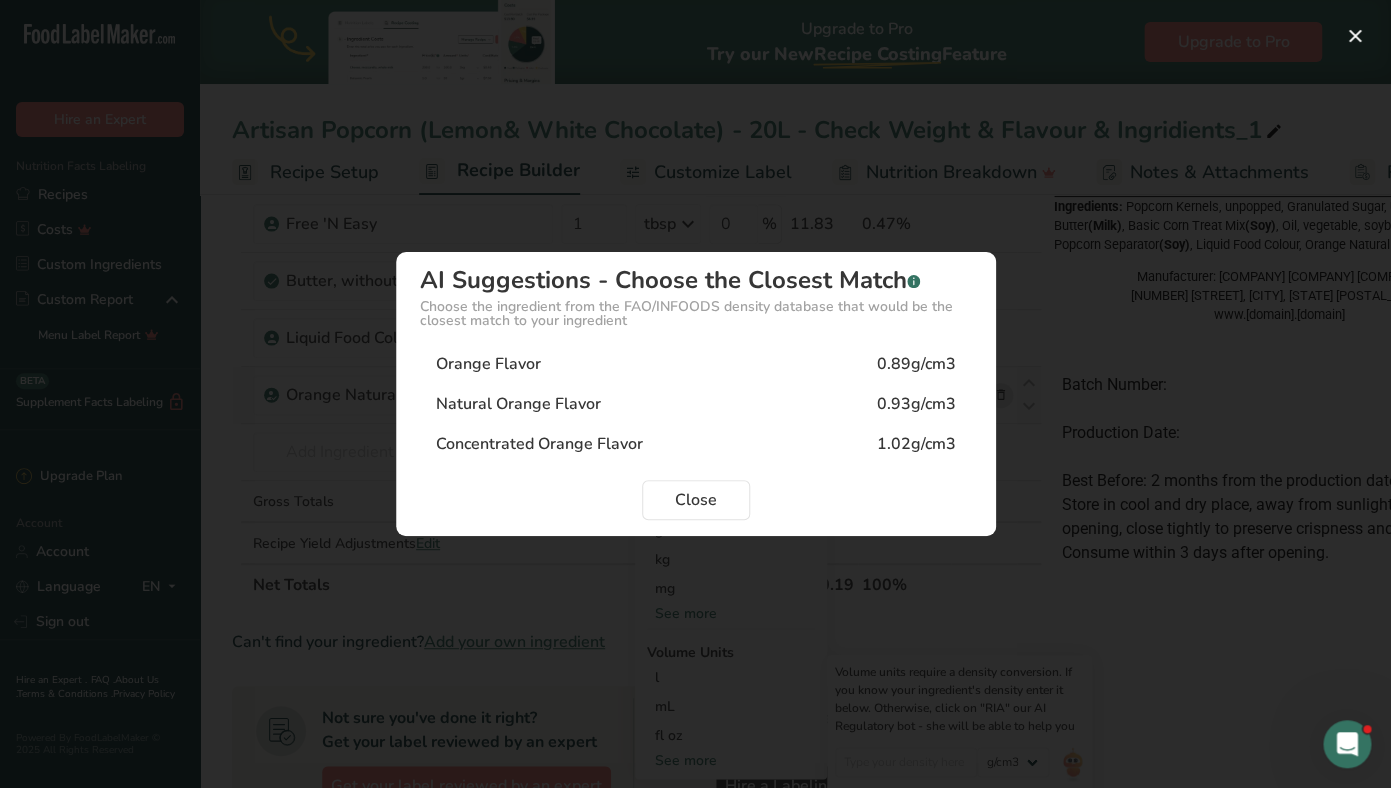 type on "0.93" 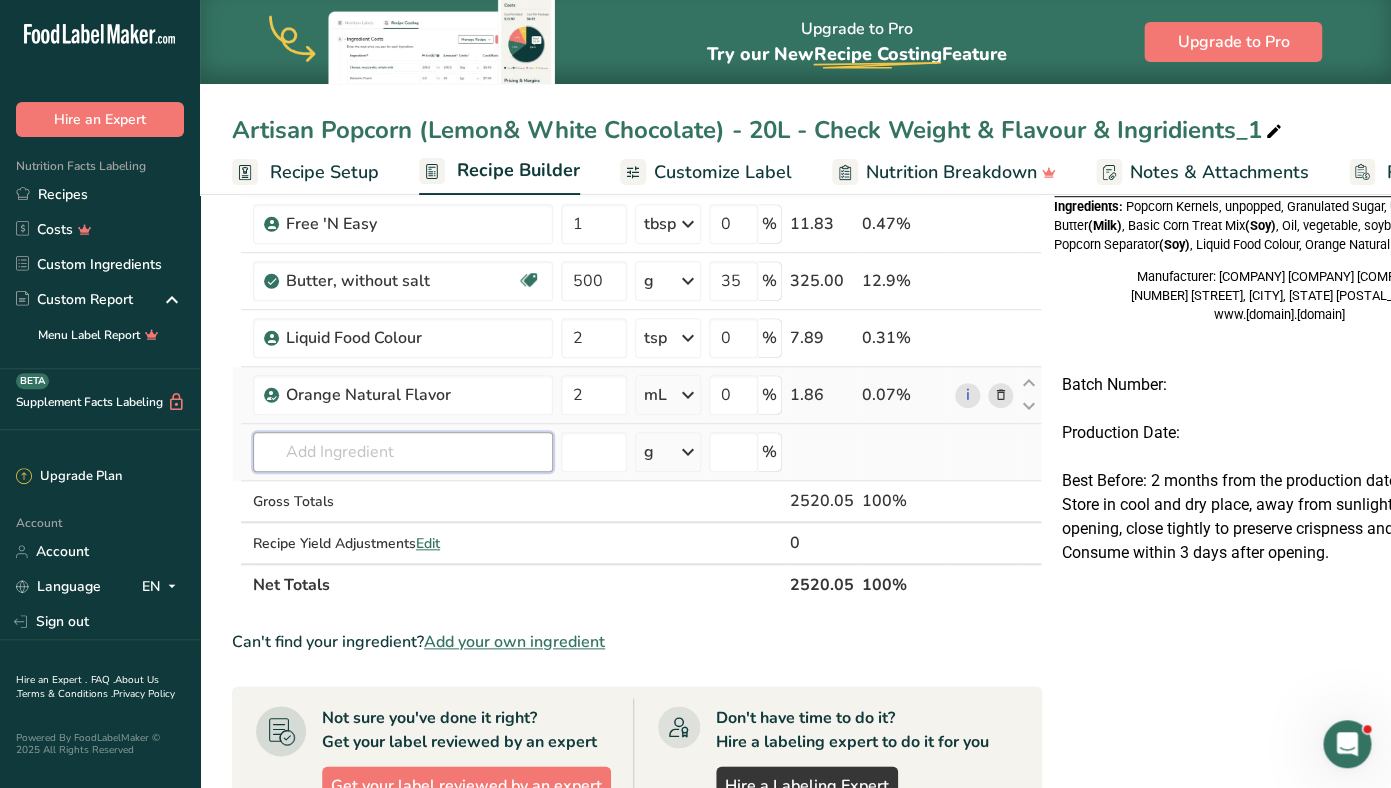 click at bounding box center (403, 452) 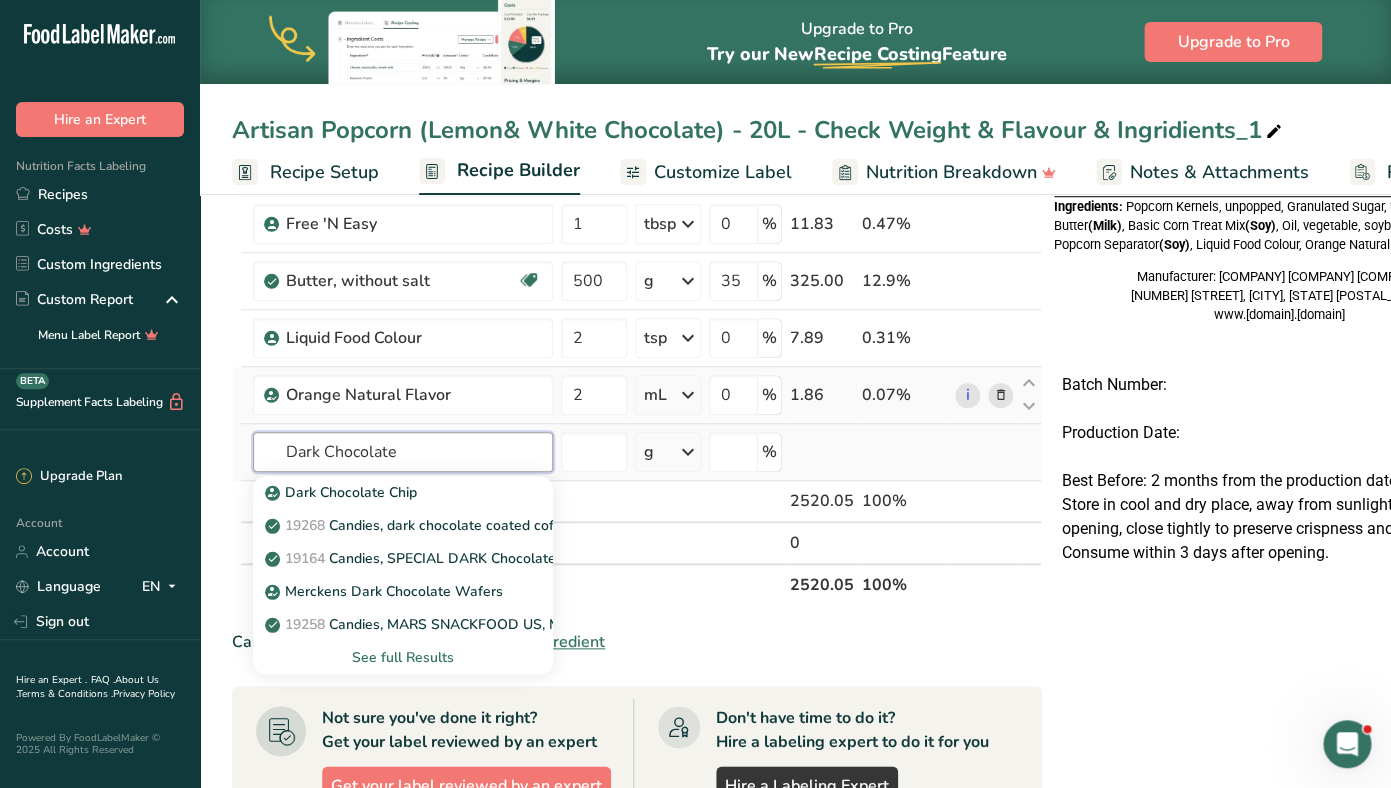 click on "Dark Chocolate" at bounding box center [403, 452] 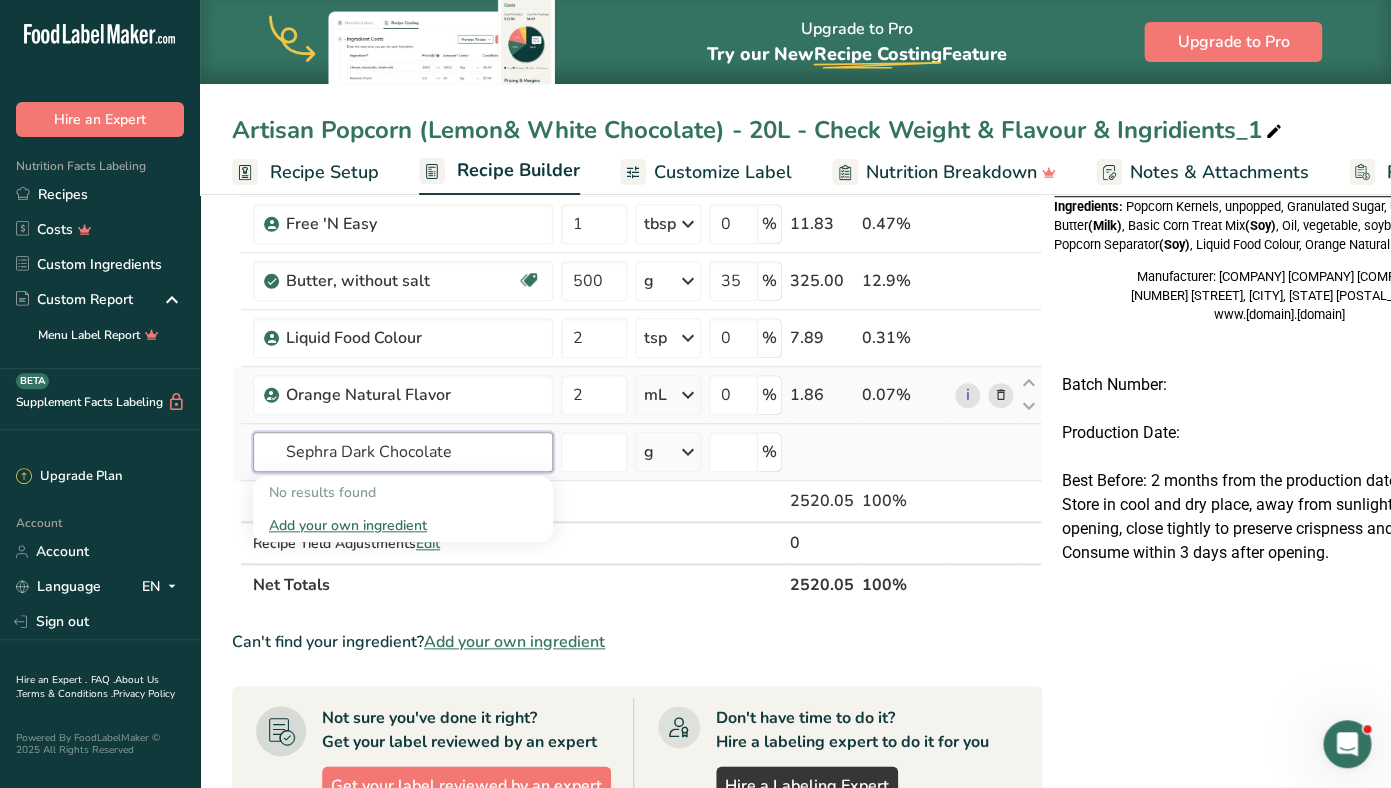 type on "Sephra Dark Chocolate" 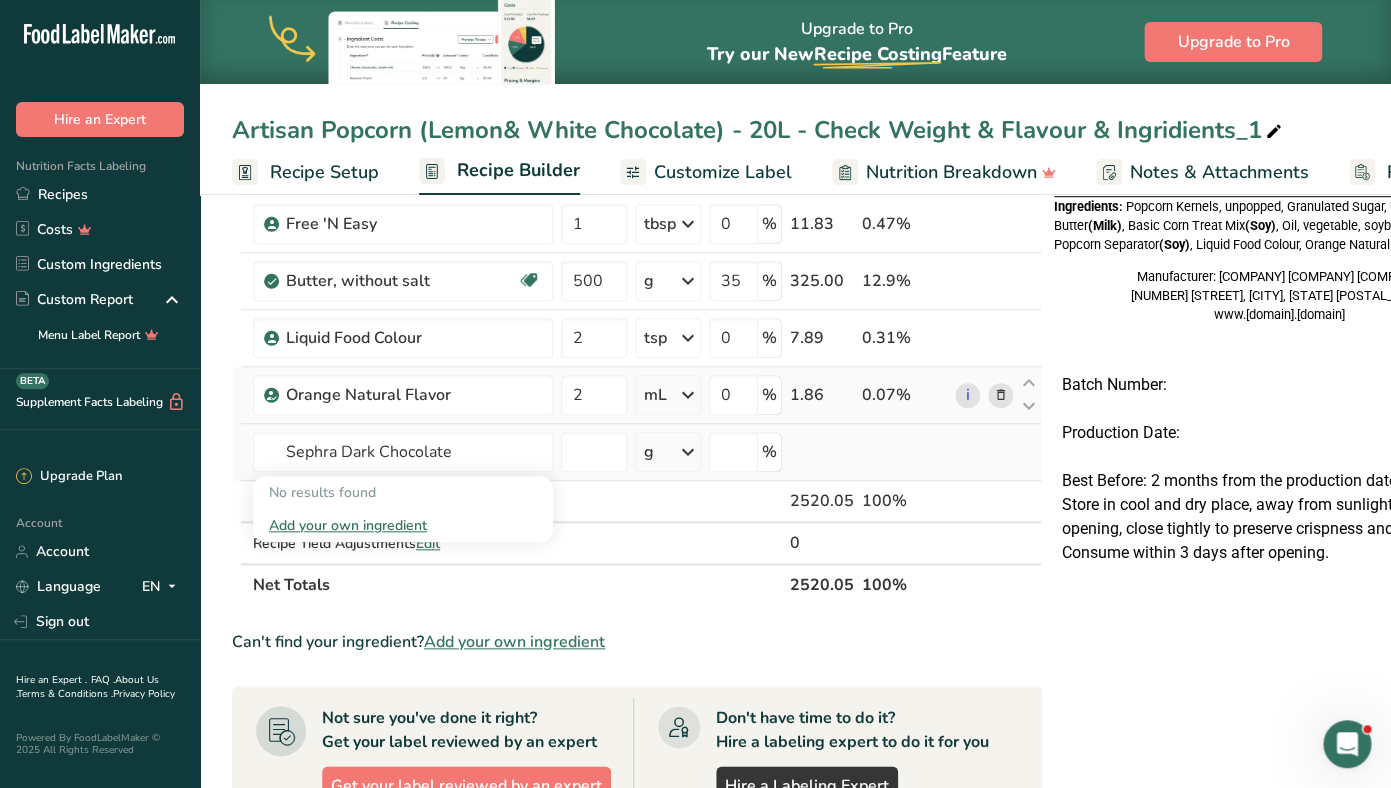 type 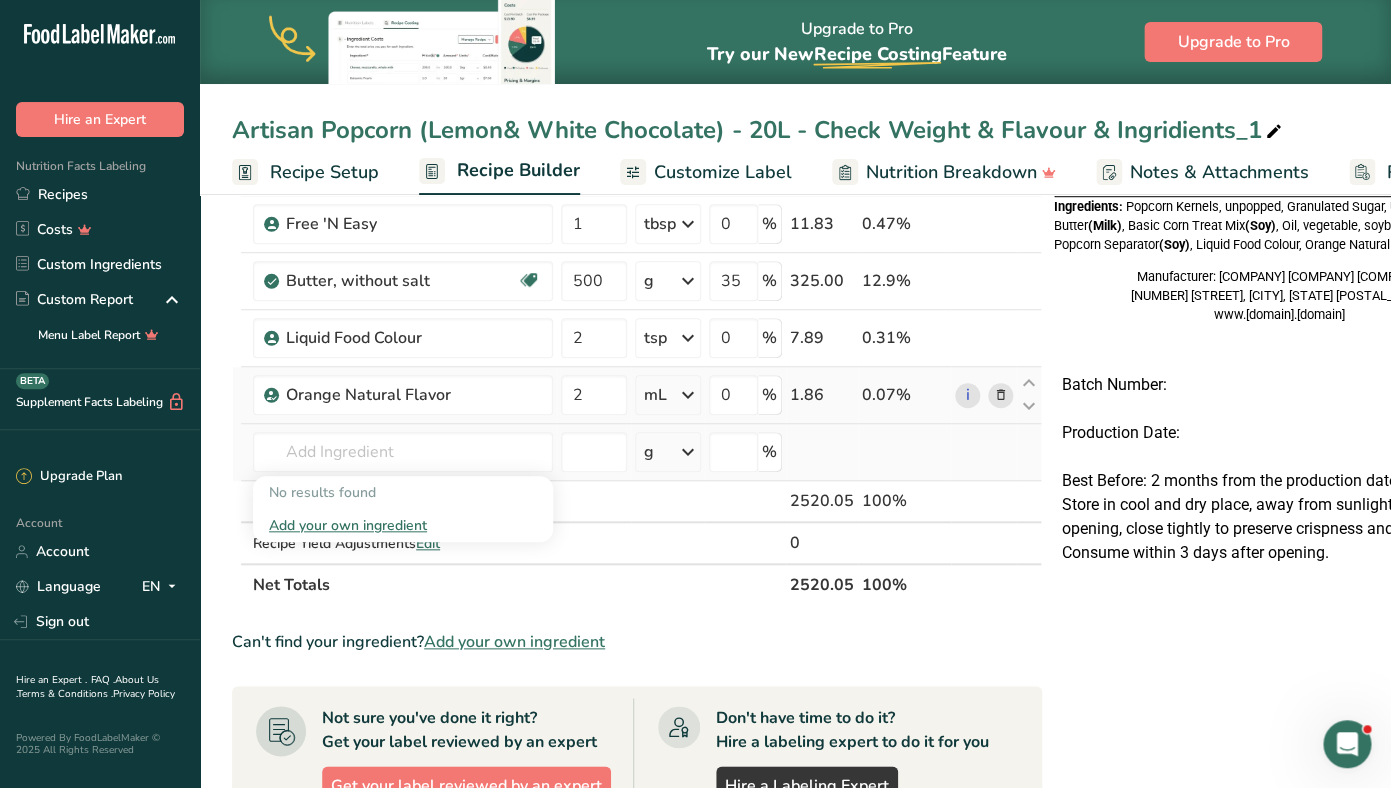 click on "Add your own ingredient" at bounding box center [403, 525] 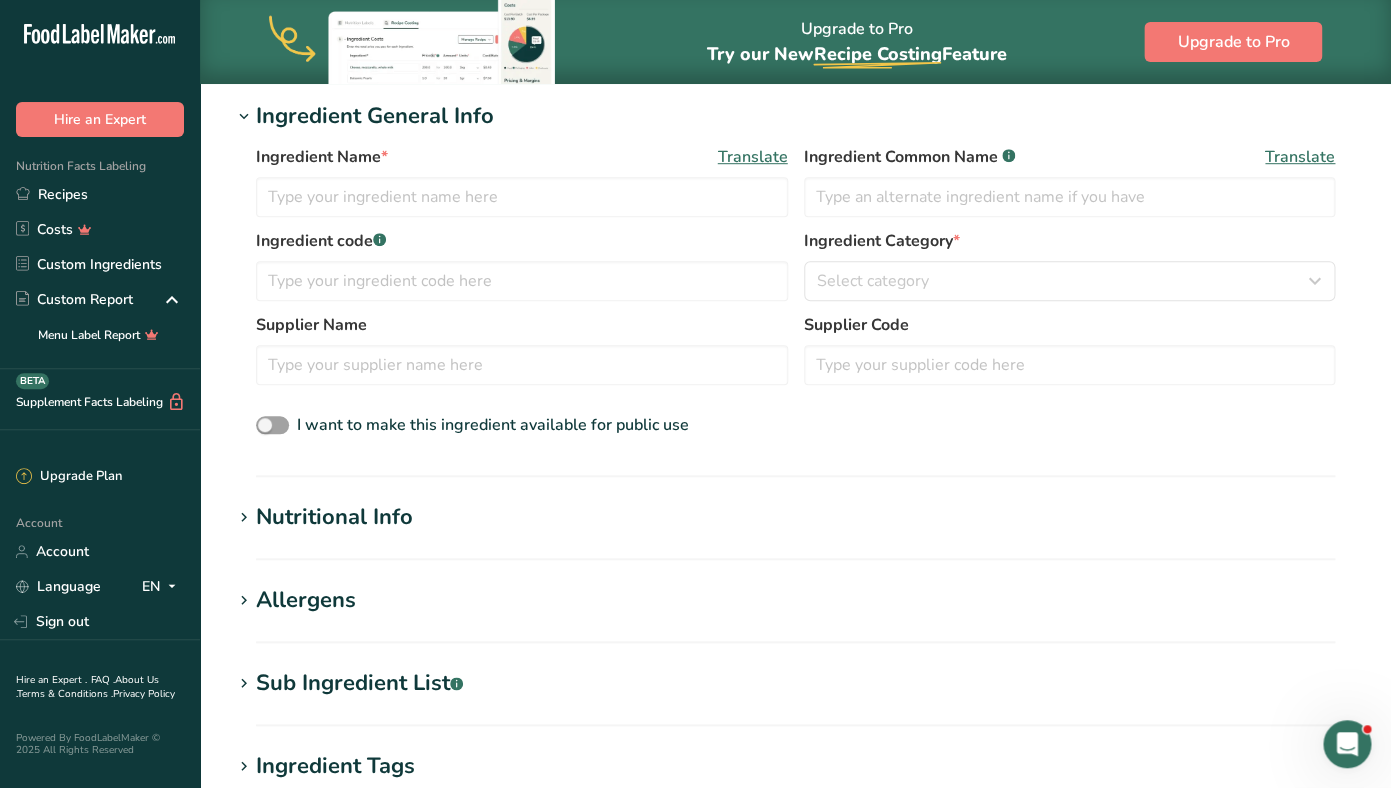 scroll, scrollTop: 0, scrollLeft: 0, axis: both 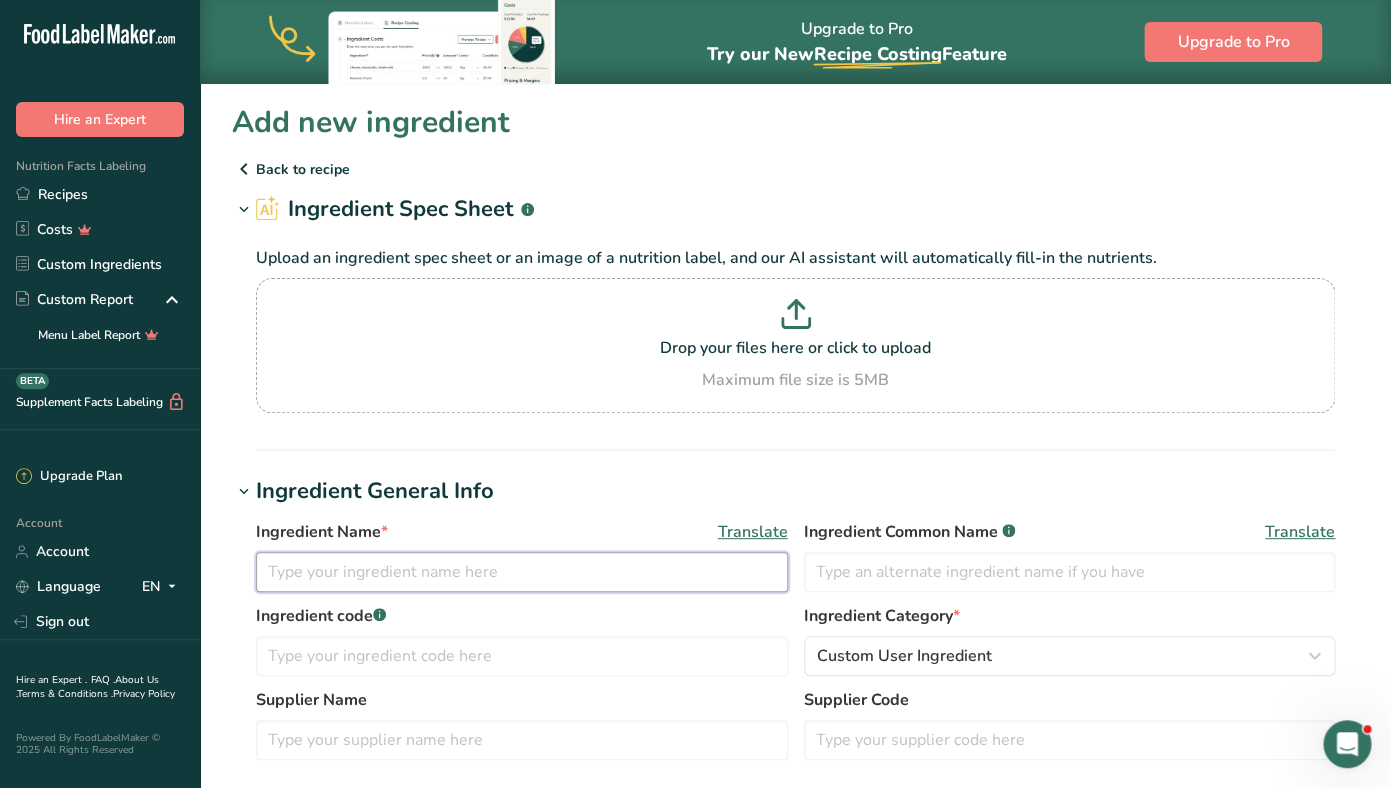 click at bounding box center (522, 572) 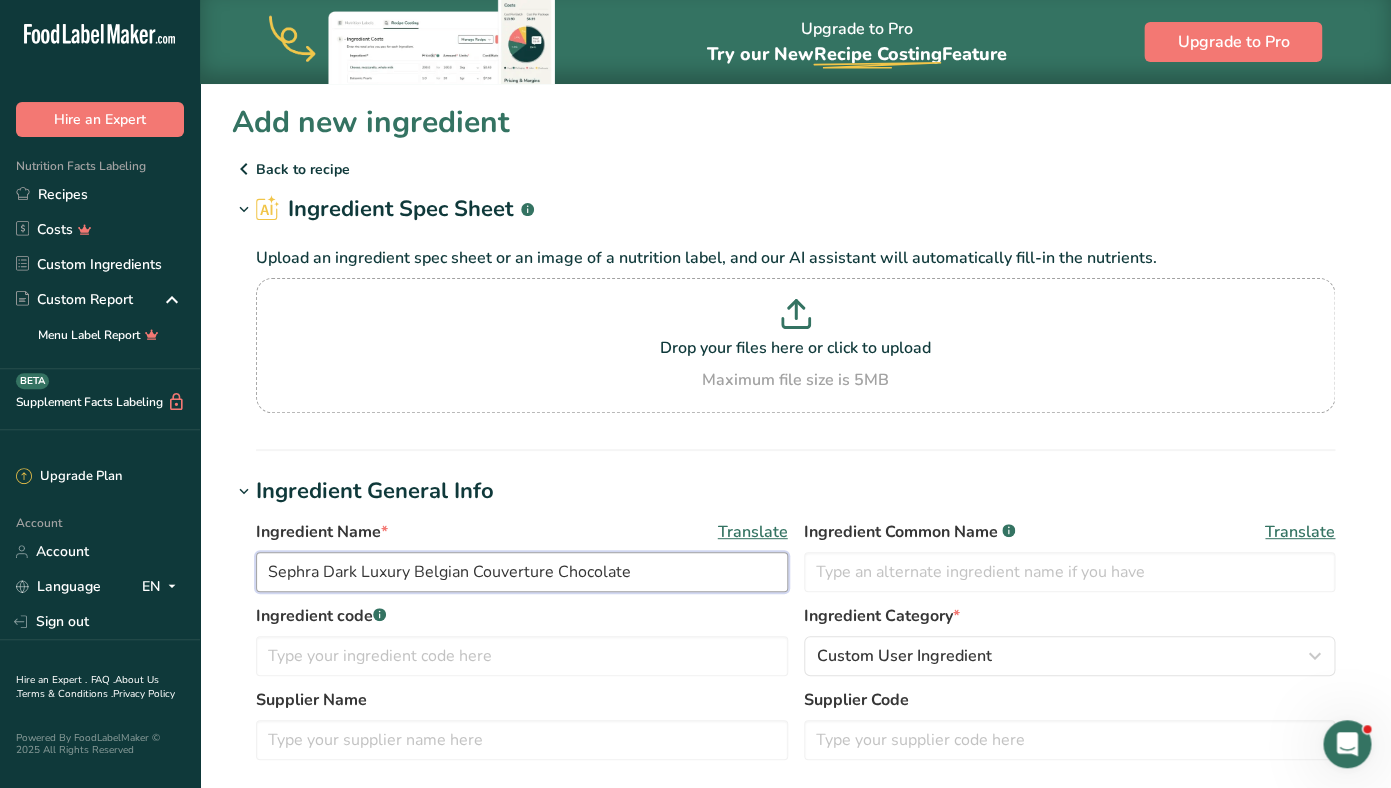click on "Sephra Dark Luxury Belgian Couverture Chocolate" at bounding box center (522, 572) 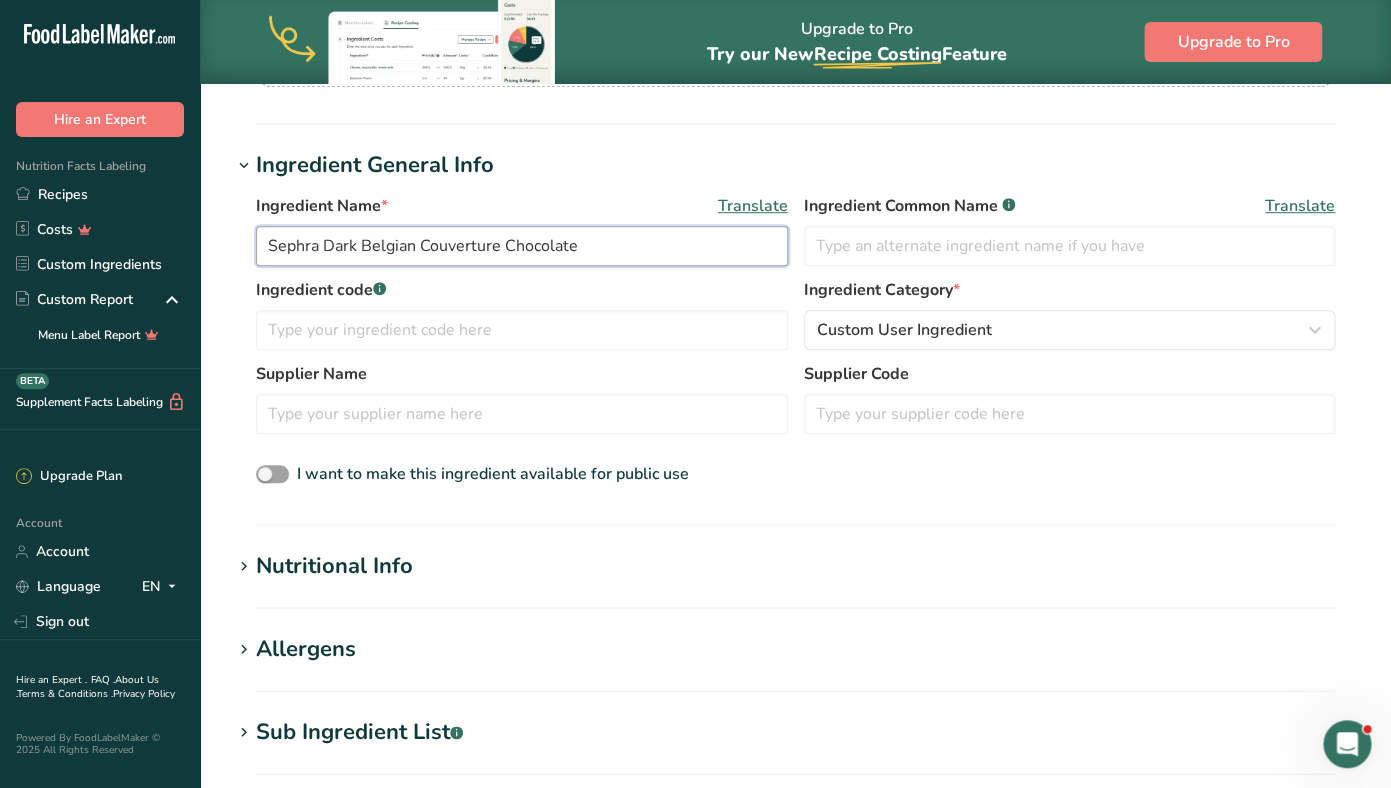 scroll, scrollTop: 436, scrollLeft: 0, axis: vertical 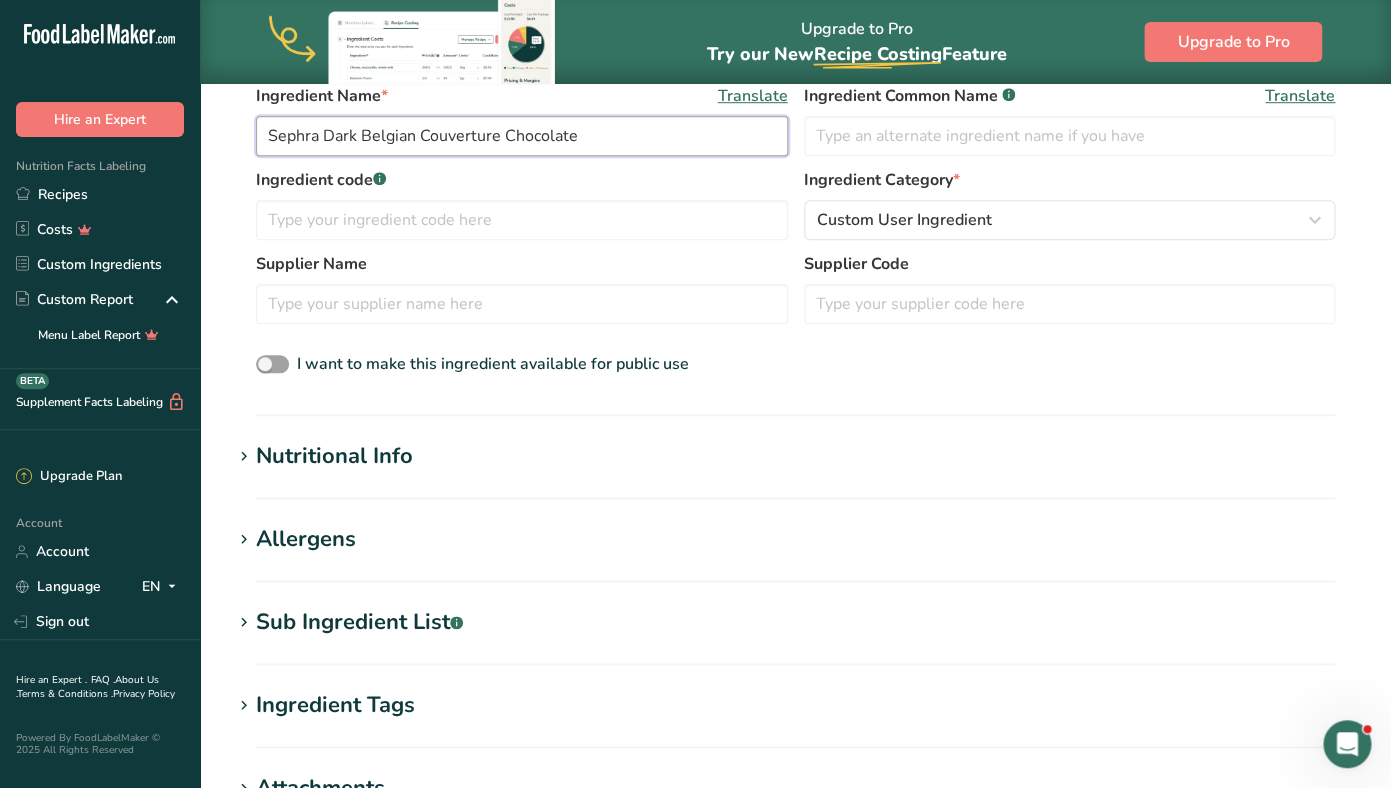 type on "Sephra Dark Belgian Couverture Chocolate" 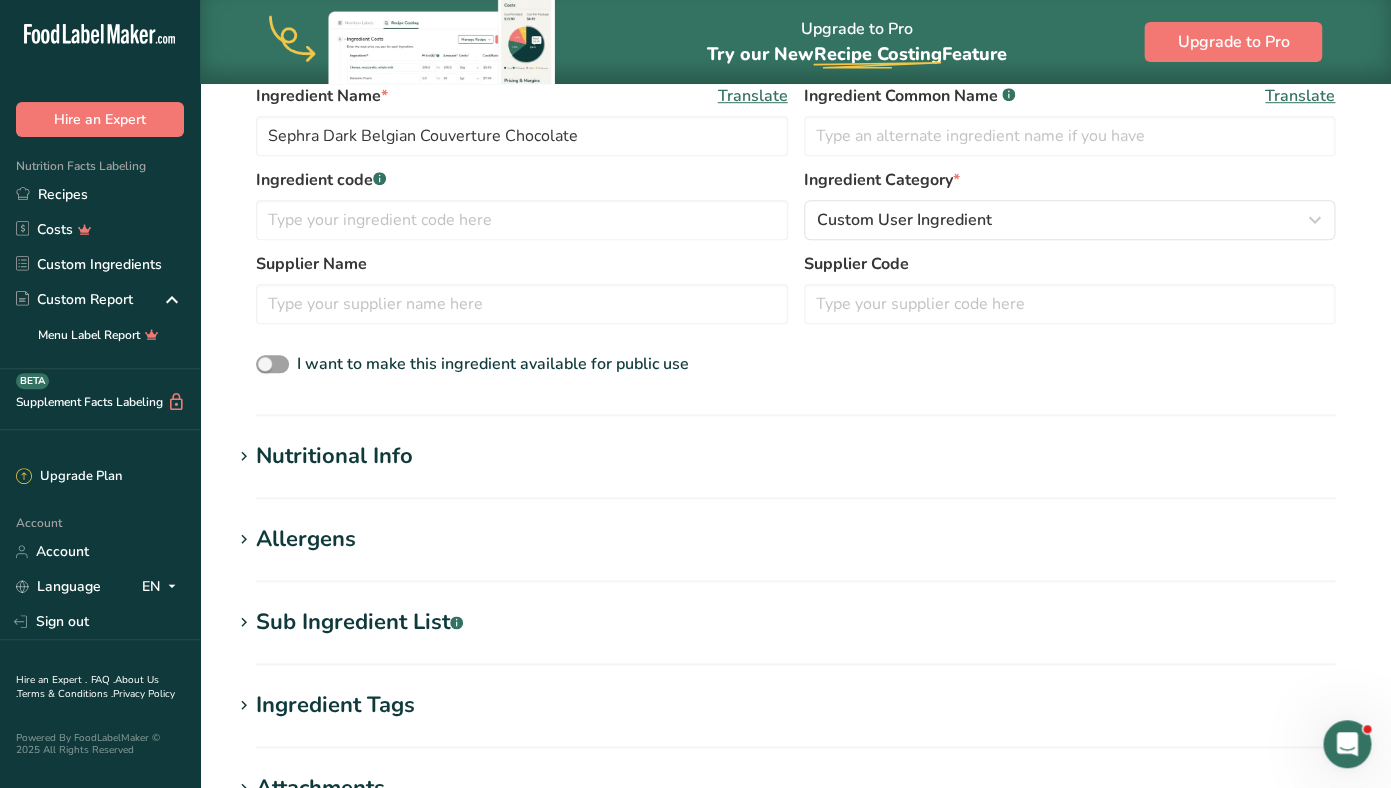 click on "Nutritional Info" at bounding box center [334, 456] 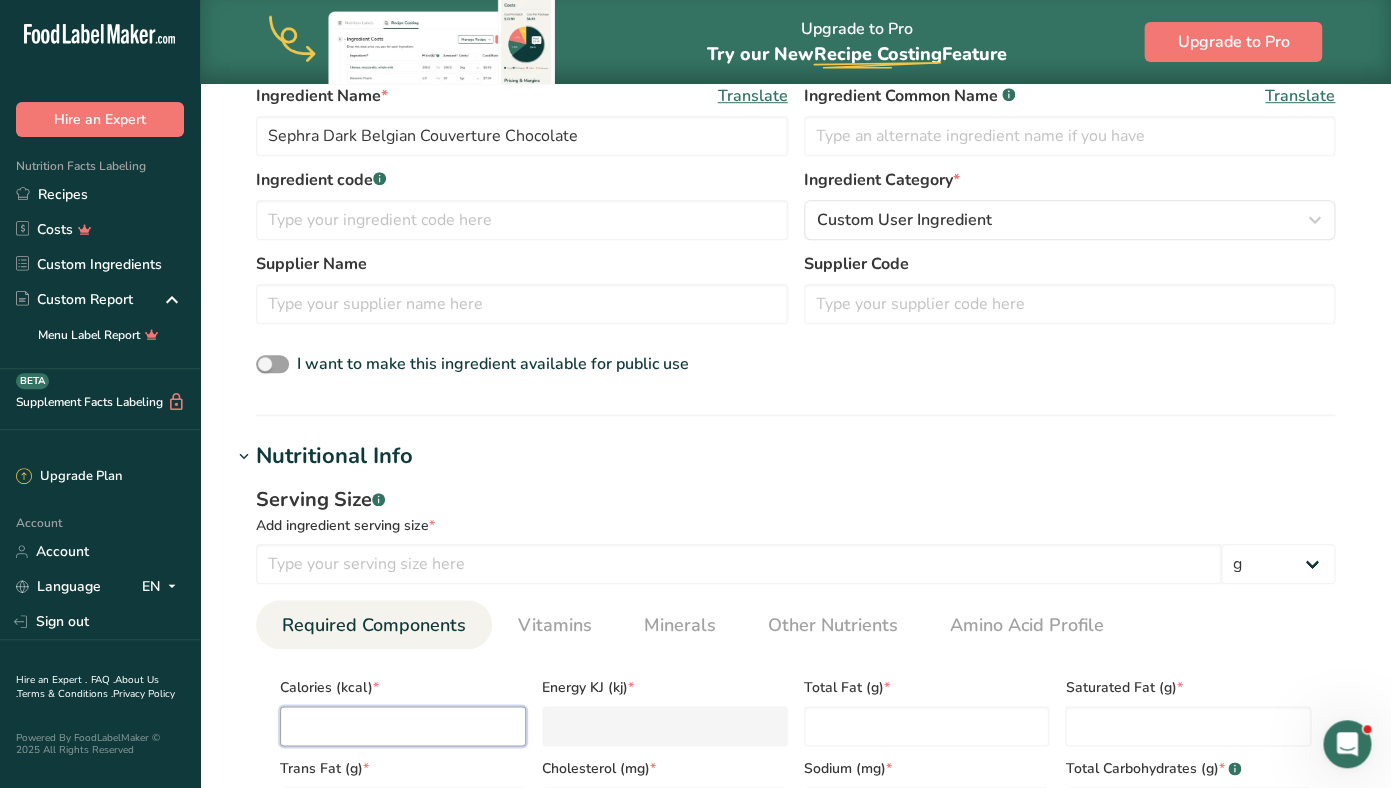 click at bounding box center [403, 726] 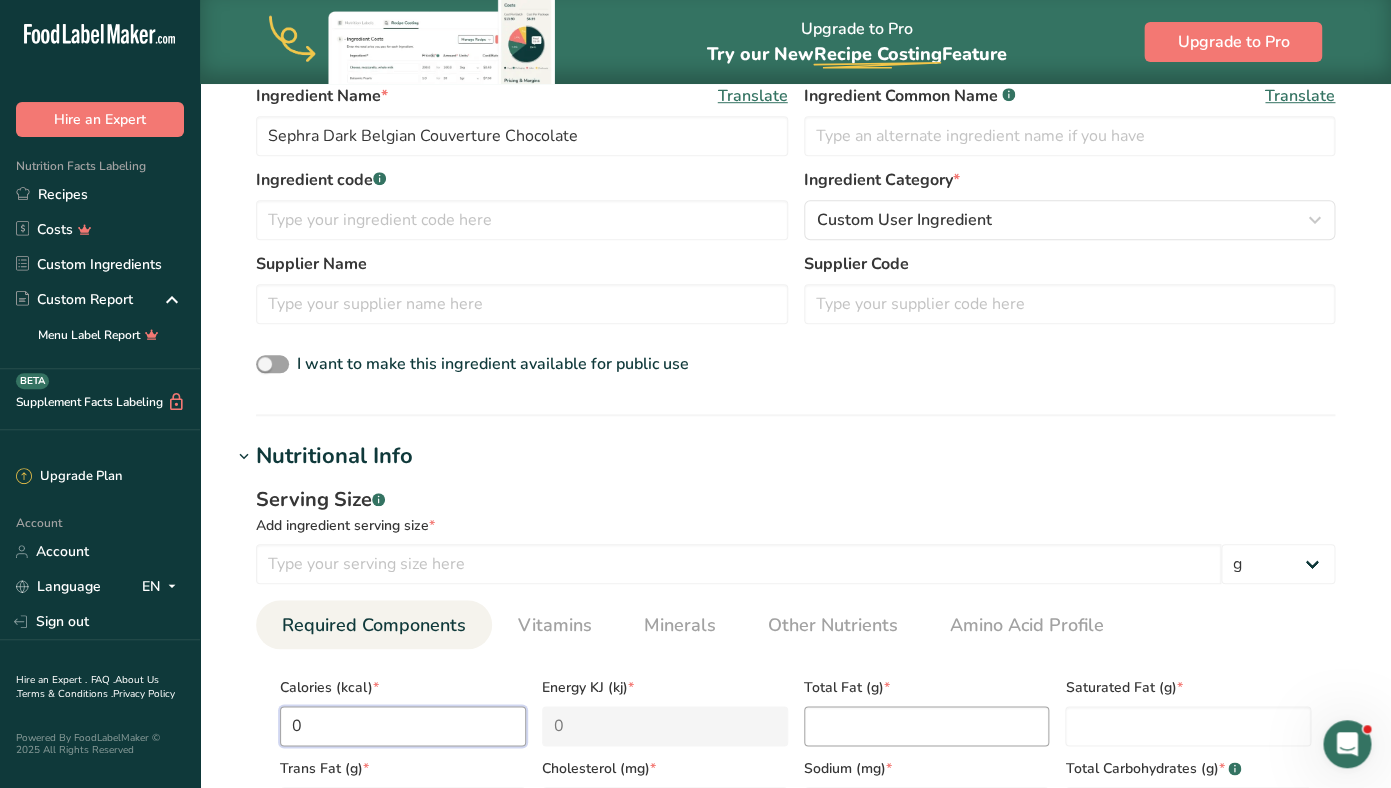 type on "0" 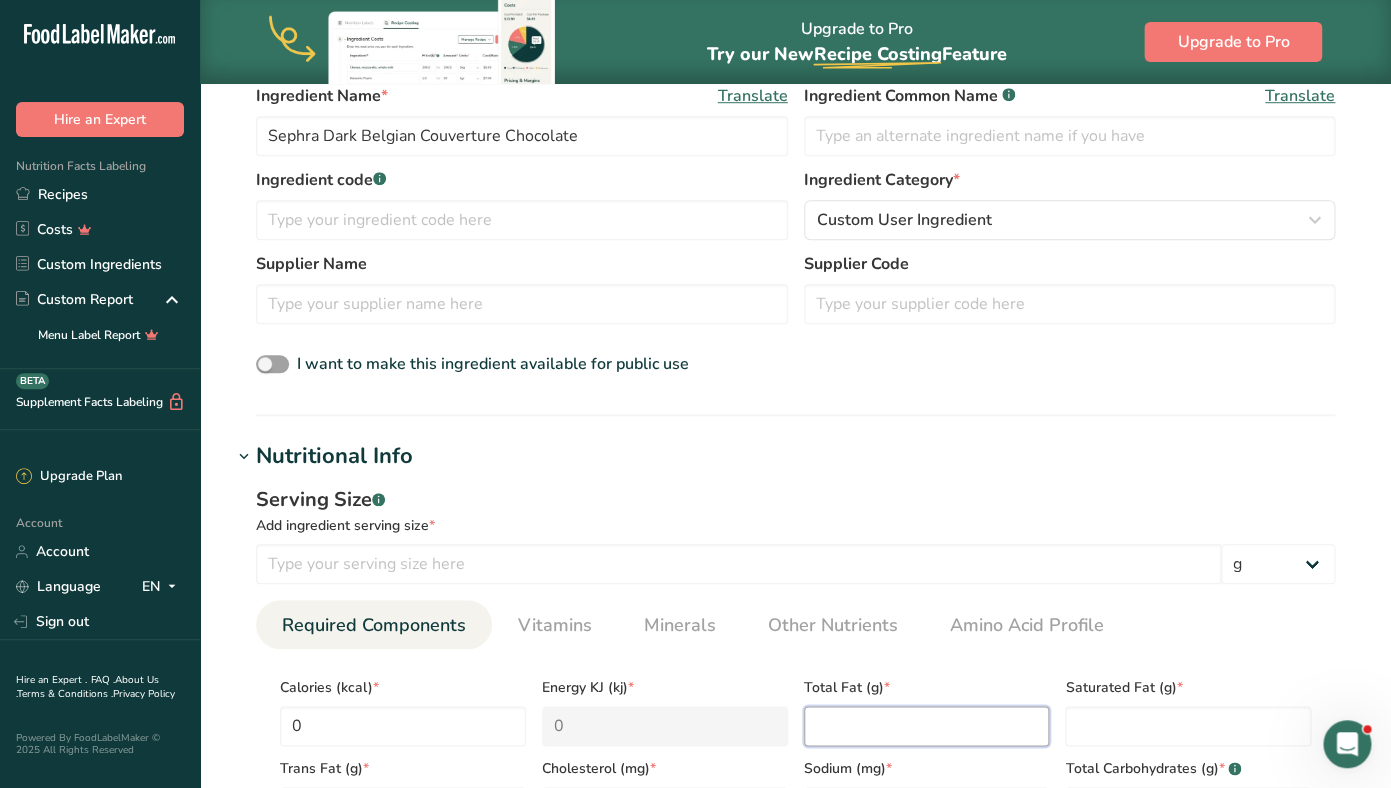 click at bounding box center [927, 726] 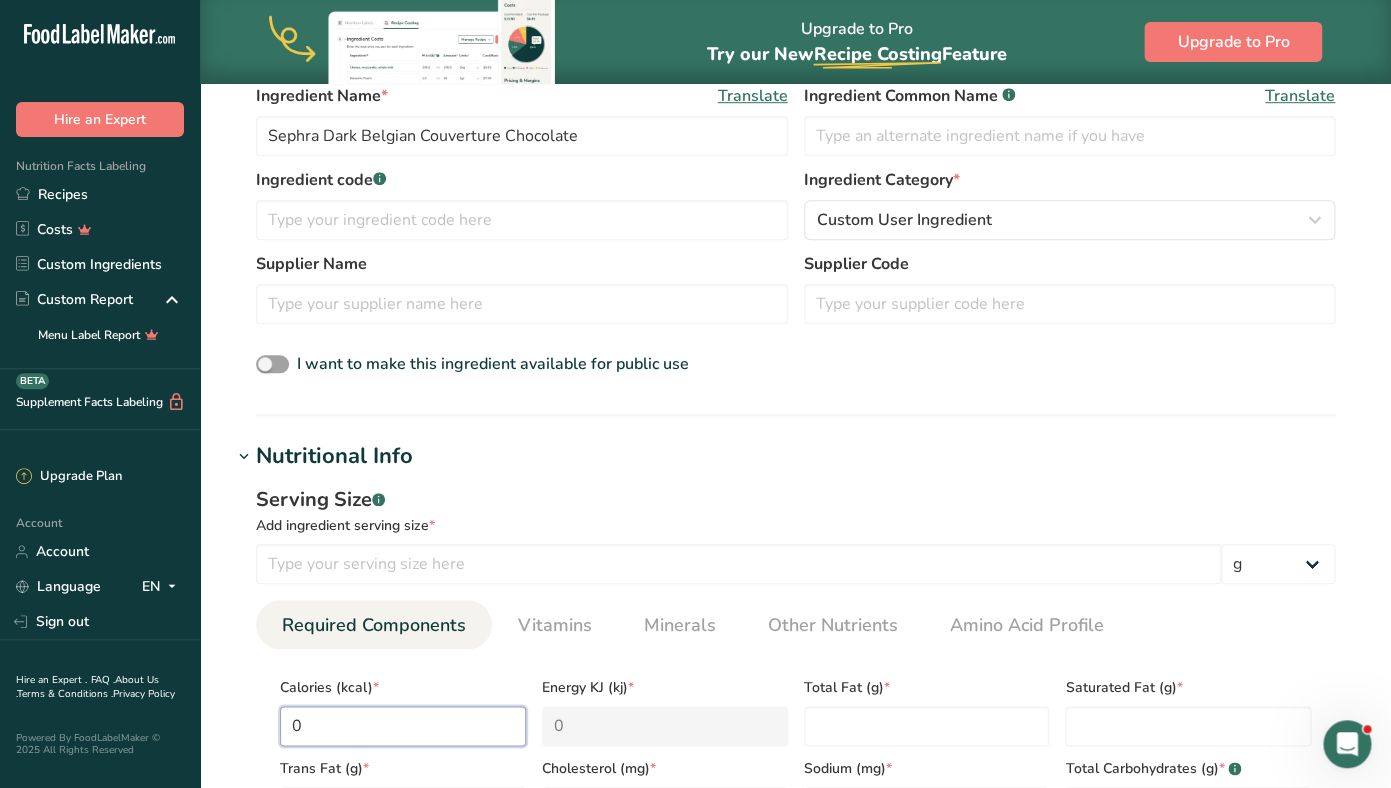 click on "0" at bounding box center [403, 726] 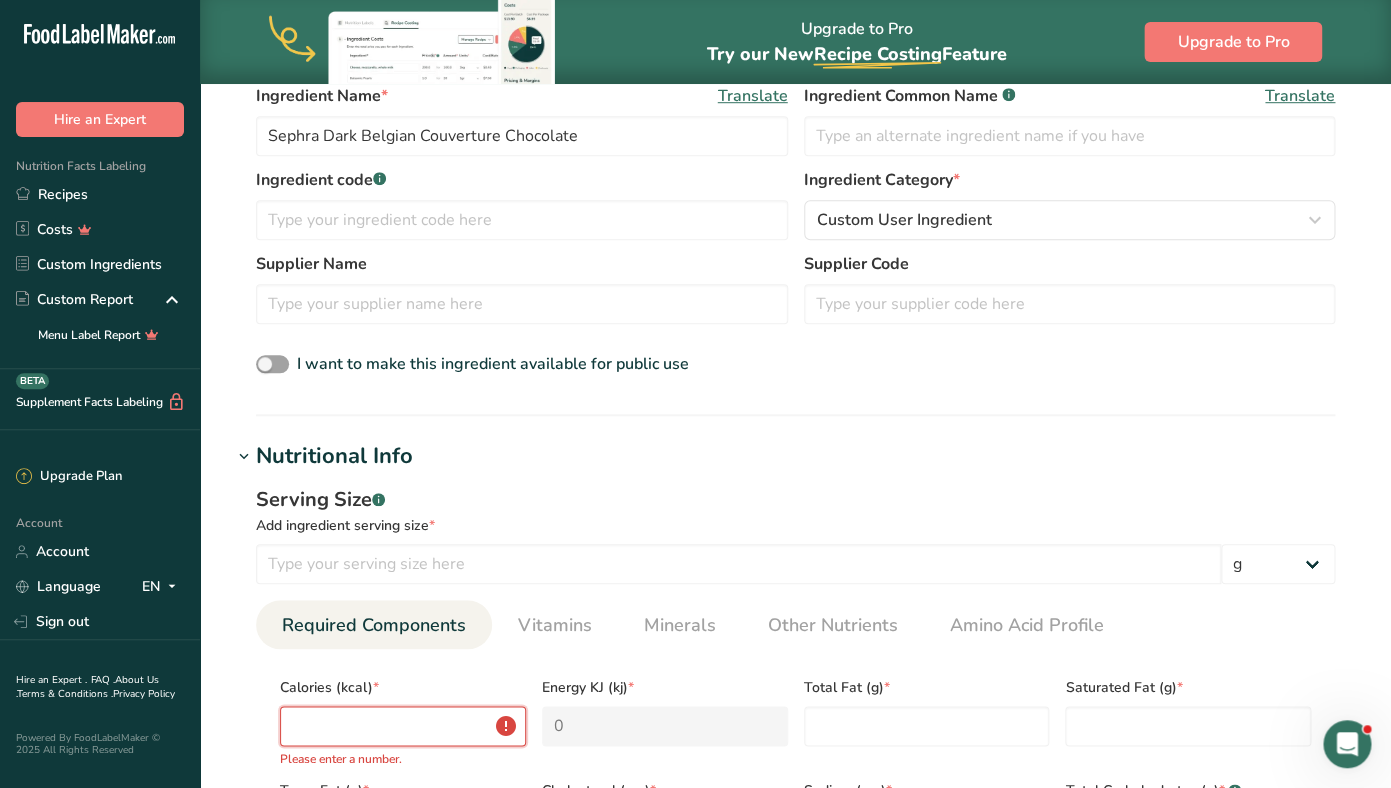 type on "556" 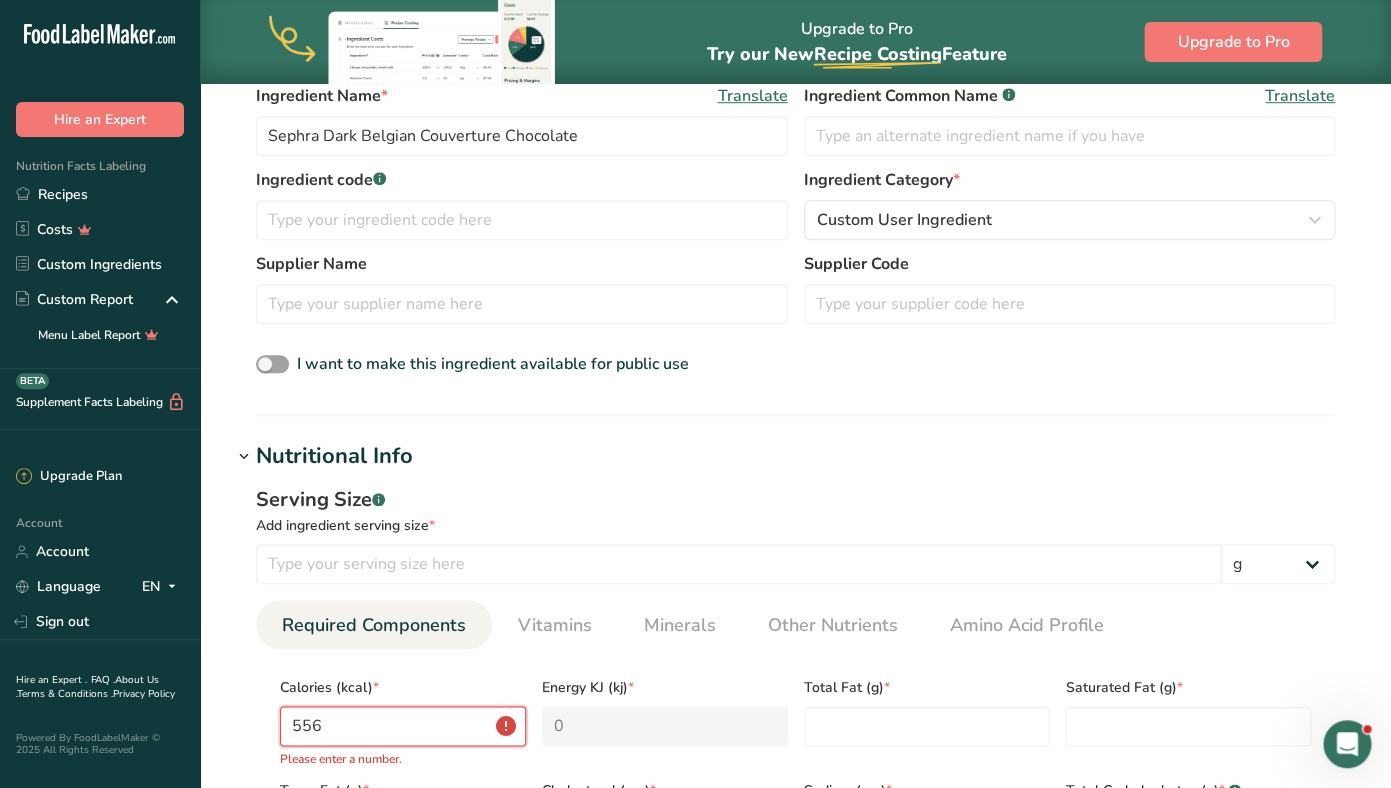 type on "2326.3" 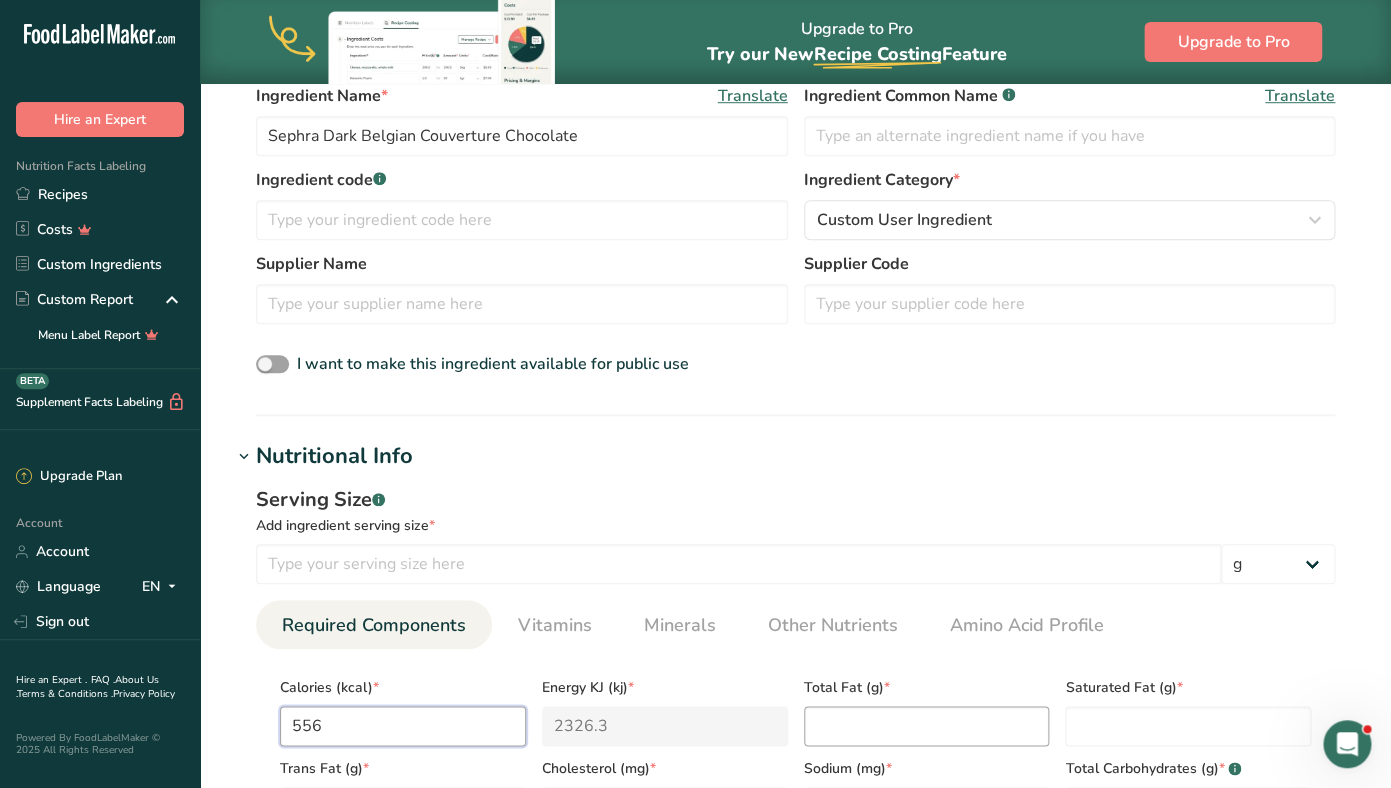 type on "556" 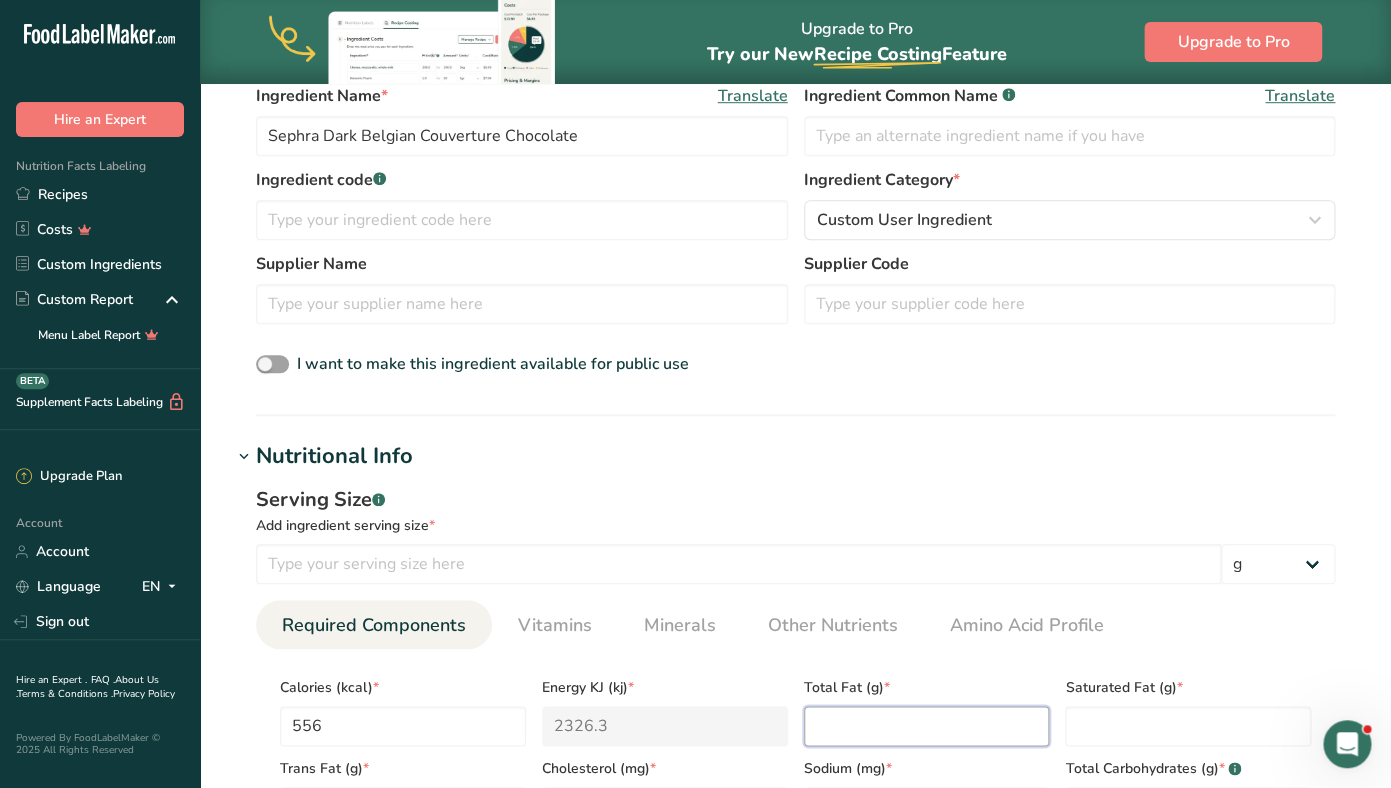 click at bounding box center [927, 726] 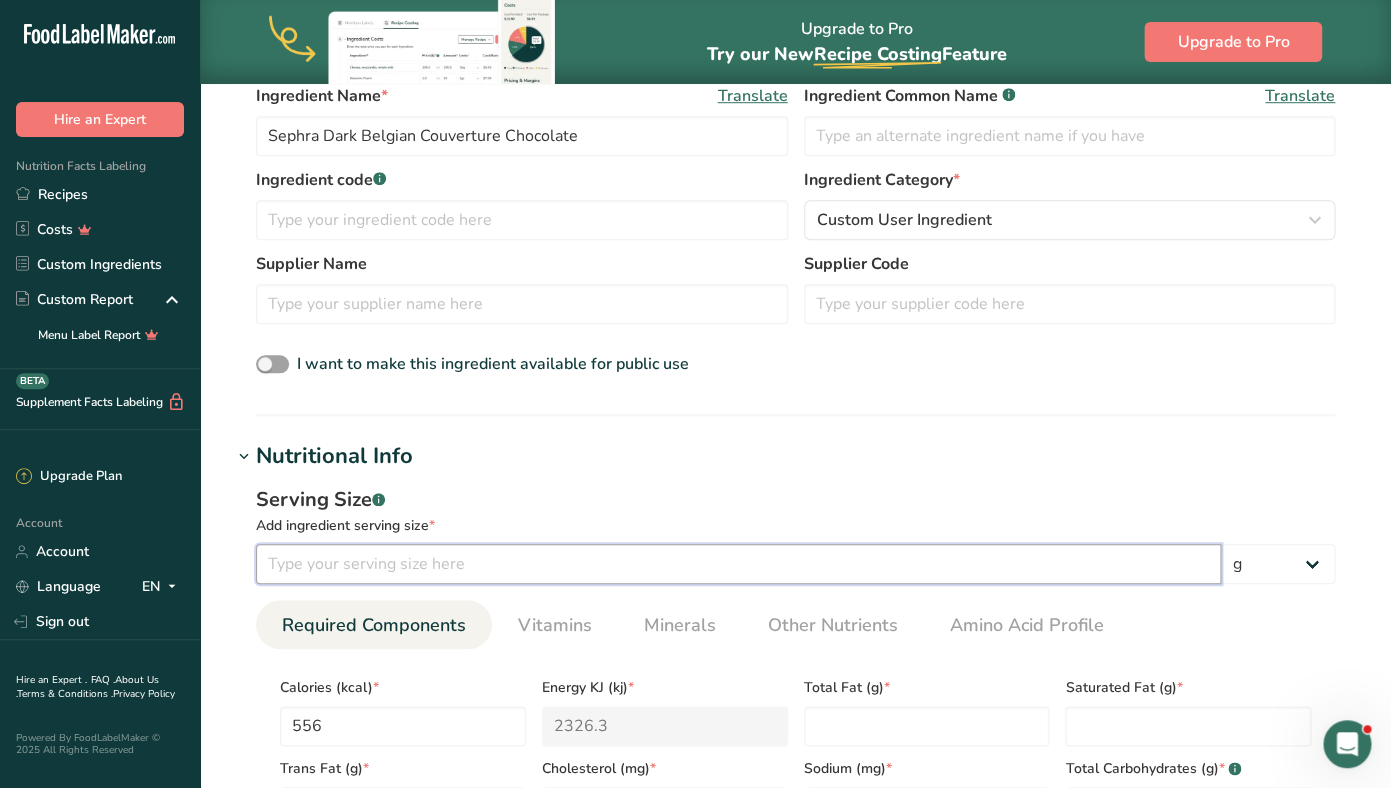 click at bounding box center (738, 564) 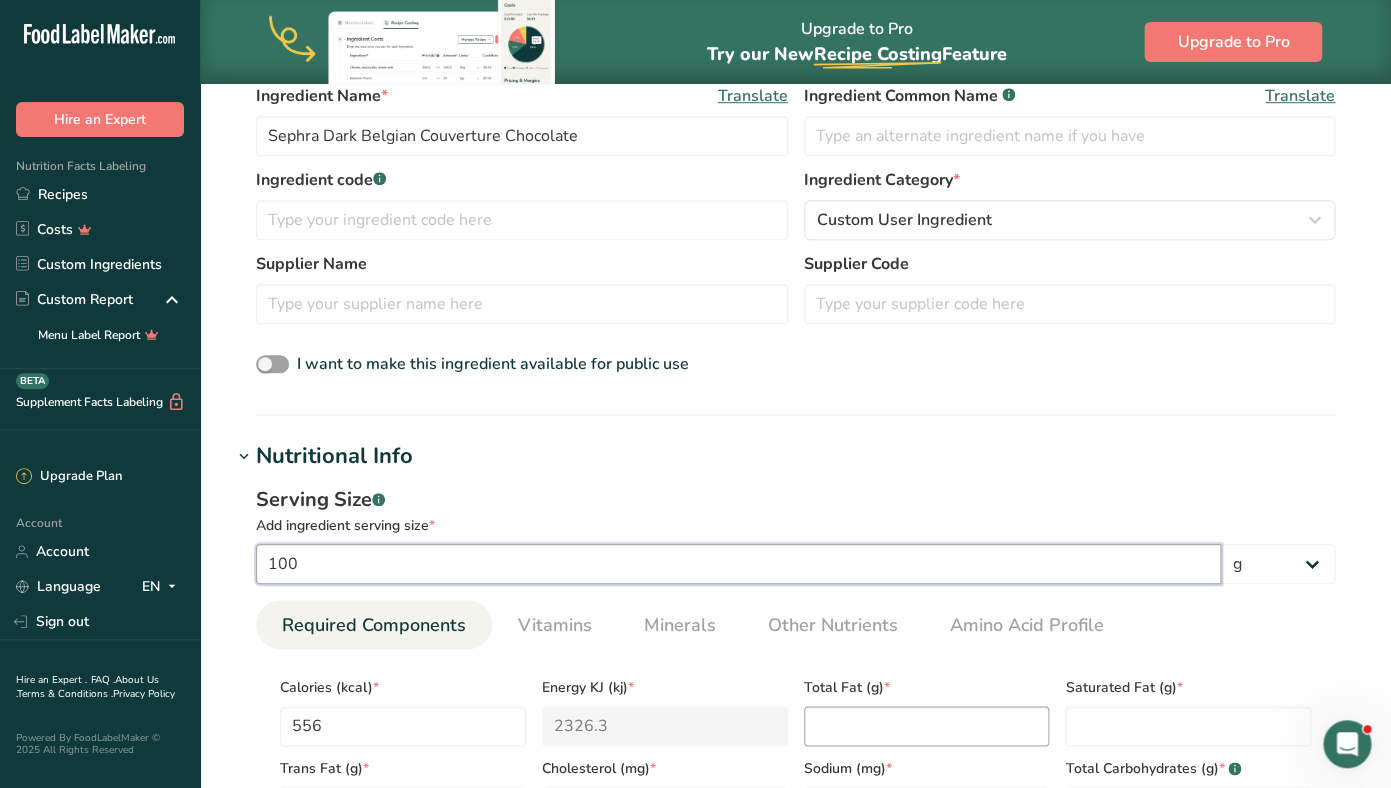 type on "100" 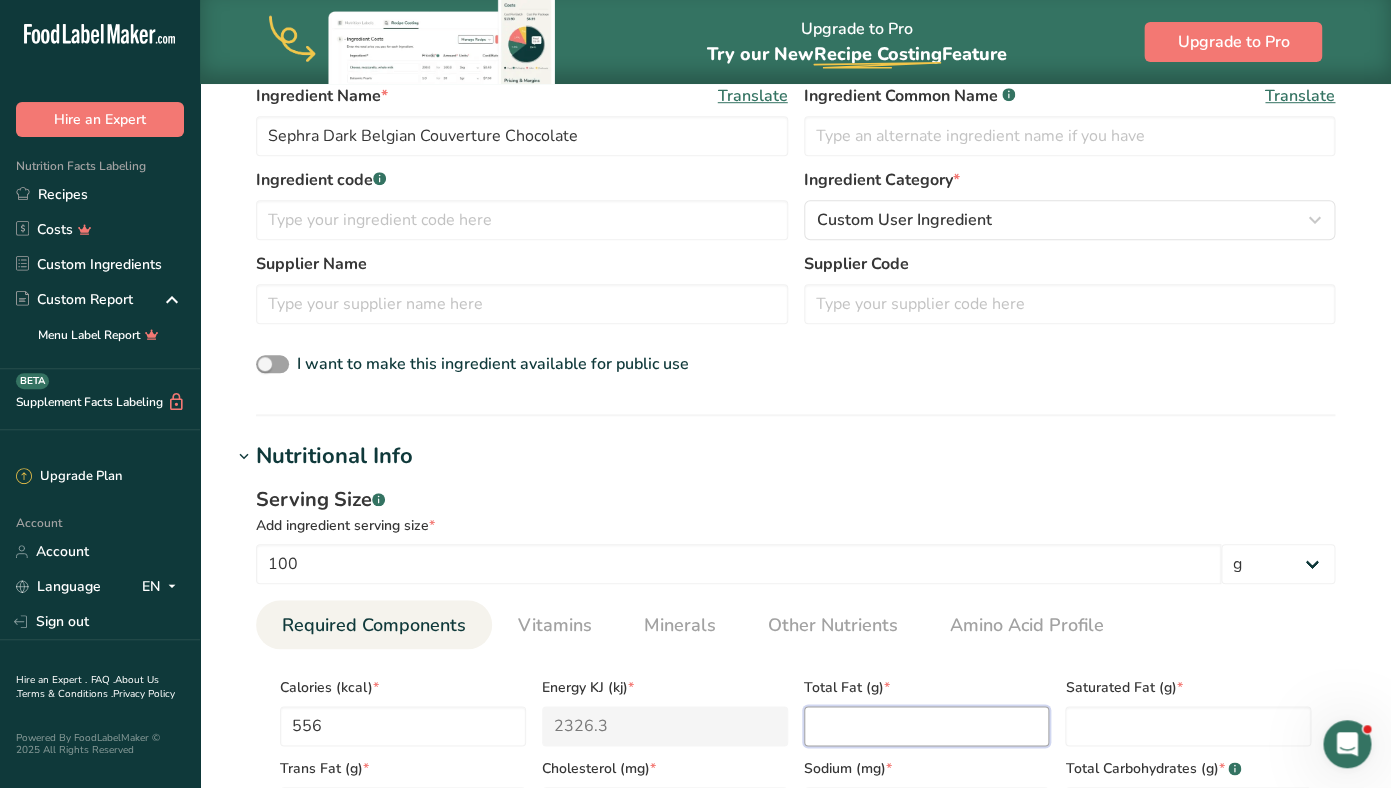 click at bounding box center [927, 726] 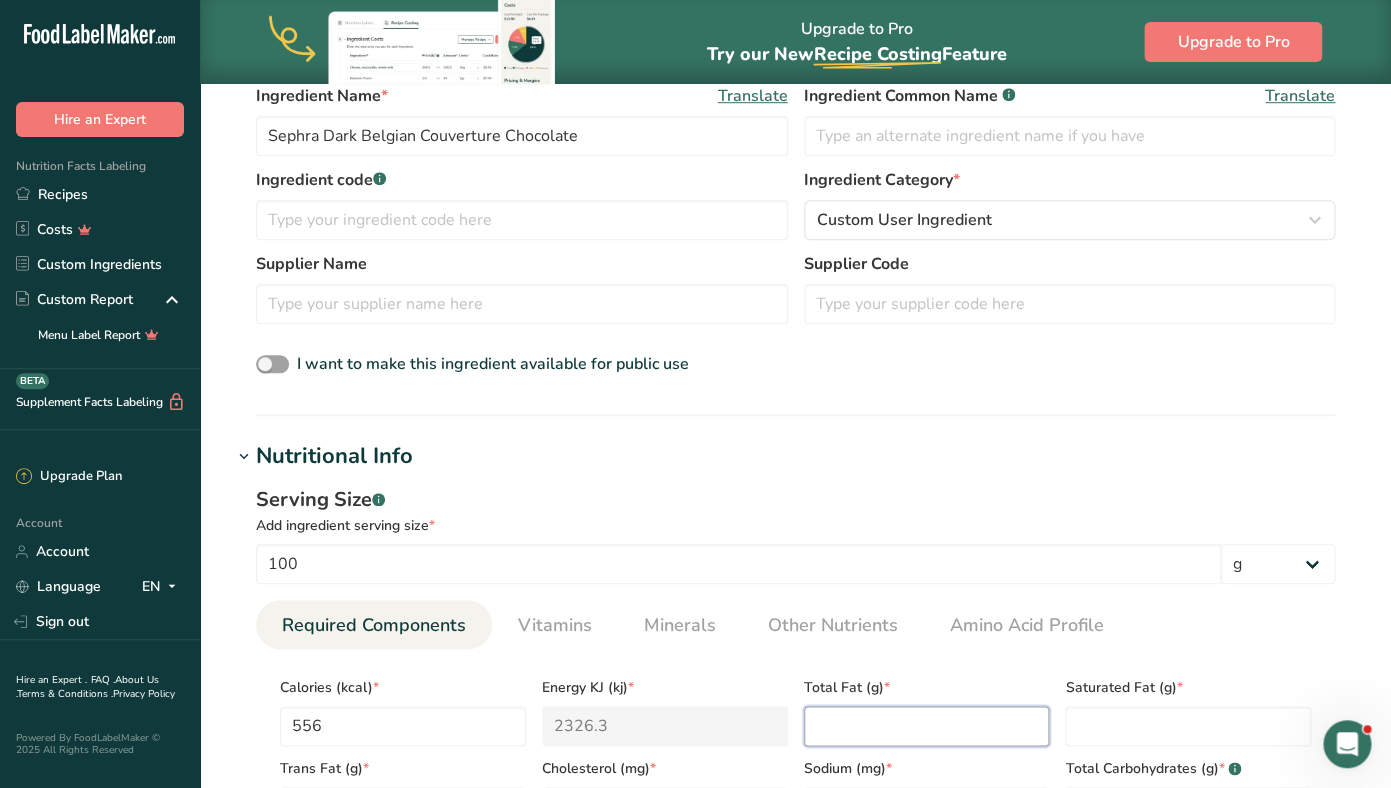 paste on "0" 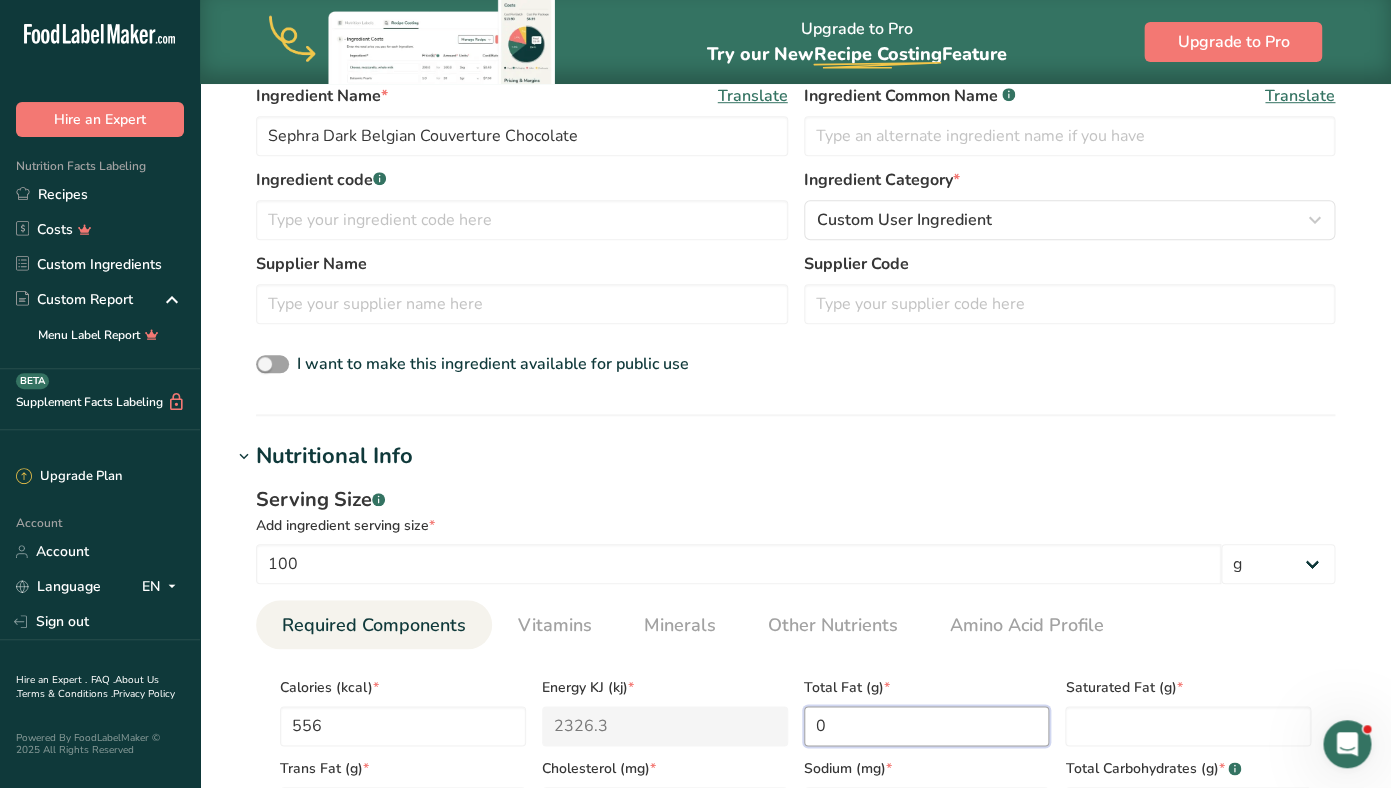 paste 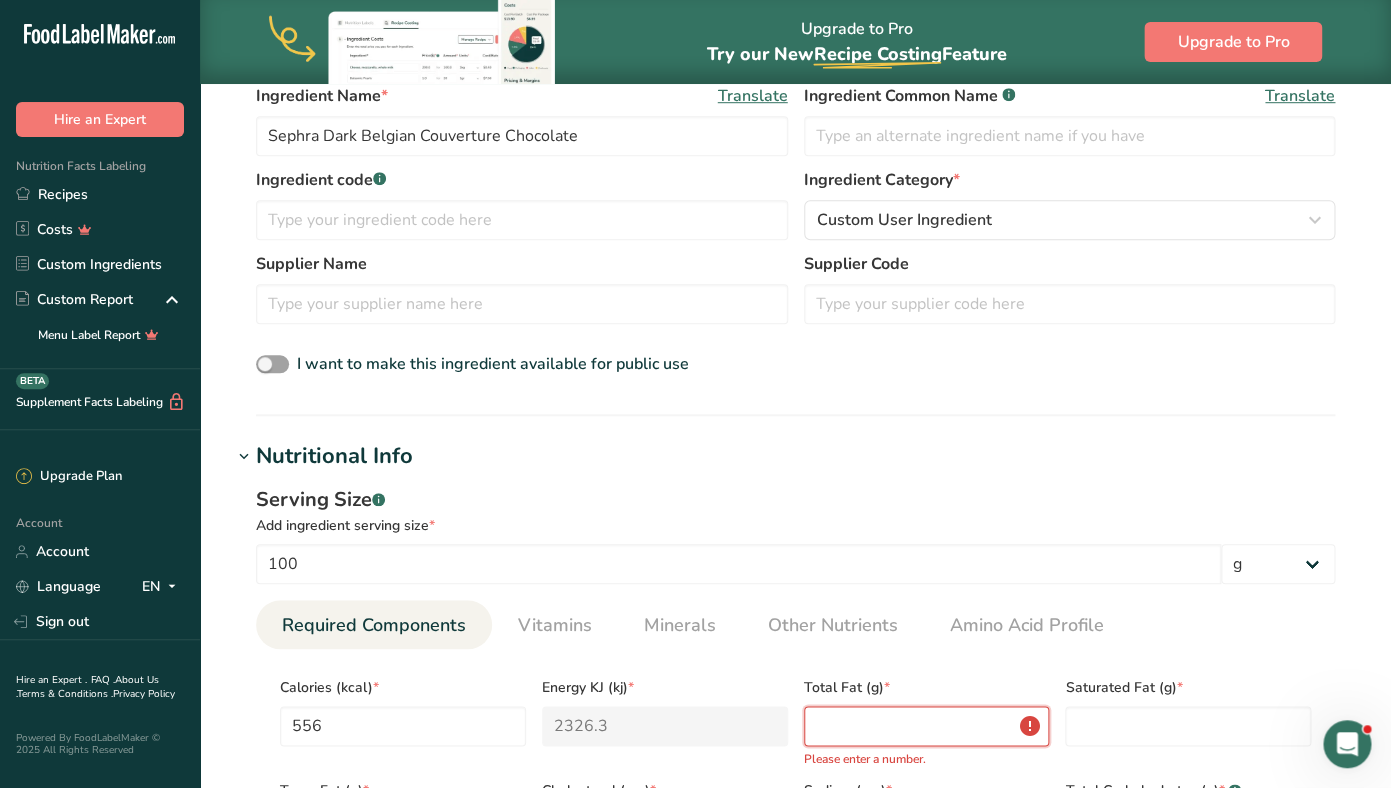 click at bounding box center (927, 726) 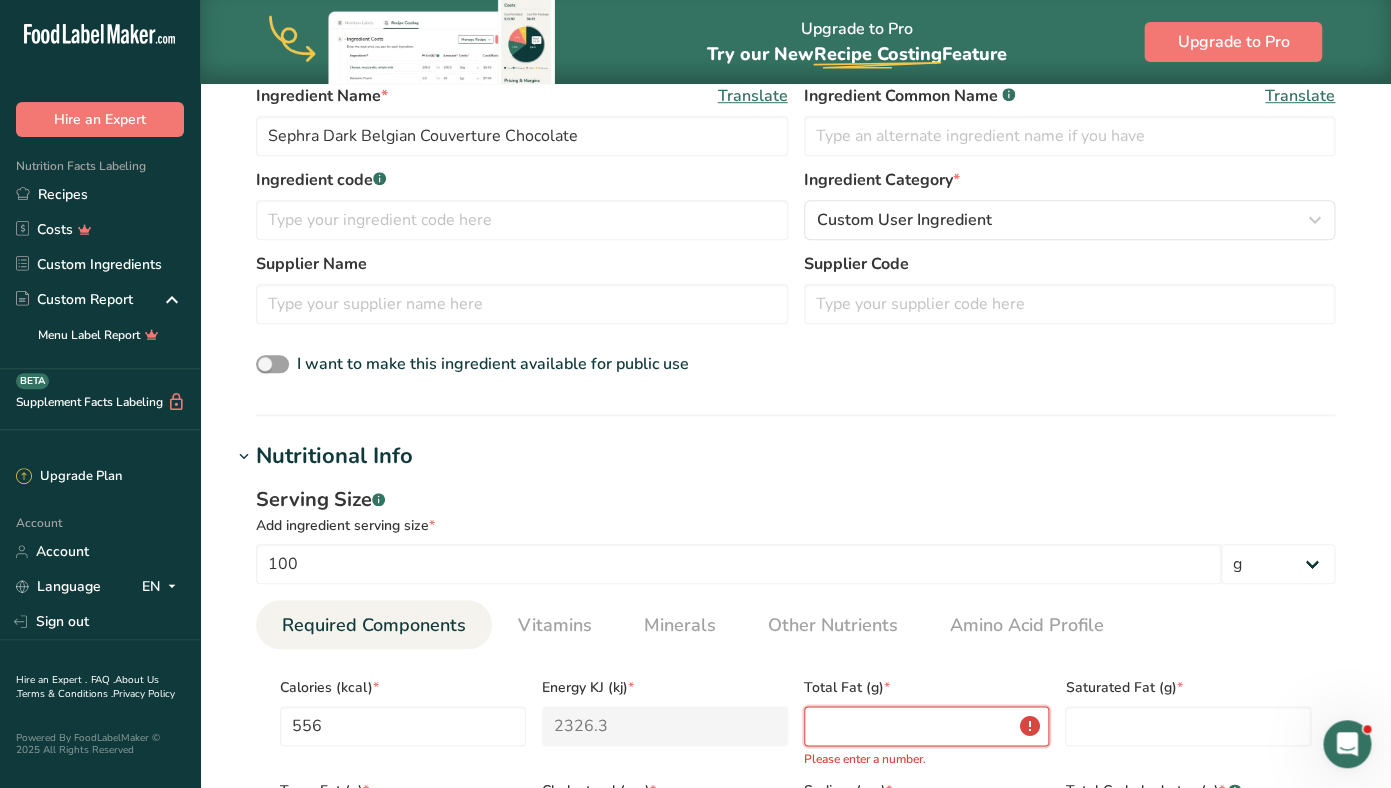 click at bounding box center [927, 726] 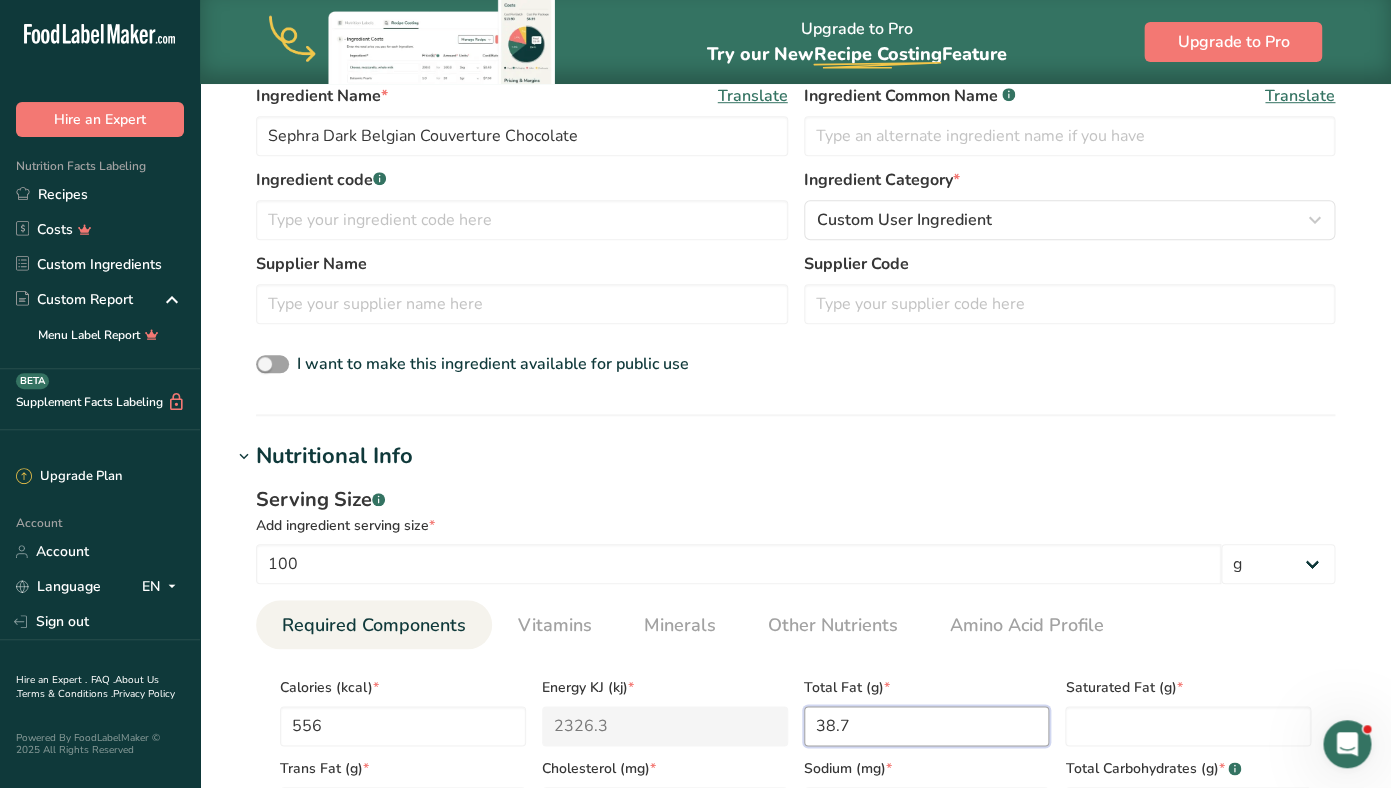 type on "38.7" 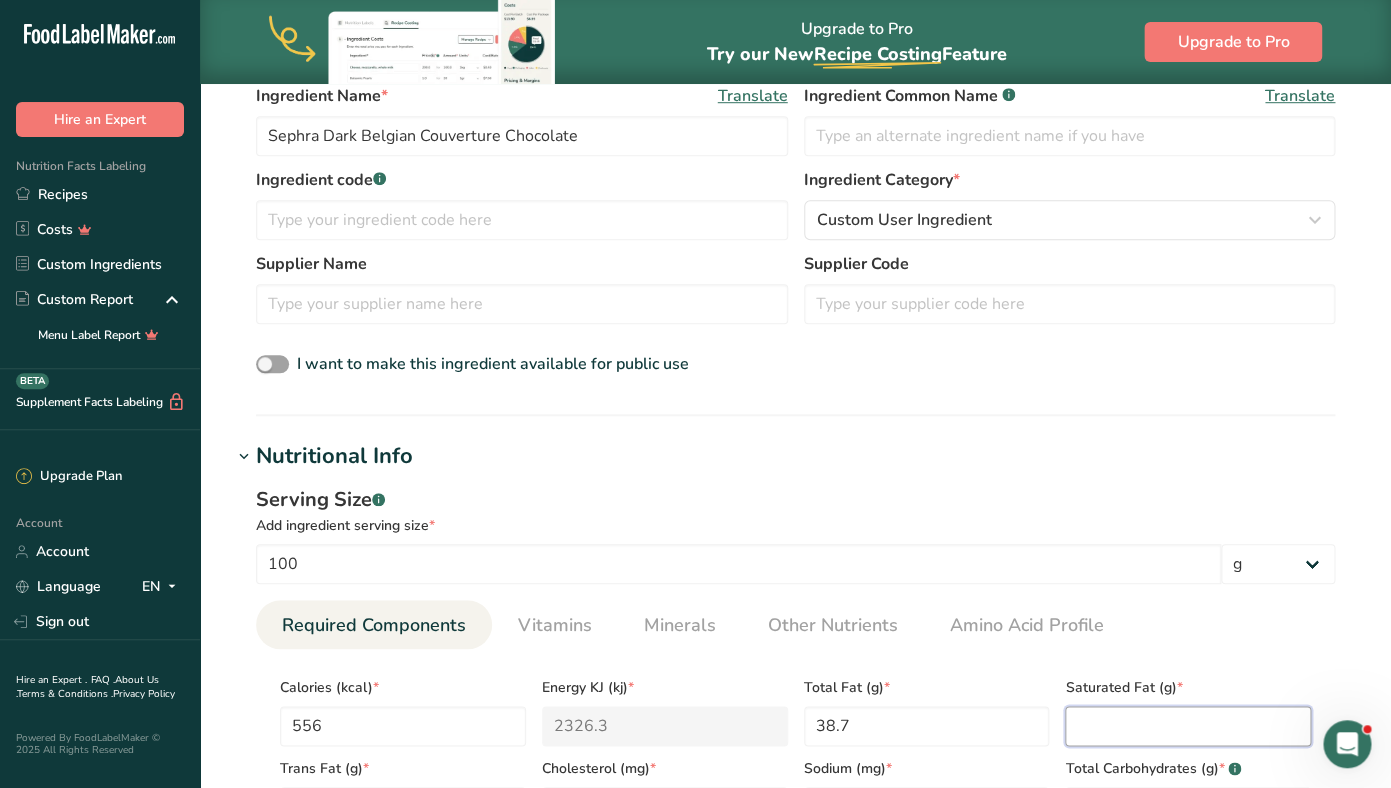 click at bounding box center (1188, 726) 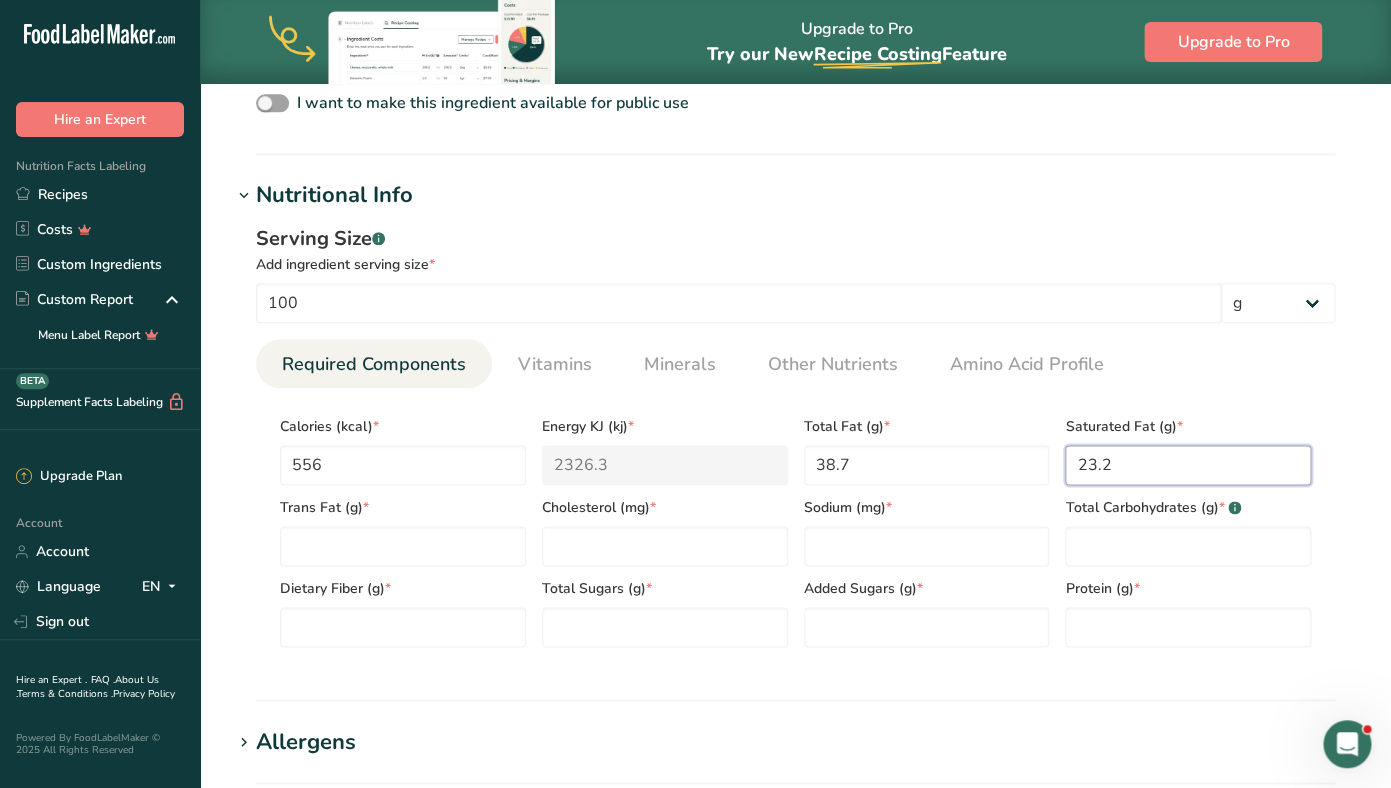 scroll, scrollTop: 740, scrollLeft: 0, axis: vertical 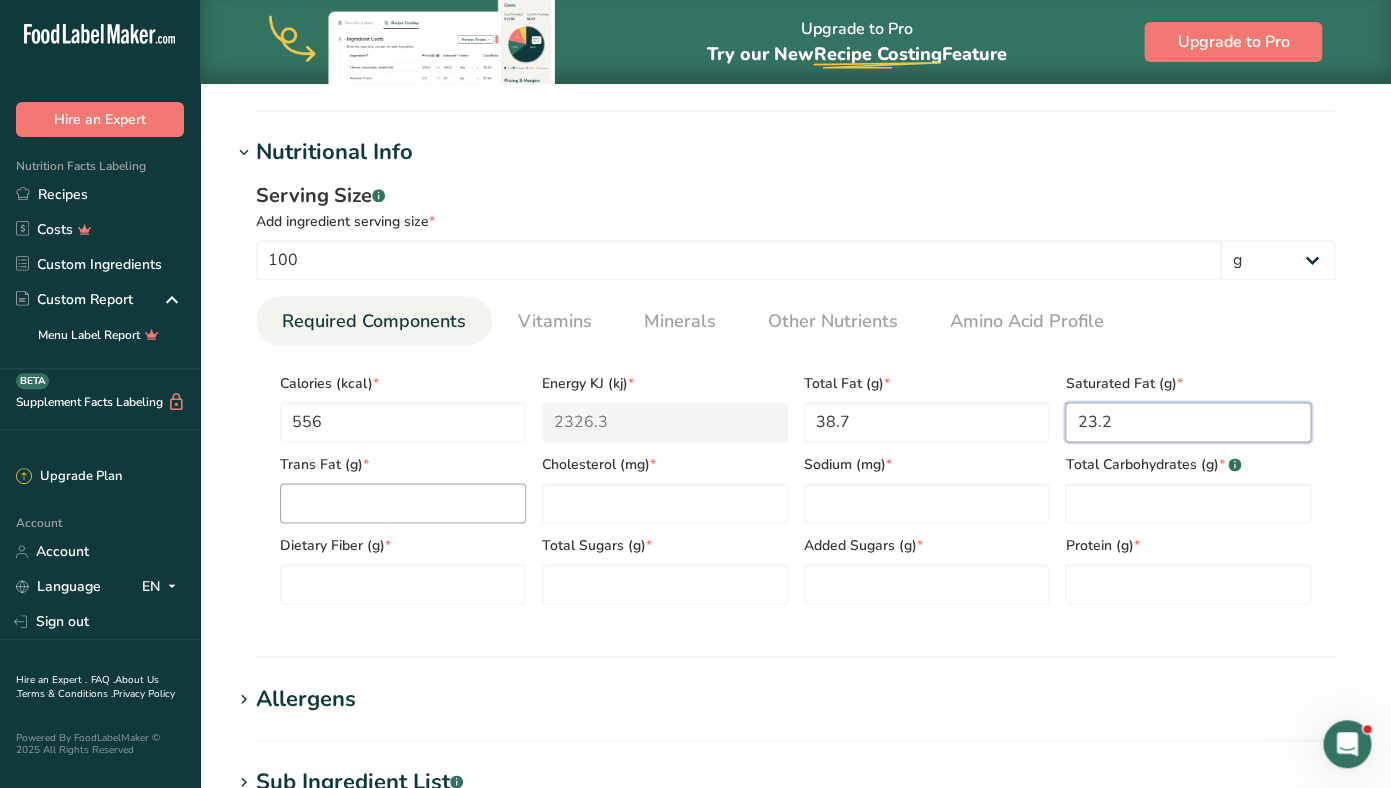 type on "23.2" 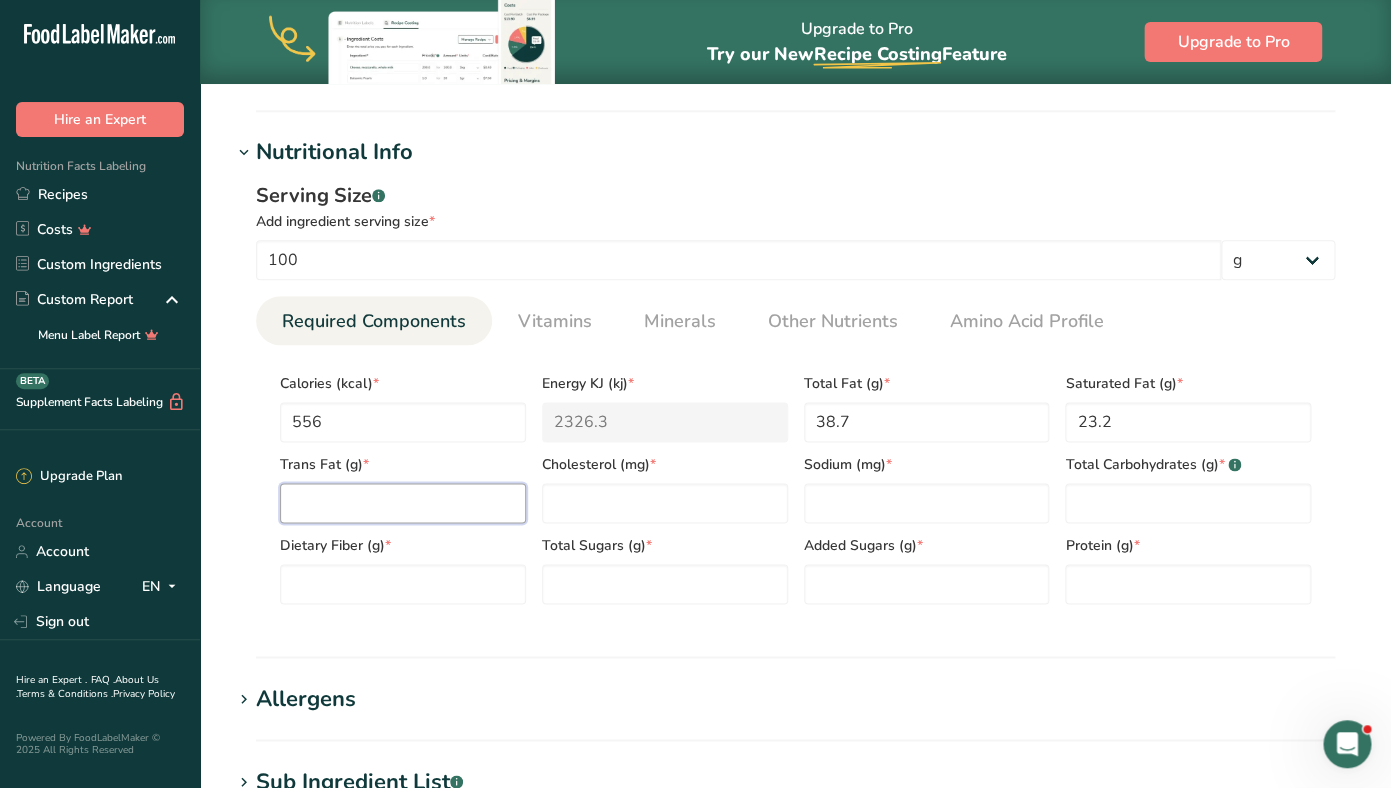 click at bounding box center [403, 503] 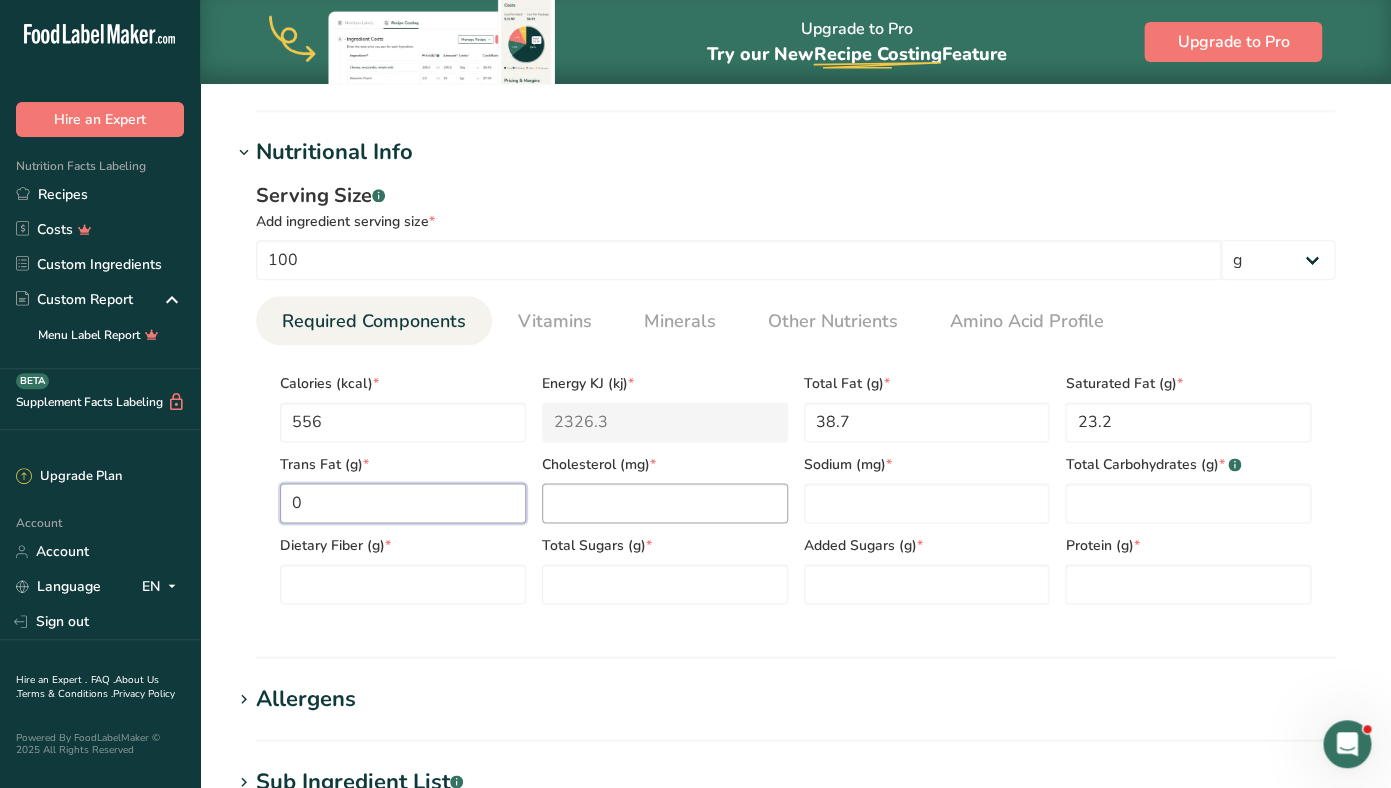 type on "0" 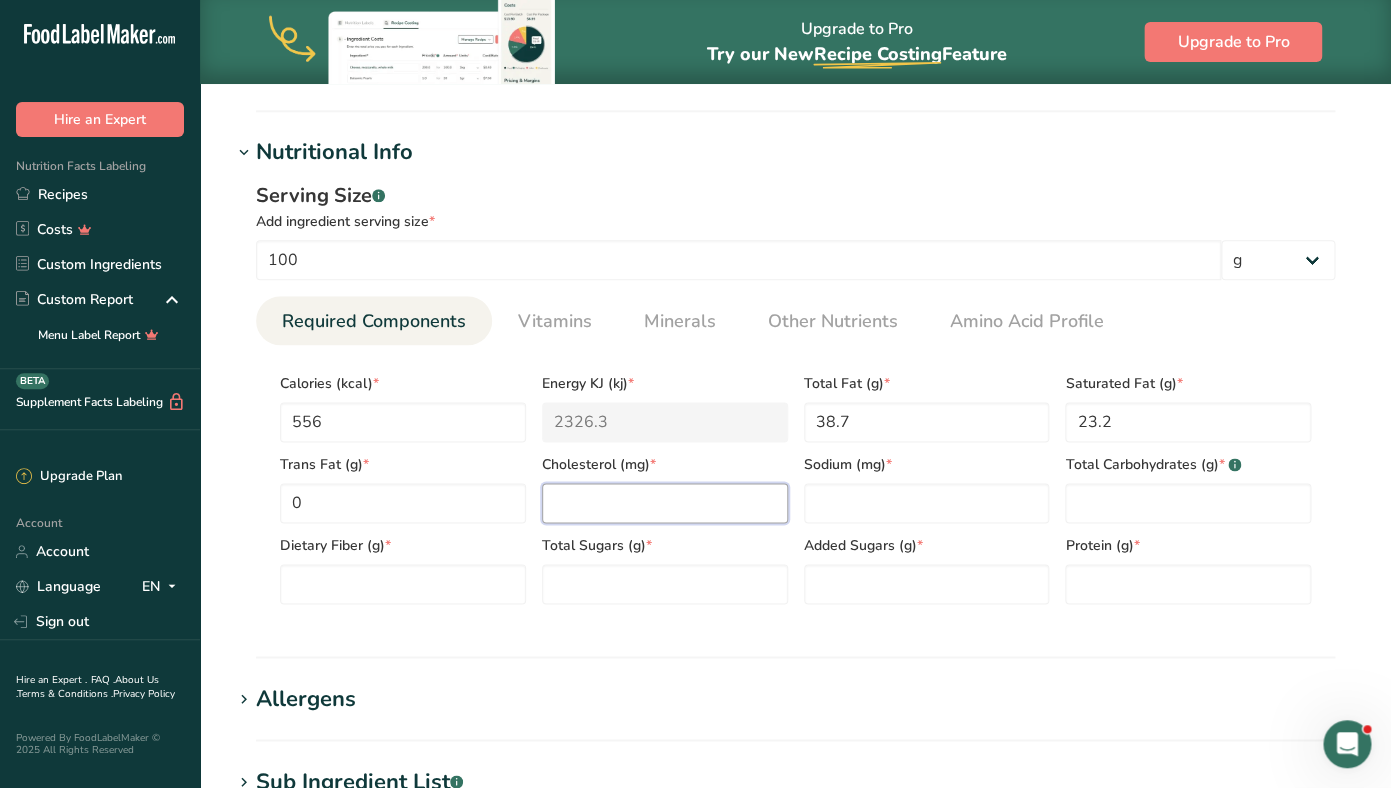 click at bounding box center [665, 503] 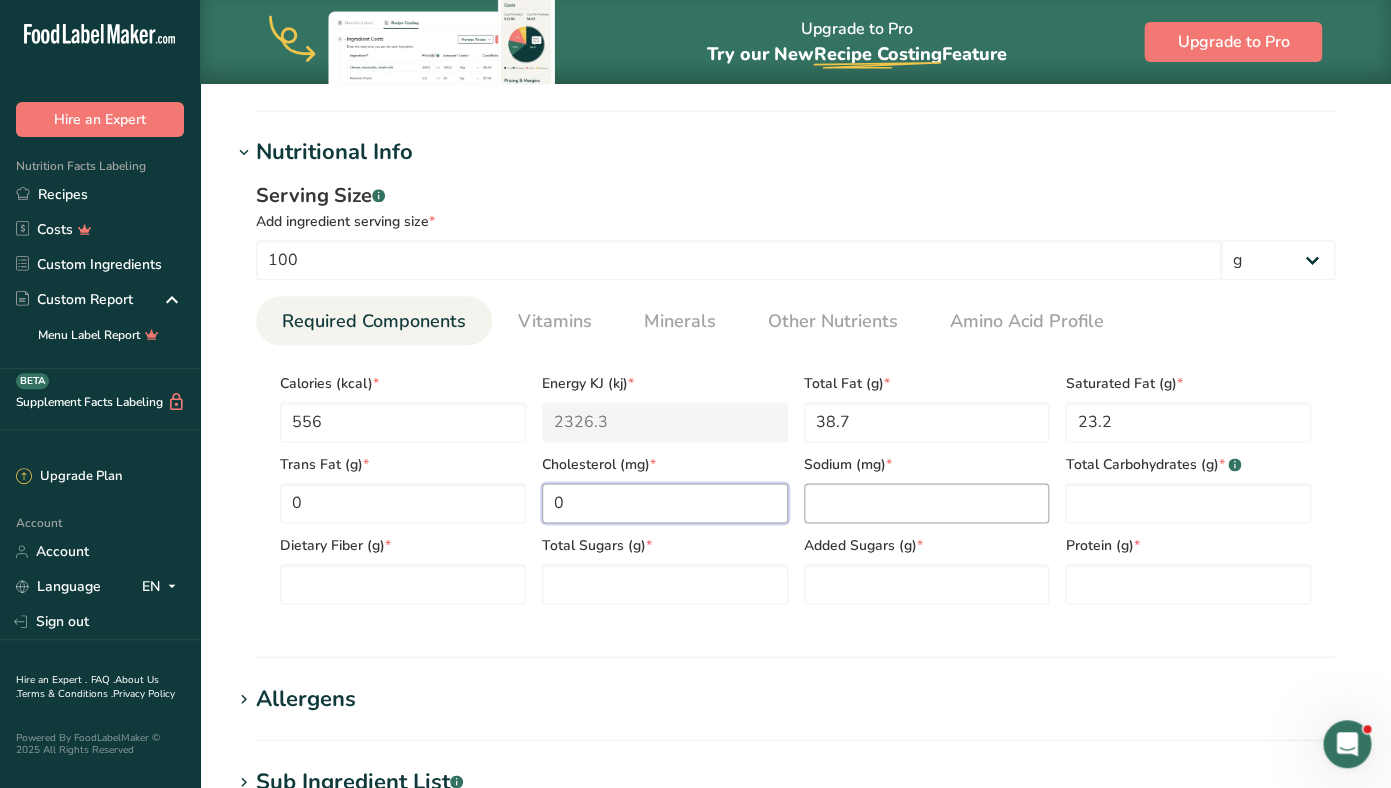 type on "0" 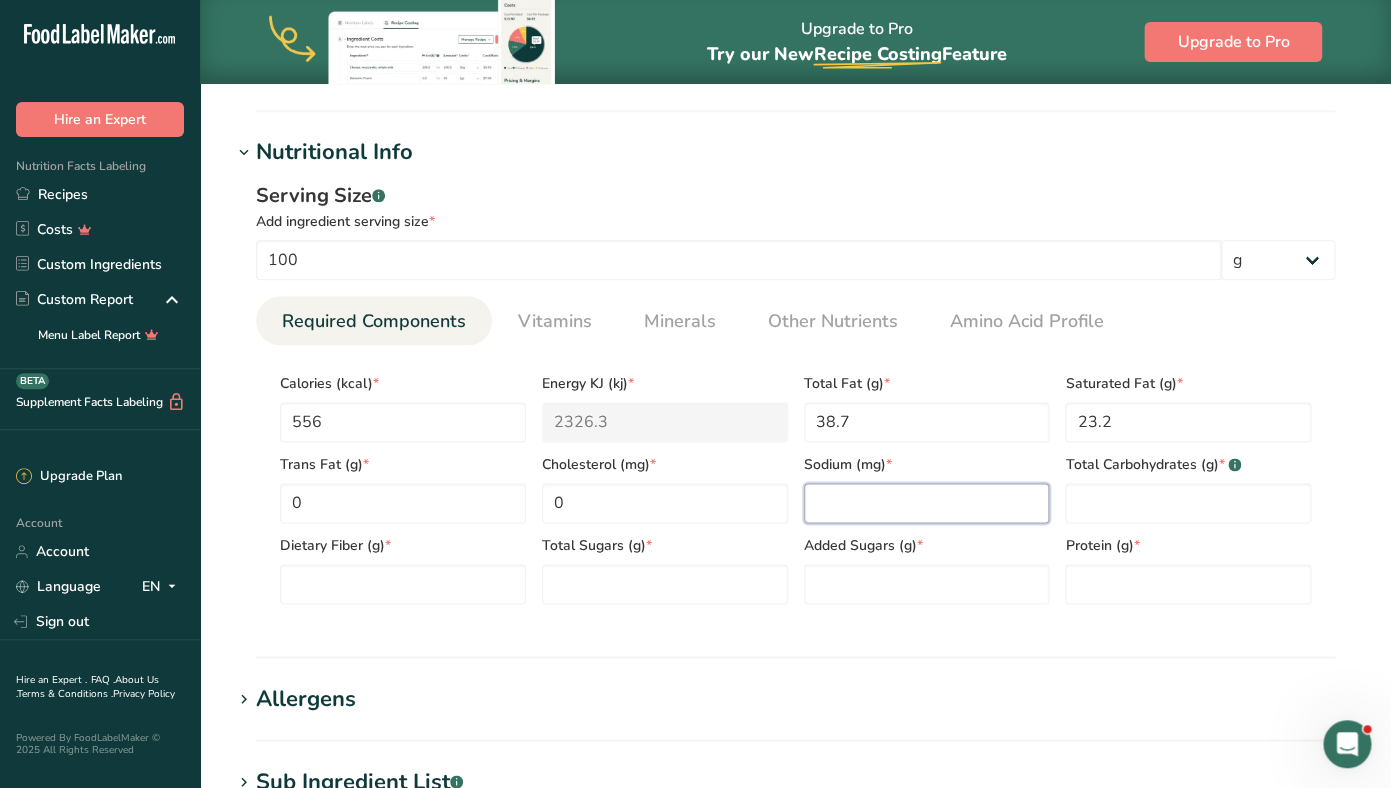 click at bounding box center [927, 503] 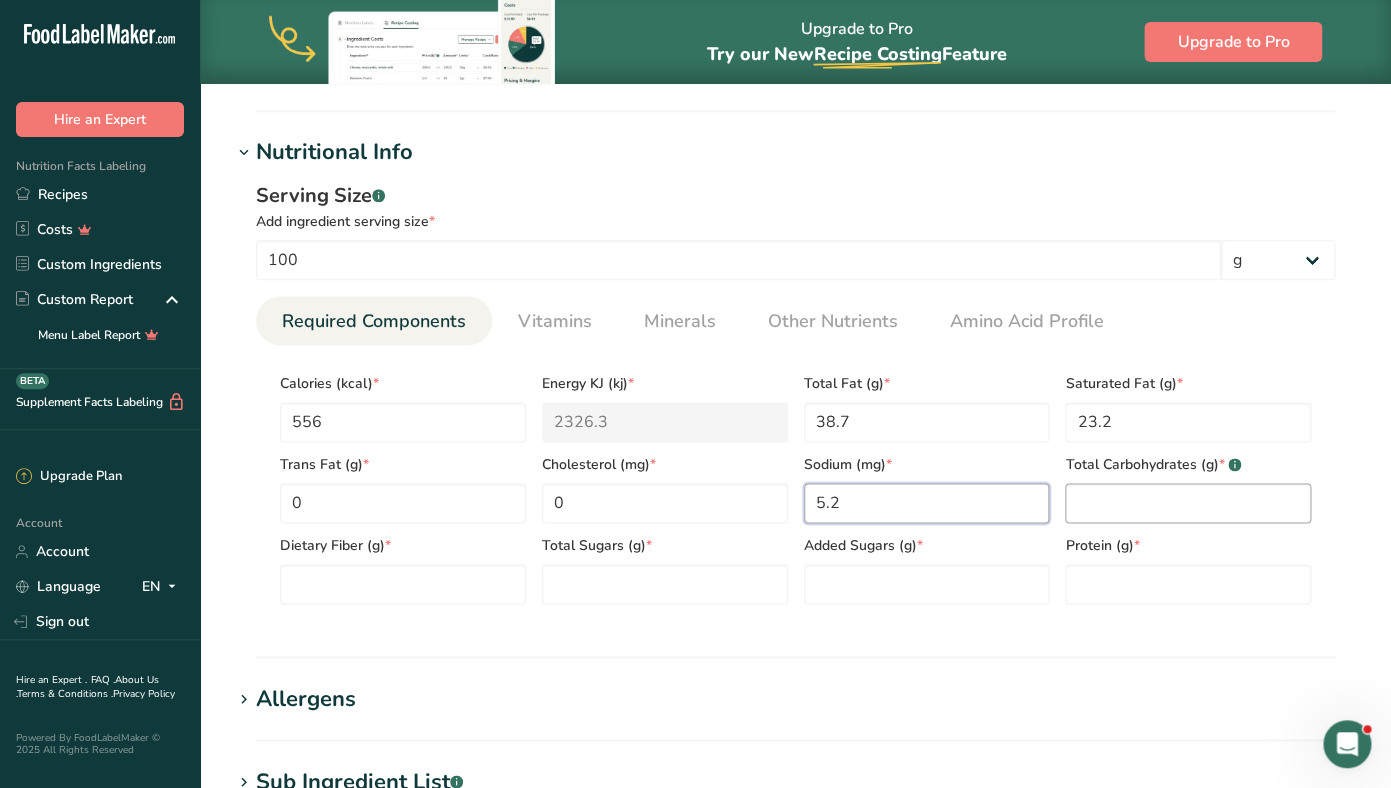 type on "5.2" 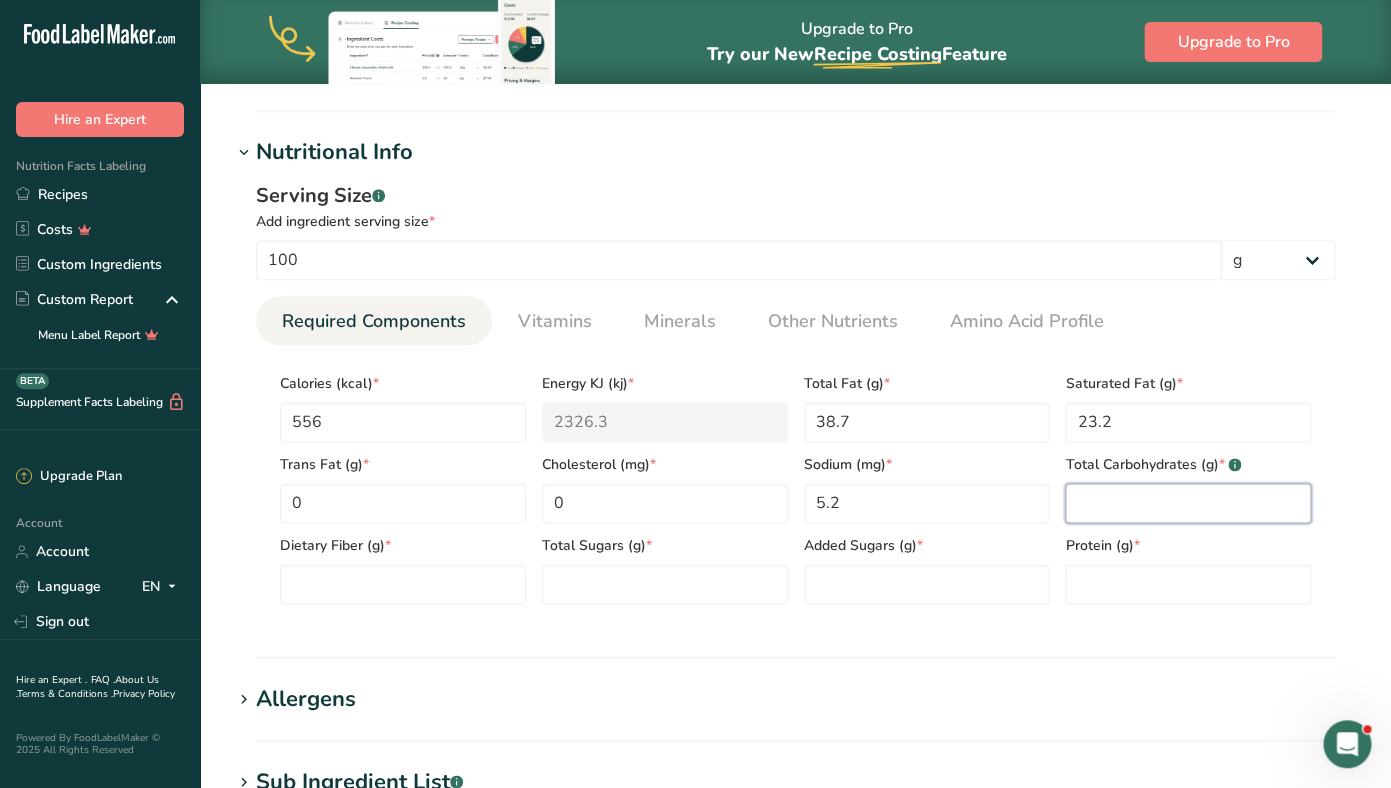 click at bounding box center (1188, 503) 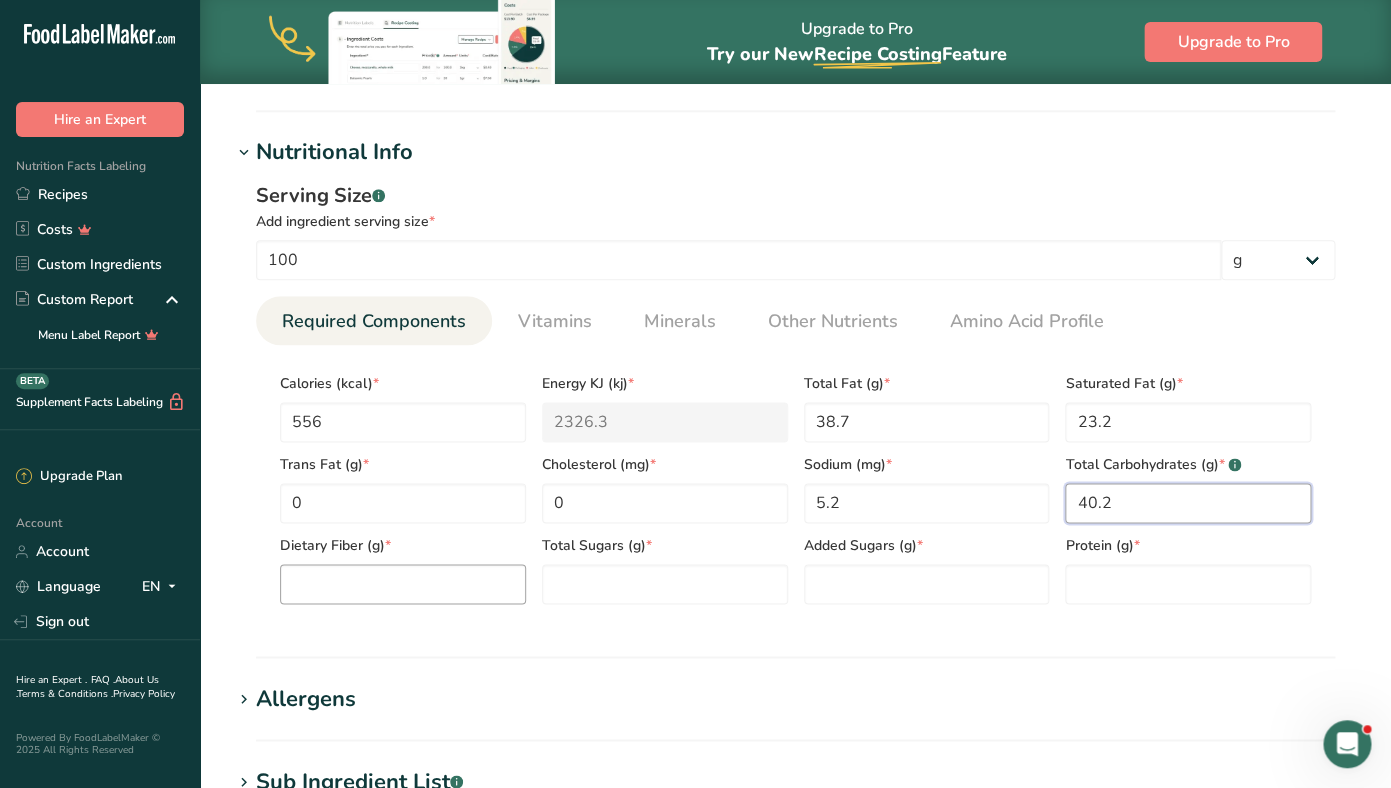 type on "40.2" 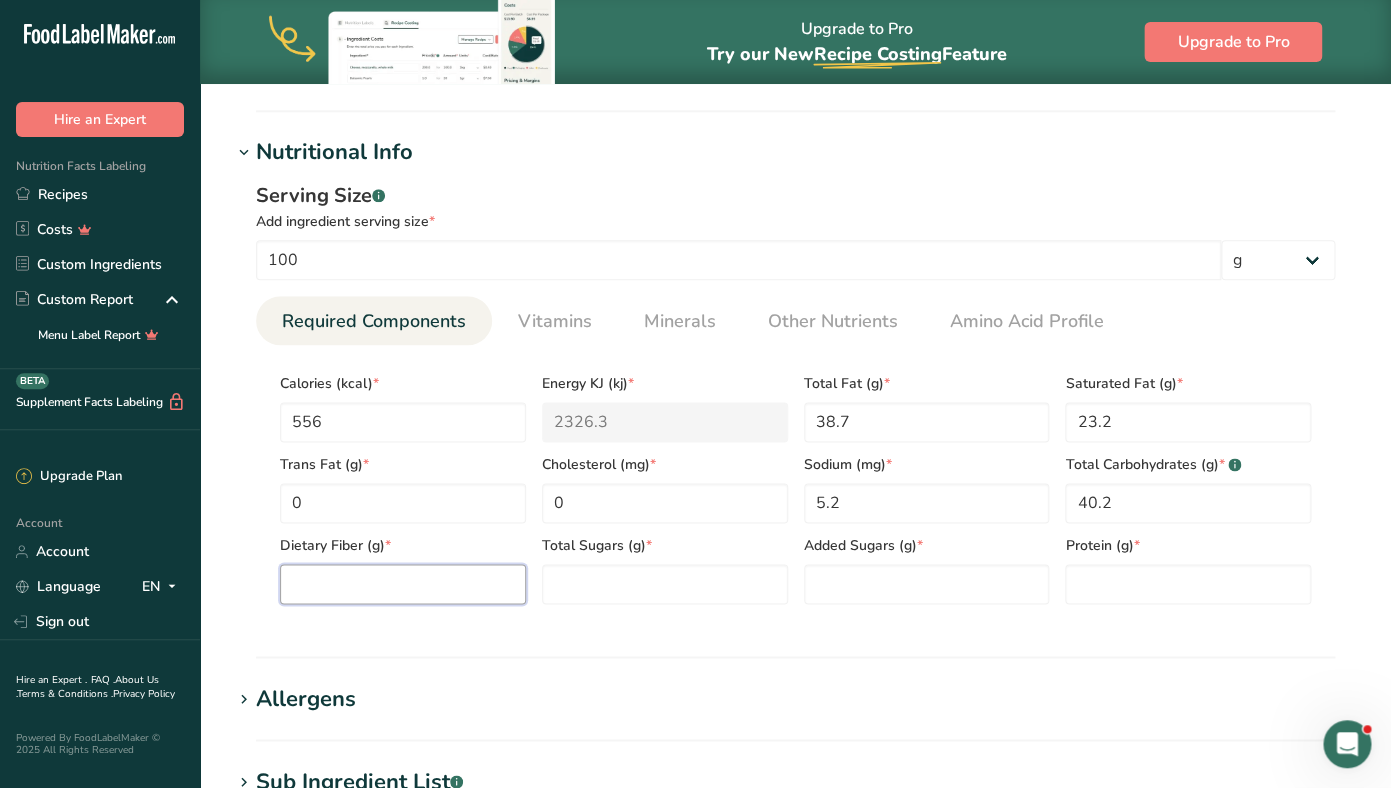 click at bounding box center [403, 584] 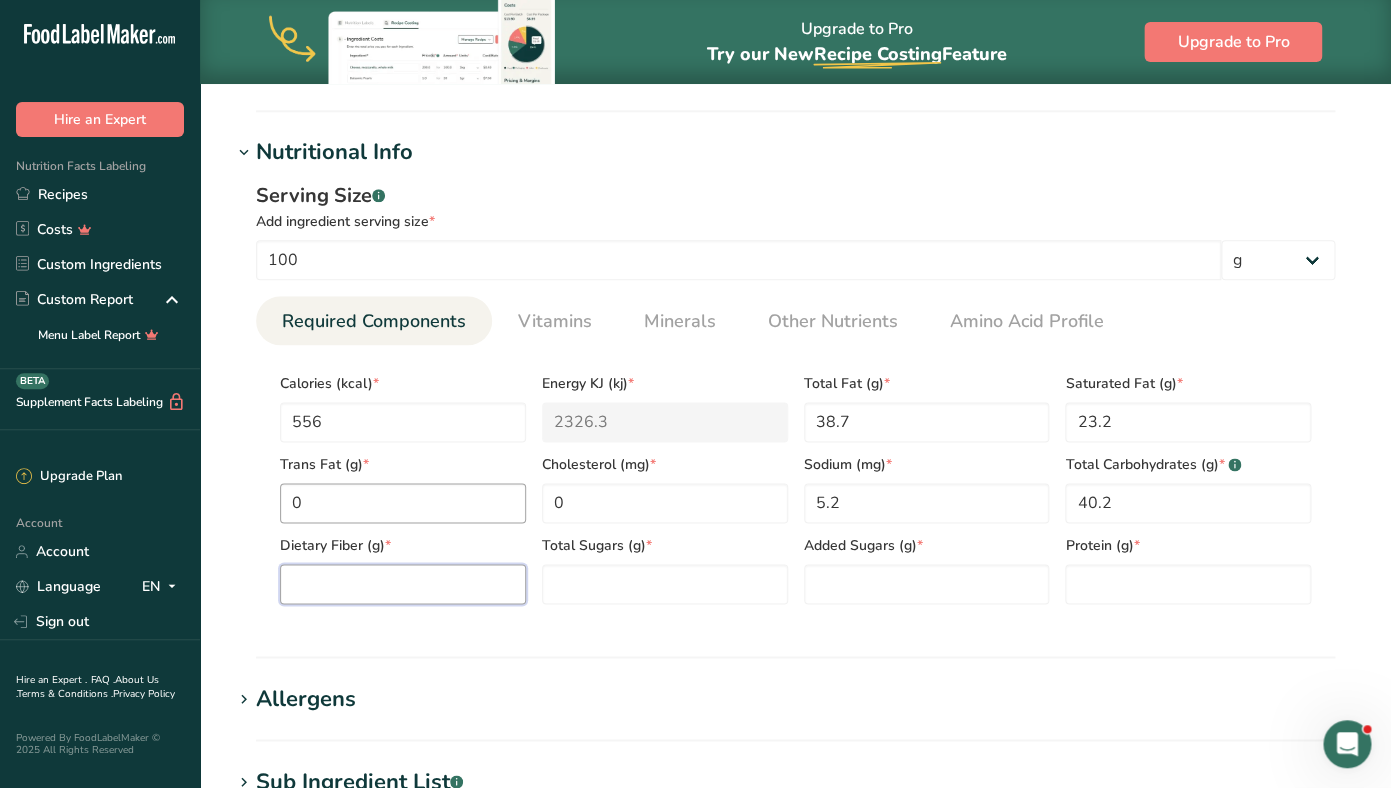 paste on "9.7" 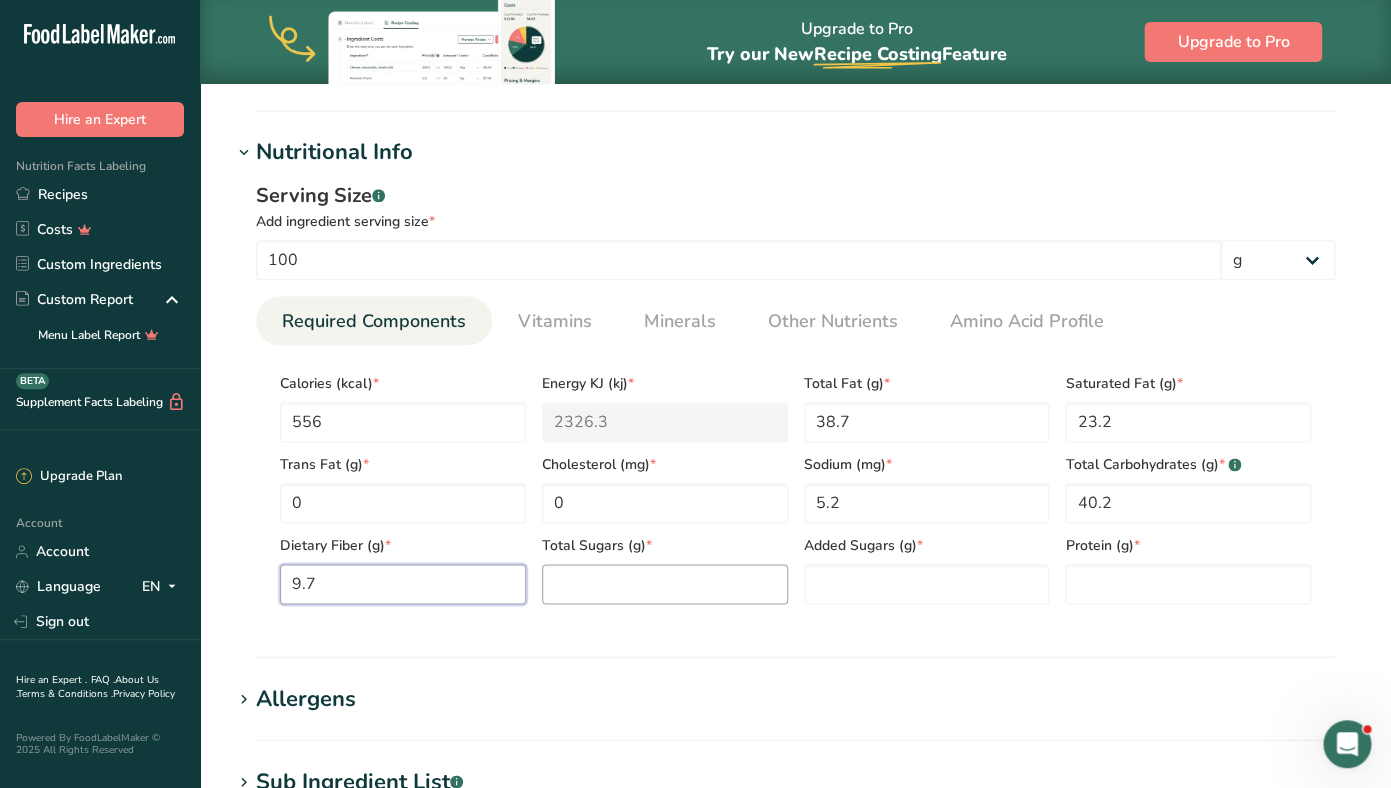 type on "9.7" 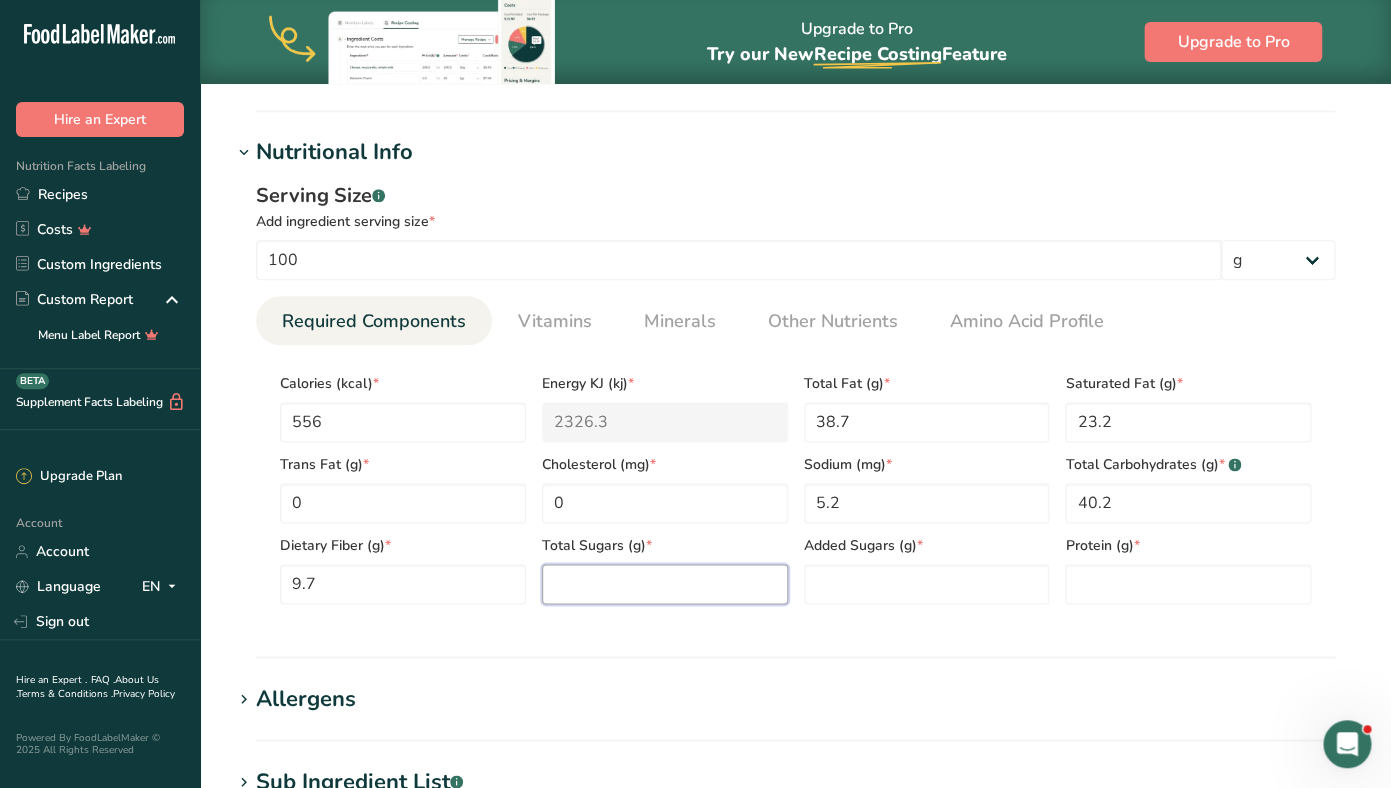 click at bounding box center [665, 584] 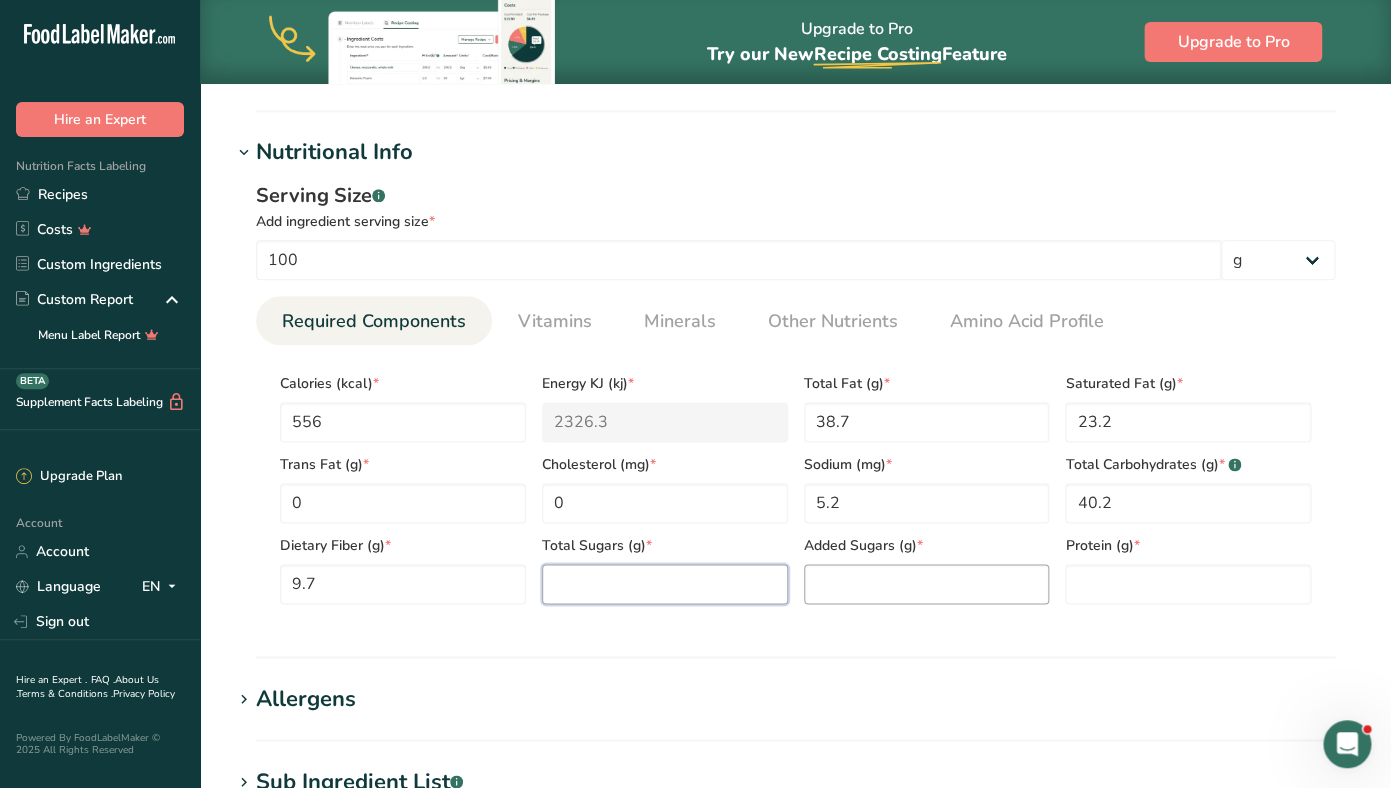 paste on "0" 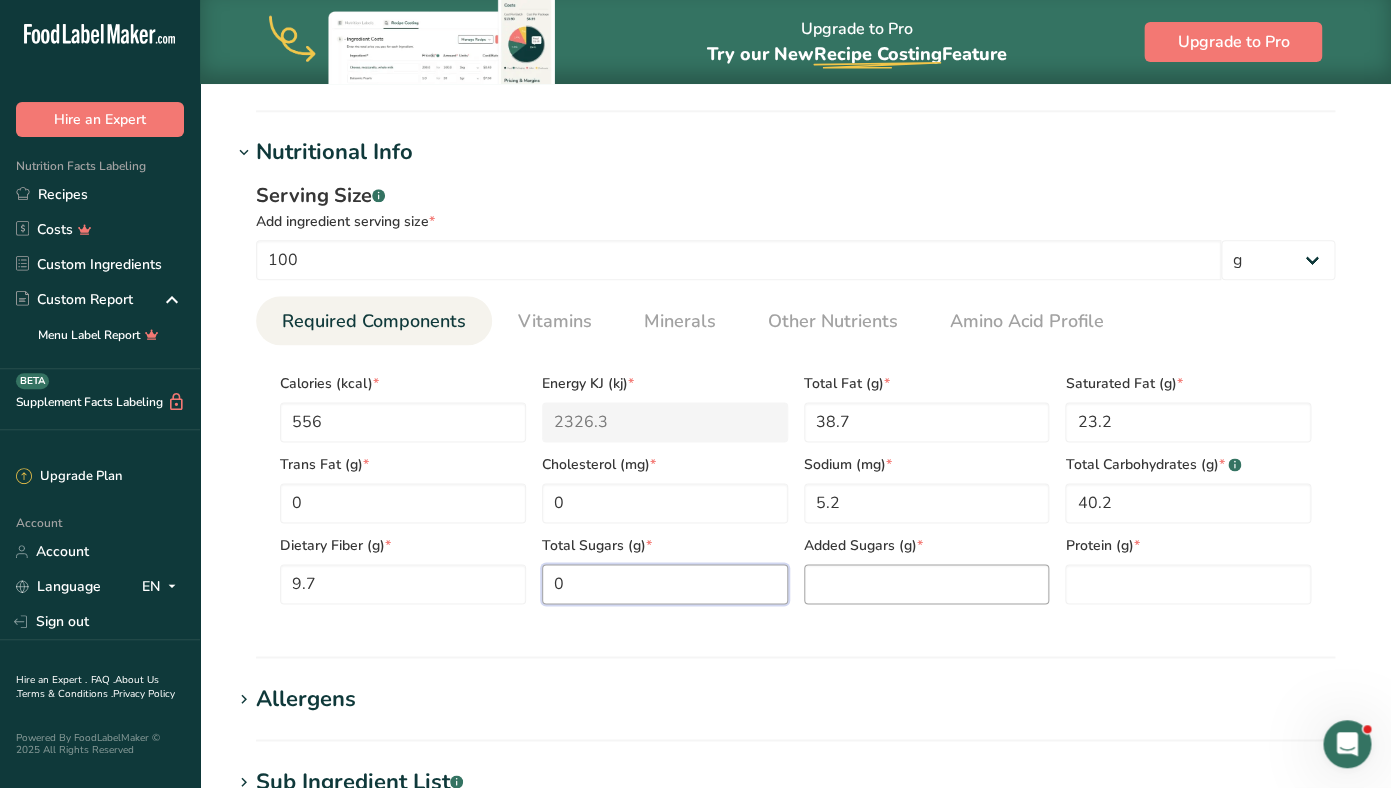 type on "0" 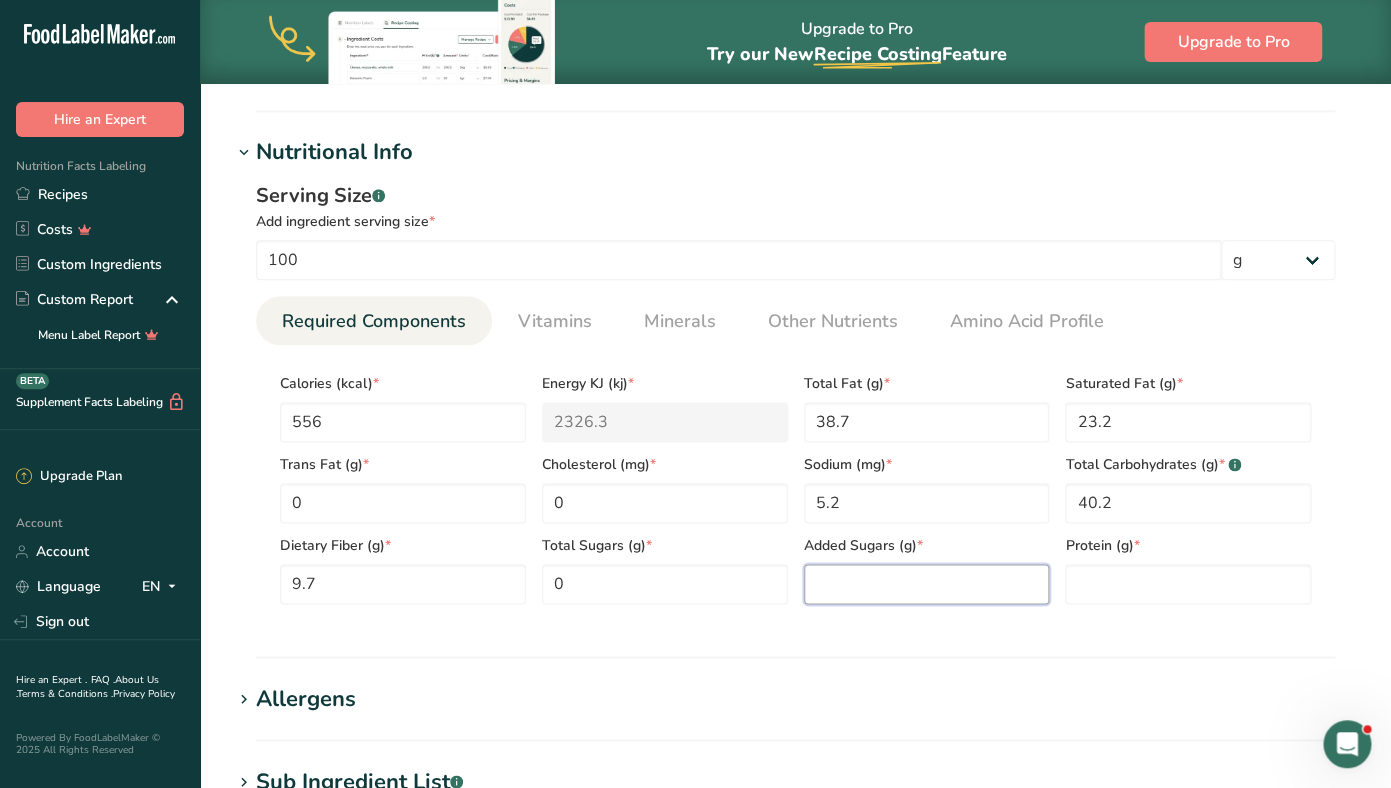 click at bounding box center [927, 584] 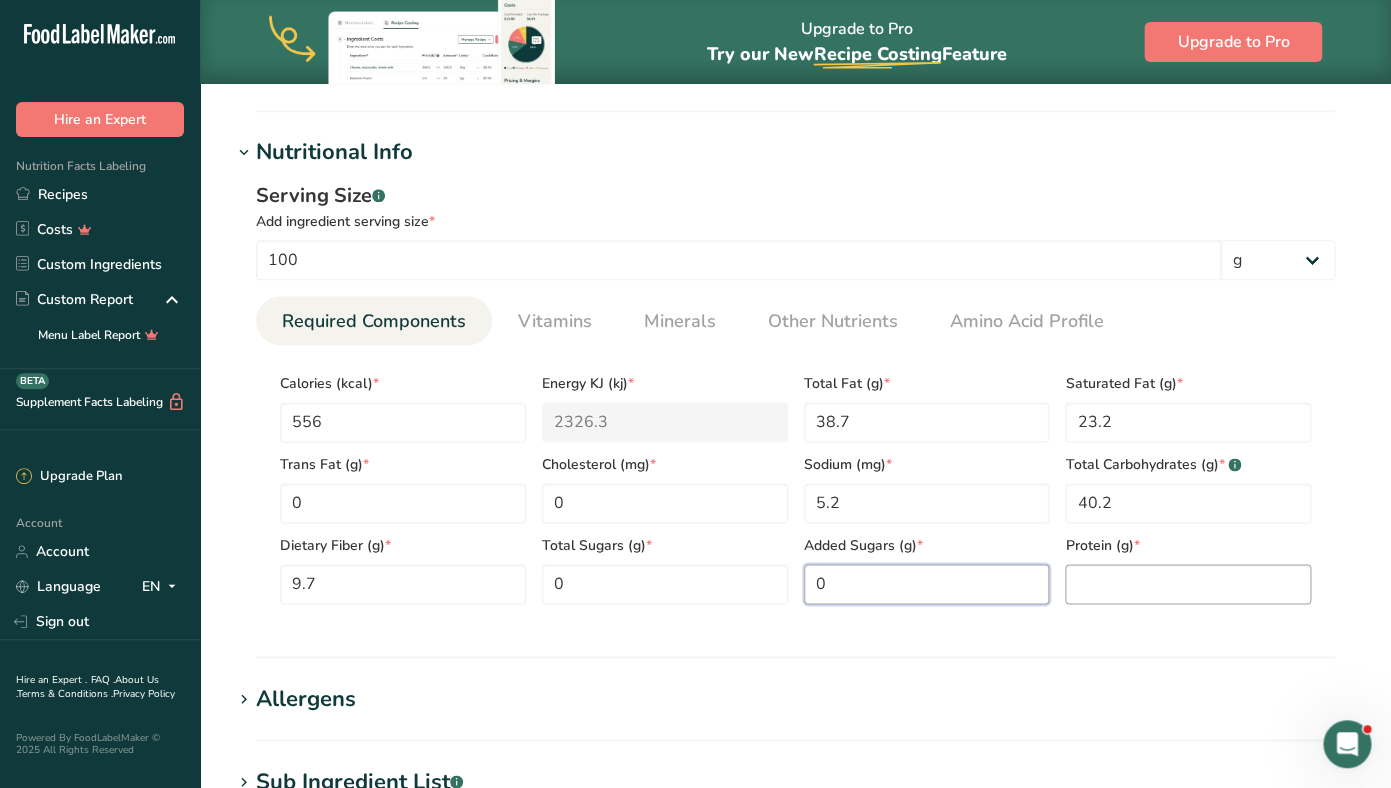 type on "0" 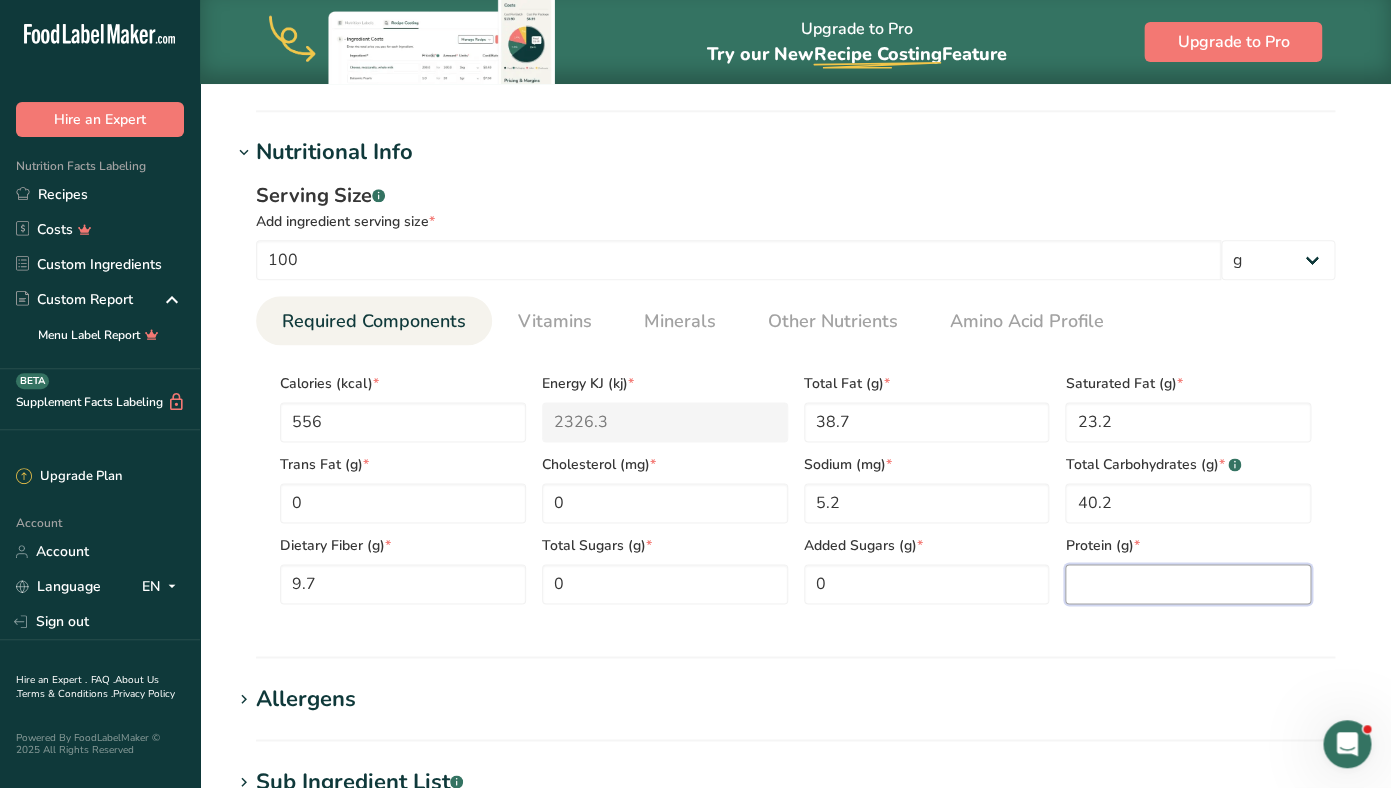 click at bounding box center (1188, 584) 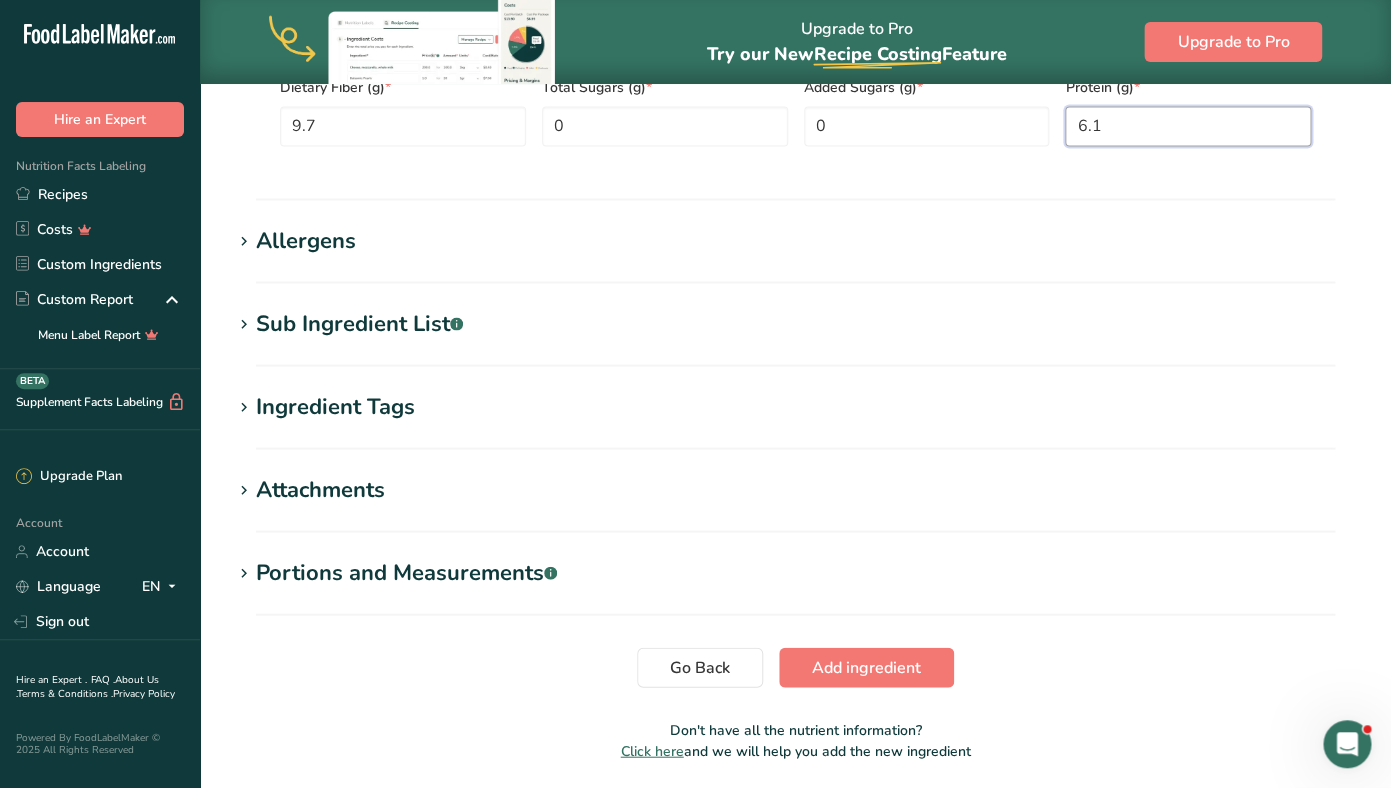 scroll, scrollTop: 1246, scrollLeft: 0, axis: vertical 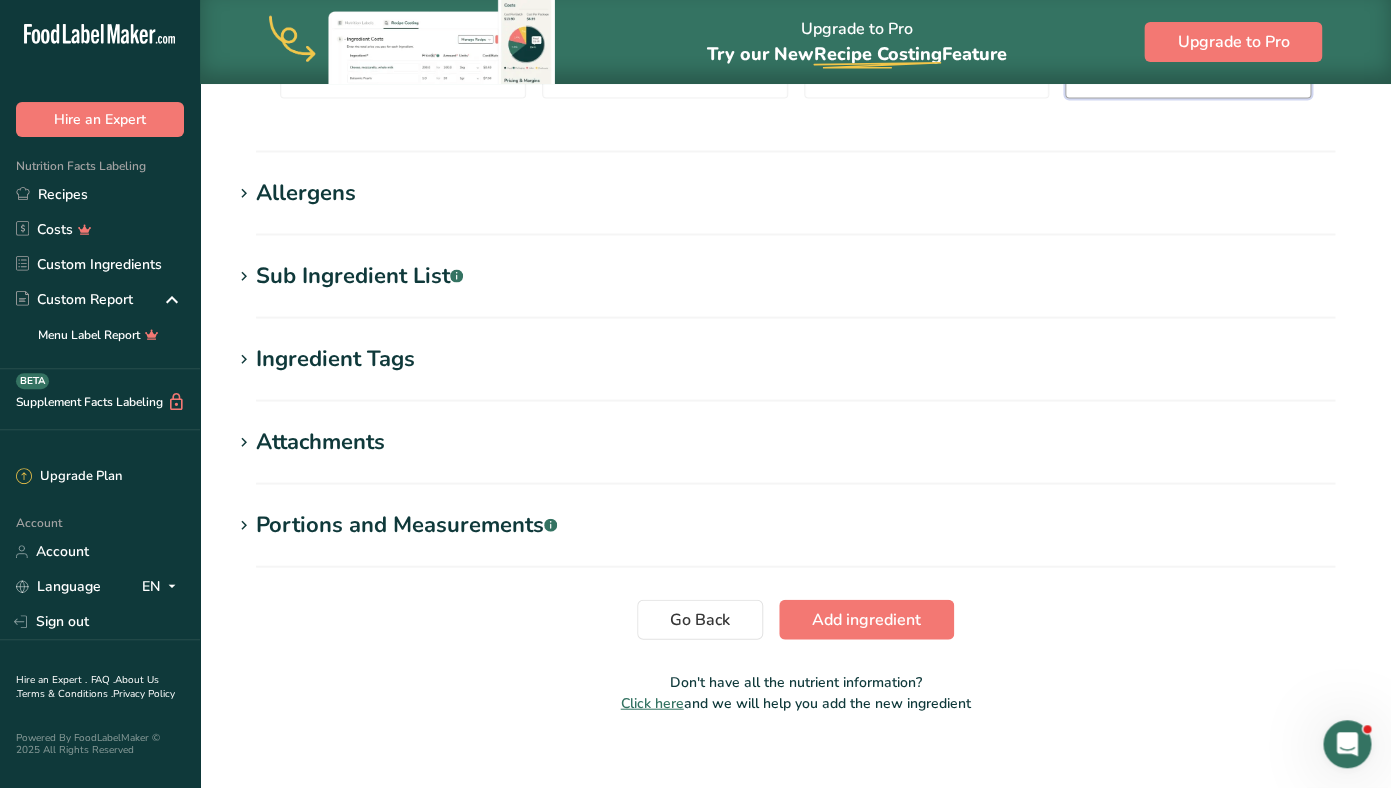 type on "6.1" 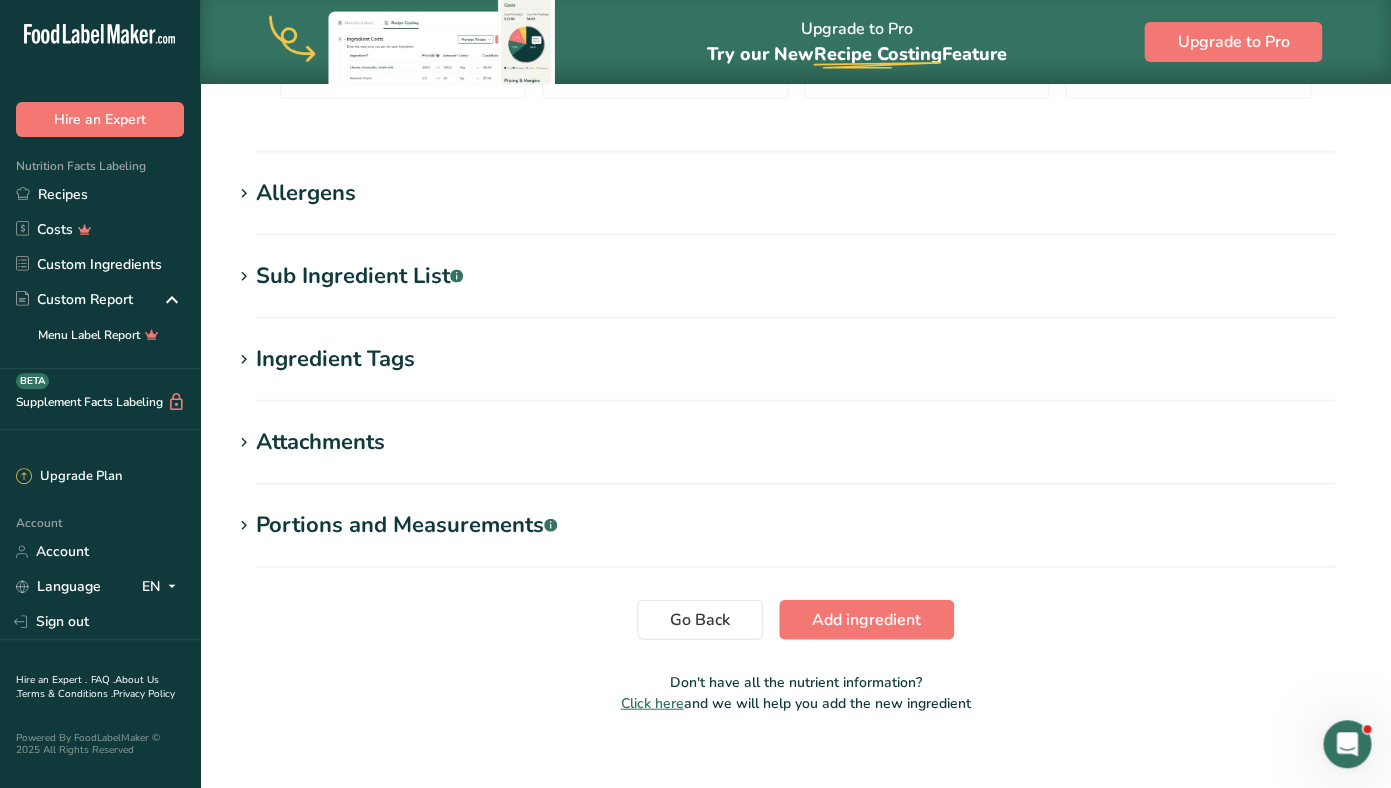 click on "Allergens" at bounding box center [306, 192] 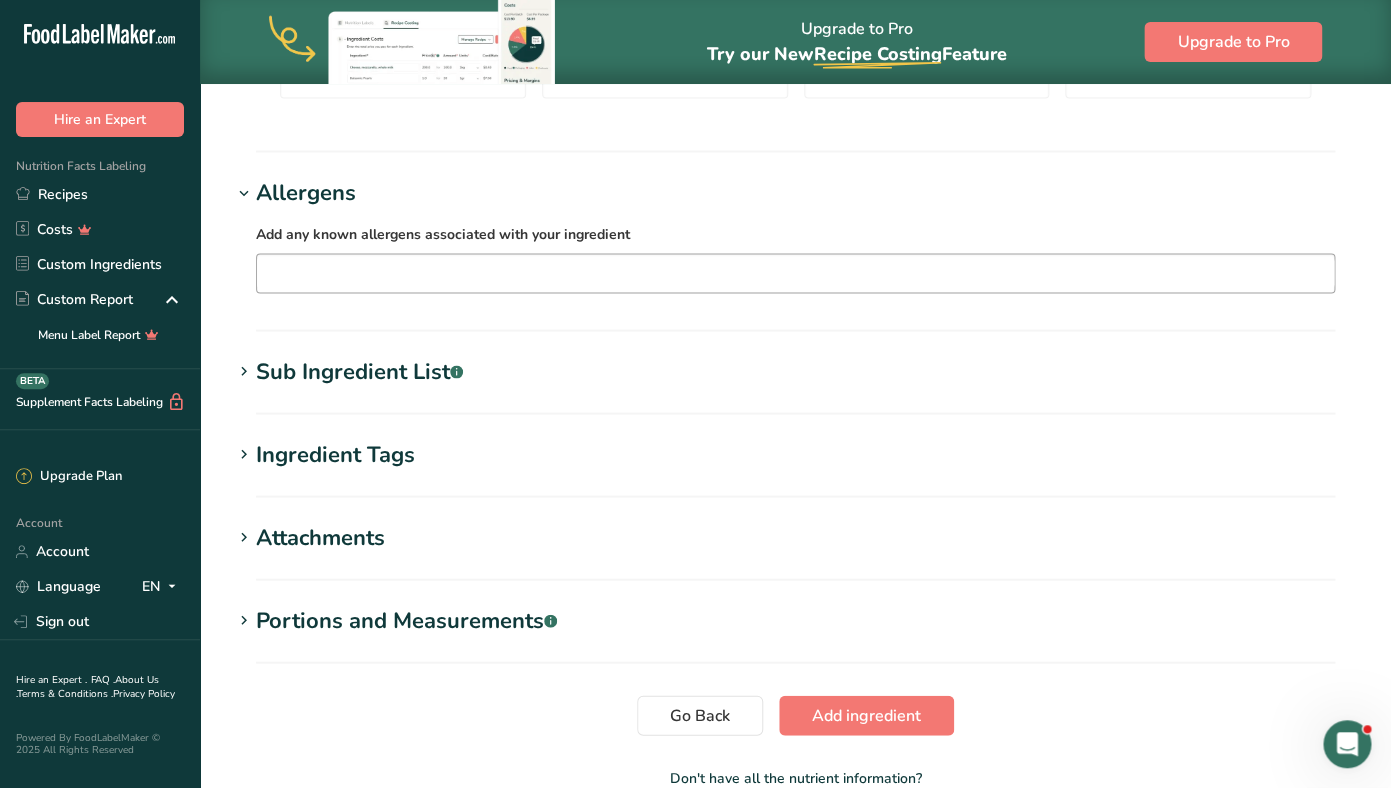 click at bounding box center [795, 272] 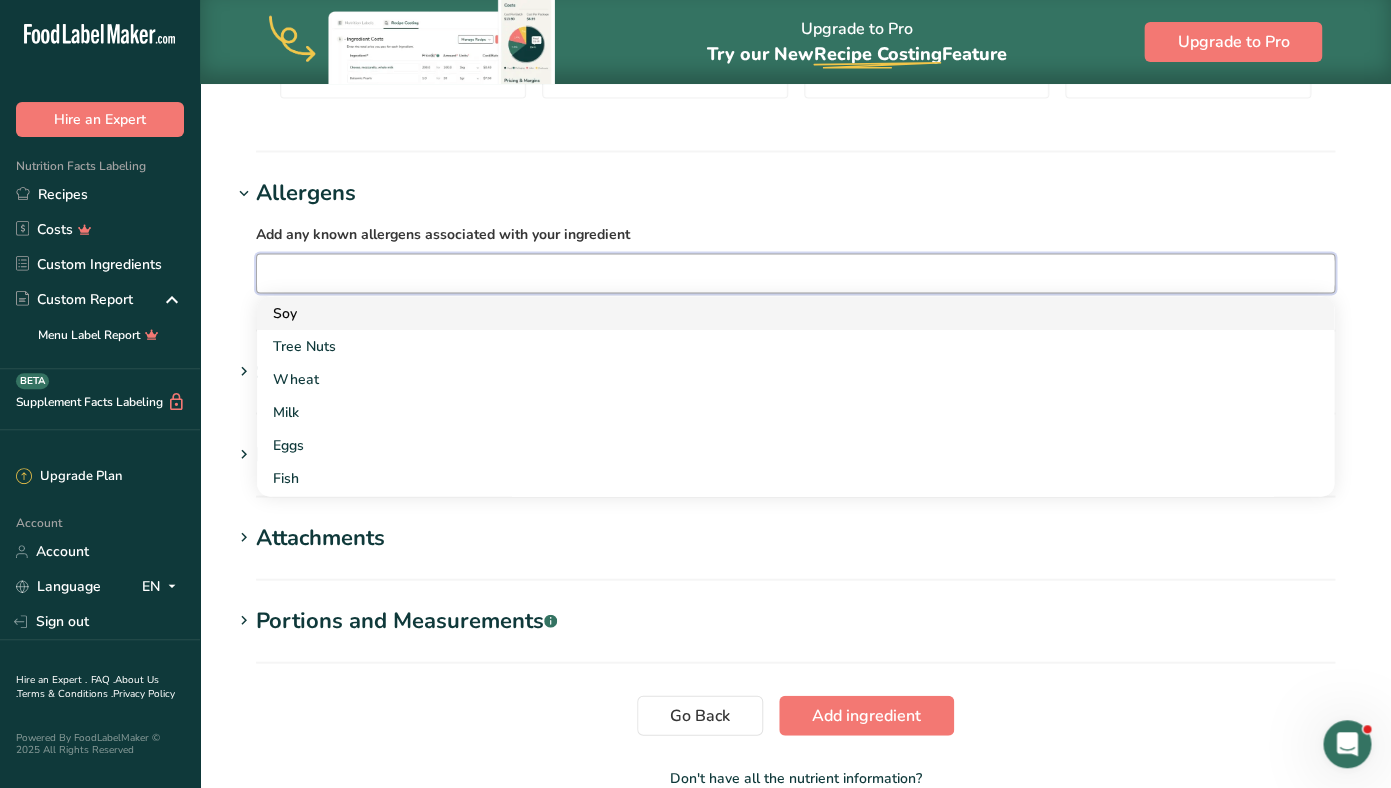 click on "Soy" at bounding box center [779, 312] 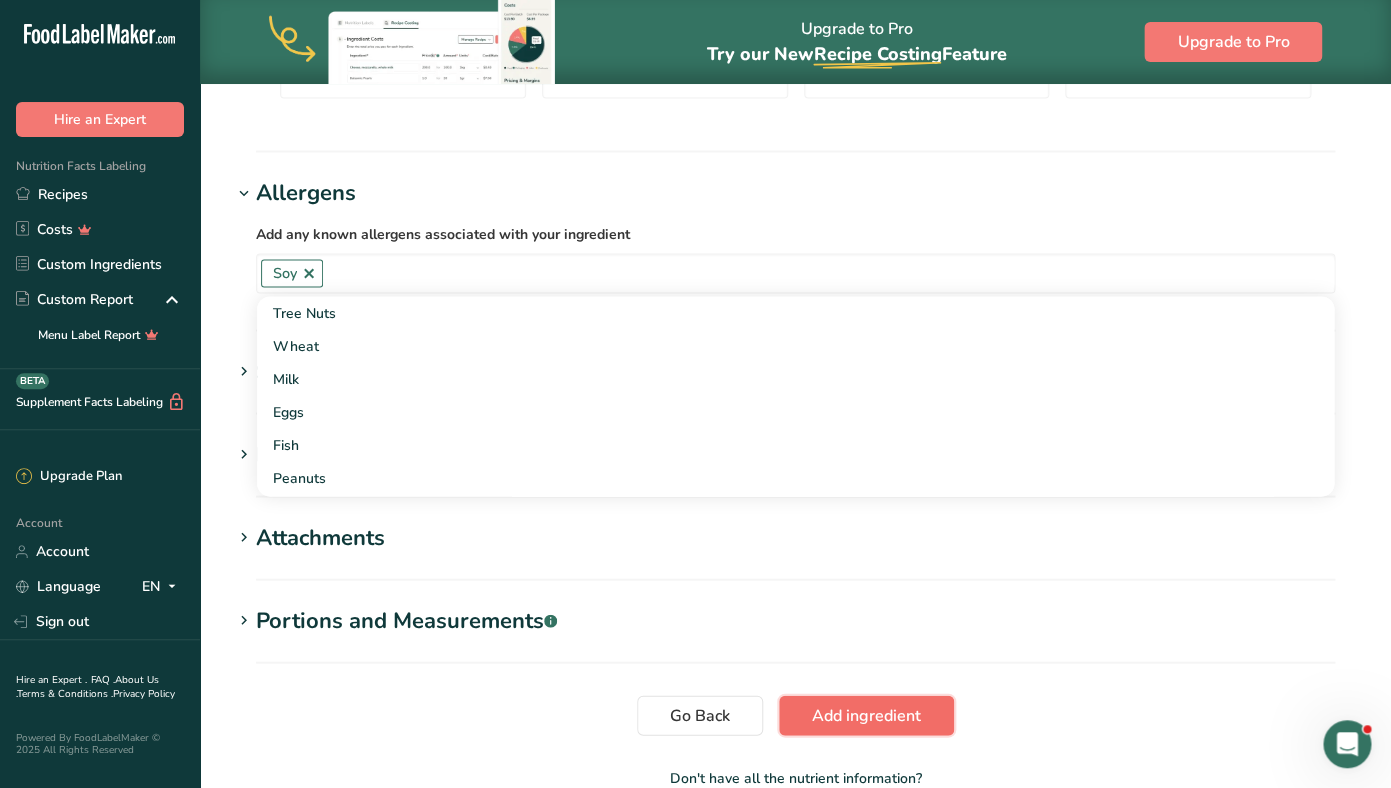 click on "Add ingredient" at bounding box center [866, 715] 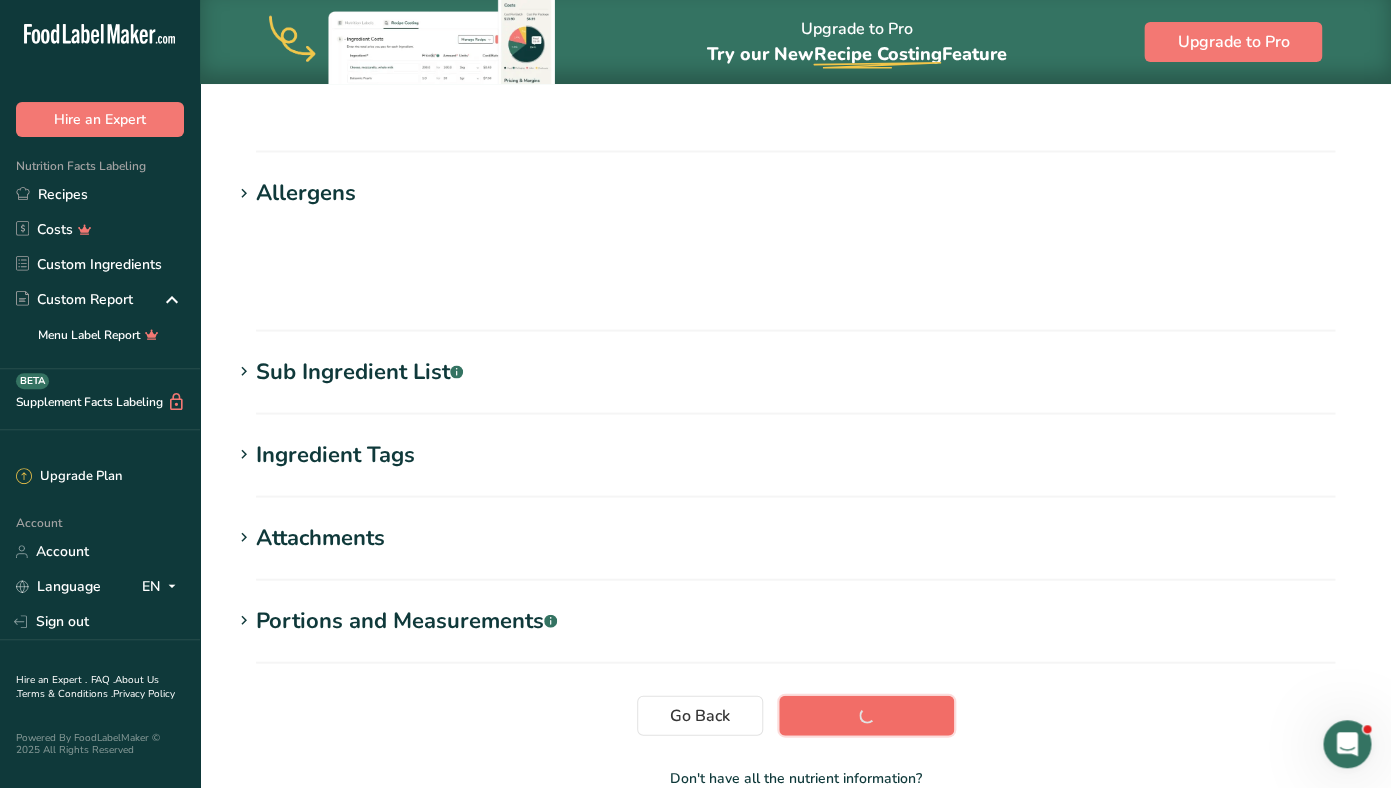 scroll, scrollTop: 287, scrollLeft: 0, axis: vertical 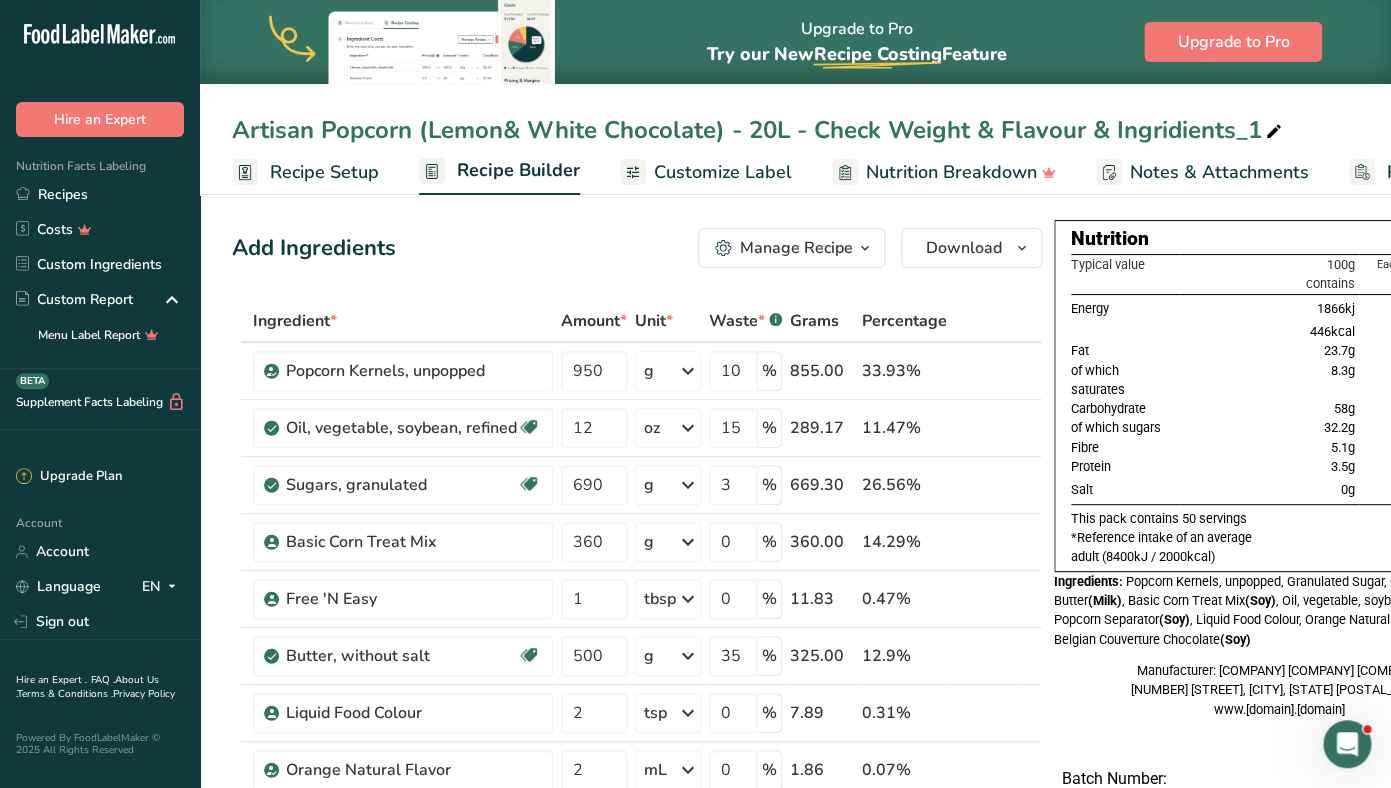 click on "Artisan Popcorn (Lemon& White Chocolate) - 20L - Check Weight & Flavour & Ingridients_1" at bounding box center (759, 130) 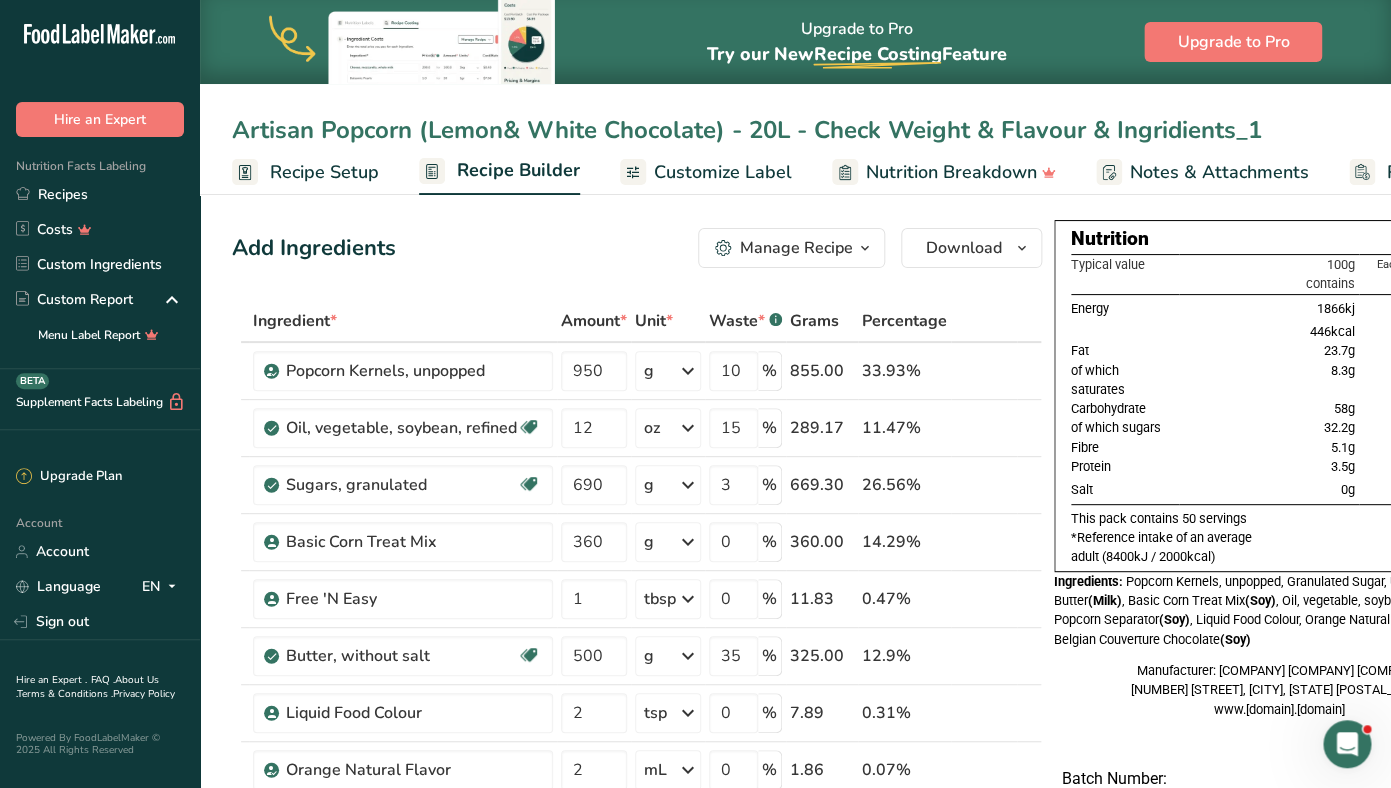 click on "Artisan Popcorn (Lemon& White Chocolate) - 20L - Check Weight & Flavour & Ingridients_1" at bounding box center (795, 130) 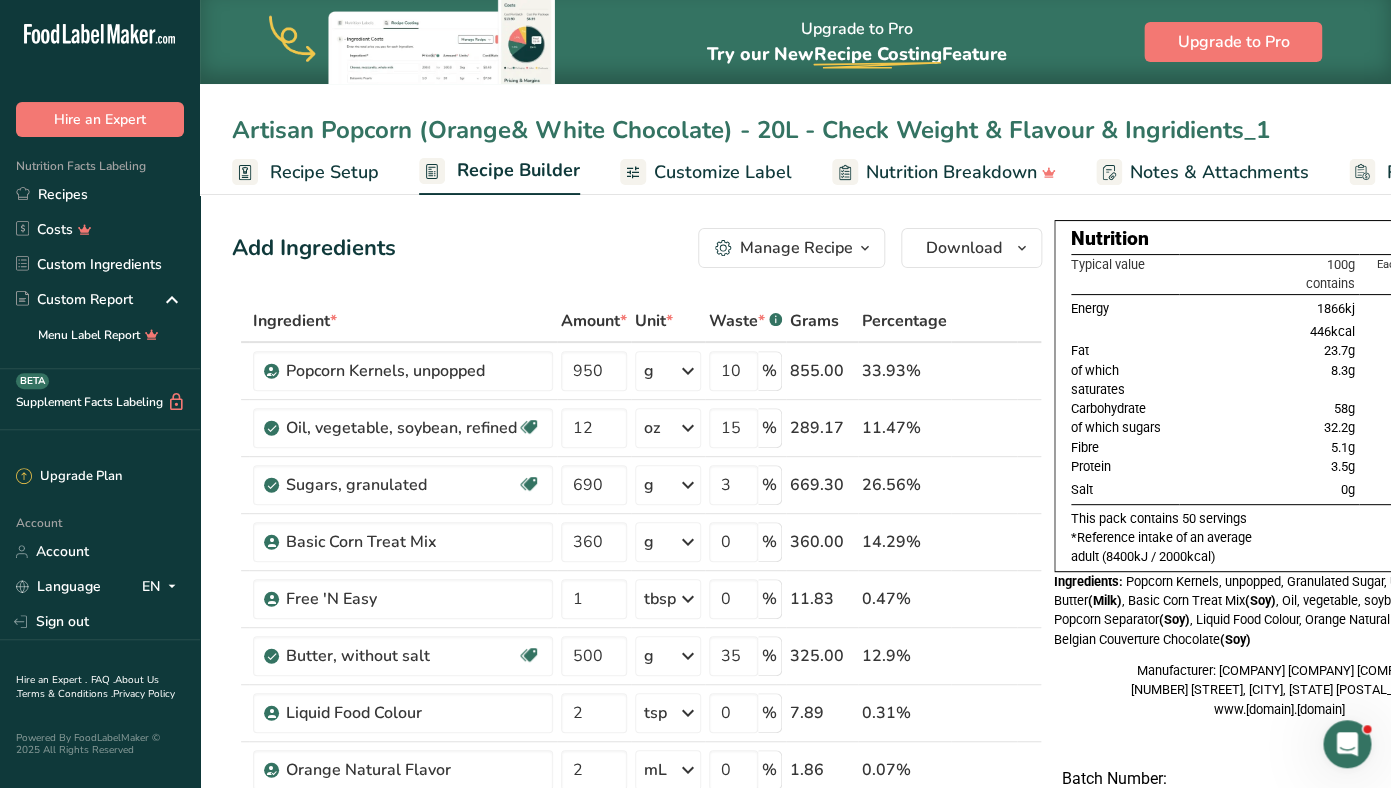 click on "Artisan Popcorn (Orange& White Chocolate) - 20L - Check Weight & Flavour & Ingridients_1" at bounding box center (795, 130) 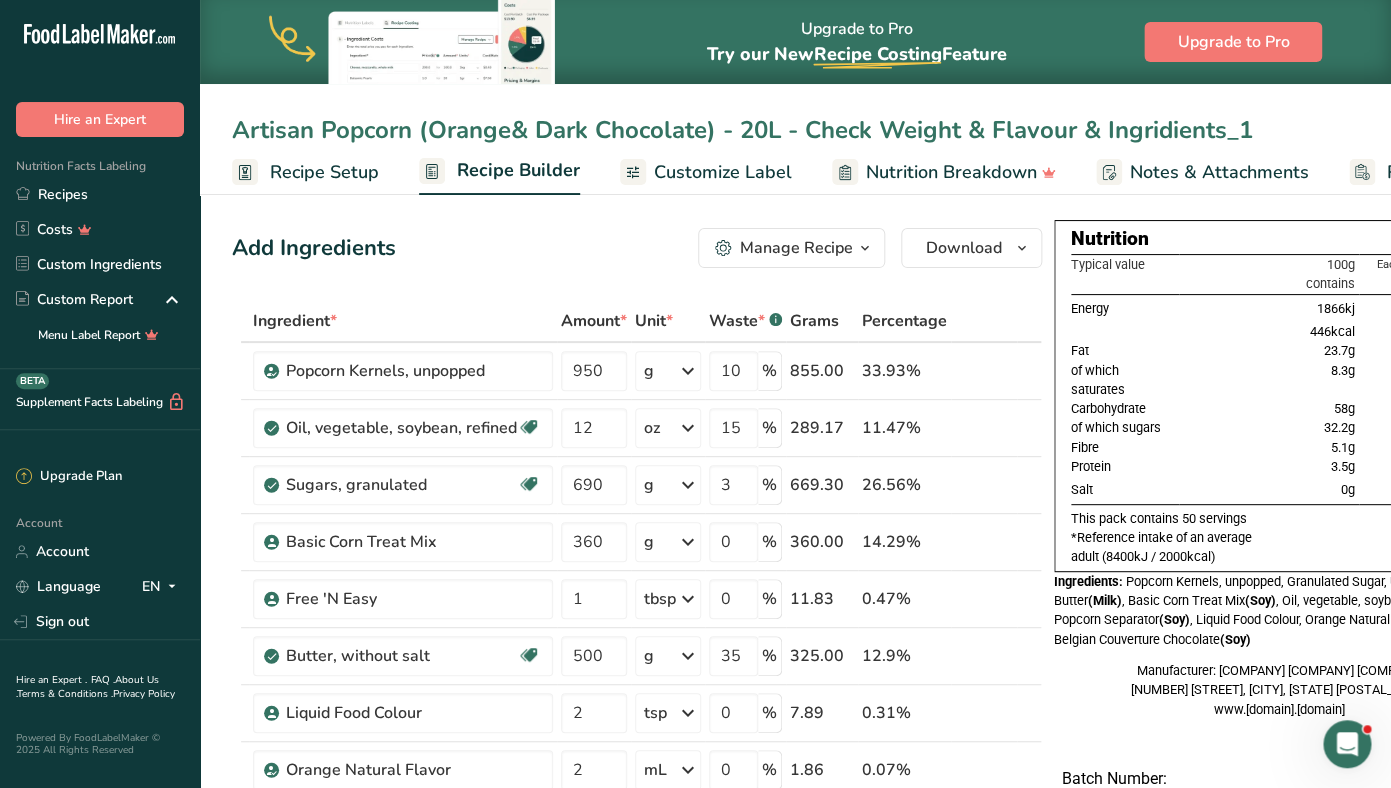 click on "Artisan Popcorn (Orange& Dark Chocolate) - 20L - Check Weight & Flavour & Ingridients_1" at bounding box center [795, 130] 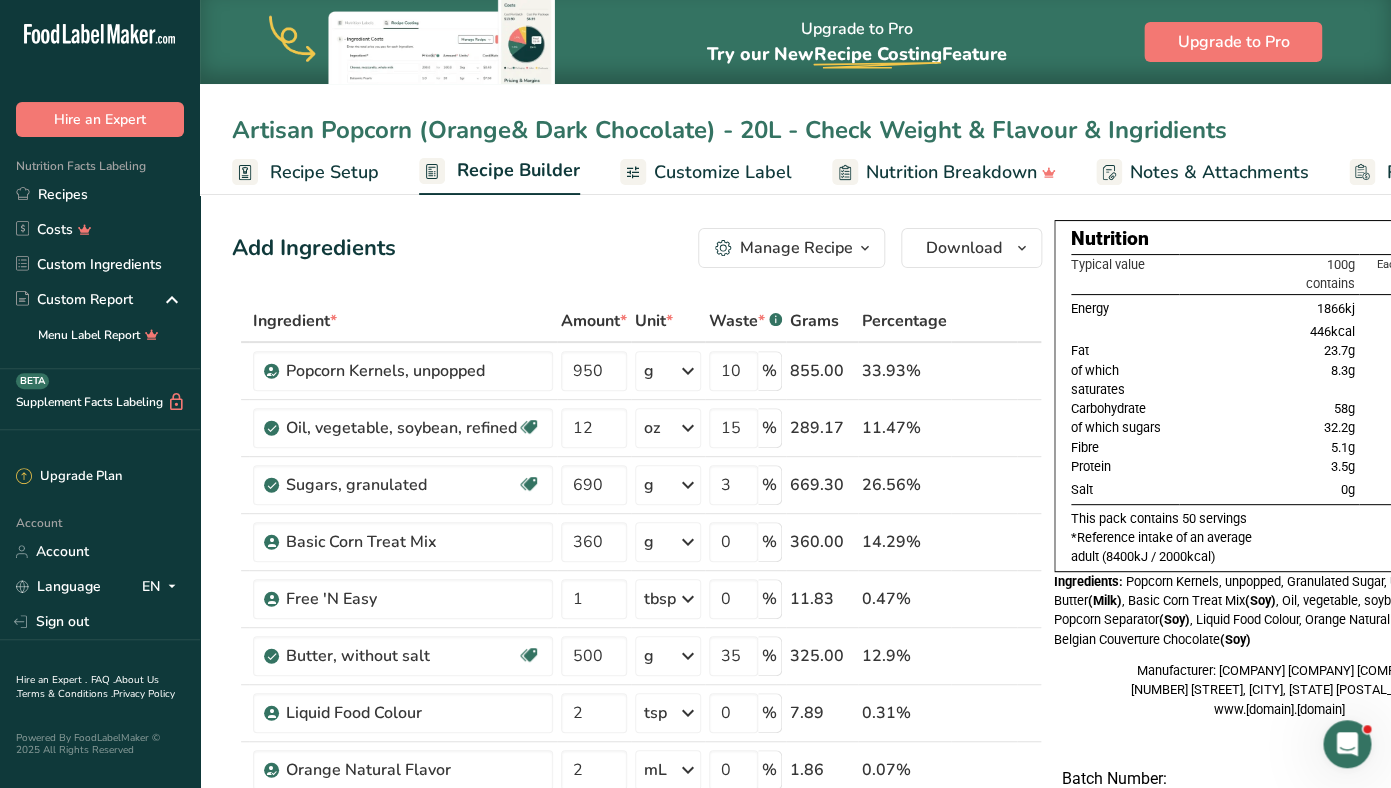 type on "Artisan Popcorn (Orange& Dark Chocolate) - 20L - Check Weight & Flavour & Ingridients" 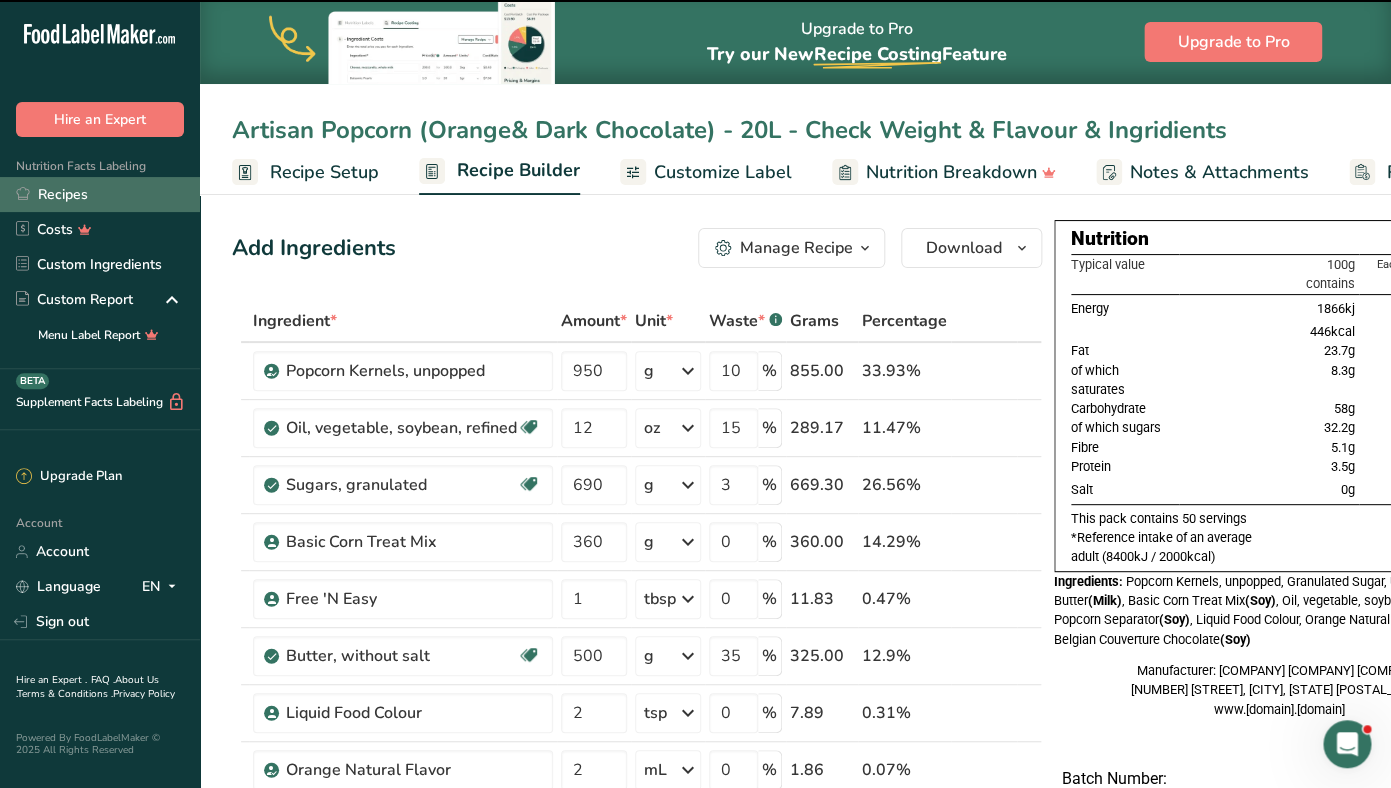 click on "Recipes" at bounding box center (100, 194) 